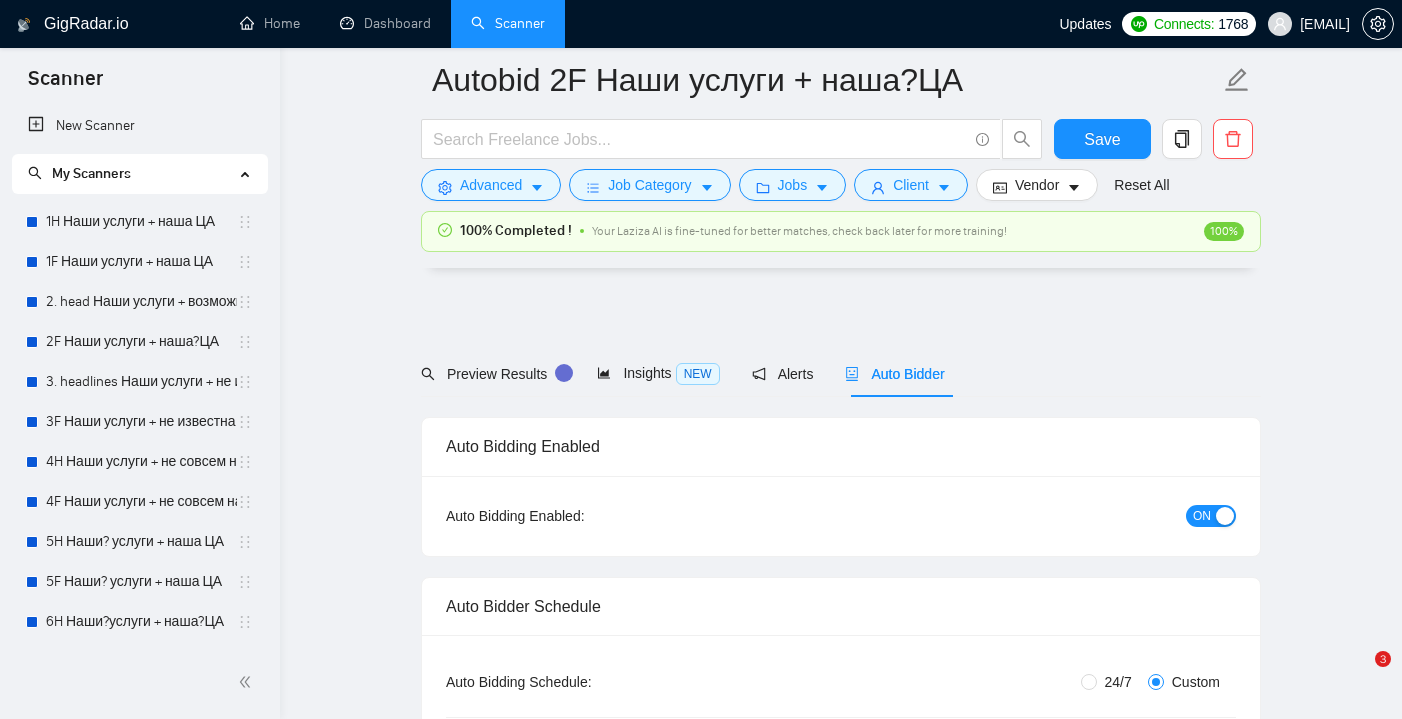 scroll, scrollTop: 253, scrollLeft: 0, axis: vertical 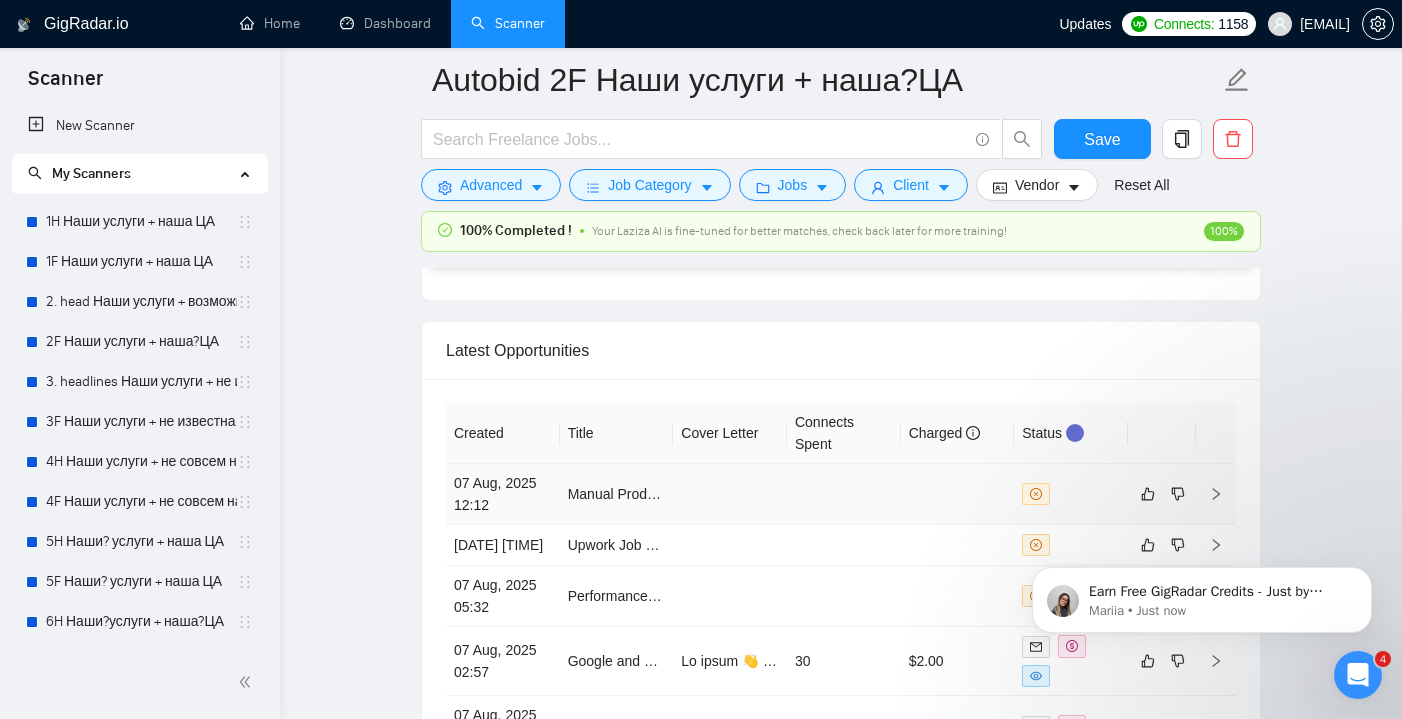 click at bounding box center (958, 494) 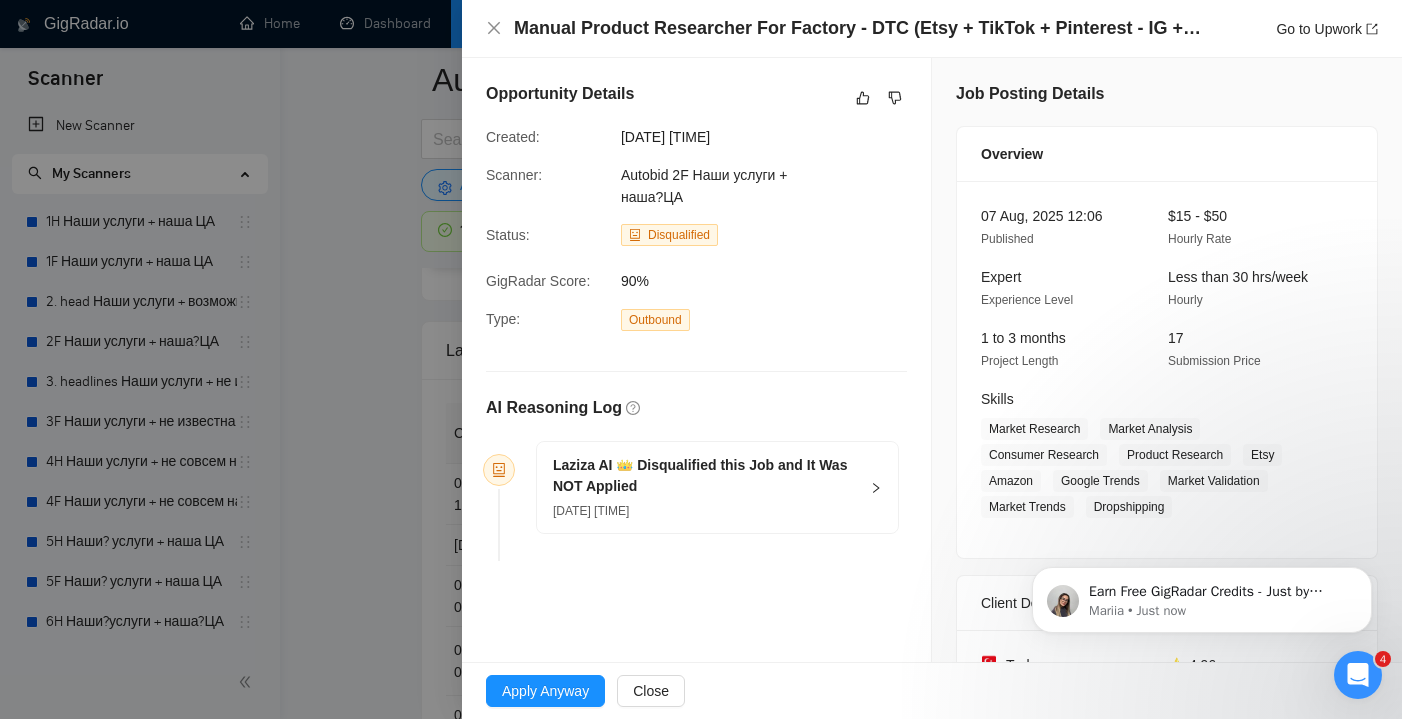 scroll, scrollTop: 0, scrollLeft: 0, axis: both 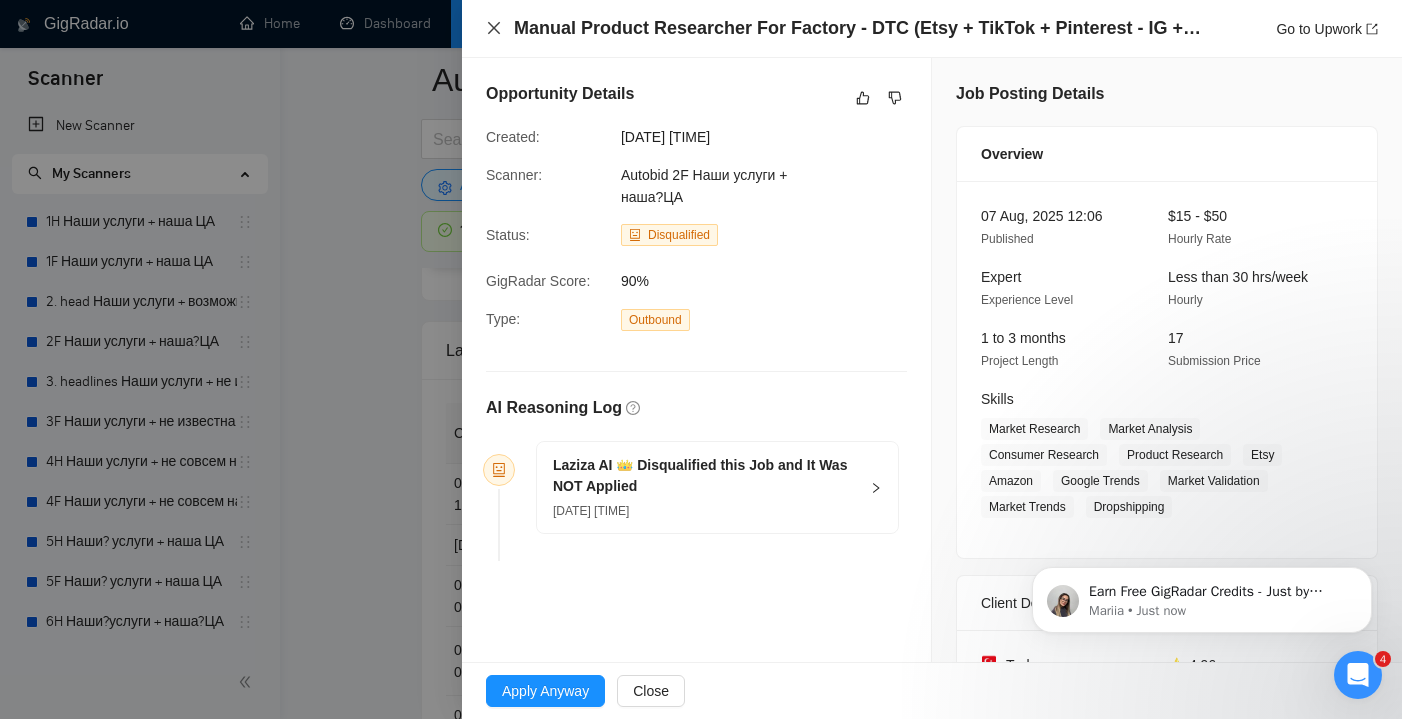 click 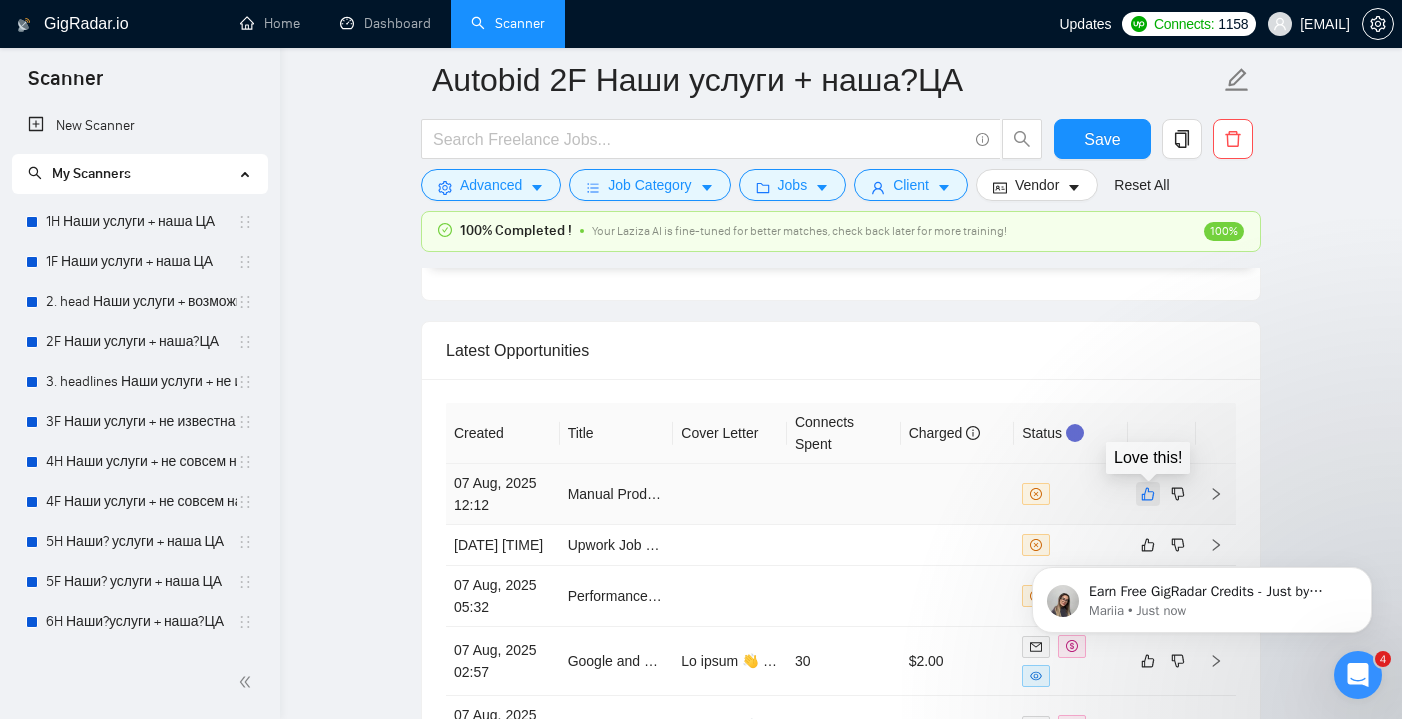 click 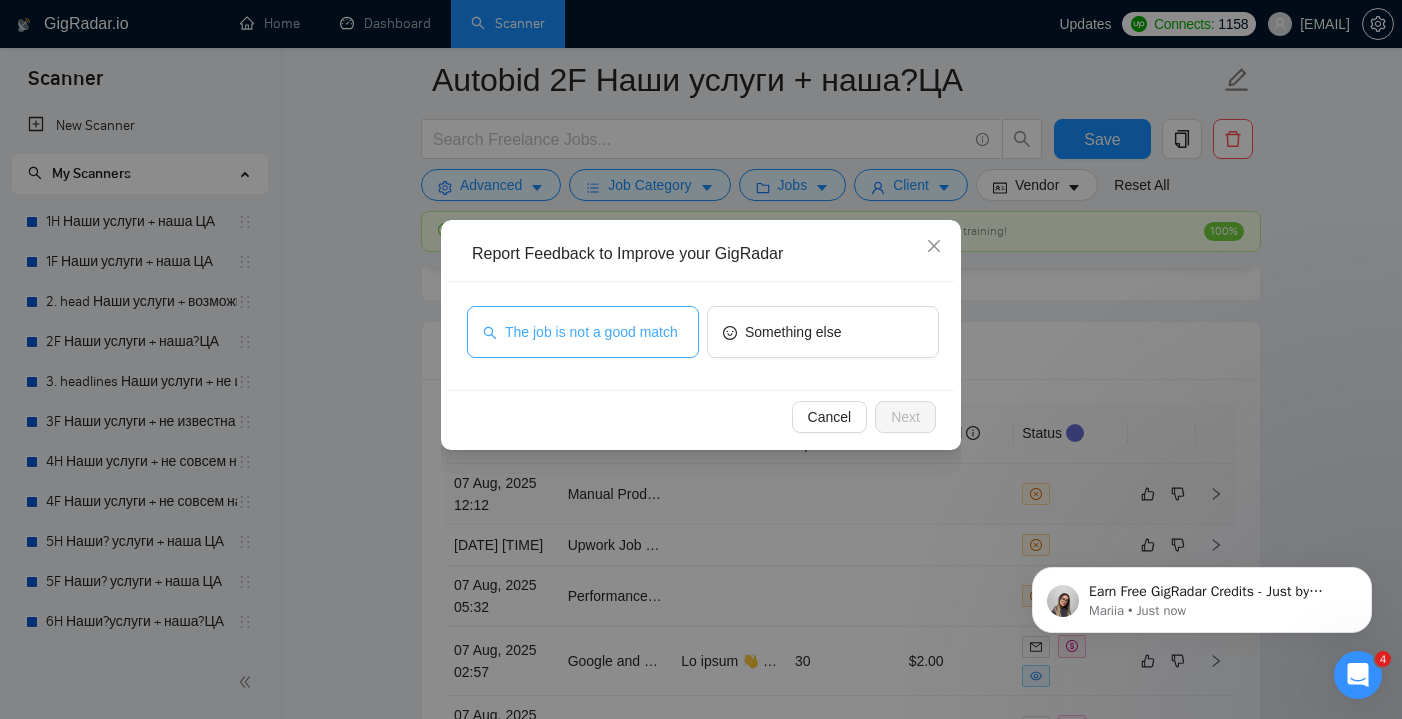 click on "The job is not a good match" at bounding box center (591, 332) 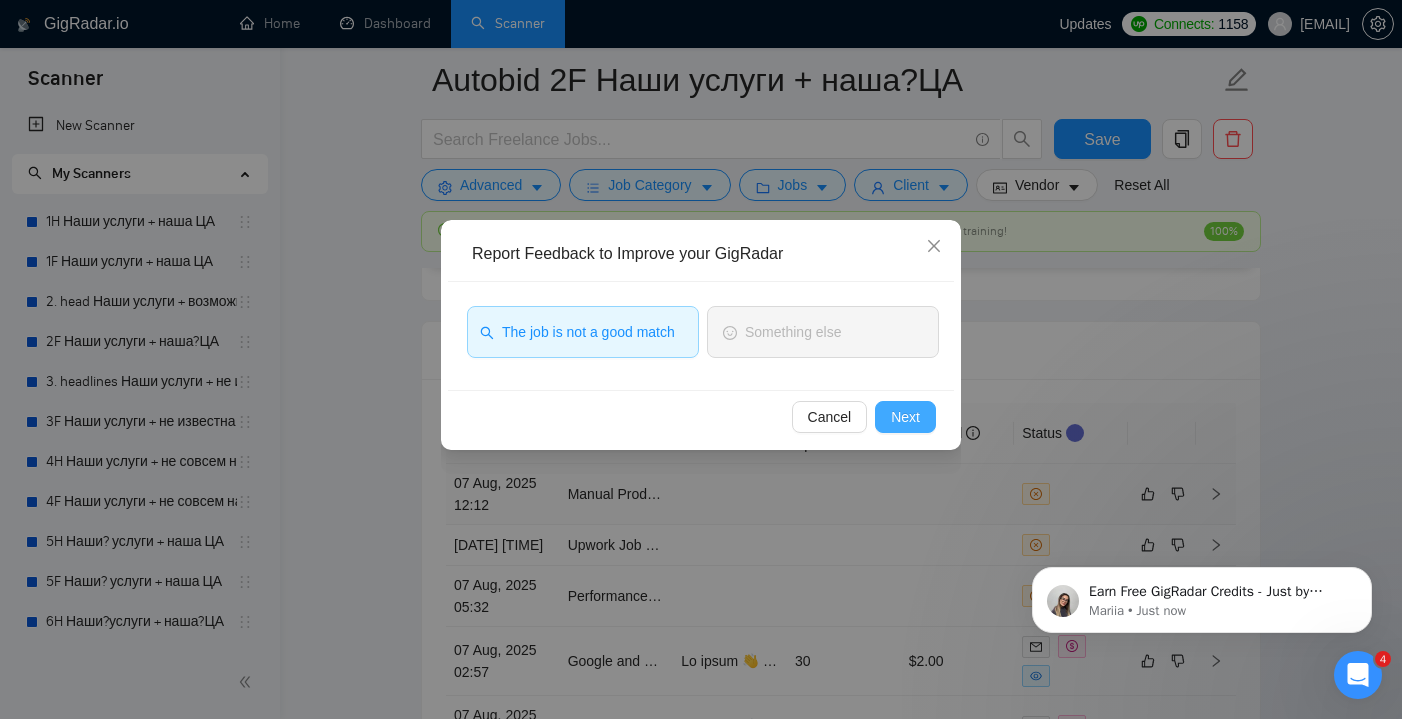 click on "Next" at bounding box center [905, 417] 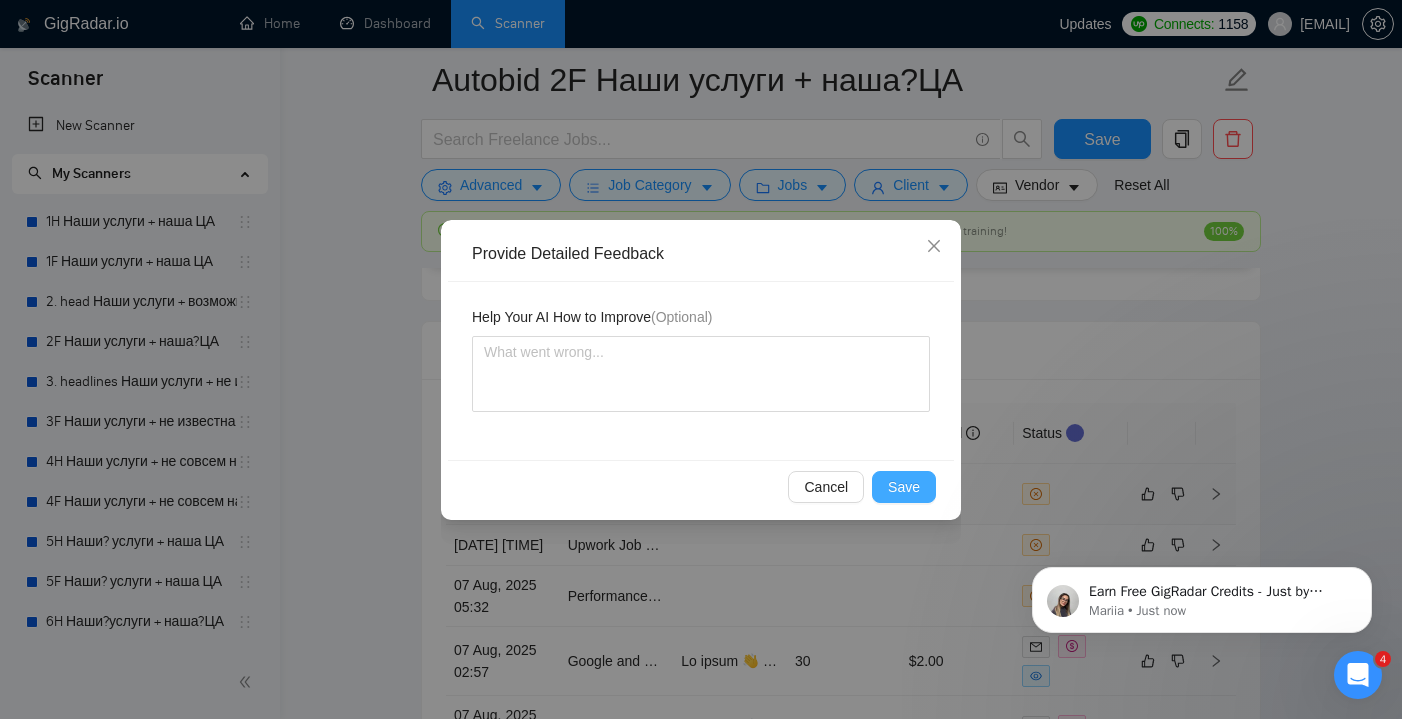 click on "Save" at bounding box center [904, 487] 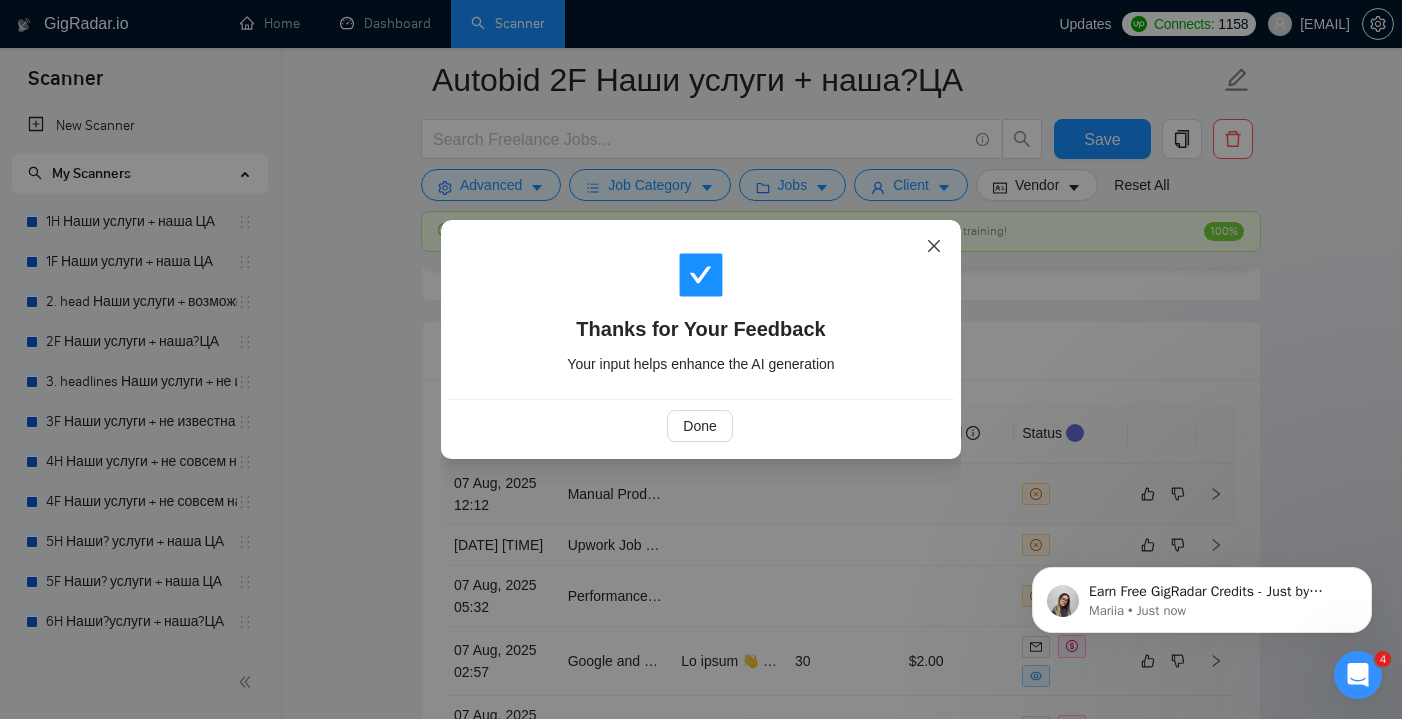 click at bounding box center (934, 247) 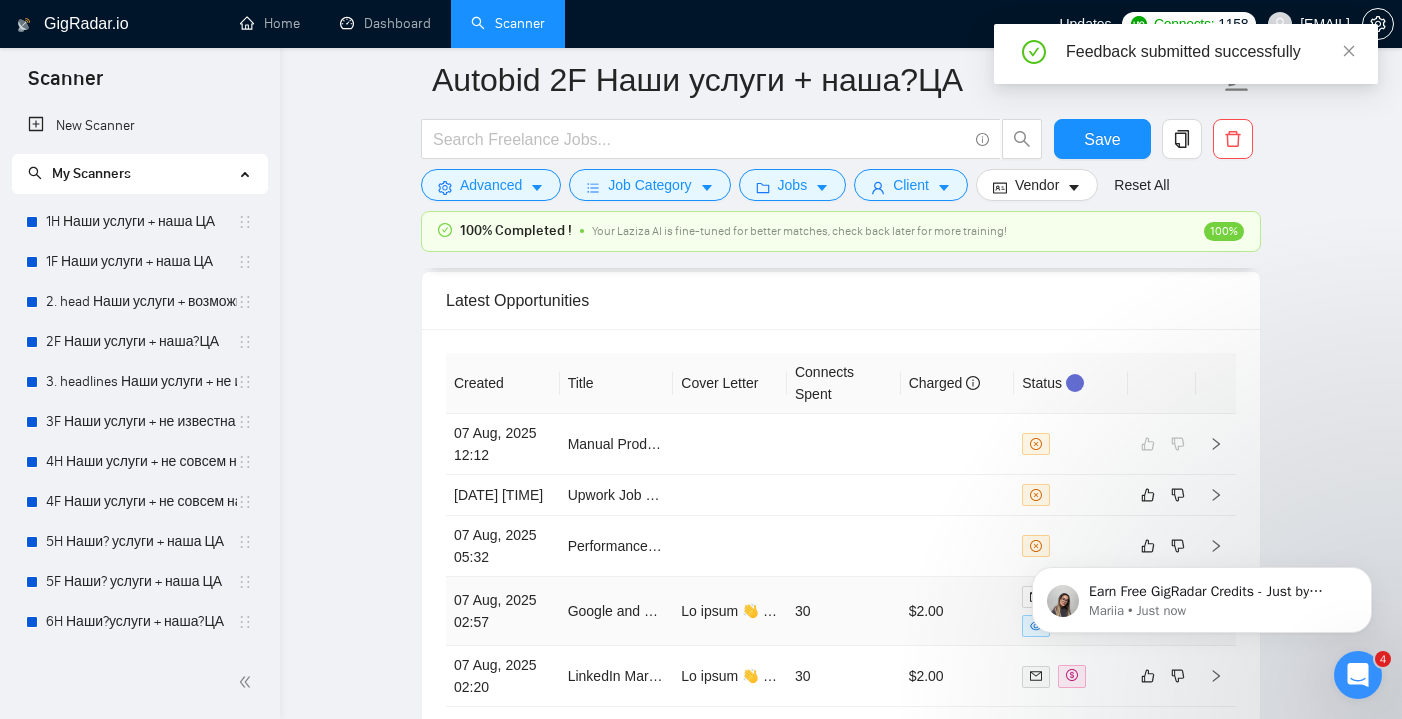 scroll, scrollTop: 5247, scrollLeft: 0, axis: vertical 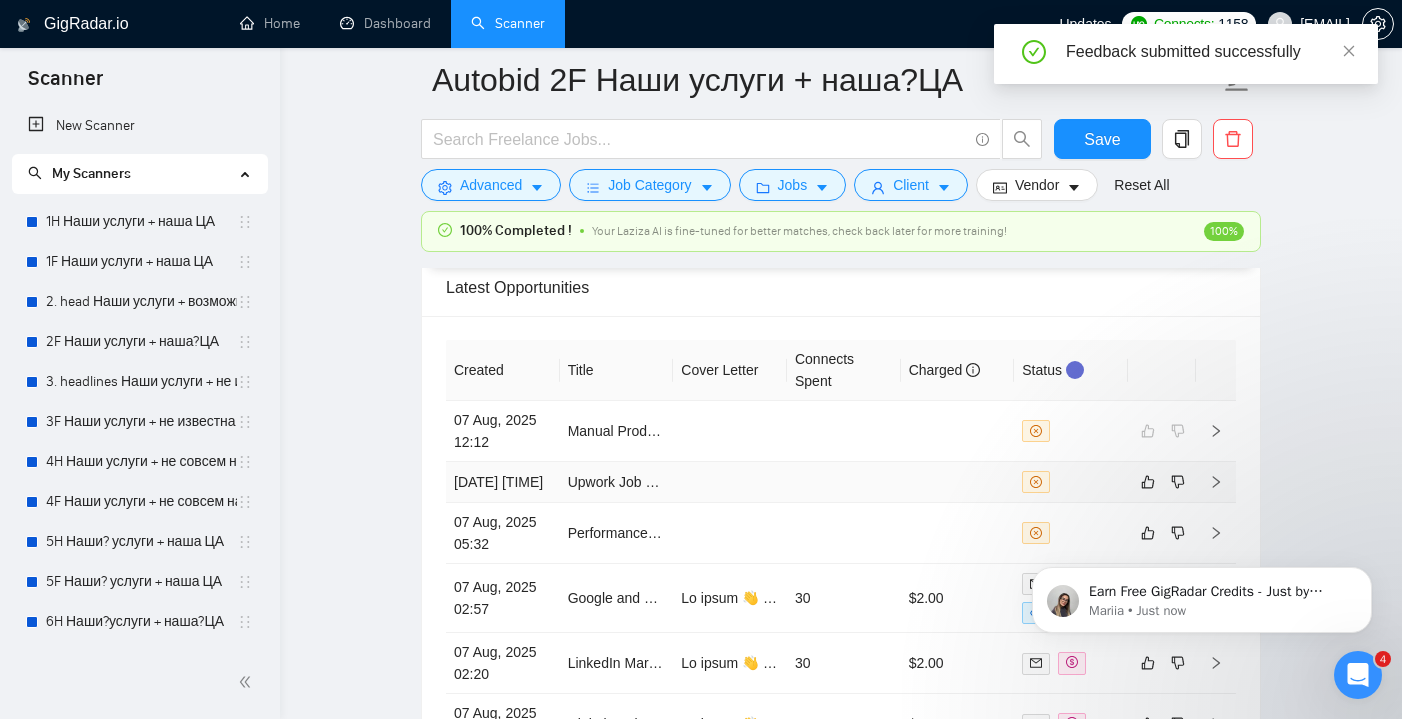 click at bounding box center [958, 482] 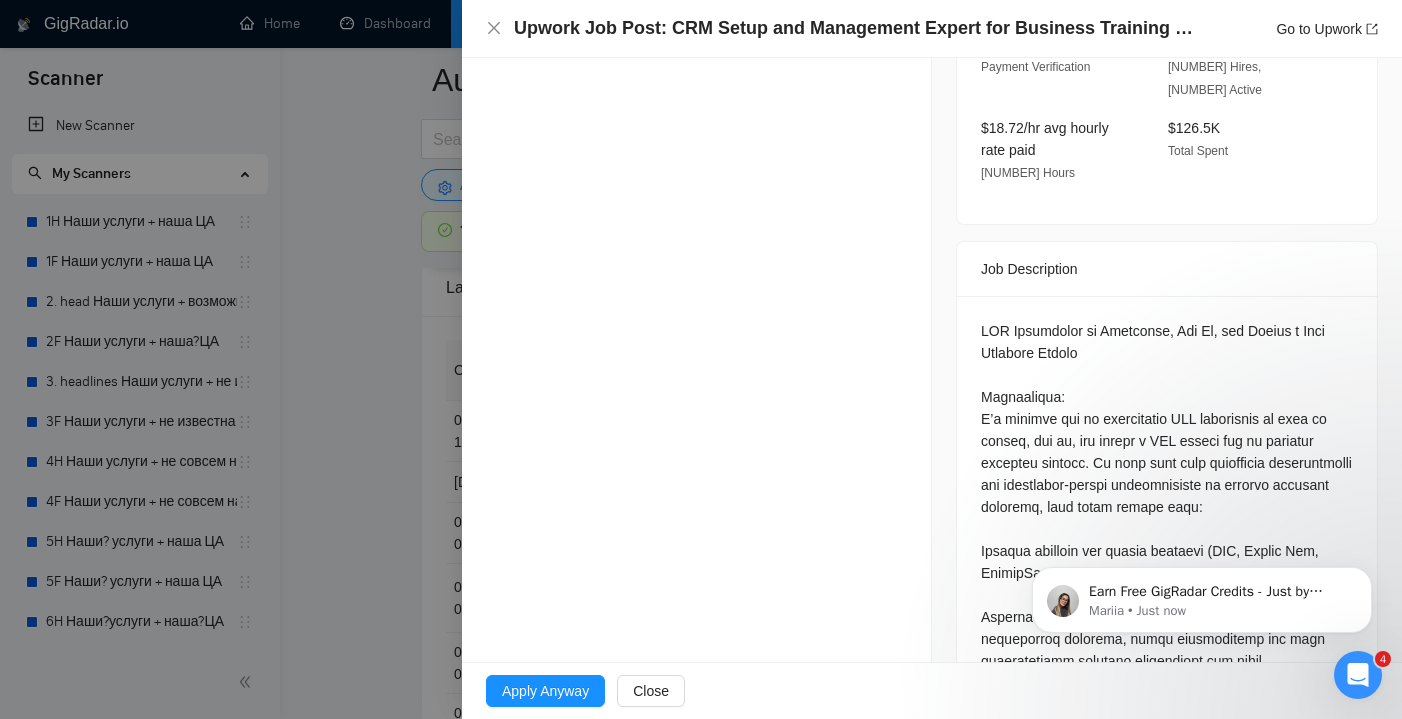scroll, scrollTop: 715, scrollLeft: 0, axis: vertical 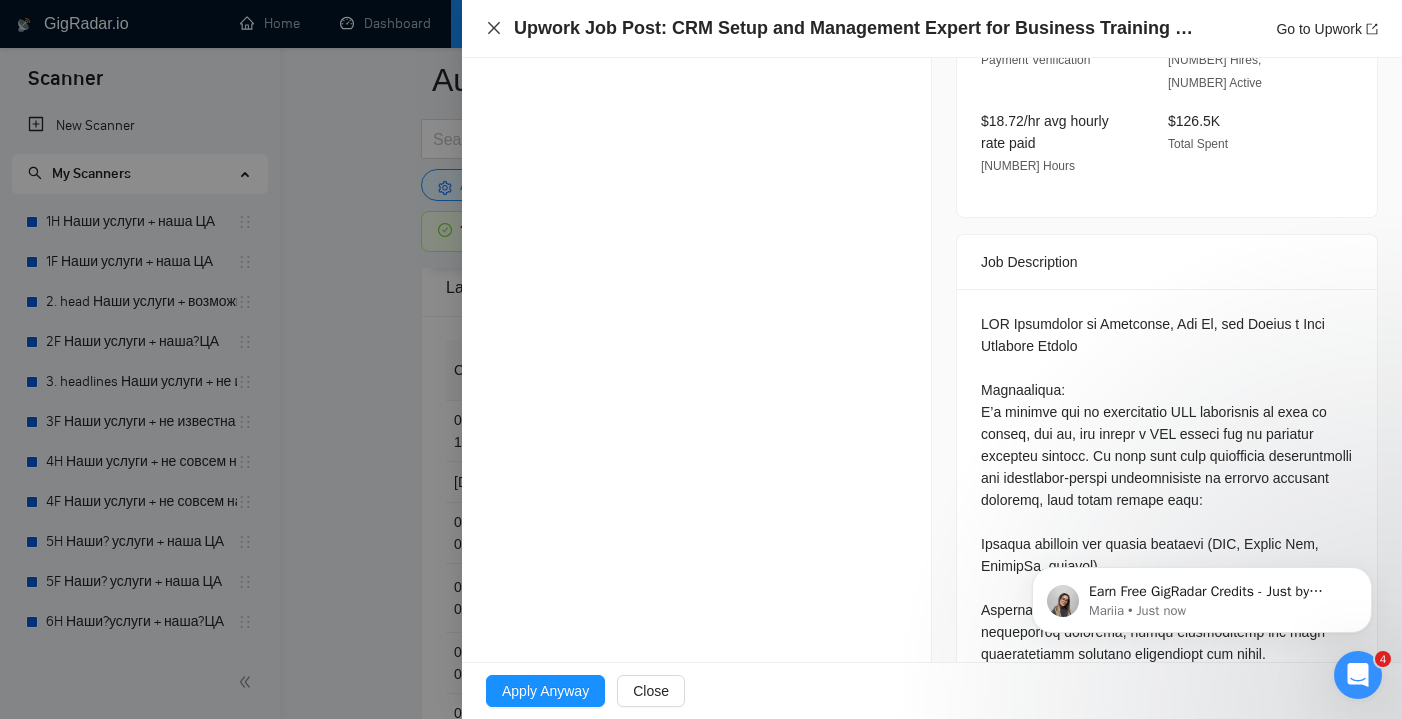click 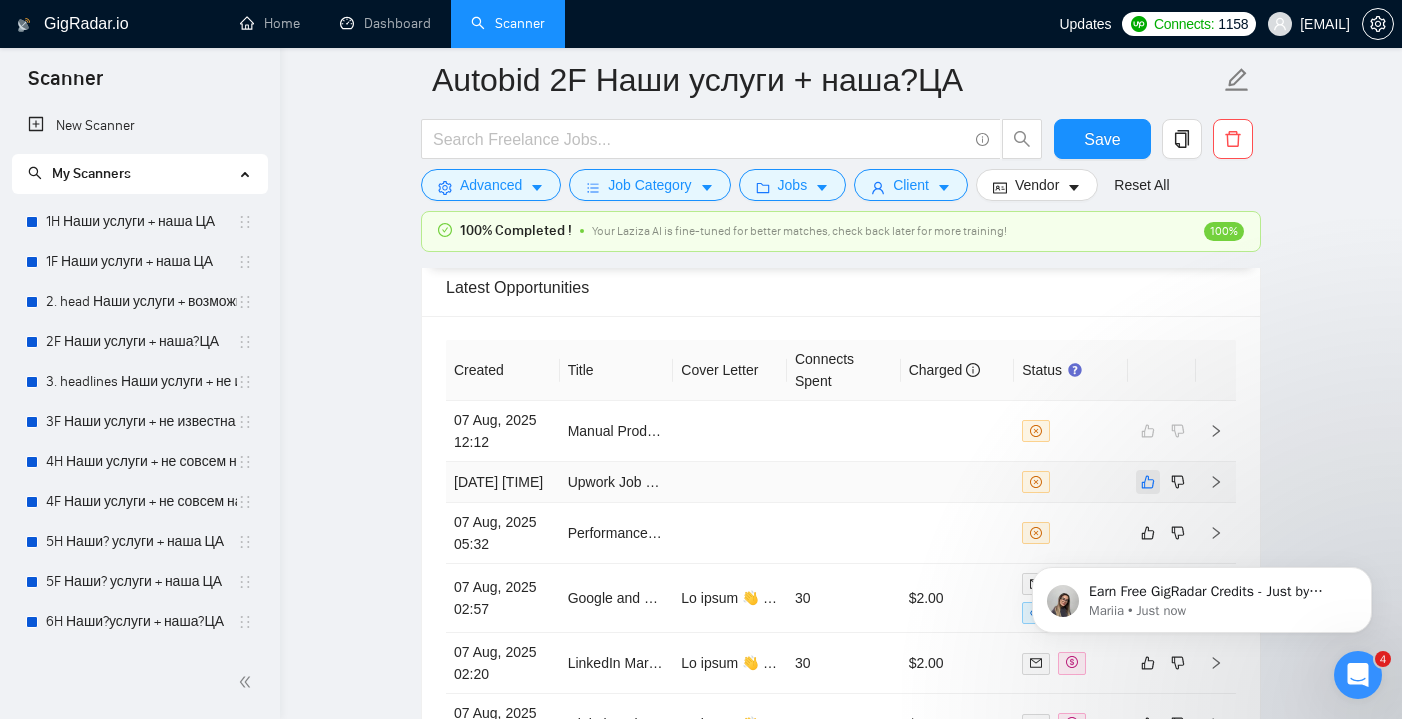 click 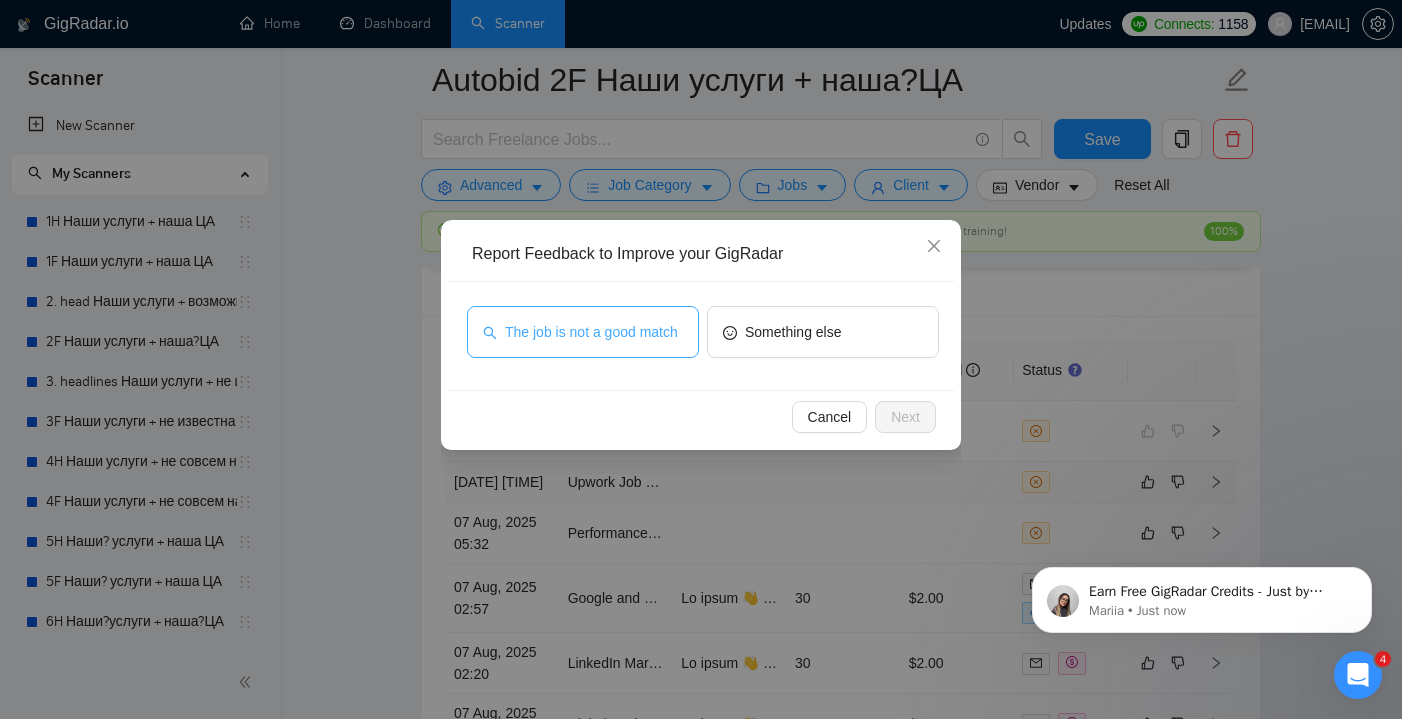click on "The job is not a good match" at bounding box center (591, 332) 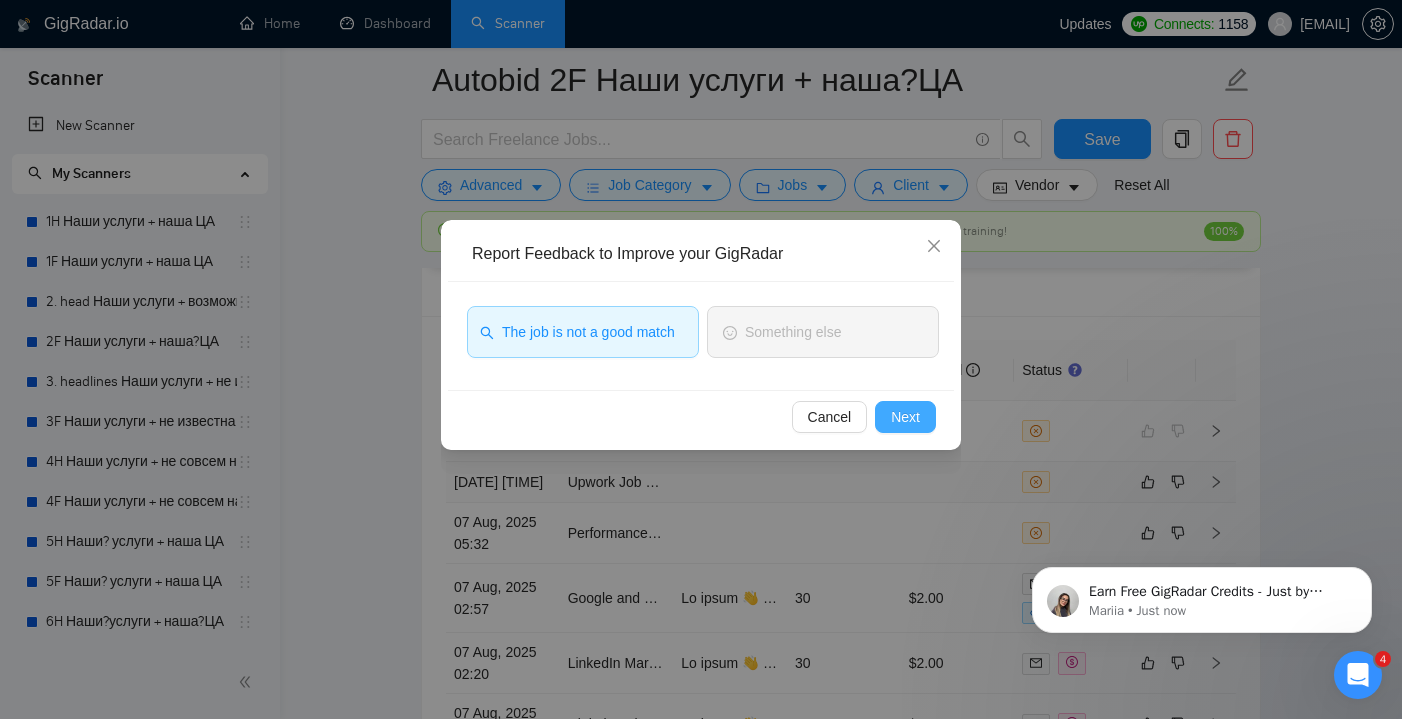 click on "Next" at bounding box center [905, 417] 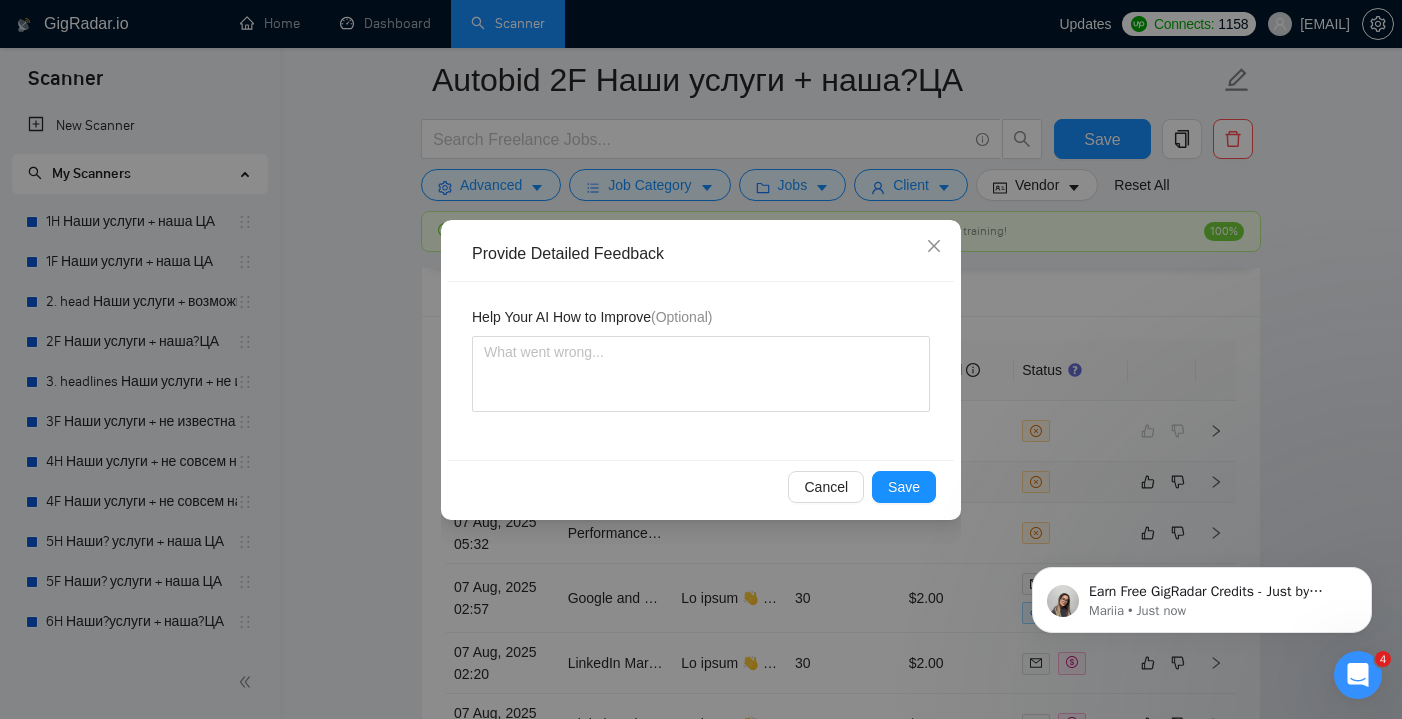 click on "Cancel Save" at bounding box center (701, 486) 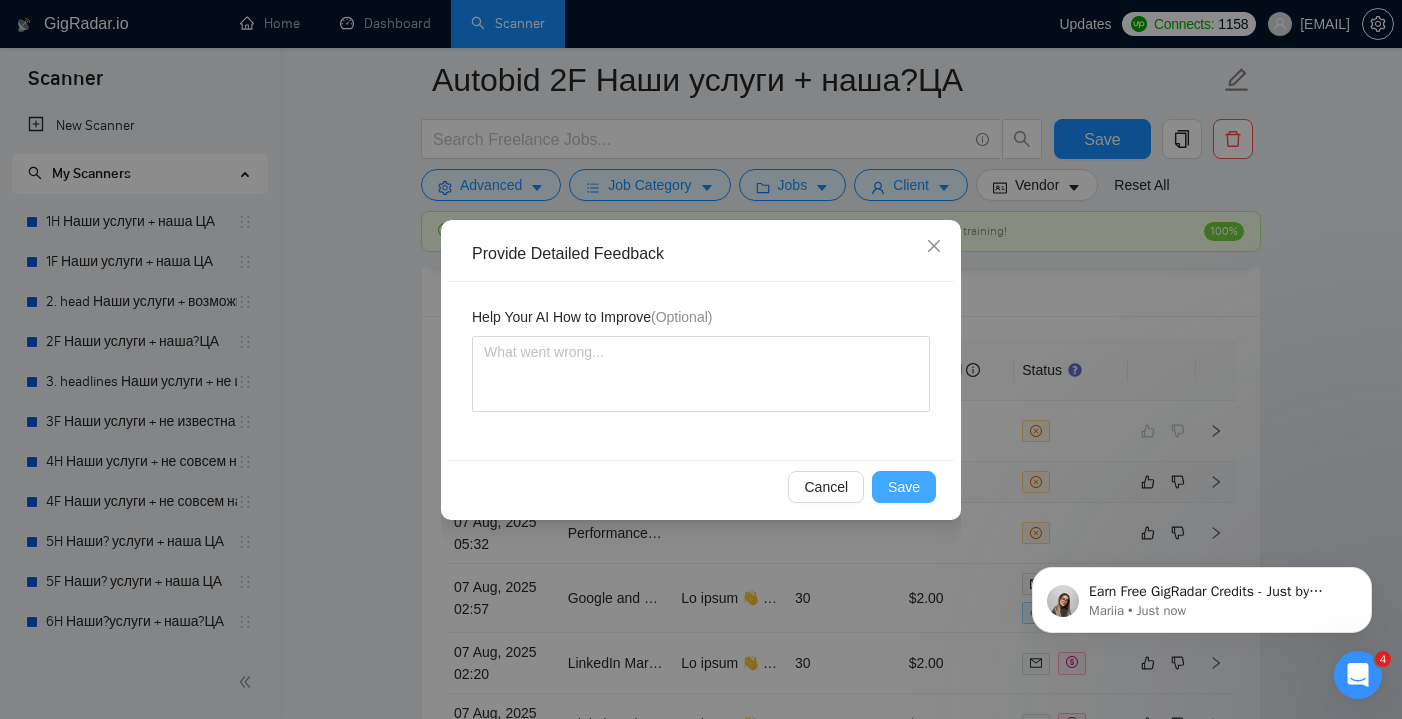 click on "Save" at bounding box center [904, 487] 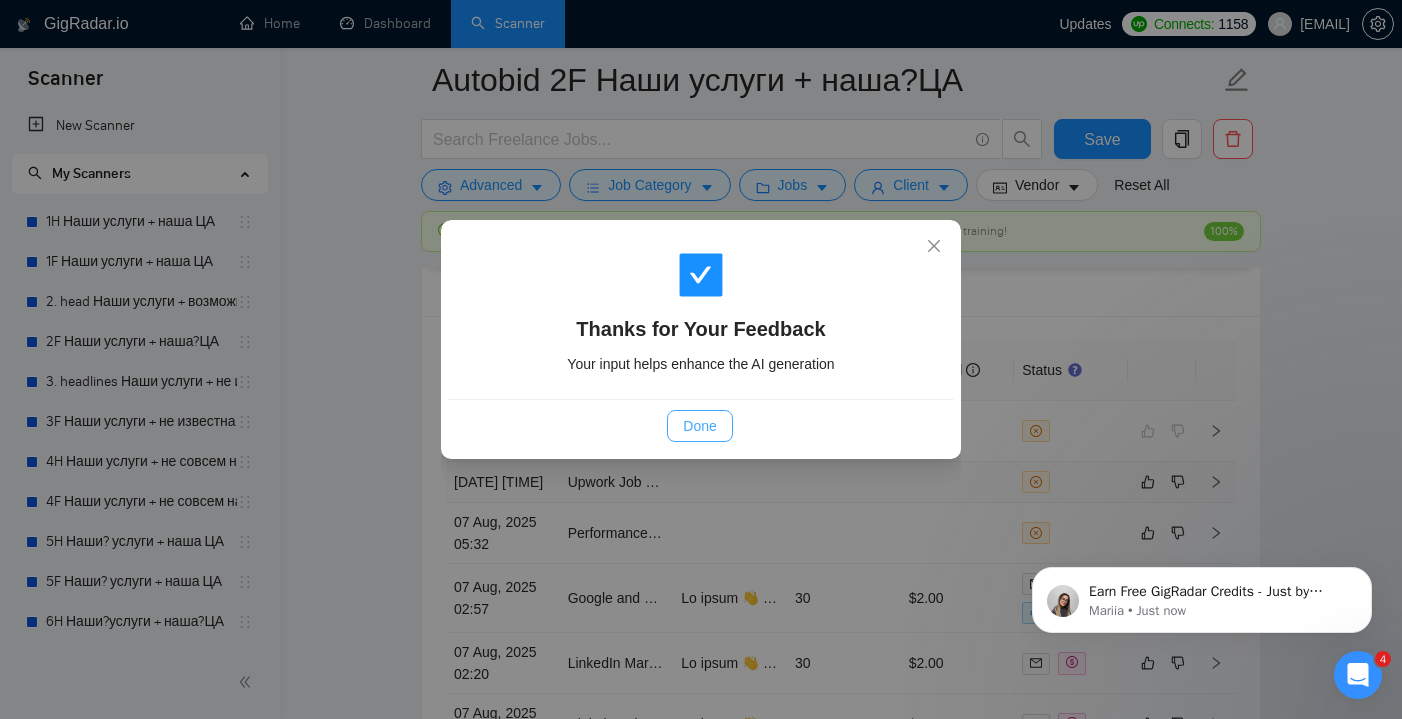 click on "Done" at bounding box center (699, 426) 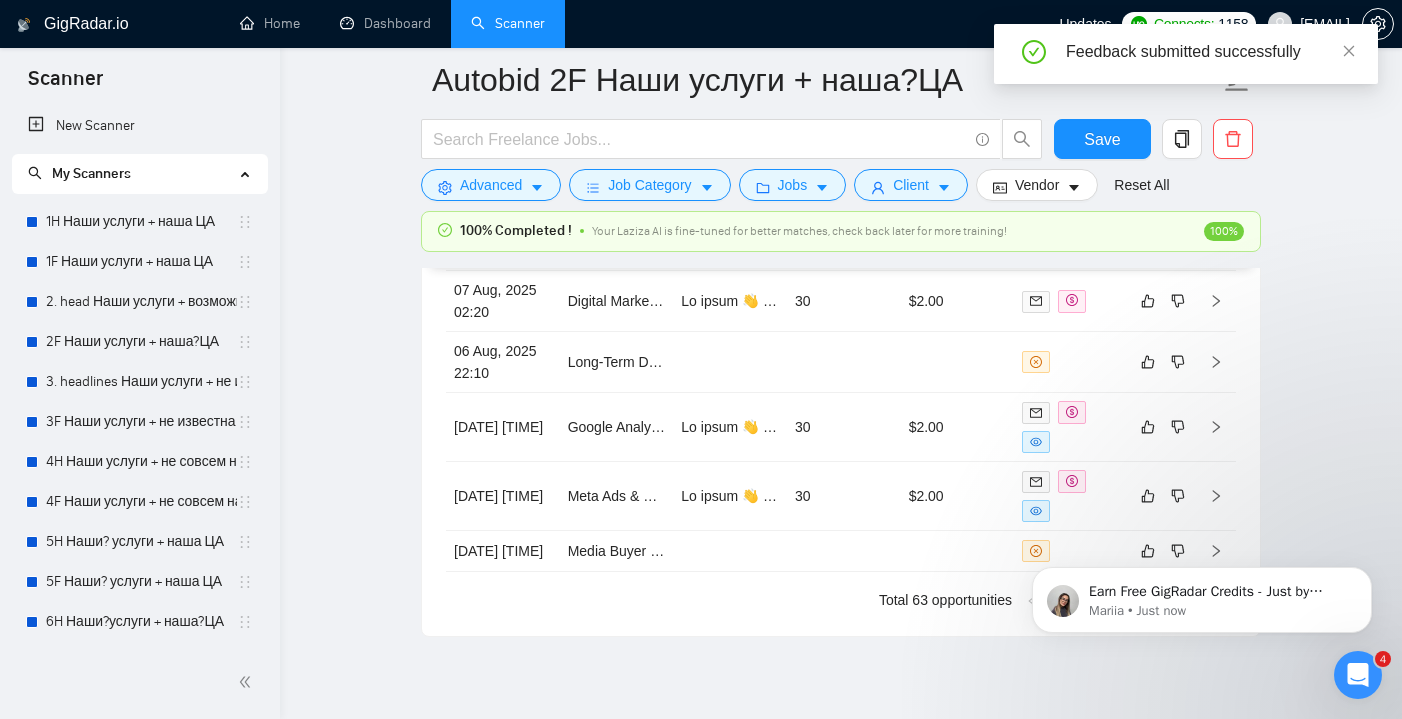 scroll, scrollTop: 5710, scrollLeft: 0, axis: vertical 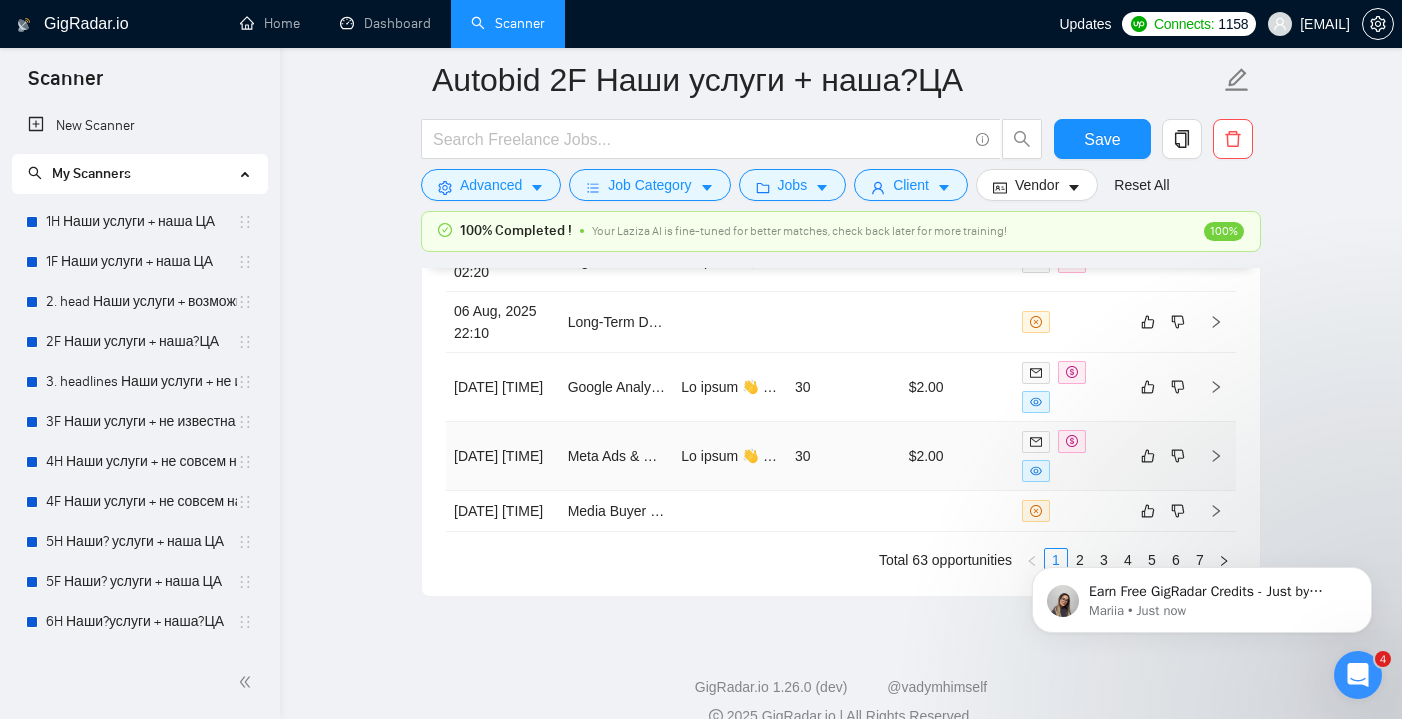 click on "30" at bounding box center (844, 456) 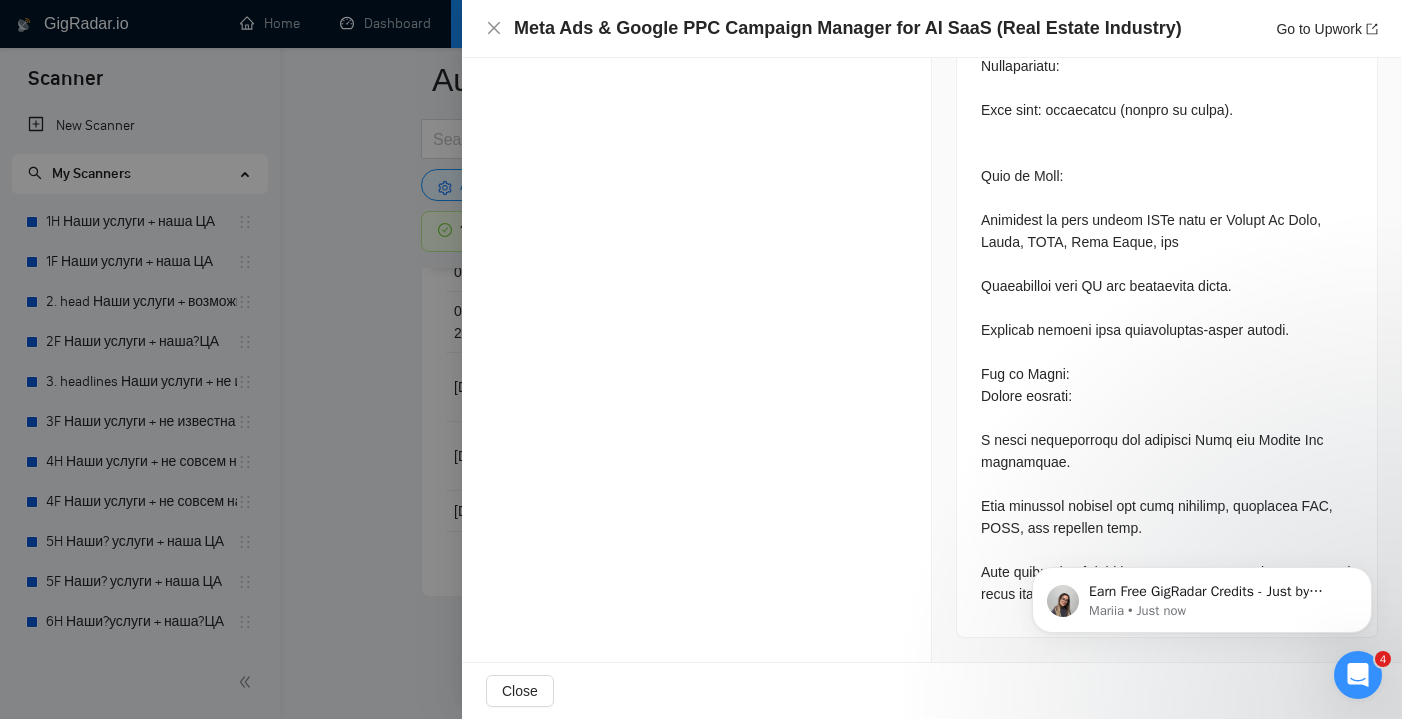 scroll, scrollTop: 2482, scrollLeft: 0, axis: vertical 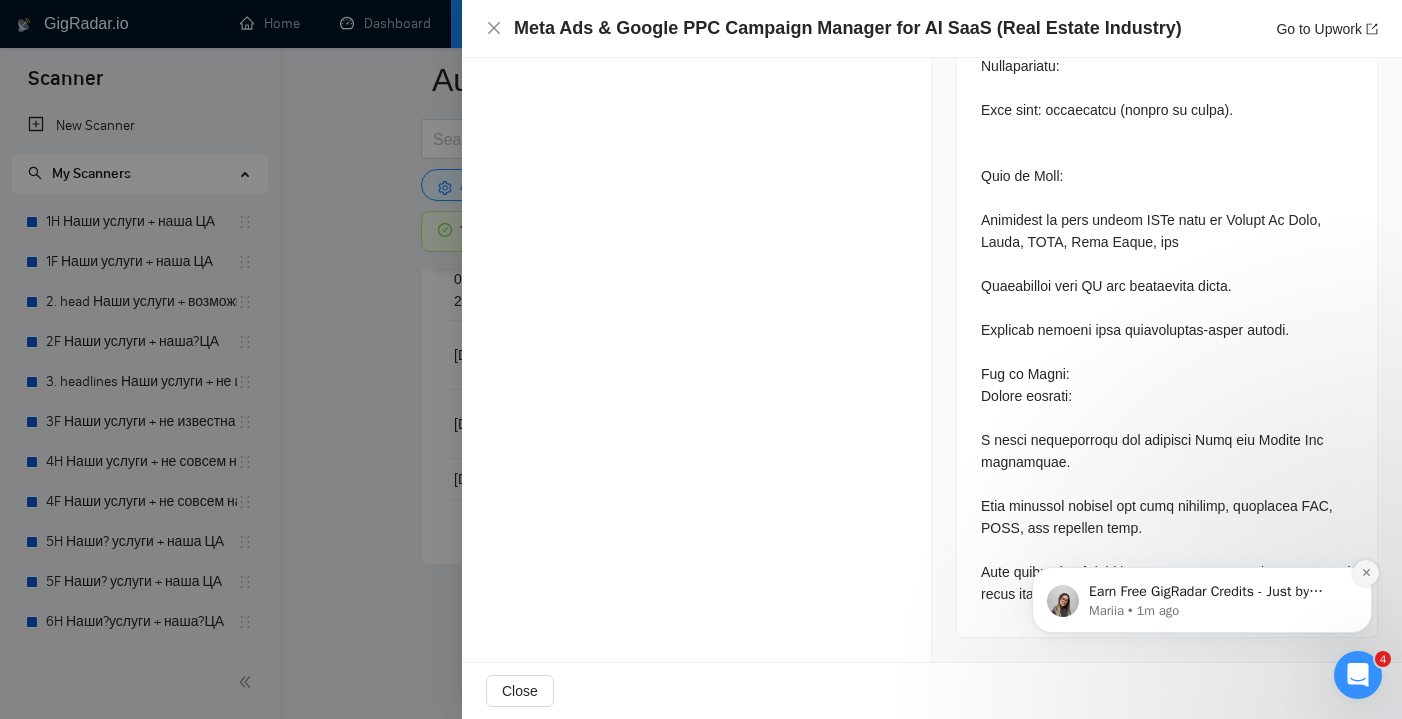 click 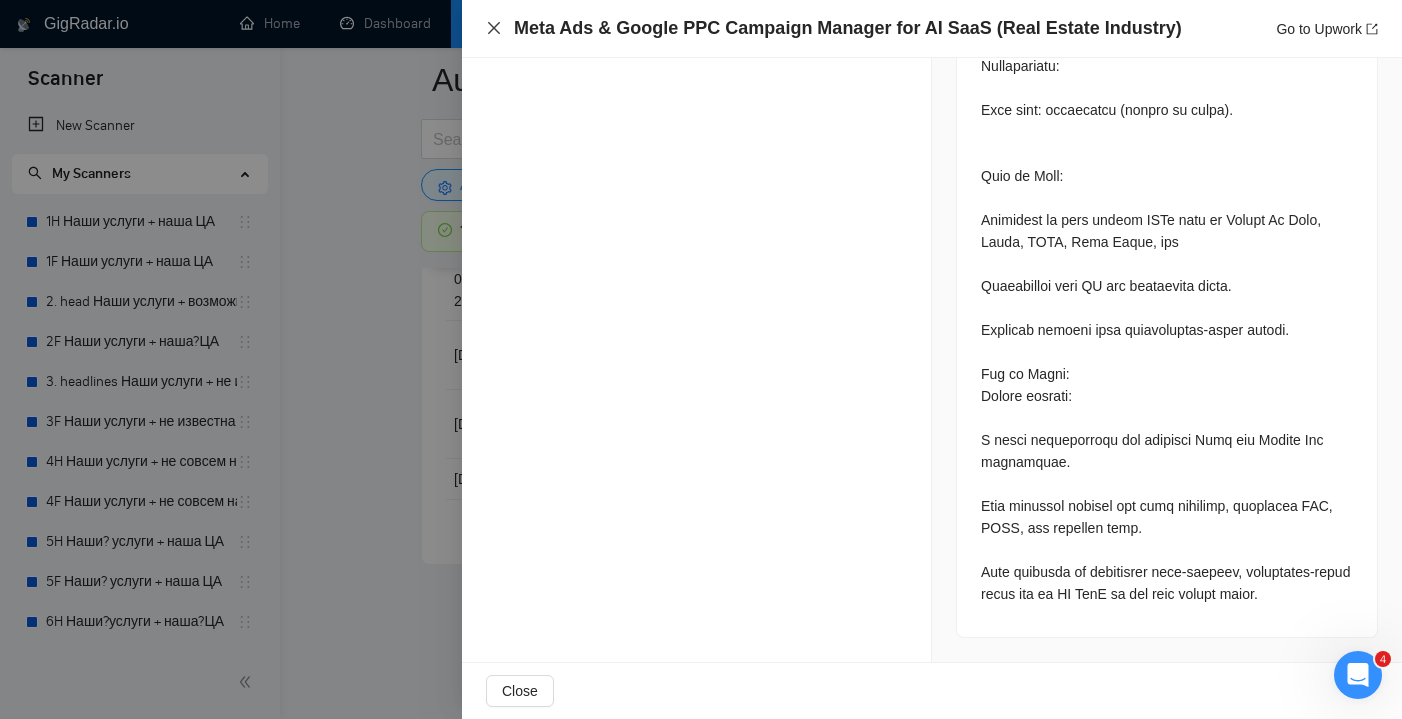 click 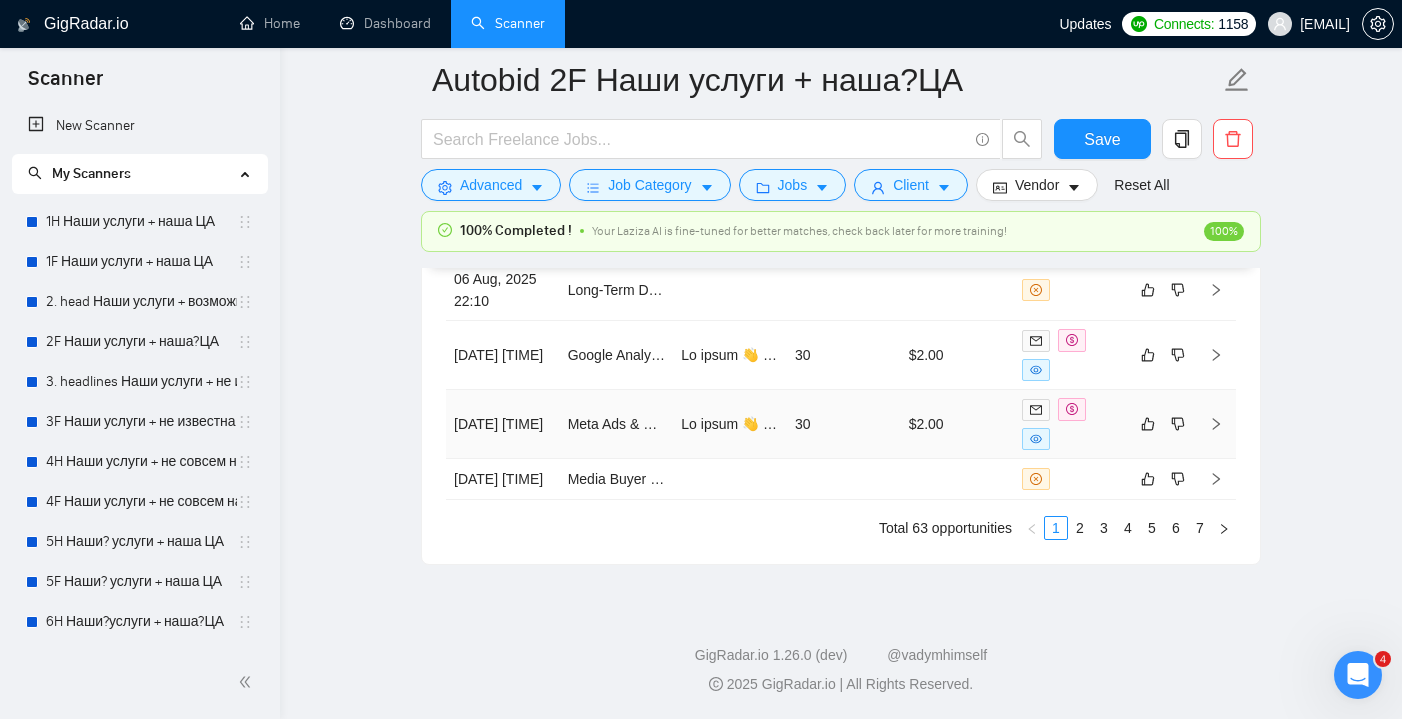click at bounding box center [1071, 424] 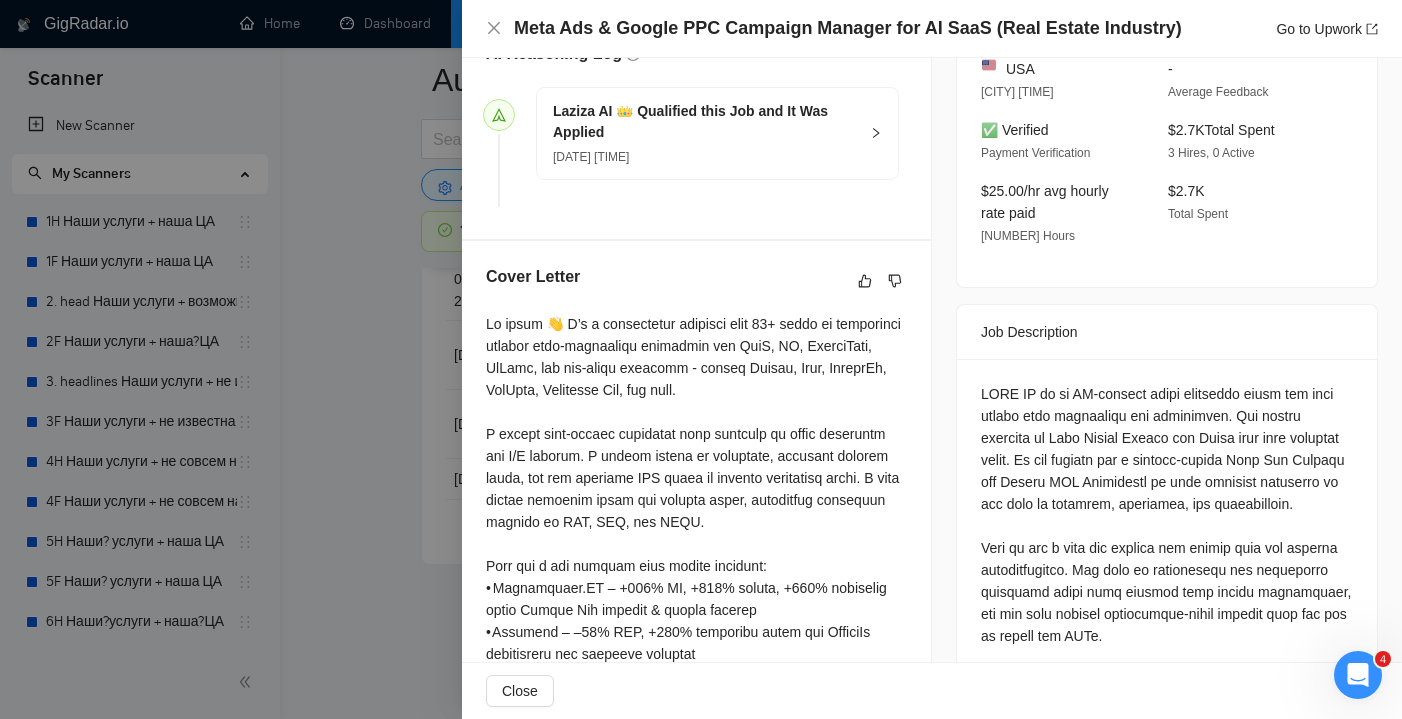 scroll, scrollTop: 568, scrollLeft: 0, axis: vertical 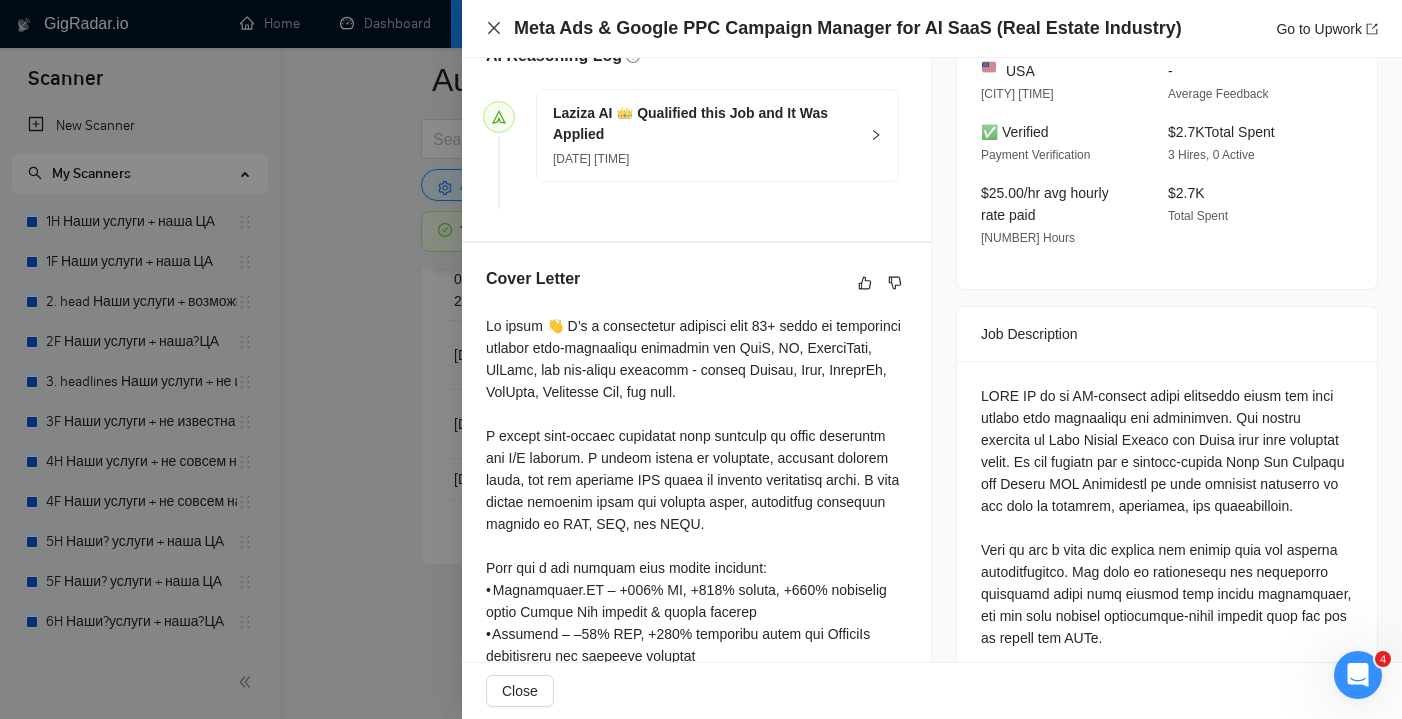 click 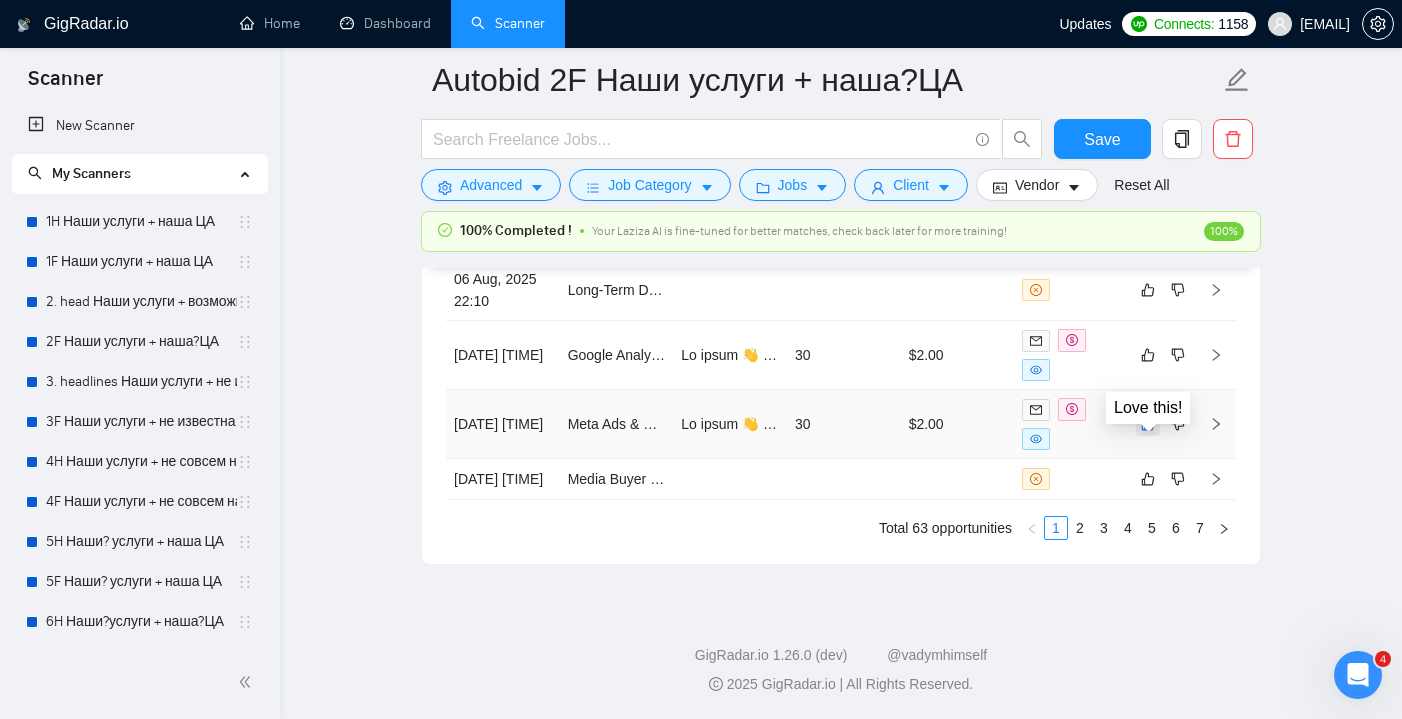 click 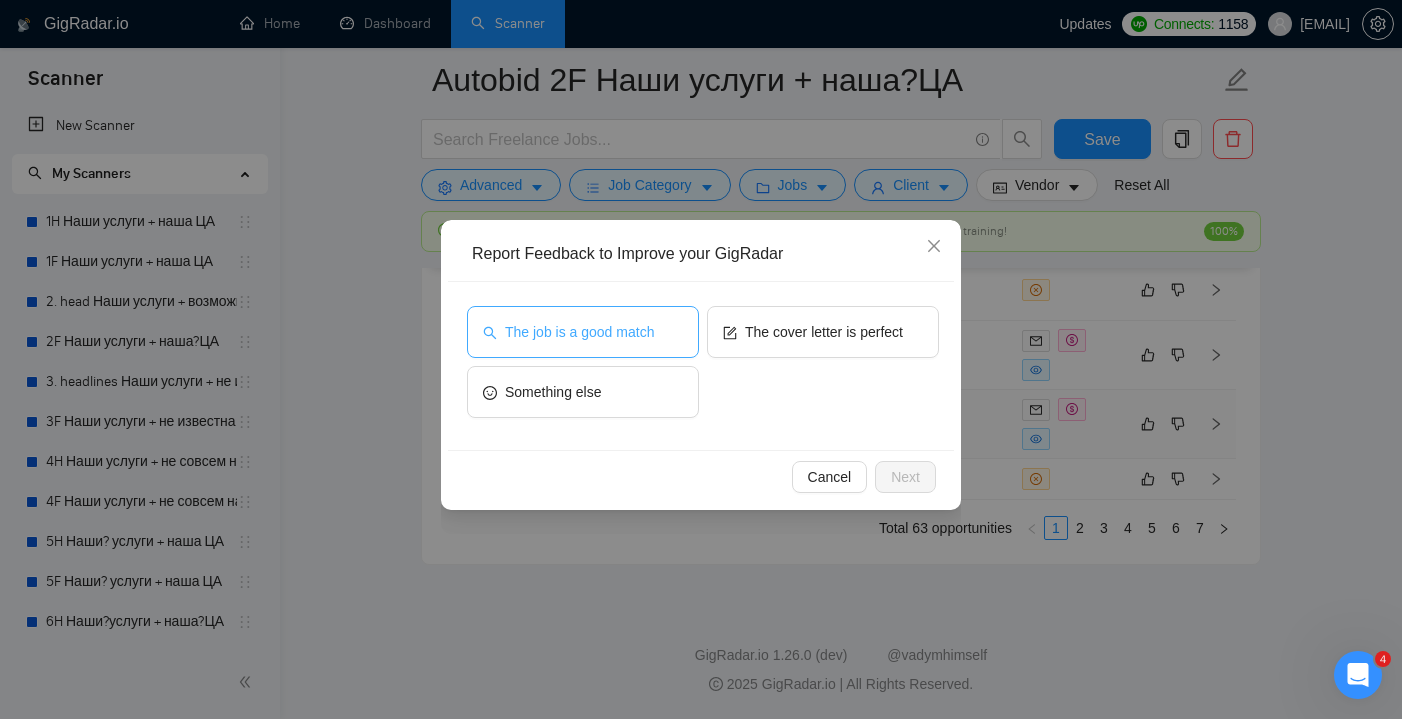 click on "The job is a good match" at bounding box center [579, 332] 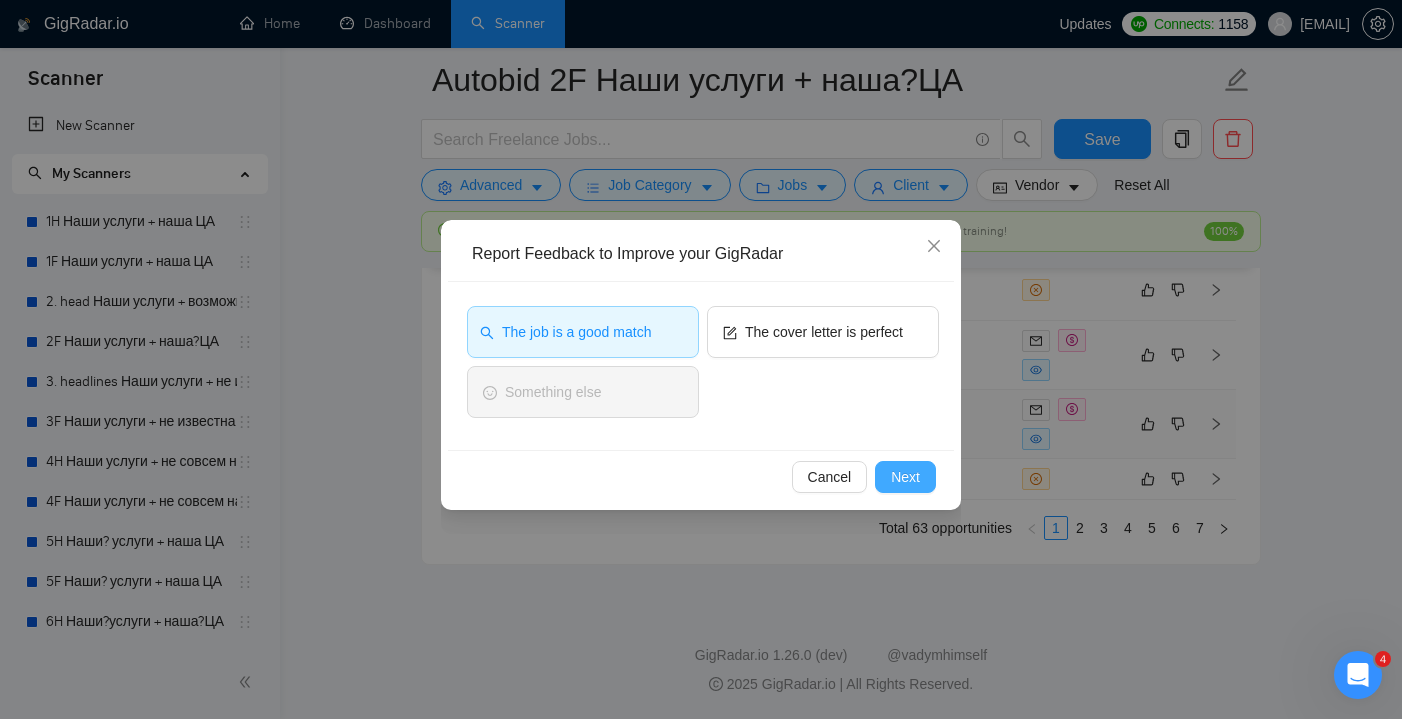 click on "Next" at bounding box center (905, 477) 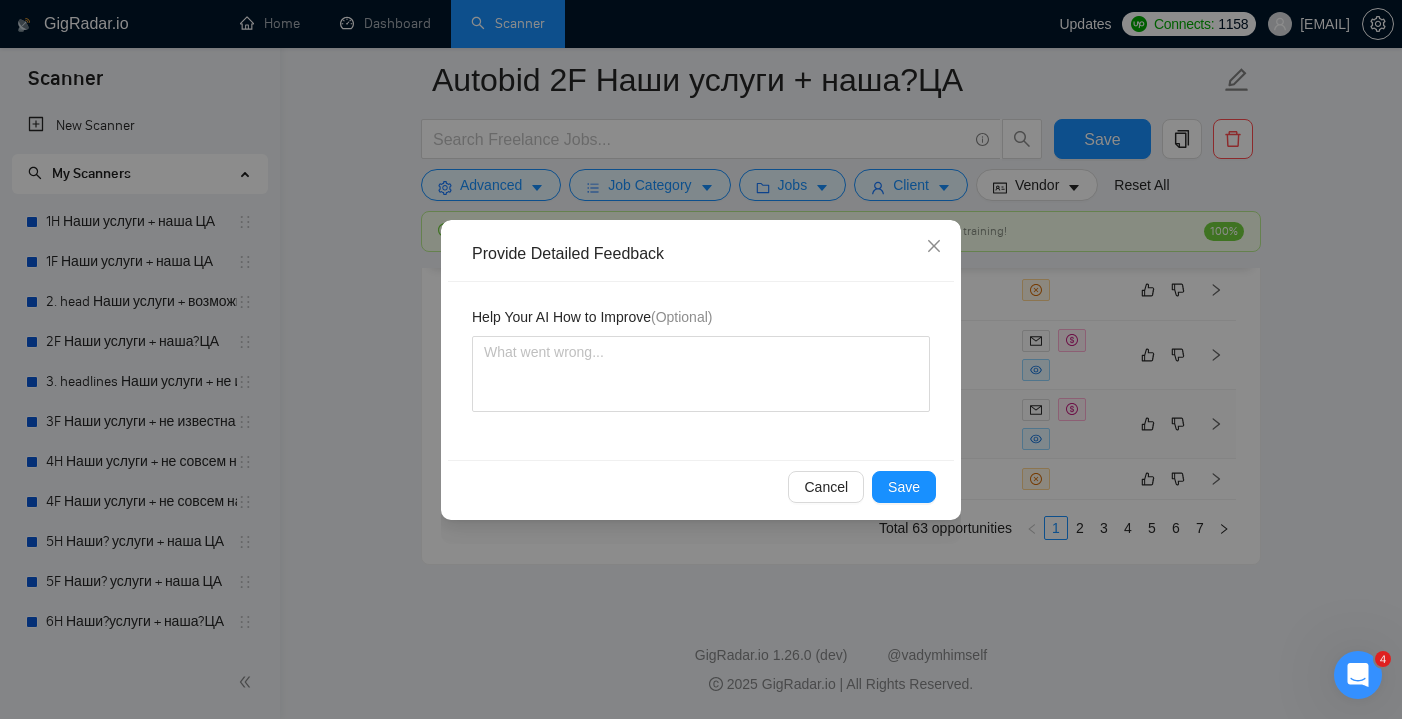click on "Save" at bounding box center [904, 487] 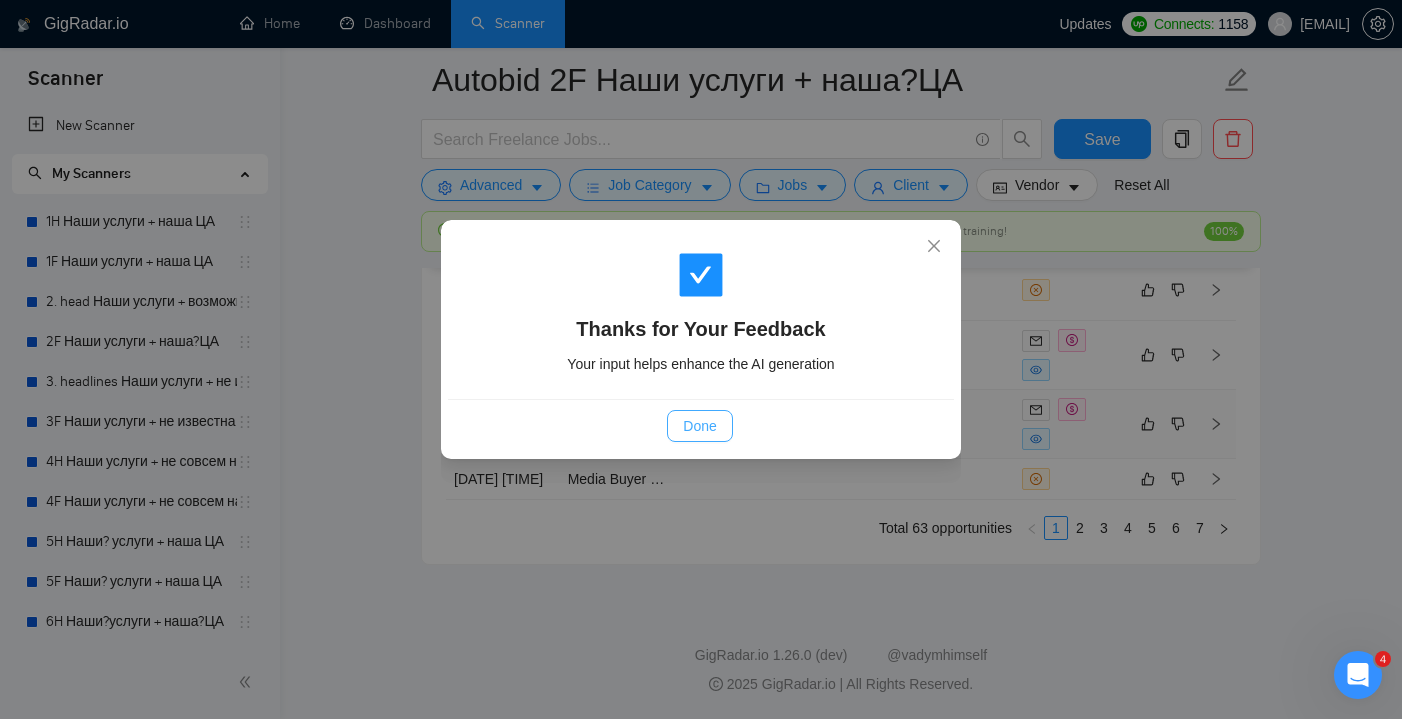 click on "Done" at bounding box center (699, 426) 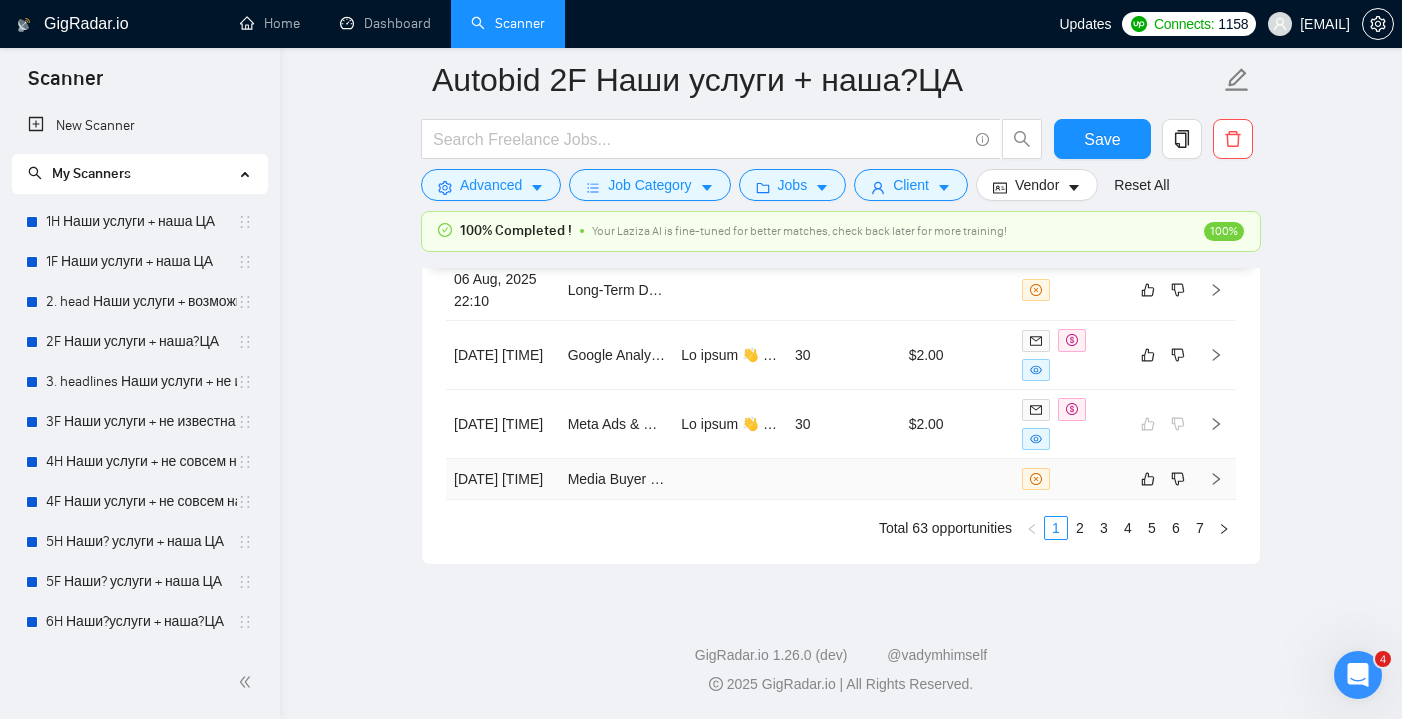 scroll, scrollTop: 5575, scrollLeft: 0, axis: vertical 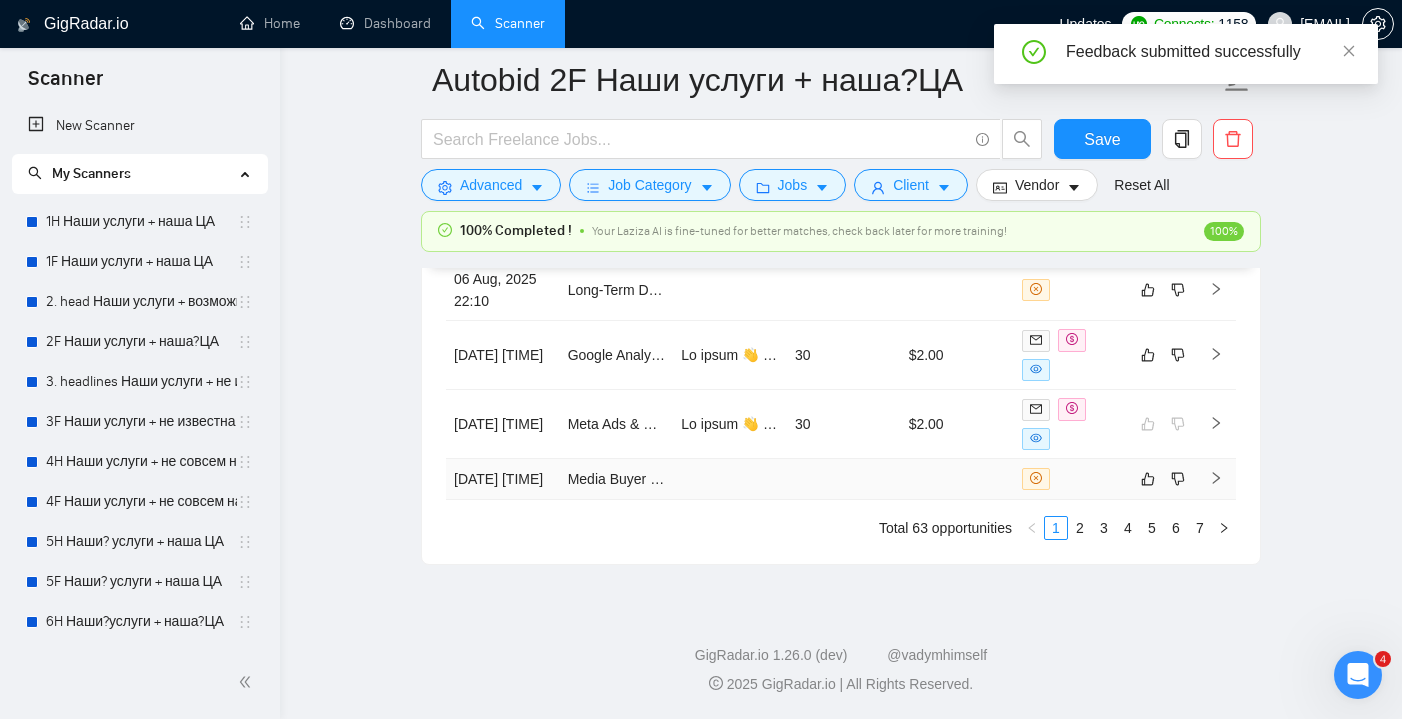 click at bounding box center (958, 479) 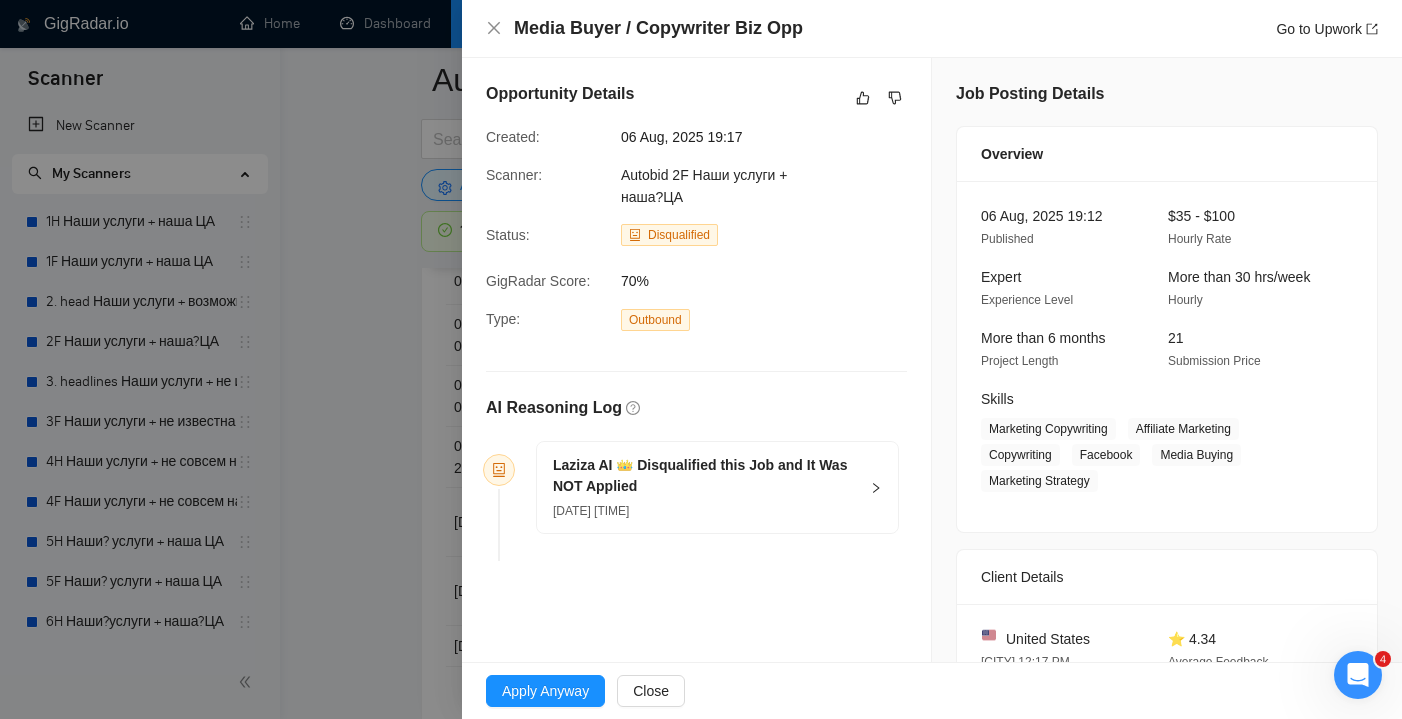 scroll, scrollTop: 0, scrollLeft: 0, axis: both 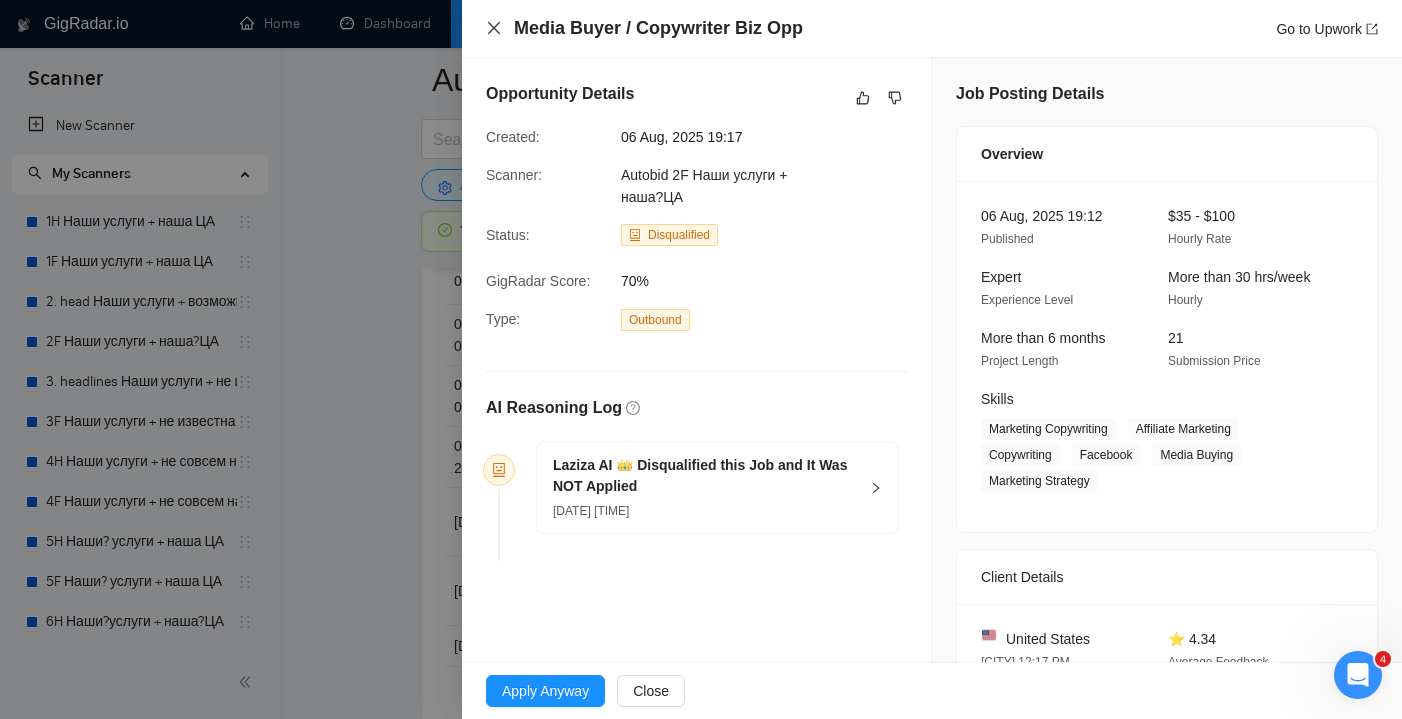 click 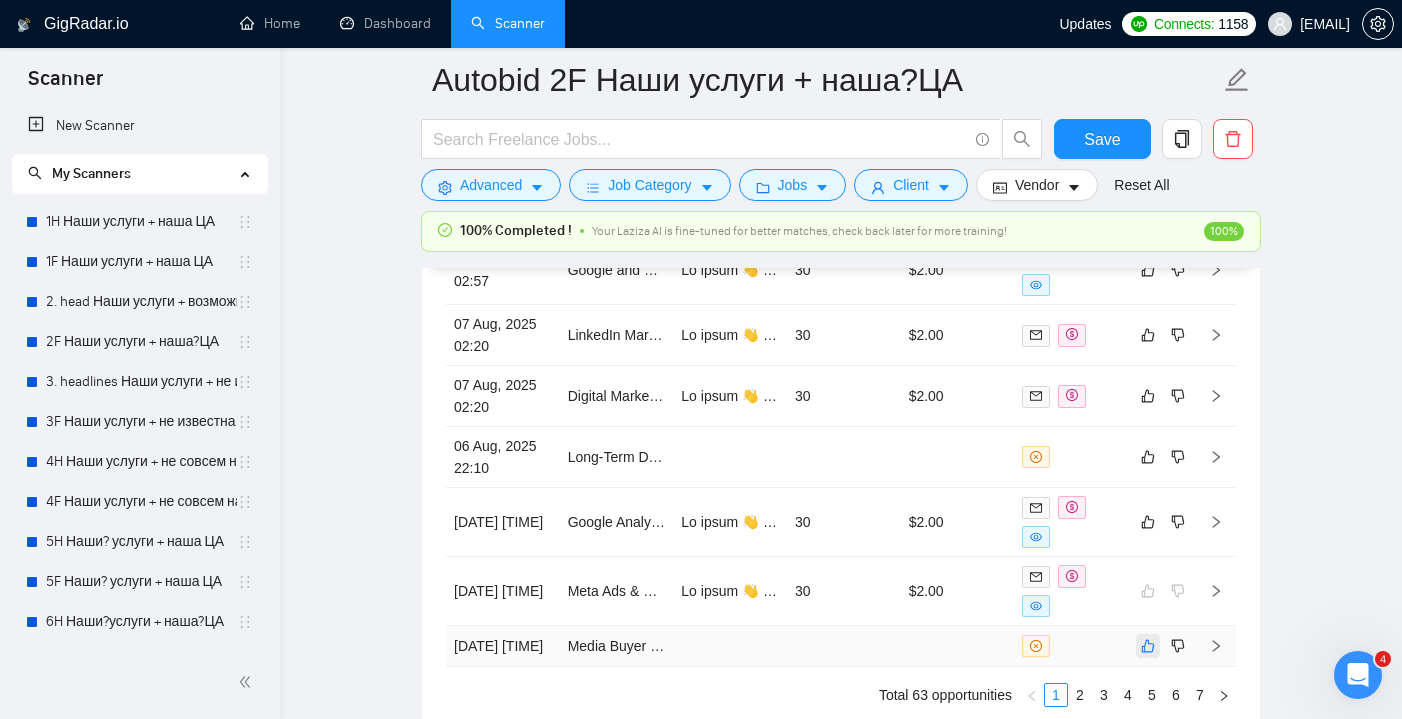 click 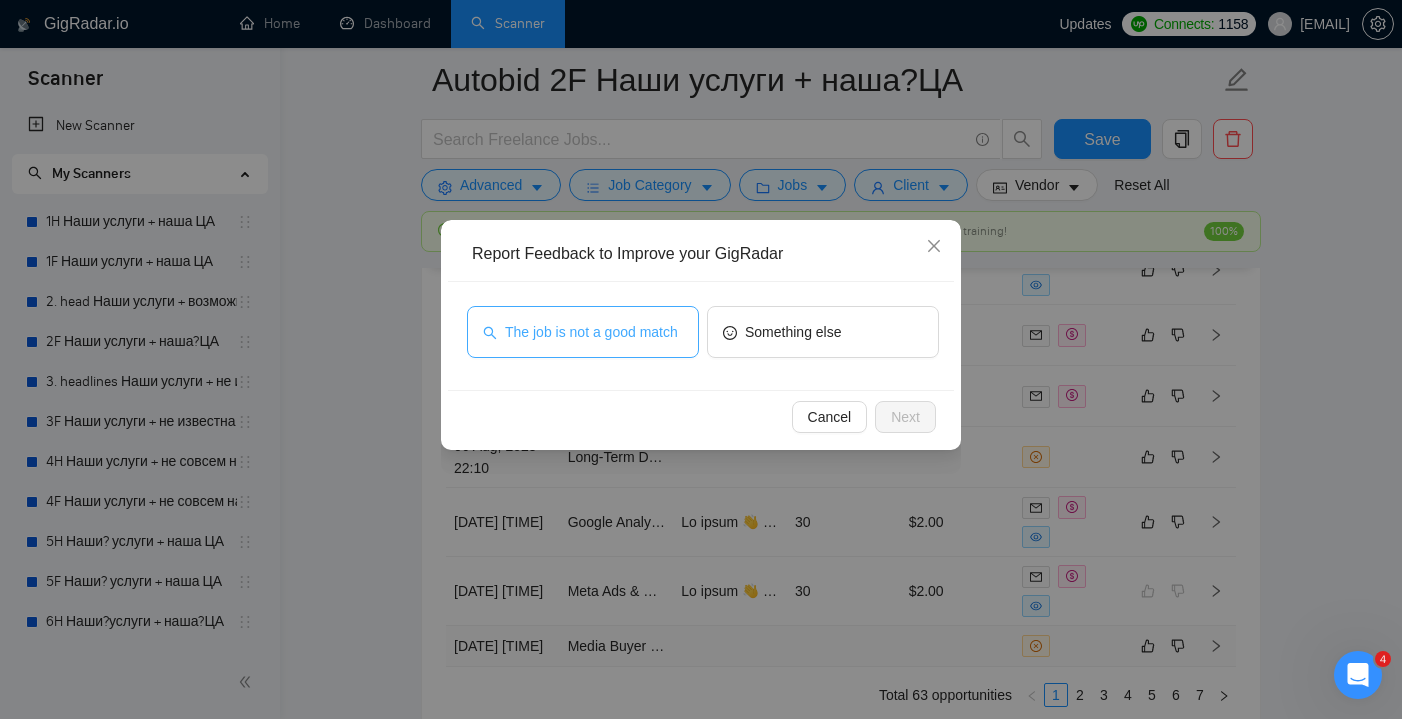 click on "The job is not a good match" at bounding box center (591, 332) 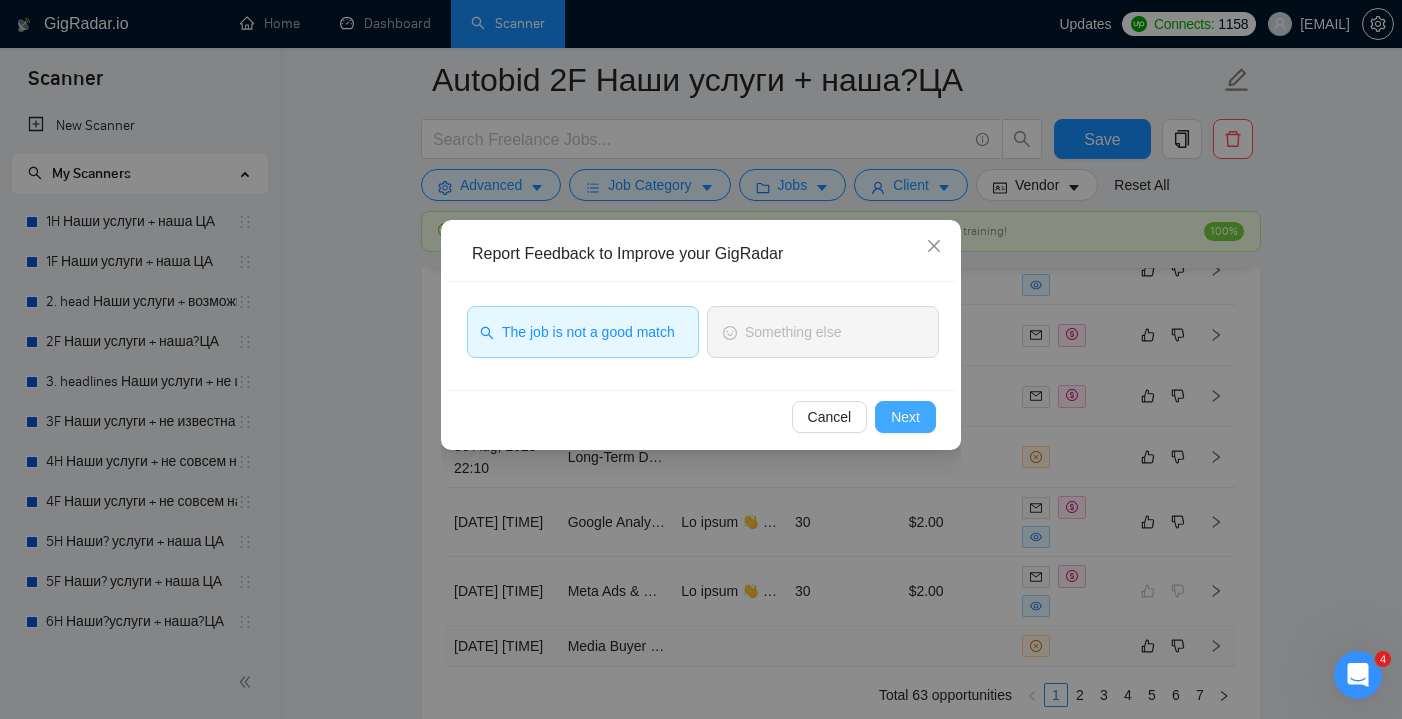 click on "Next" at bounding box center [905, 417] 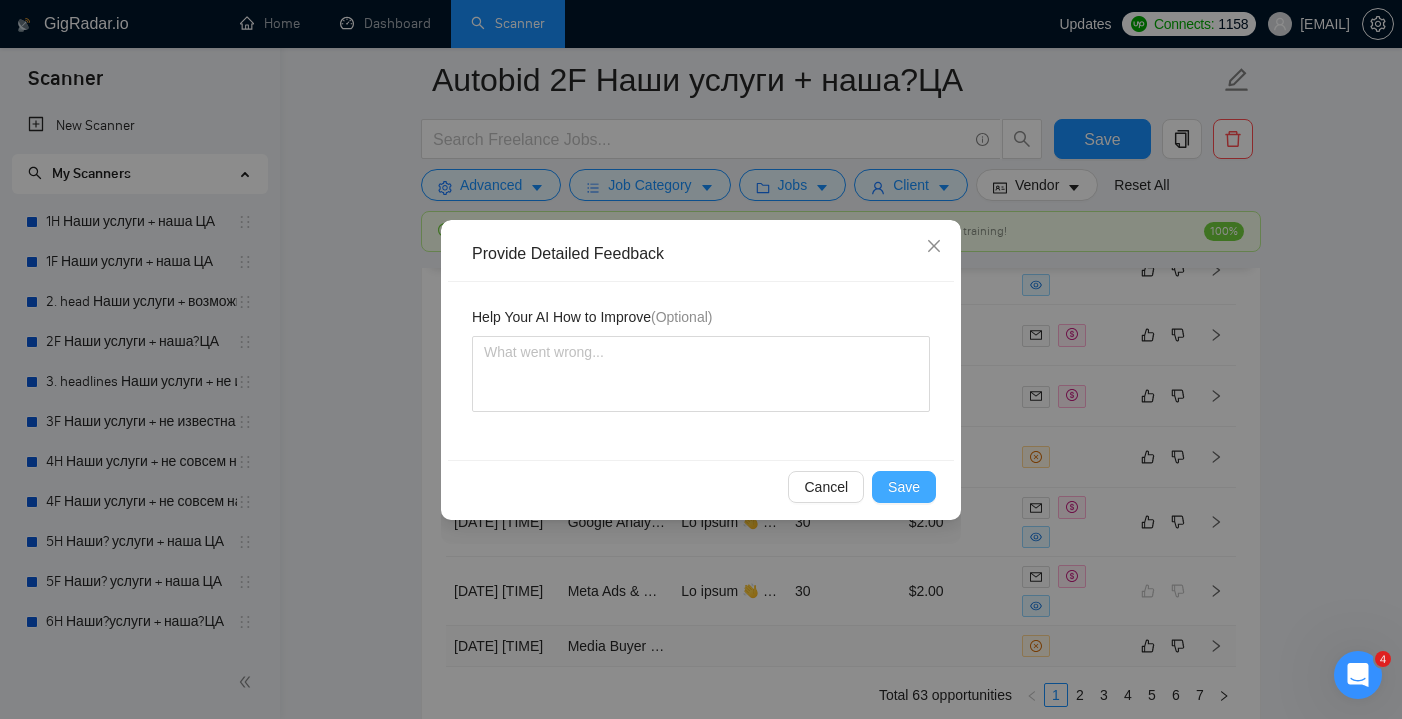click on "Save" at bounding box center (904, 487) 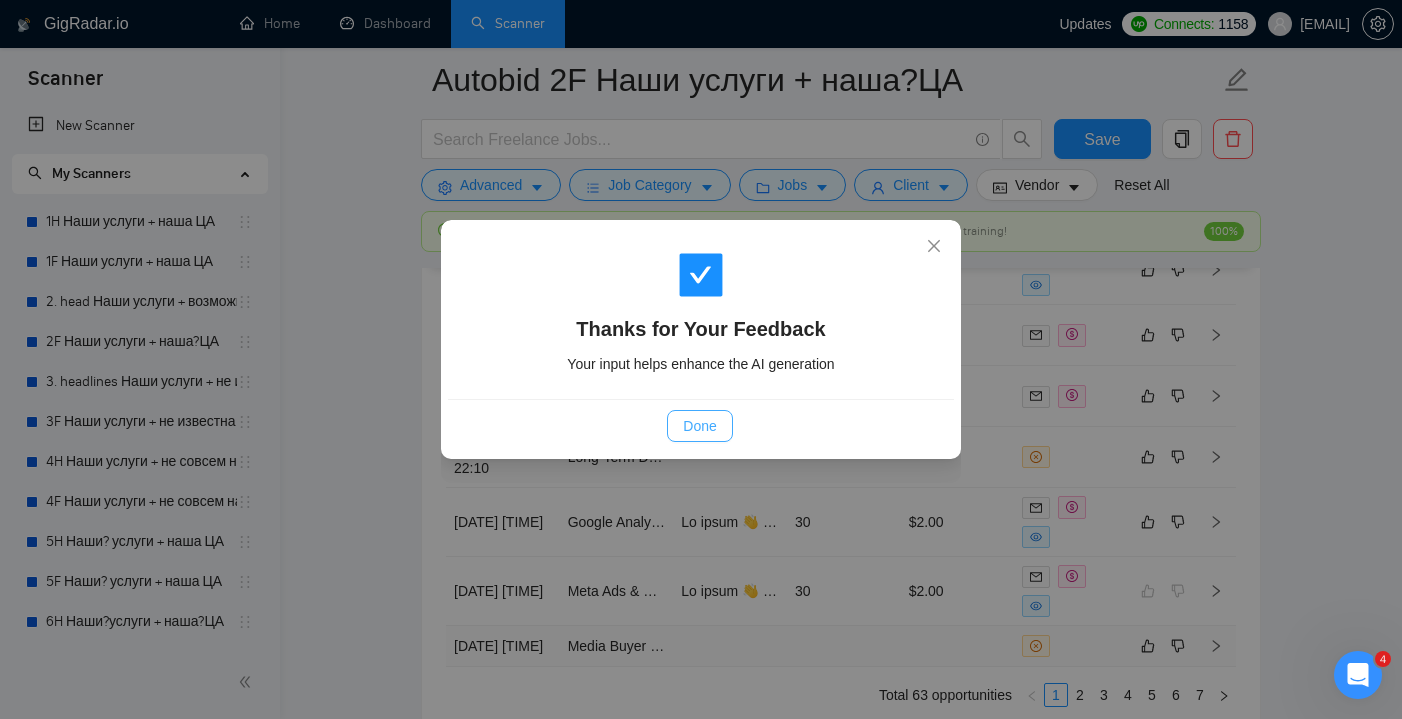 click on "Done" at bounding box center [699, 426] 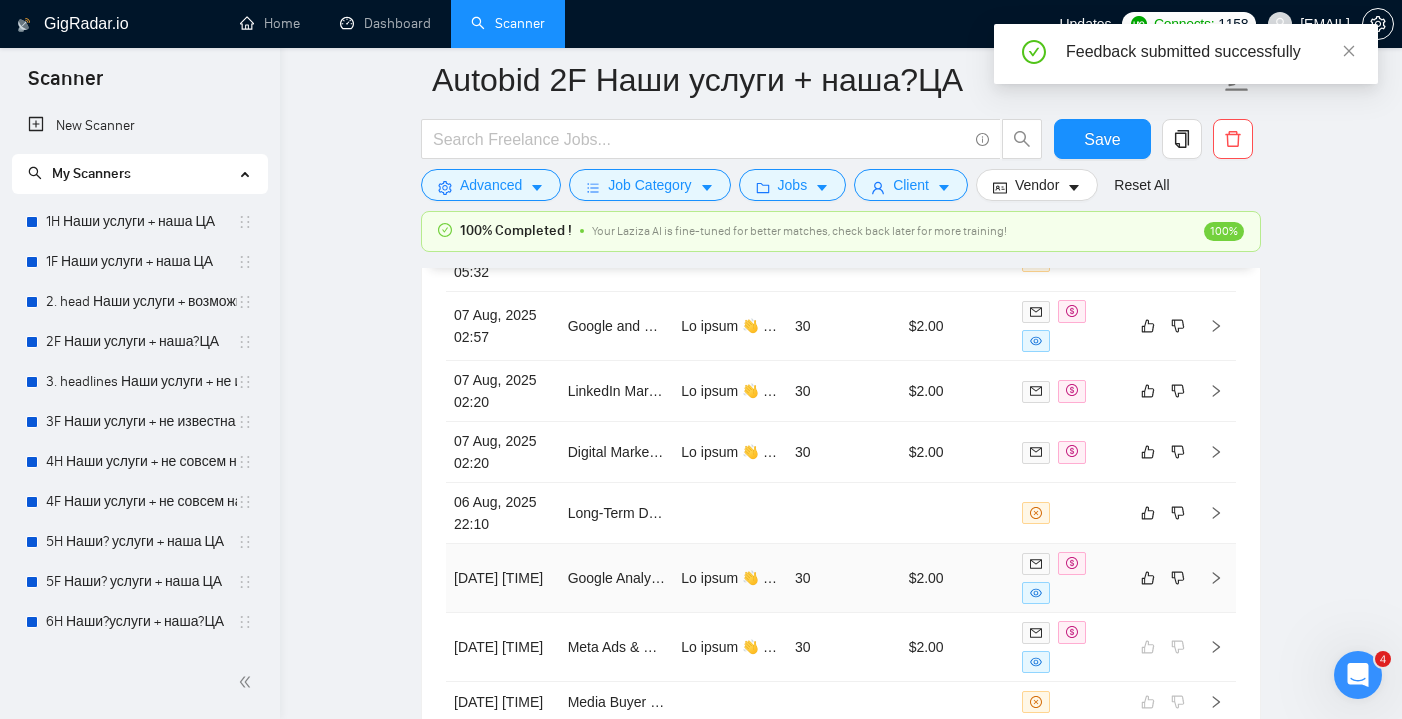 scroll, scrollTop: 5522, scrollLeft: 0, axis: vertical 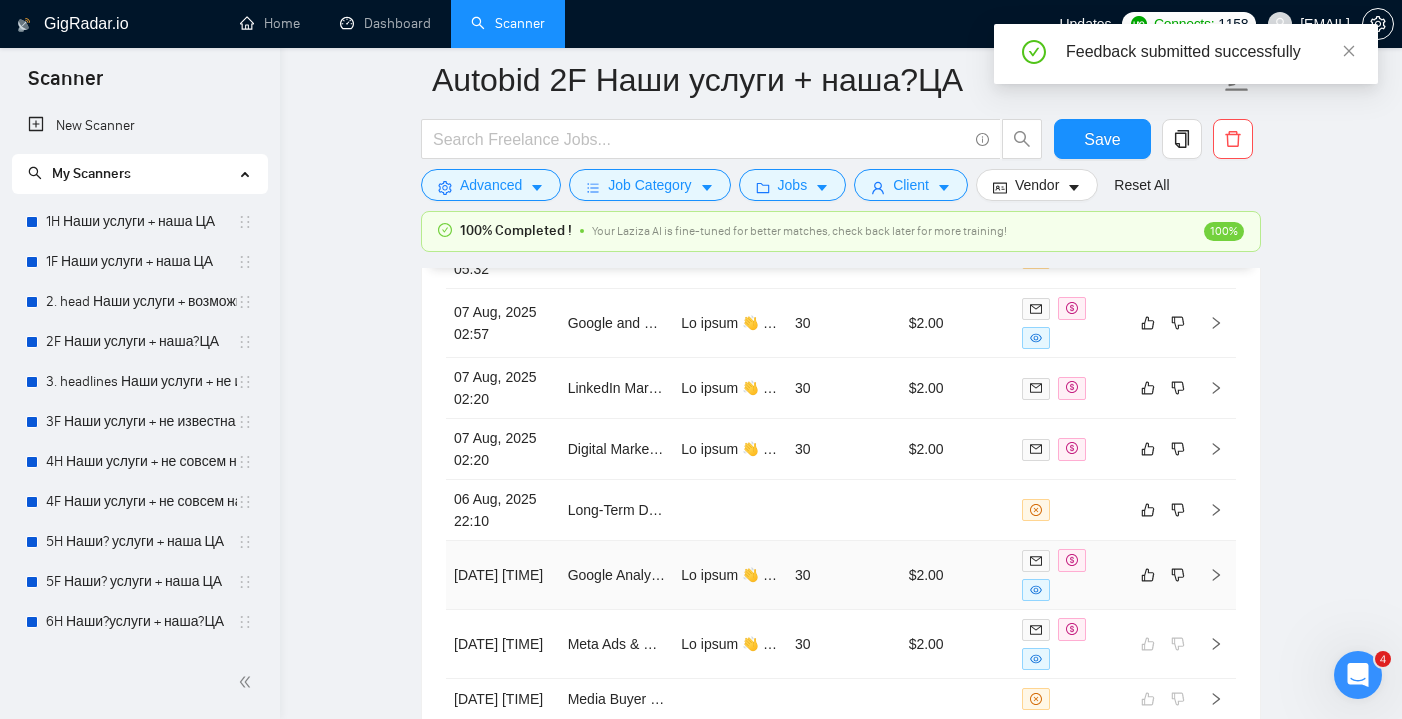 click on "30" at bounding box center [844, 575] 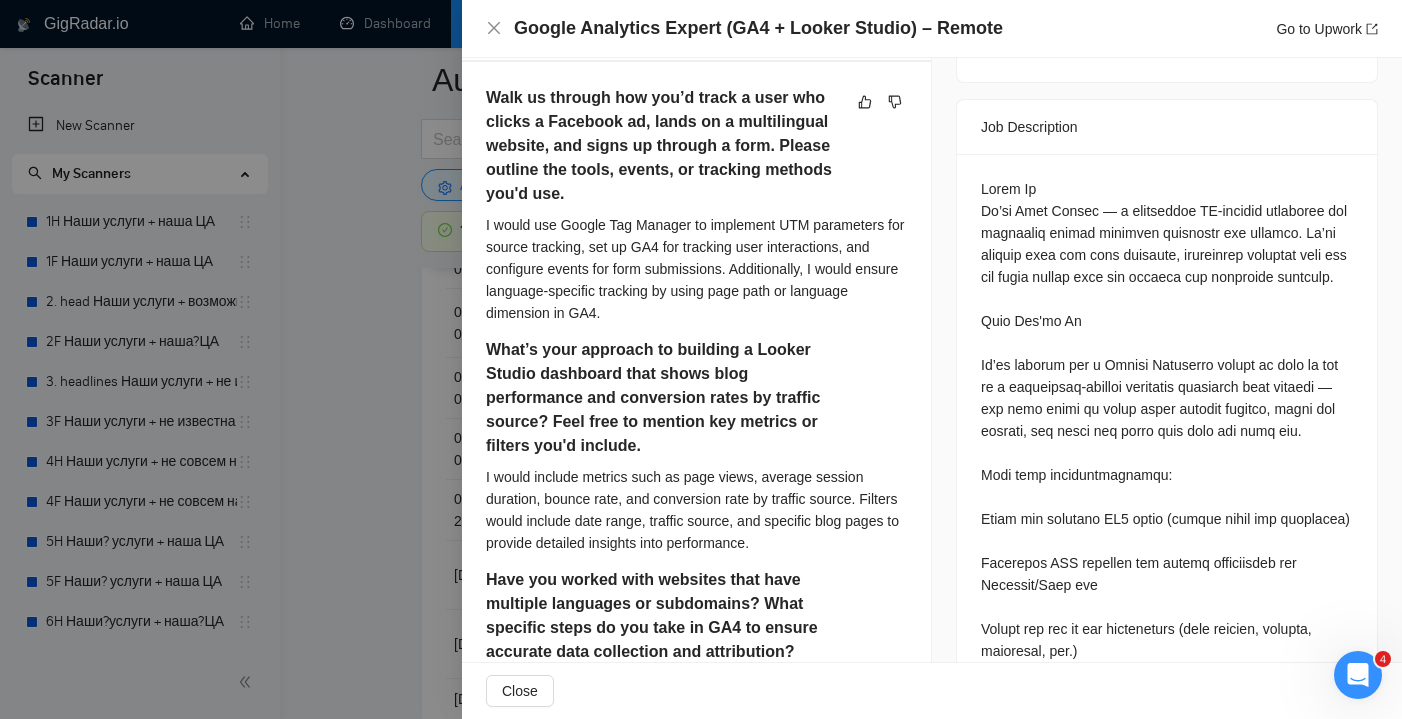 scroll, scrollTop: 751, scrollLeft: 0, axis: vertical 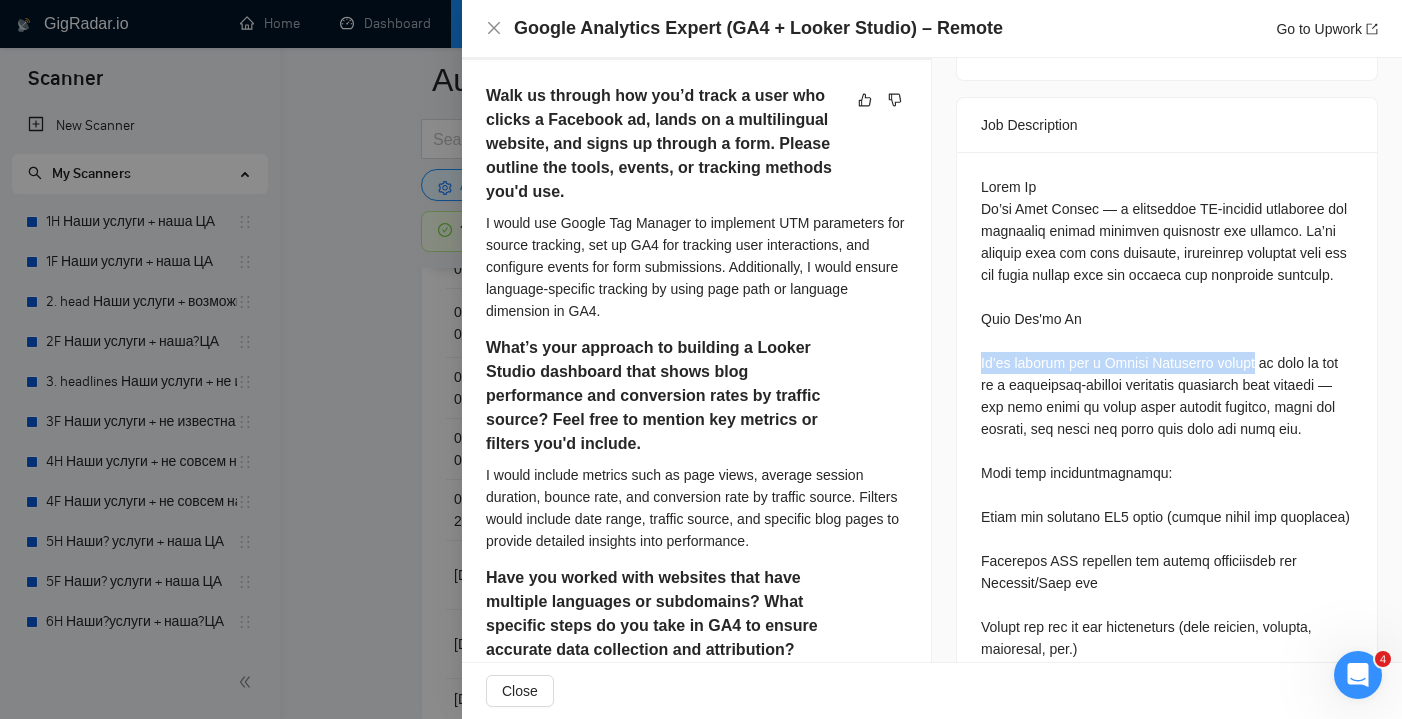 drag, startPoint x: 974, startPoint y: 379, endPoint x: 1259, endPoint y: 376, distance: 285.01578 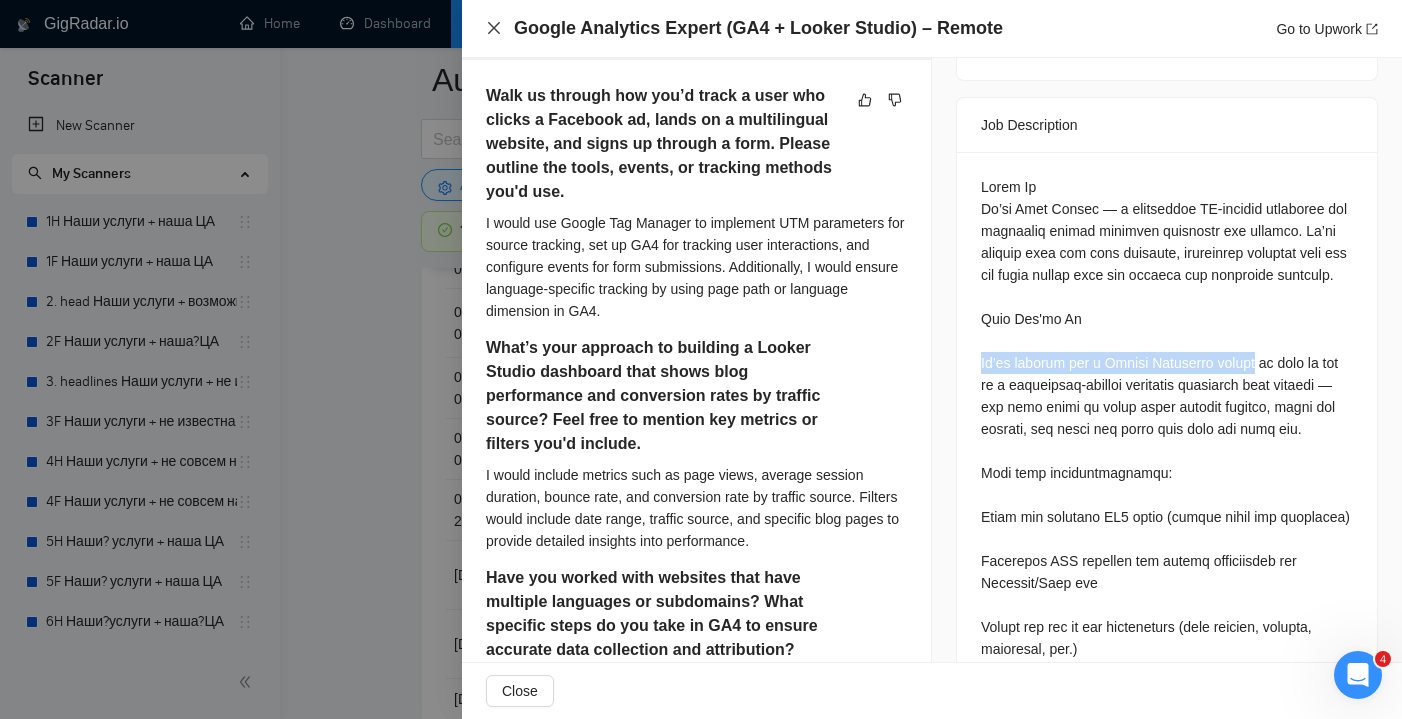 click 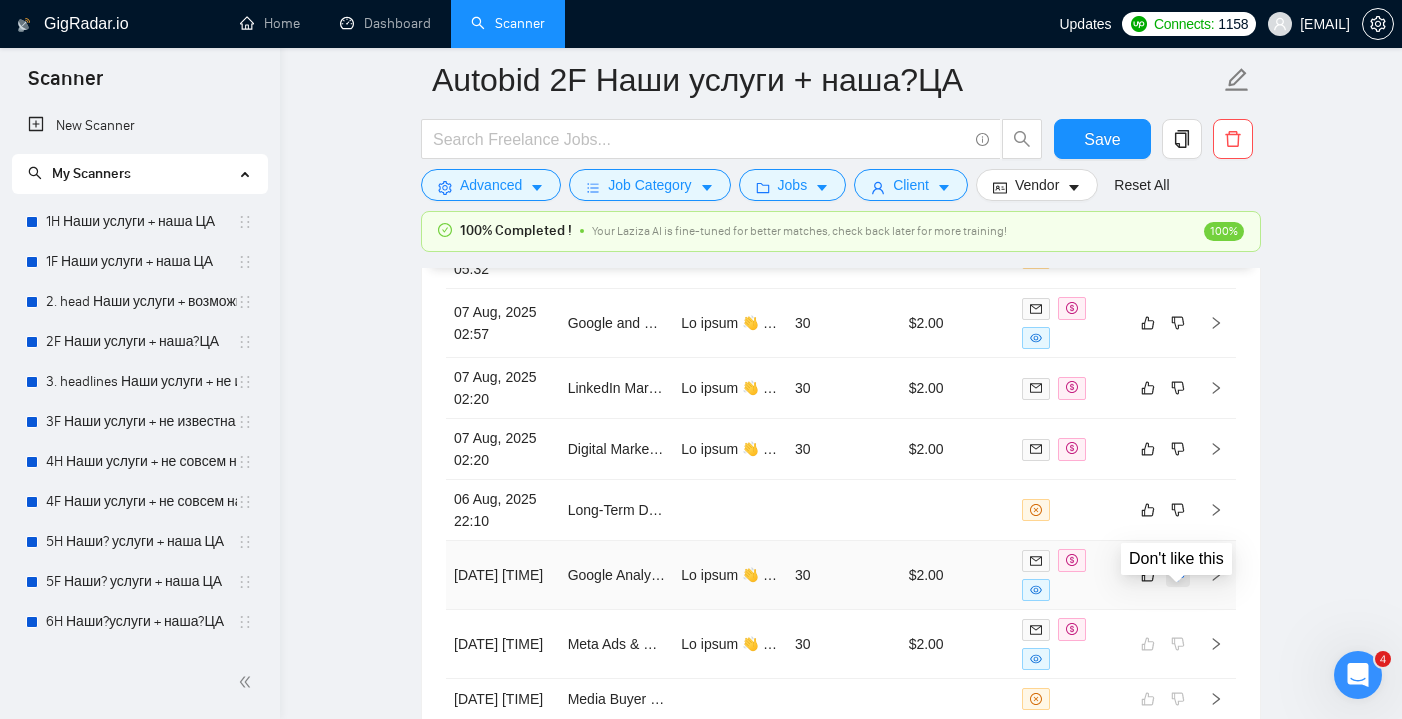 click 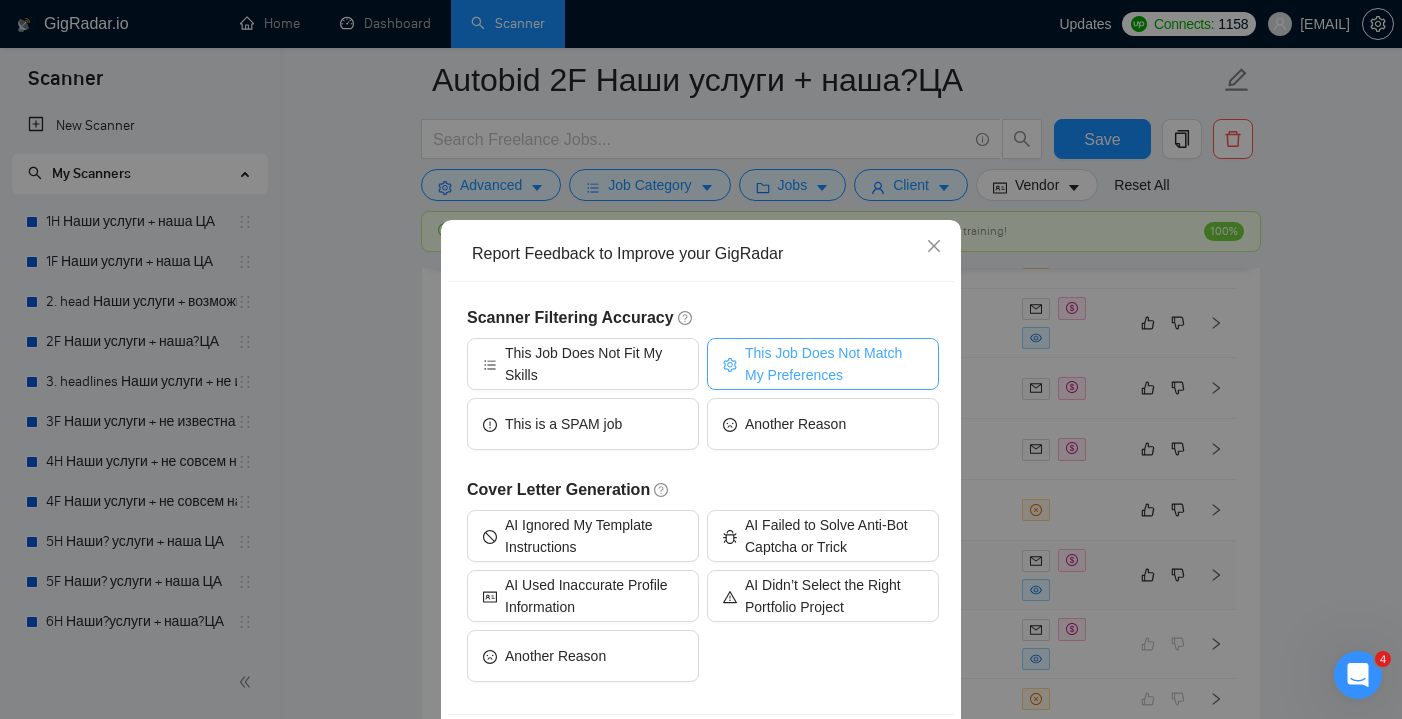 click 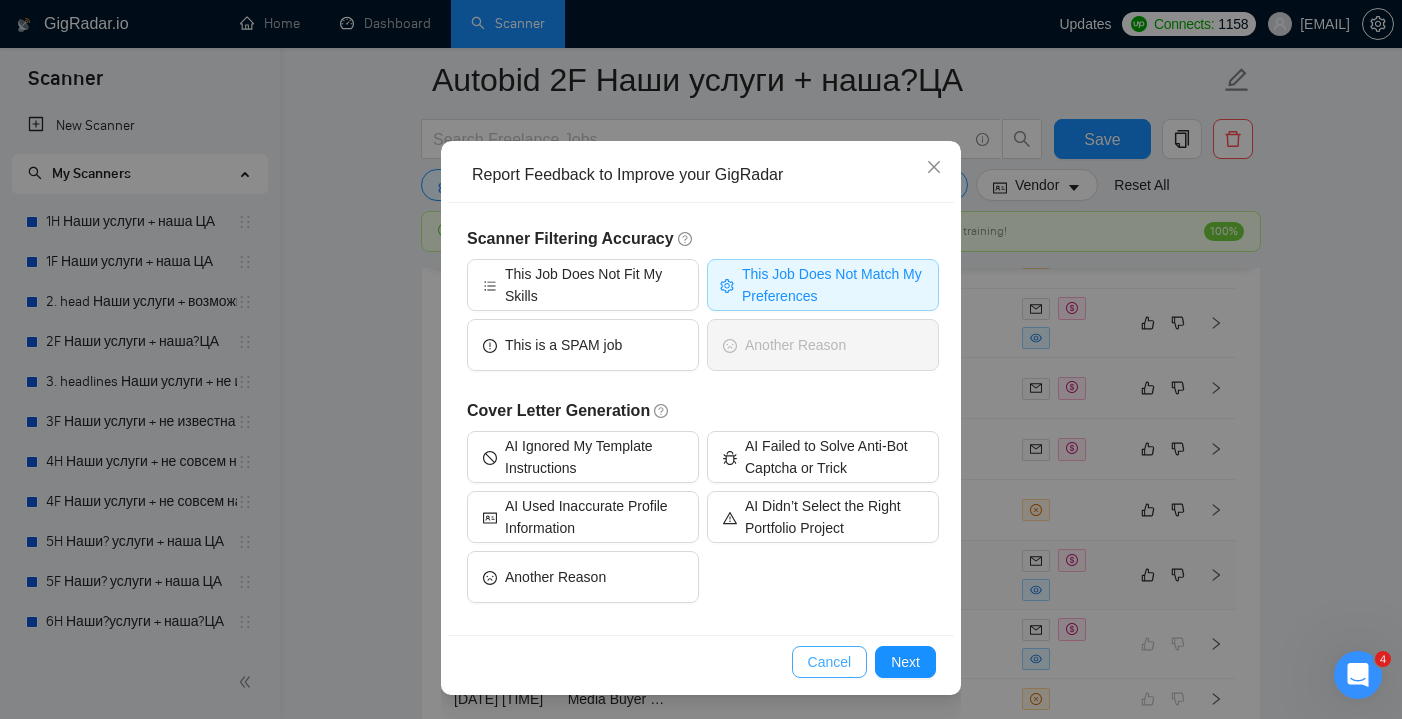 scroll, scrollTop: 79, scrollLeft: 0, axis: vertical 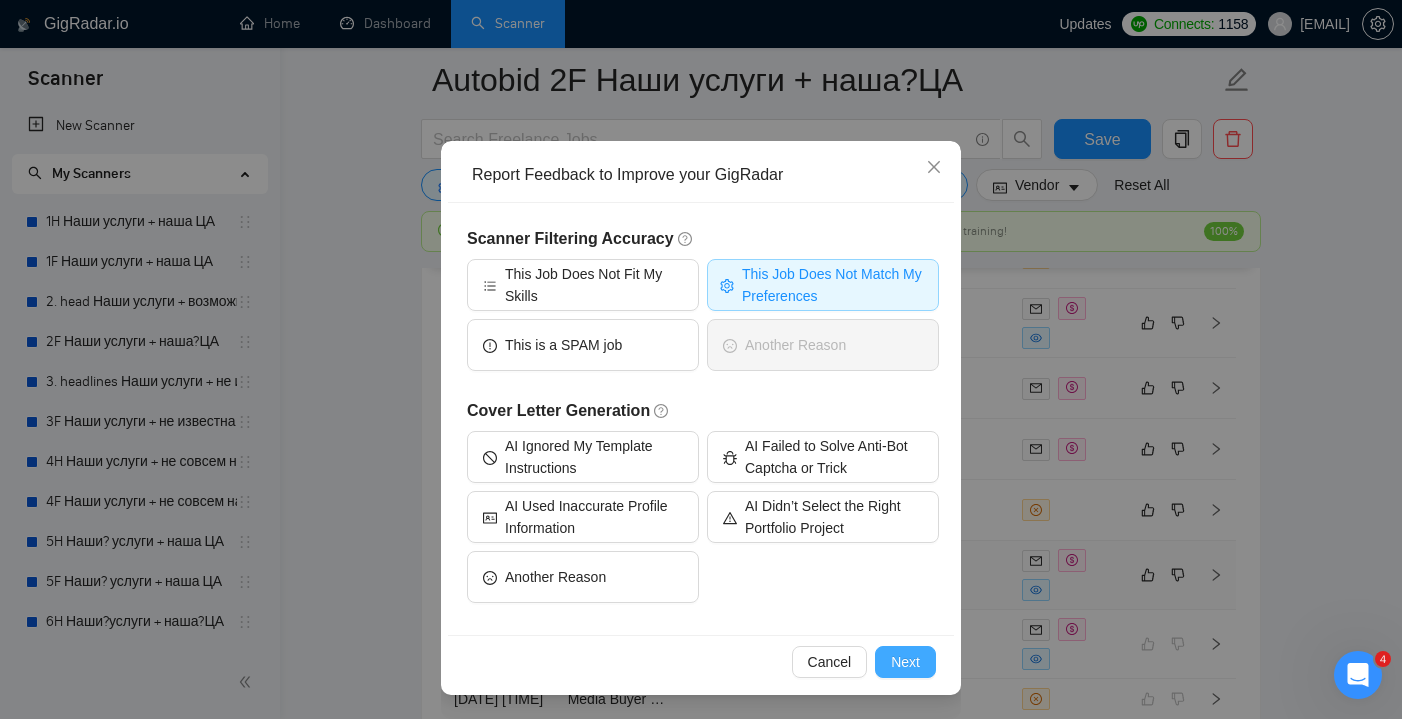 click on "Next" at bounding box center (905, 662) 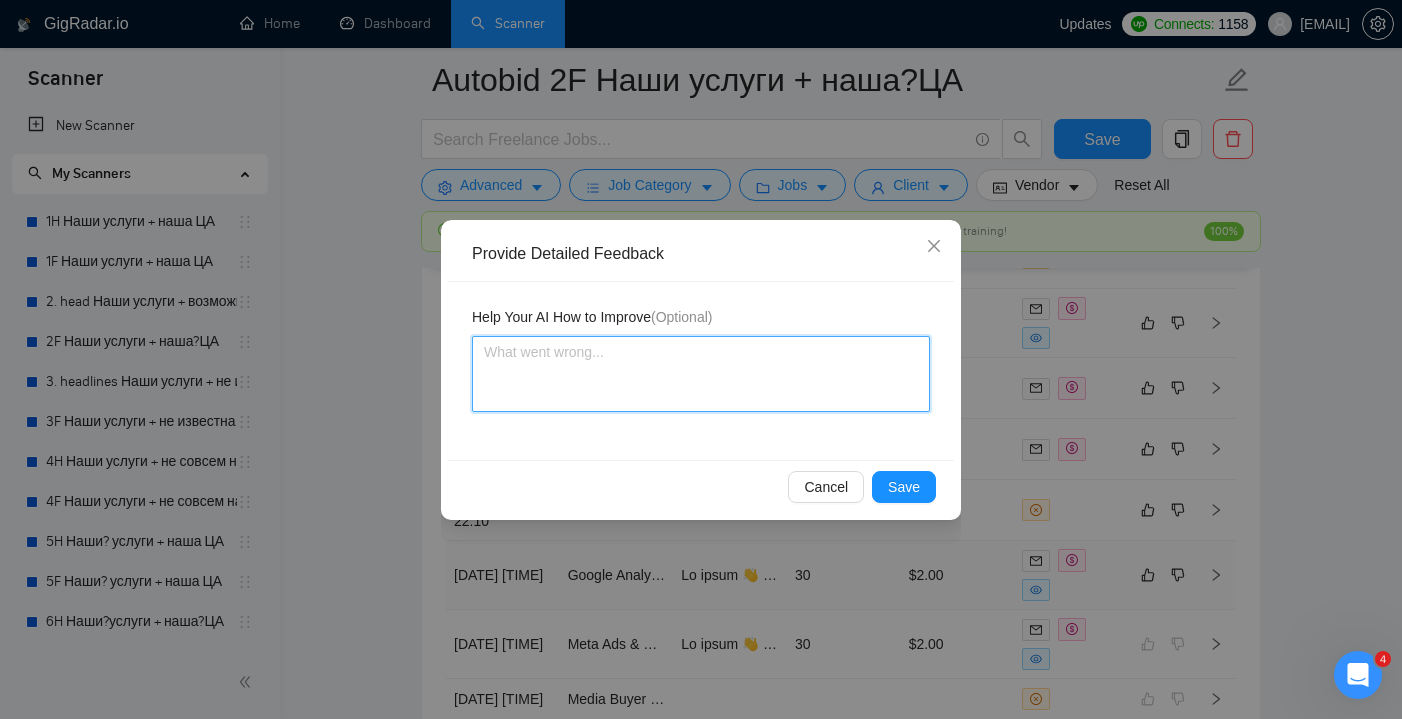 click at bounding box center (701, 374) 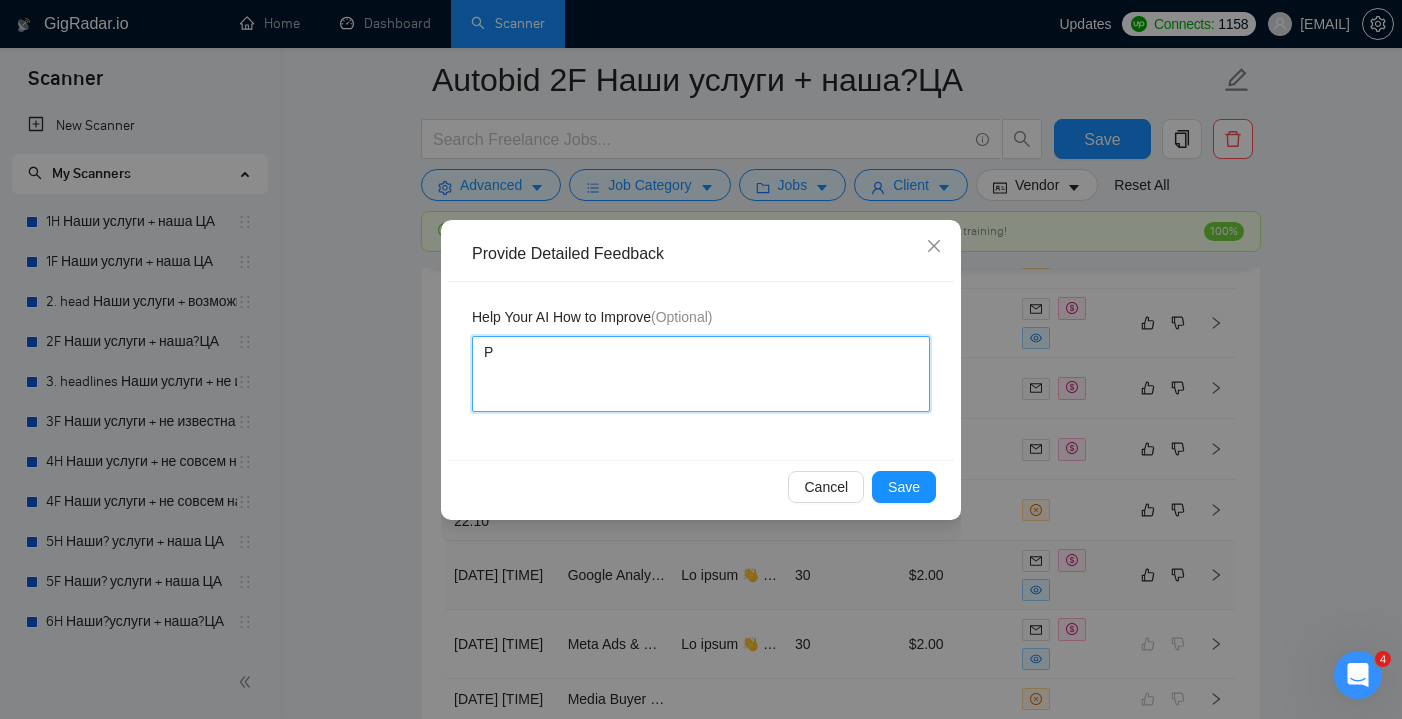 type 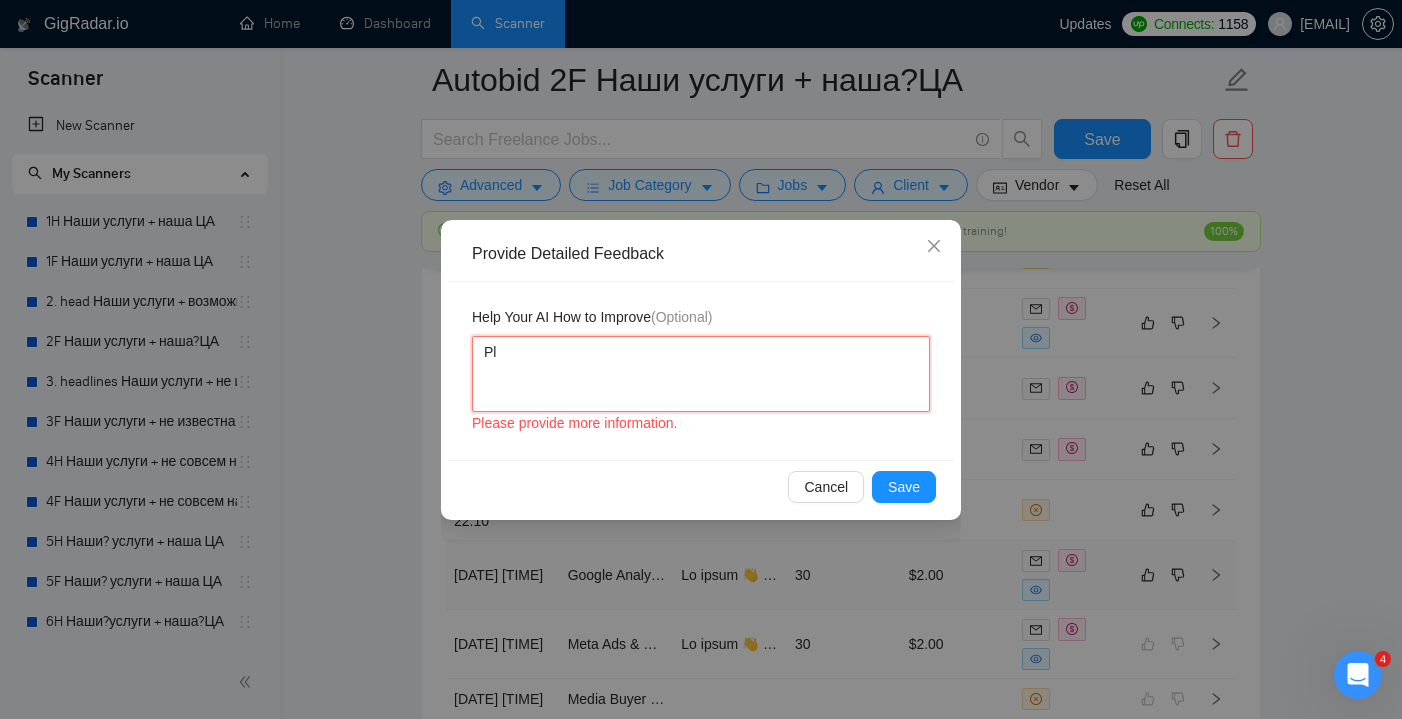type 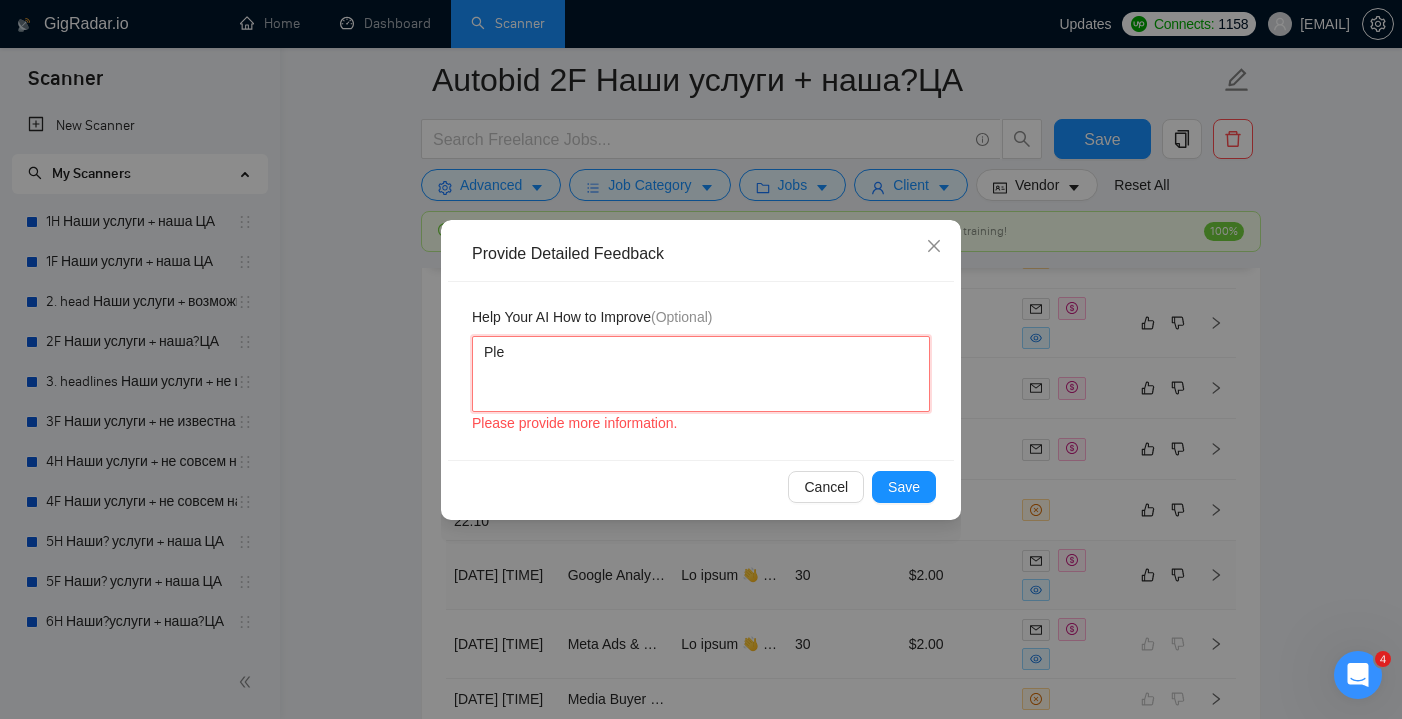 type 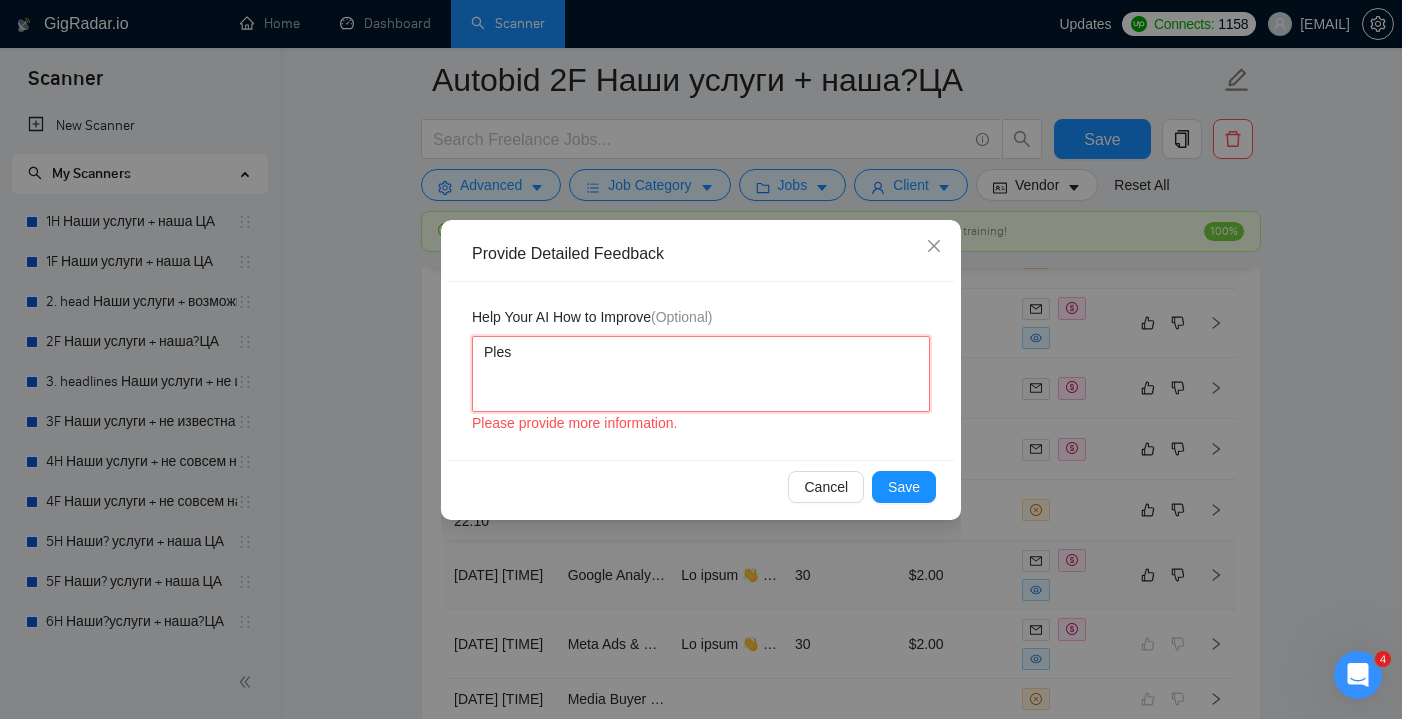type 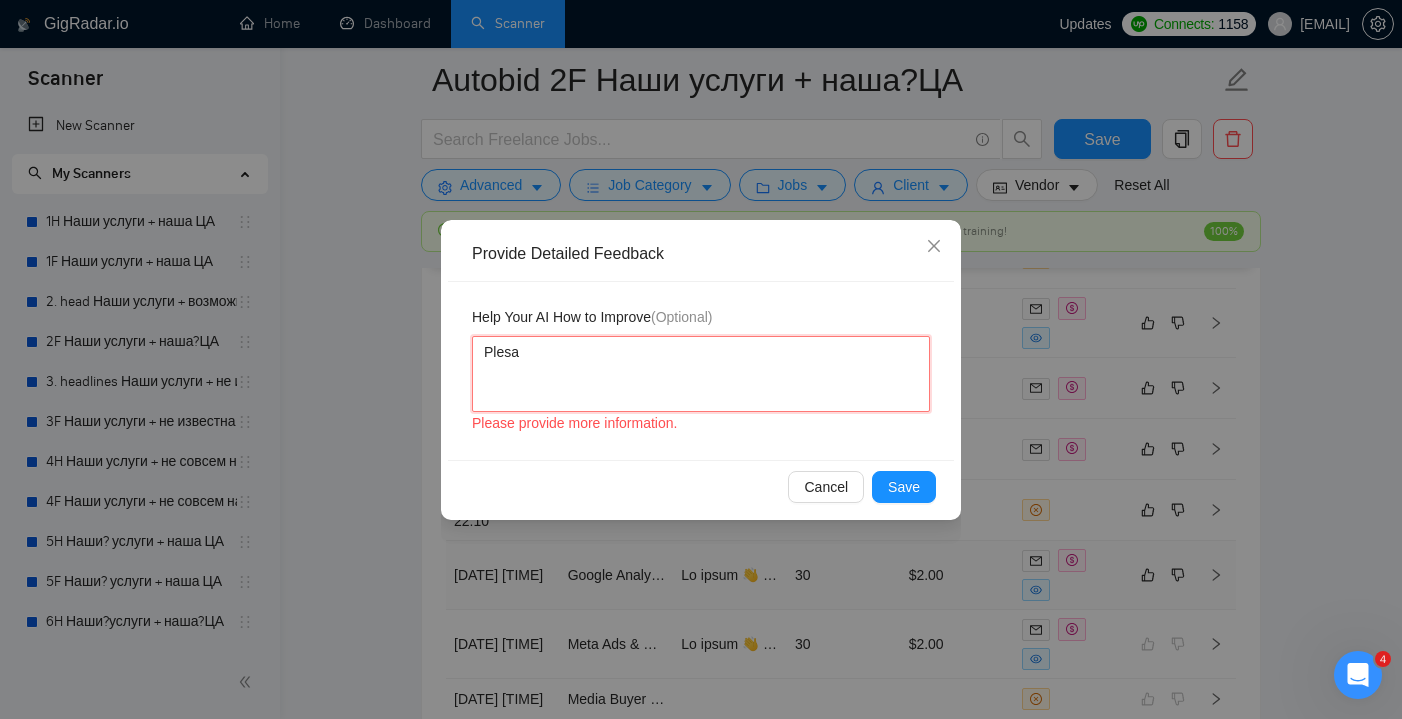 type 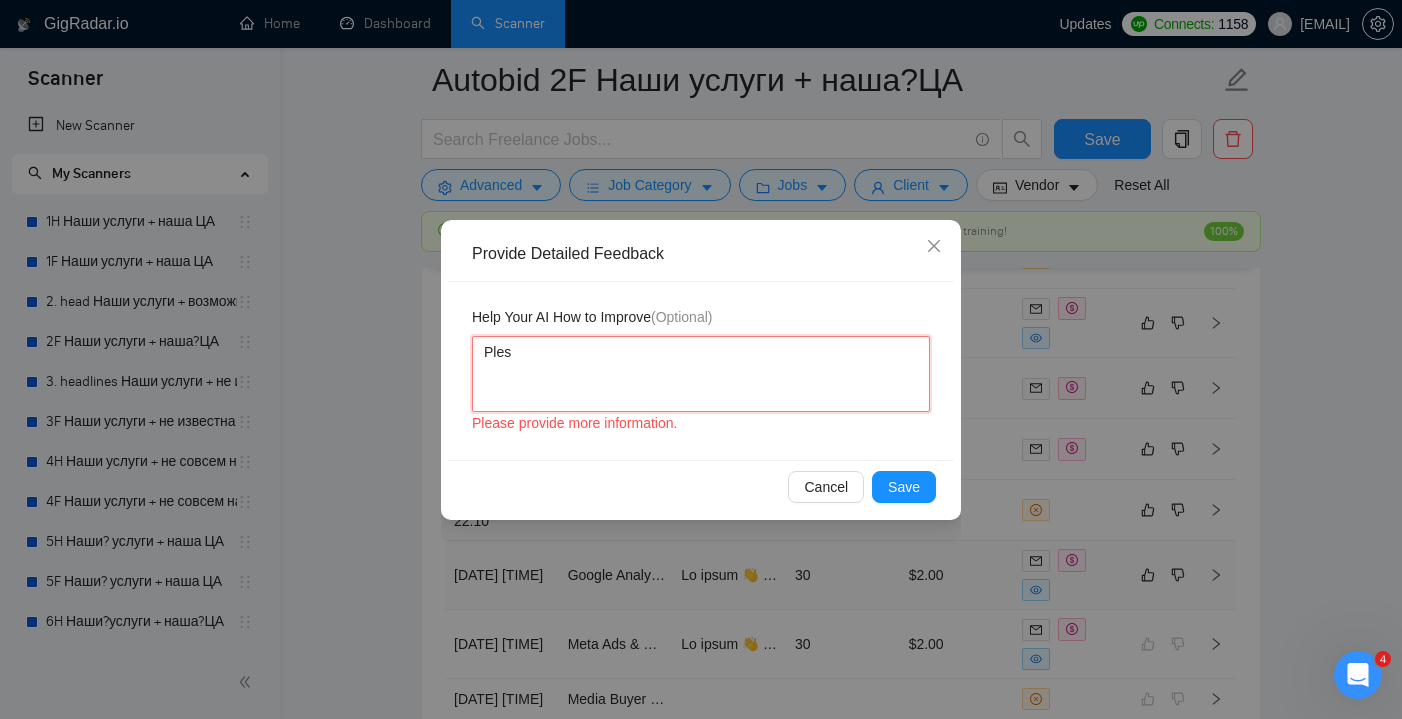 type 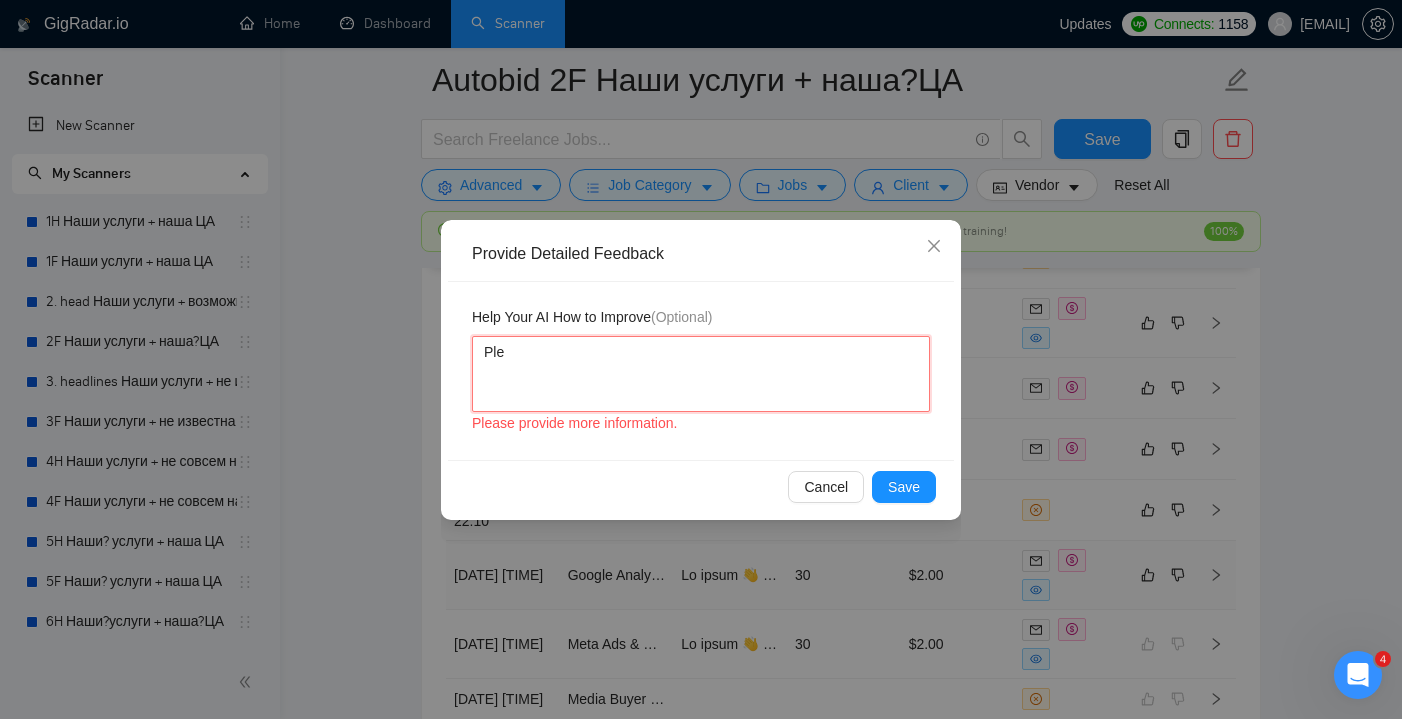 type 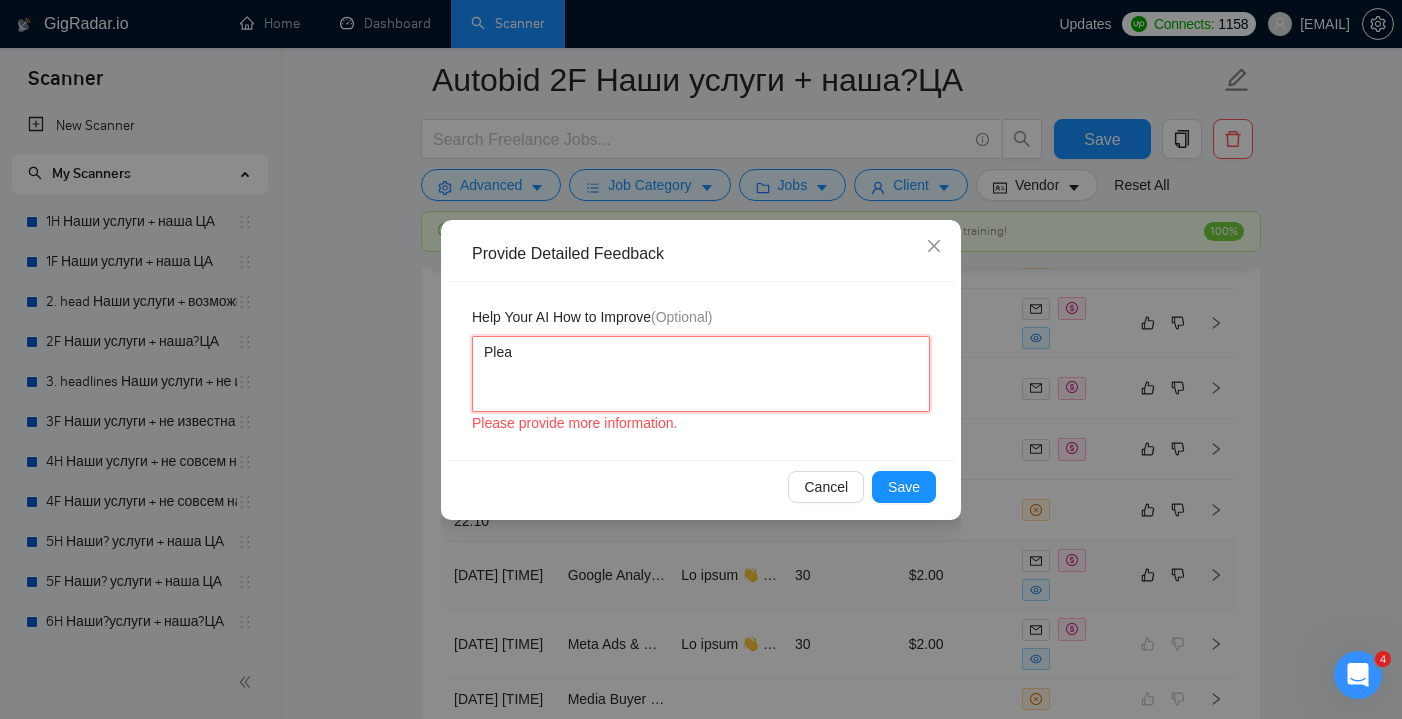type 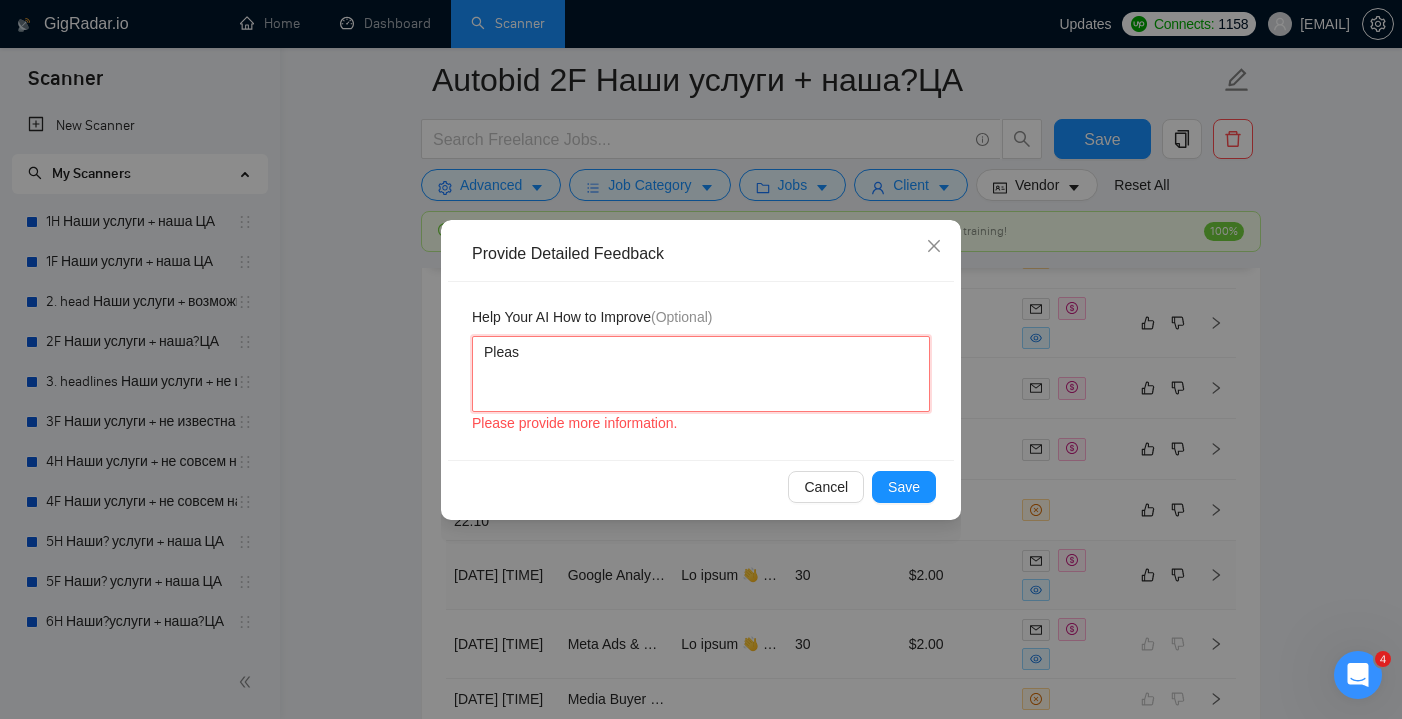 type 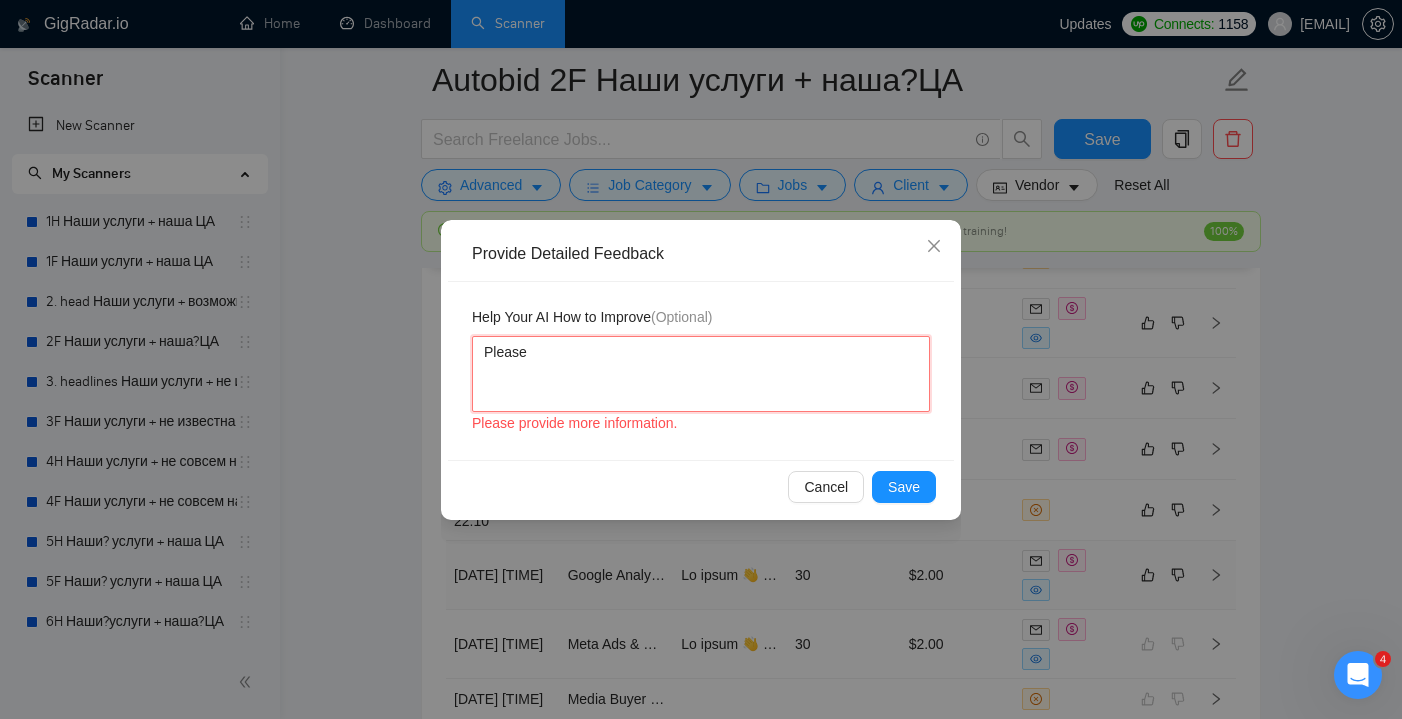 type 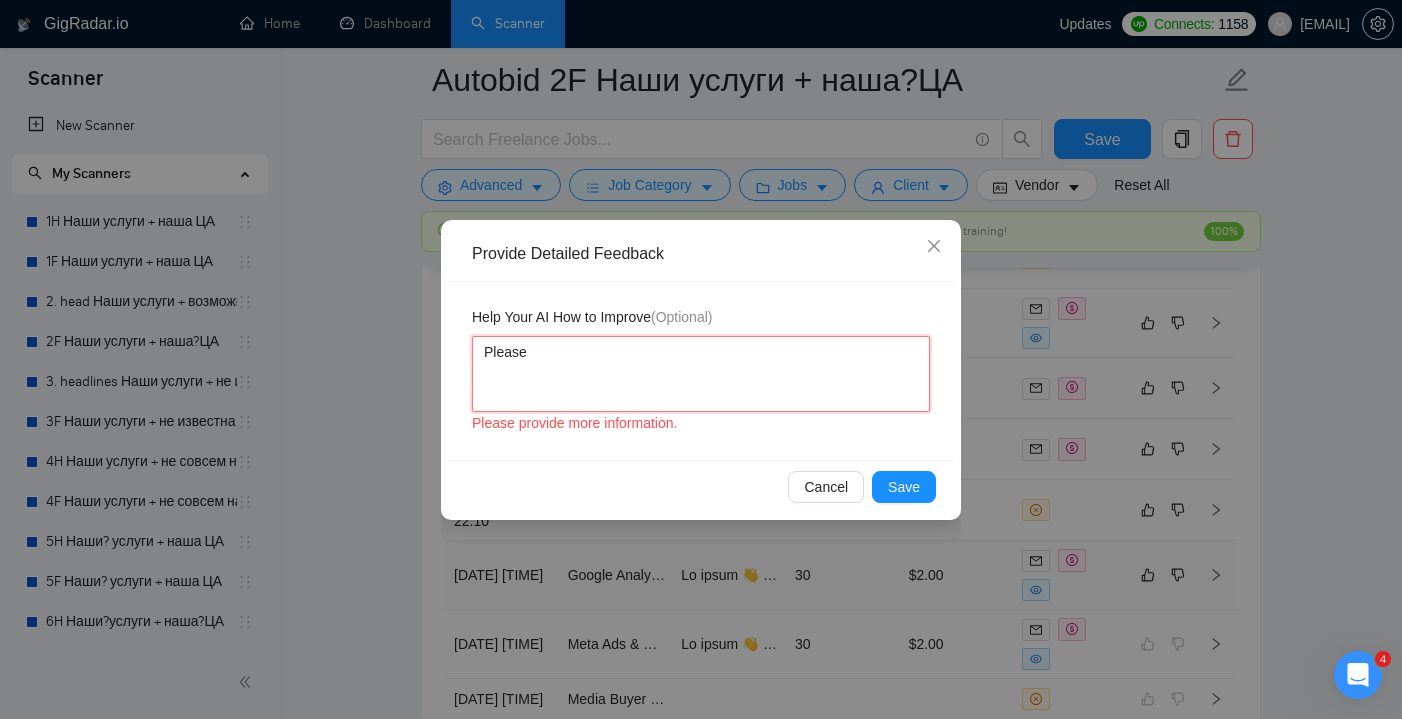 type on "Please" 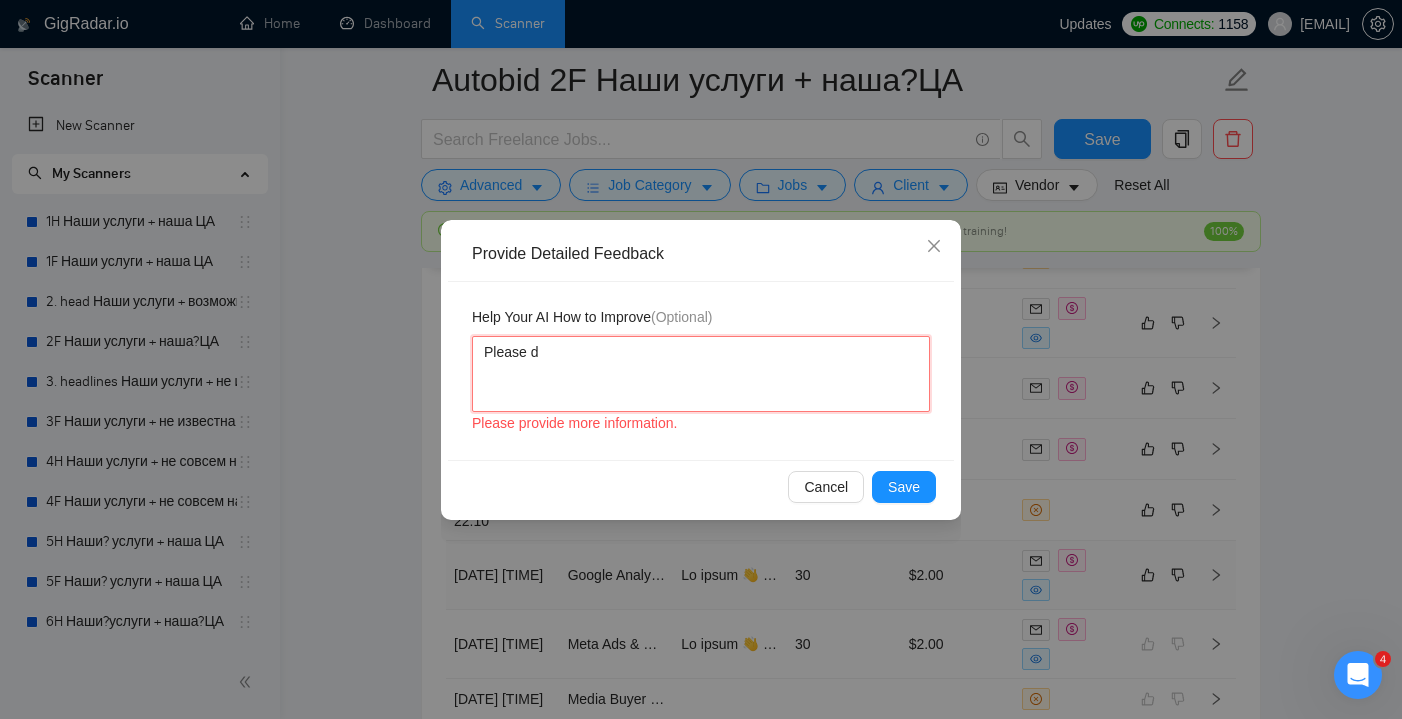 type 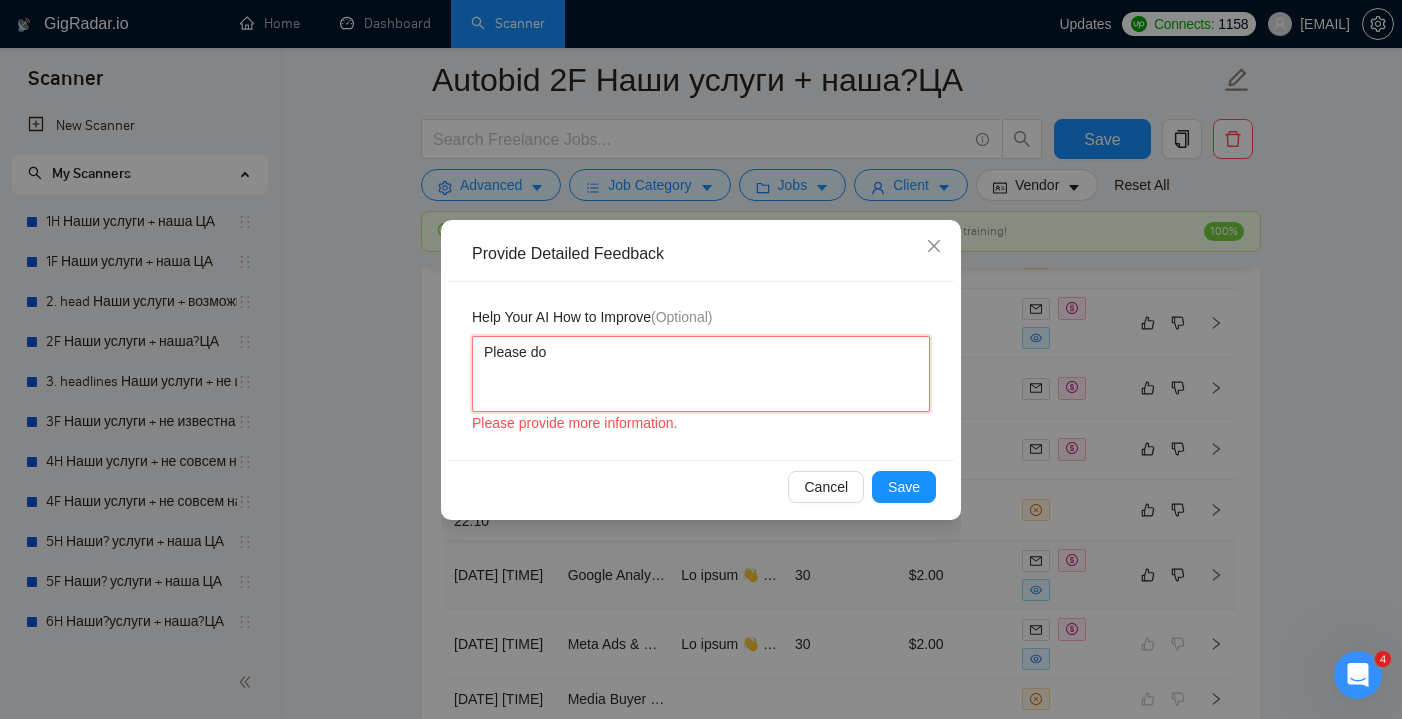 type 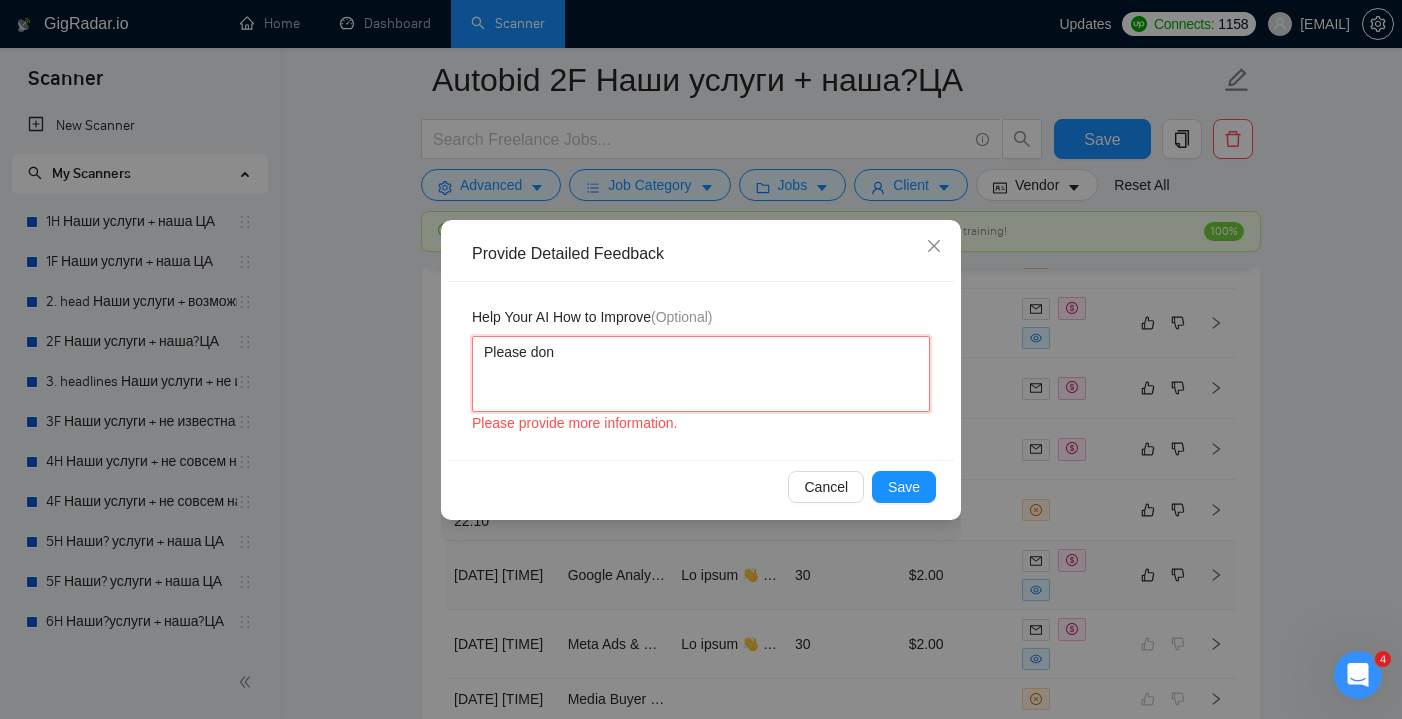 type 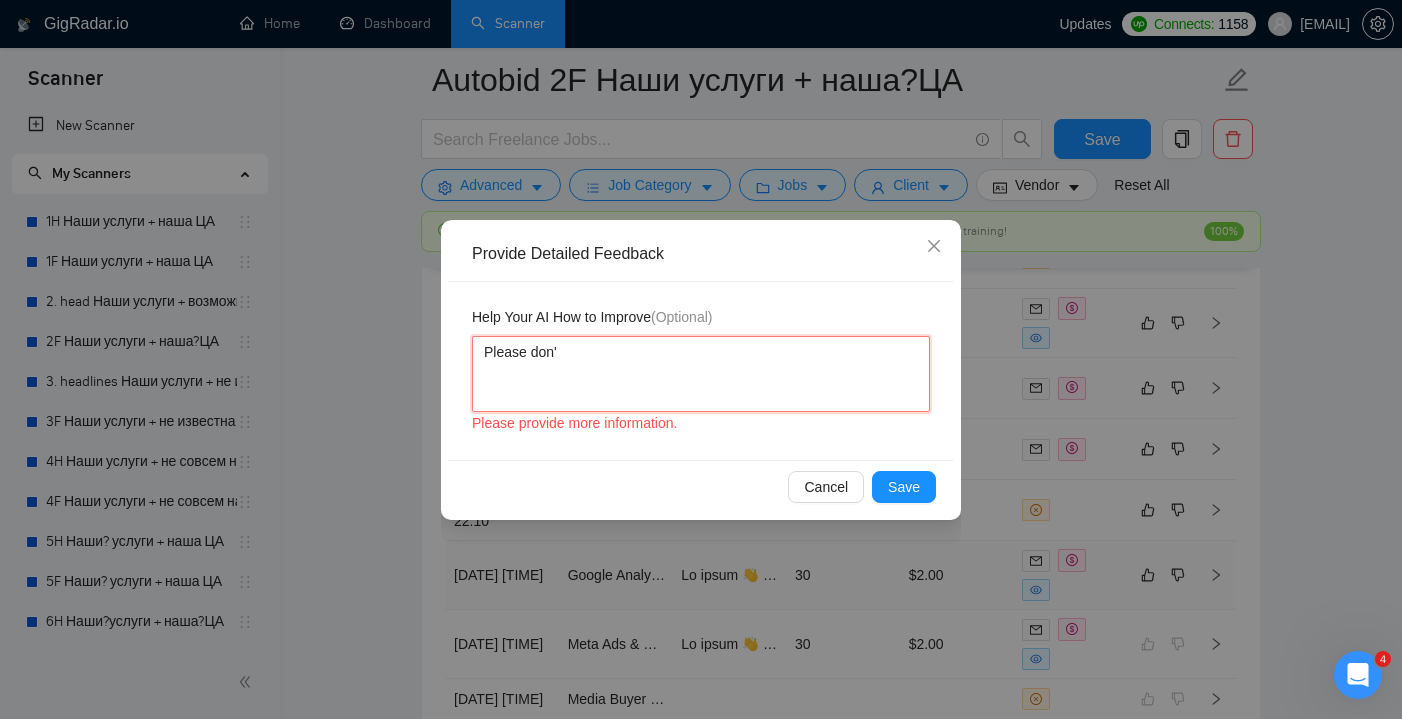 type 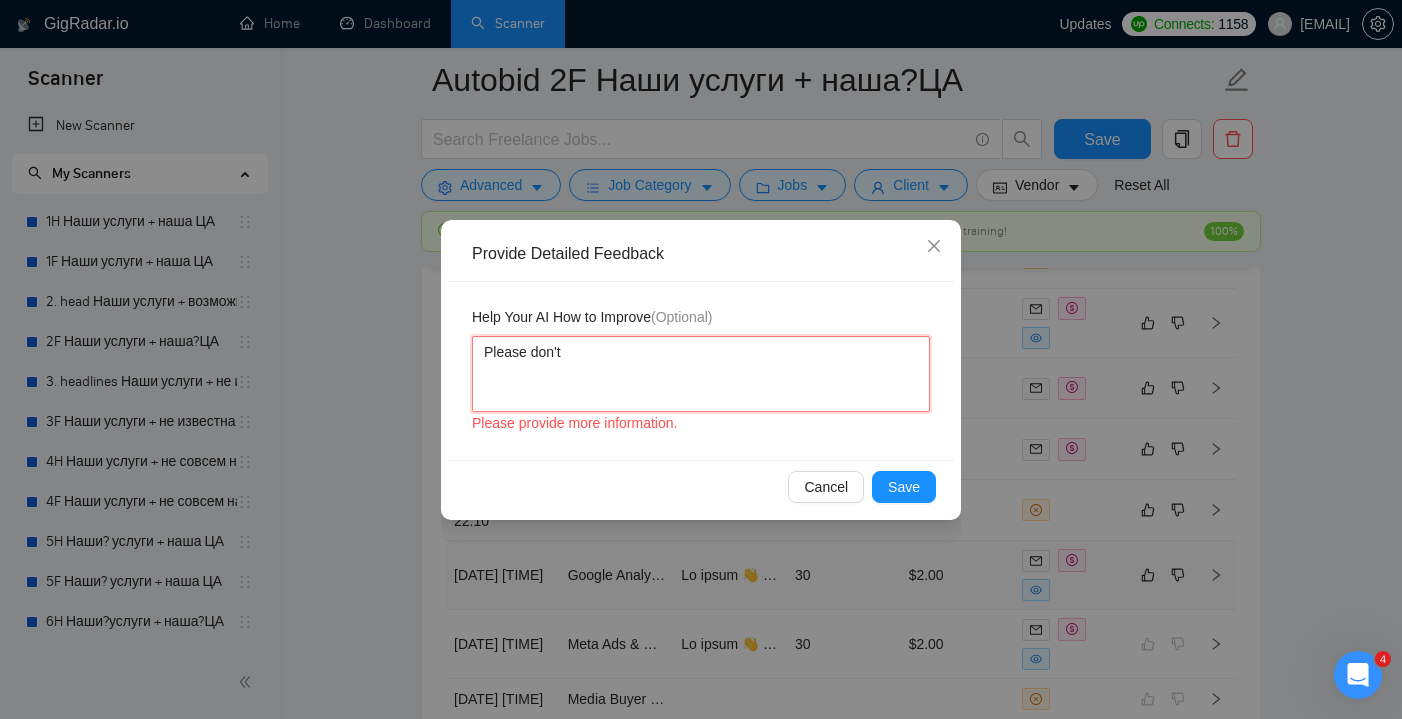 type 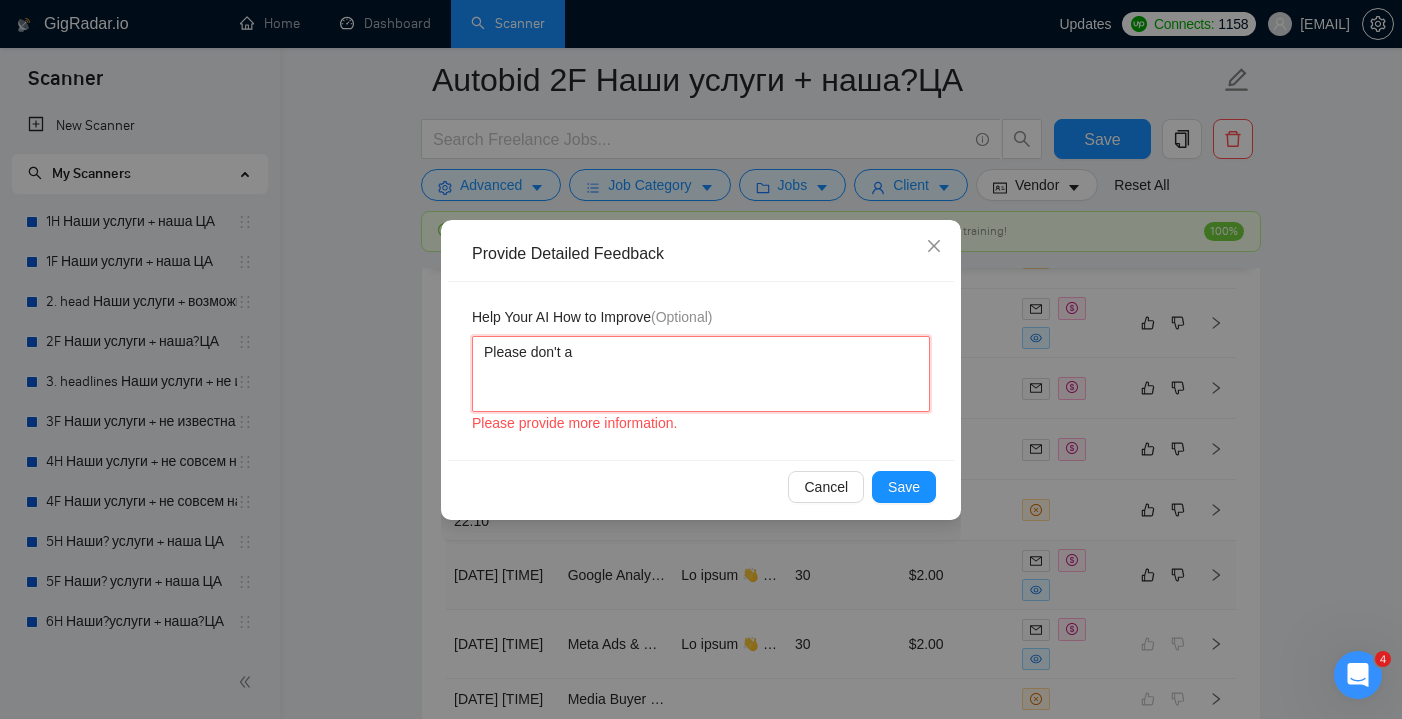 type 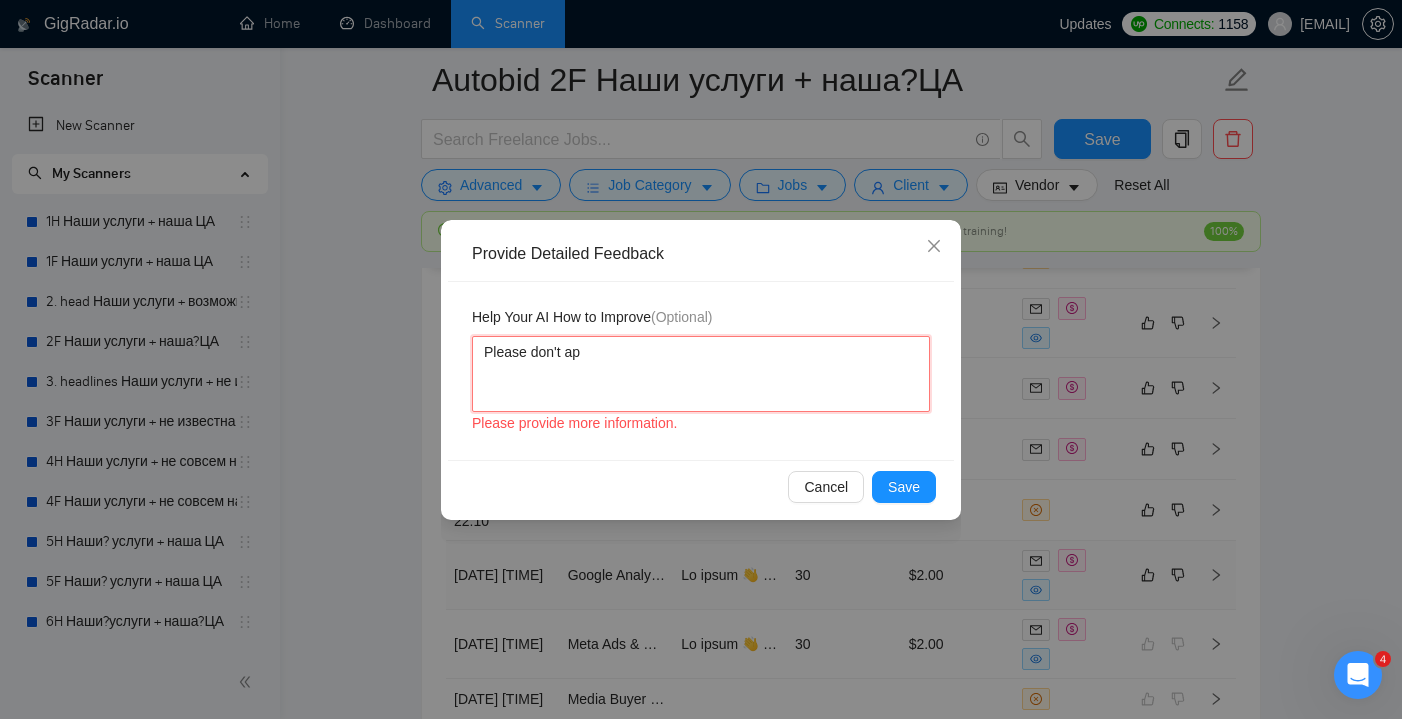 type 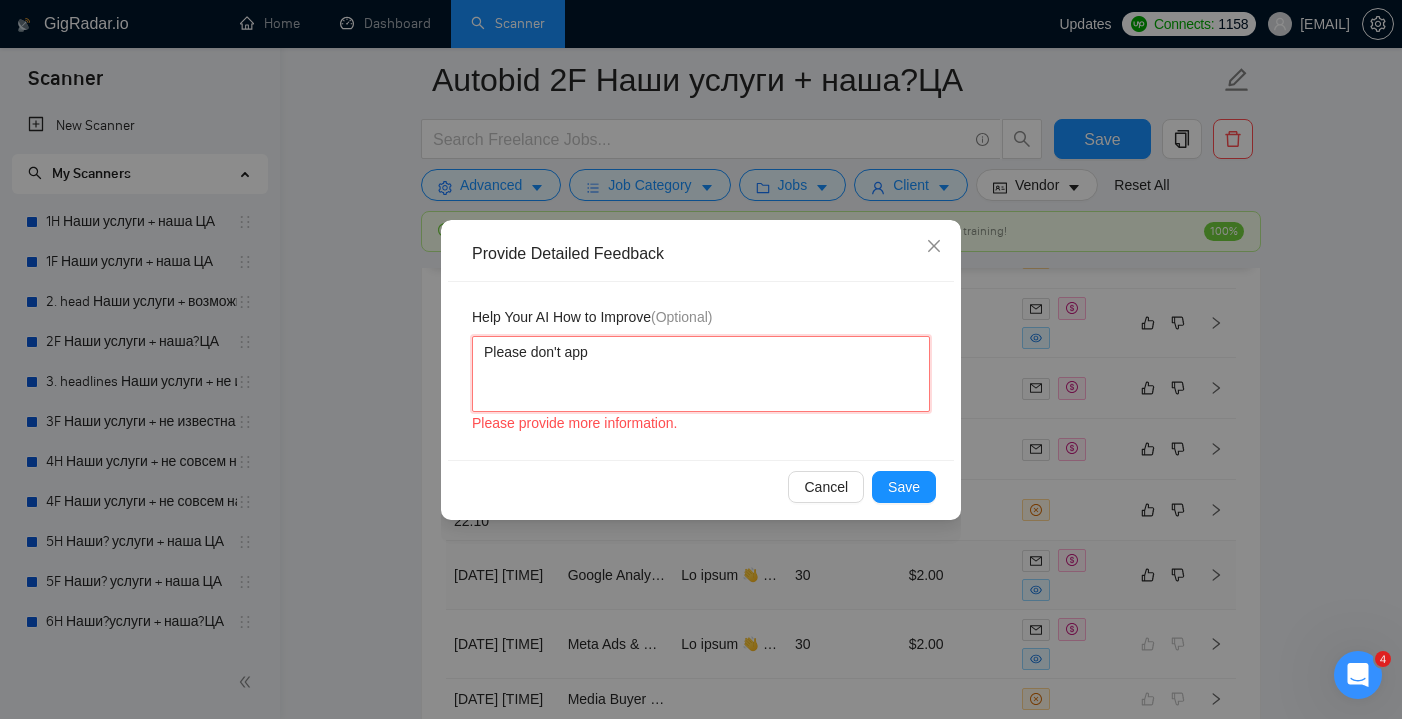 type 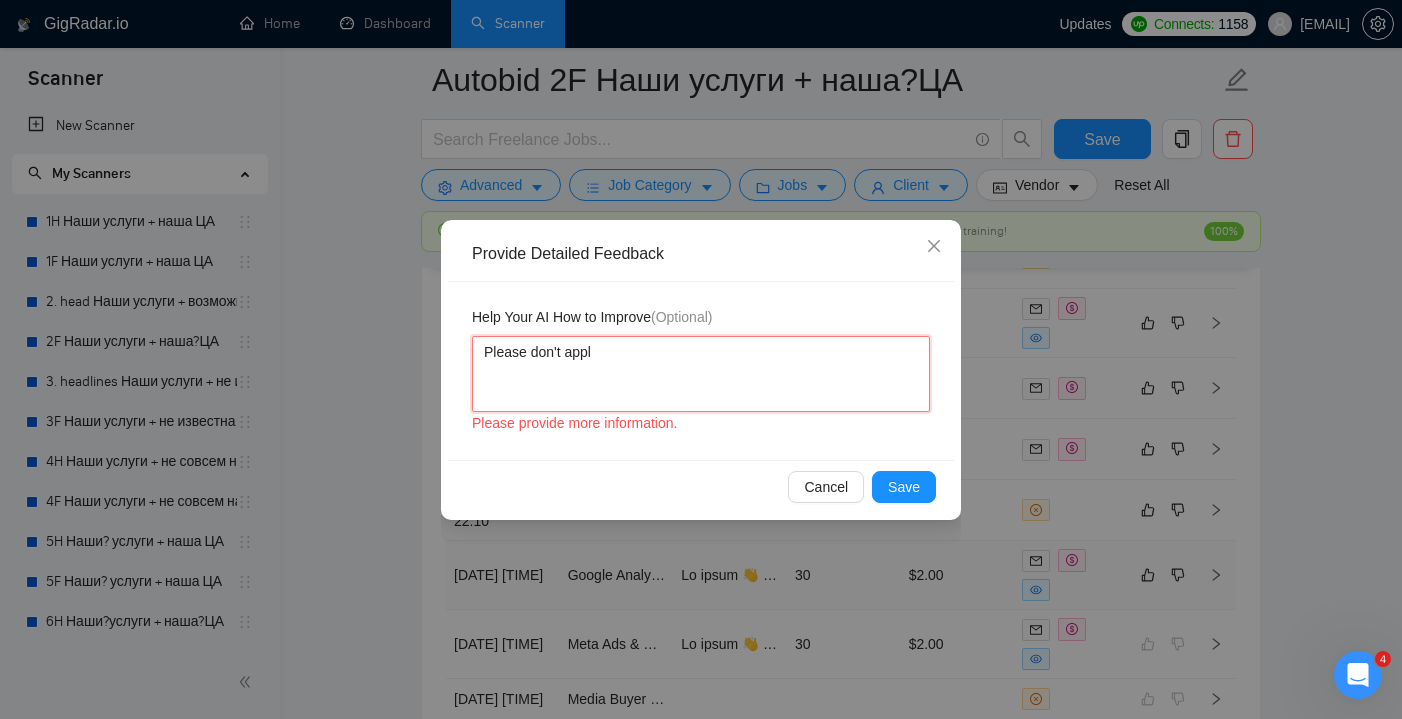 type 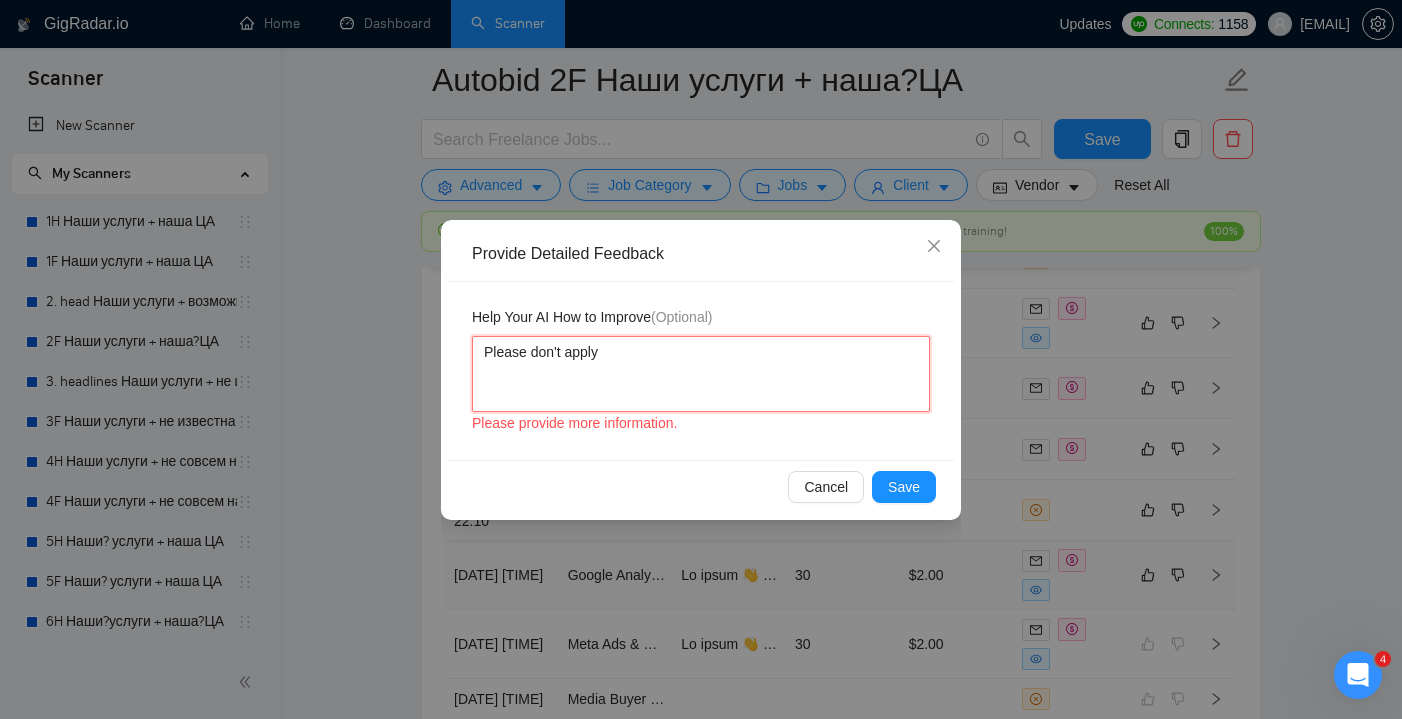 type 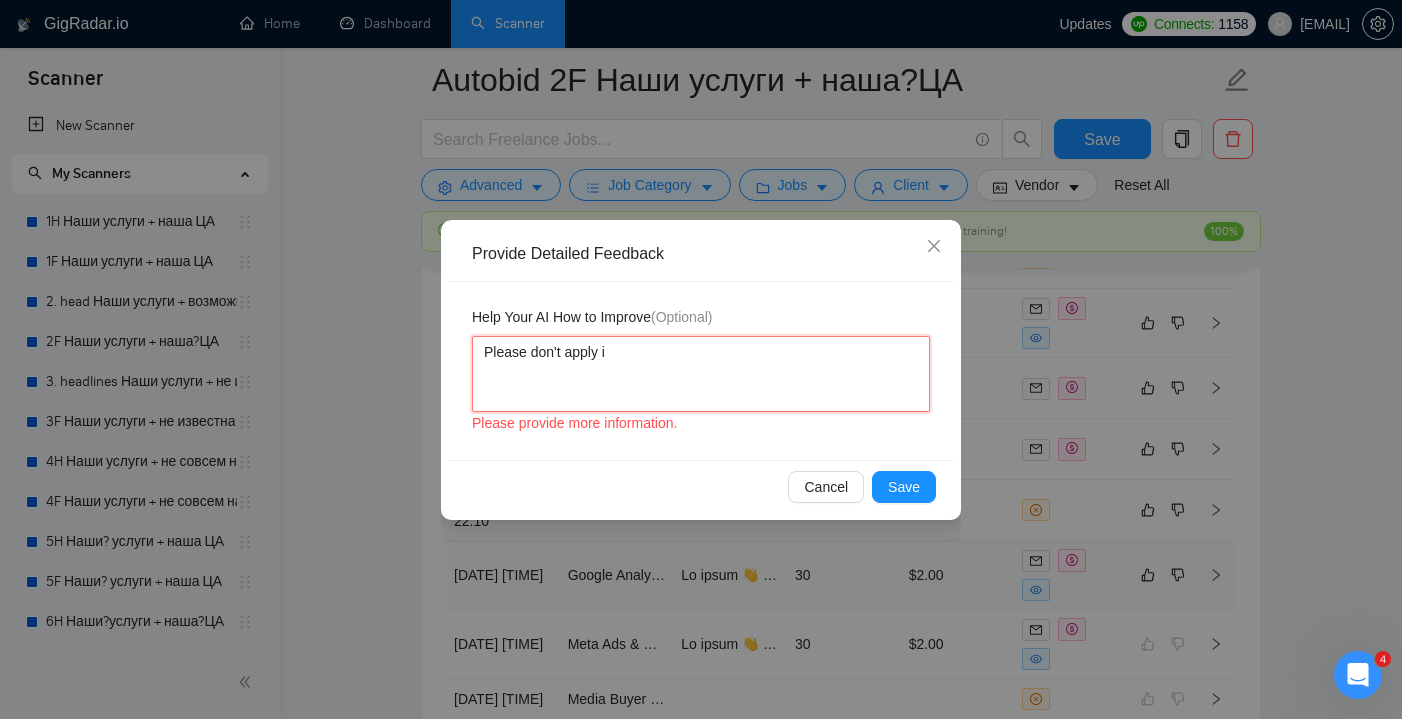 type 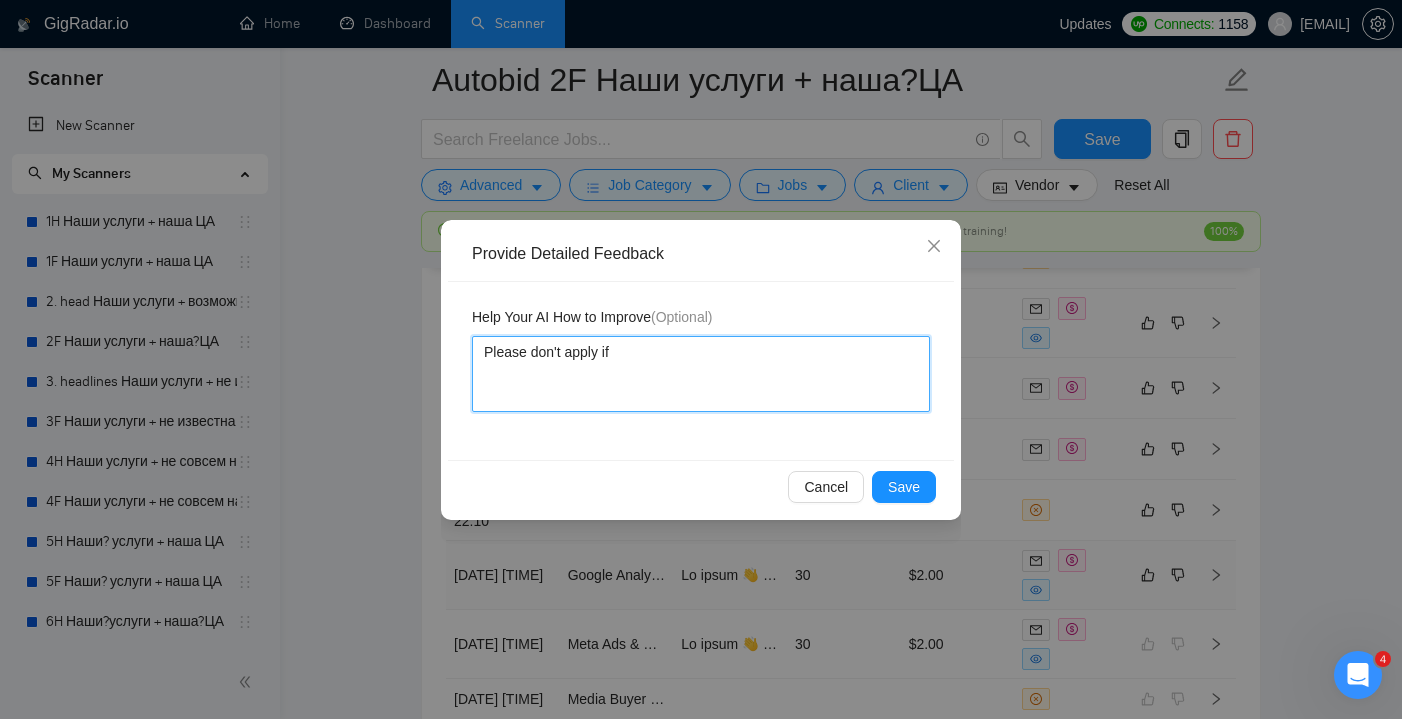type 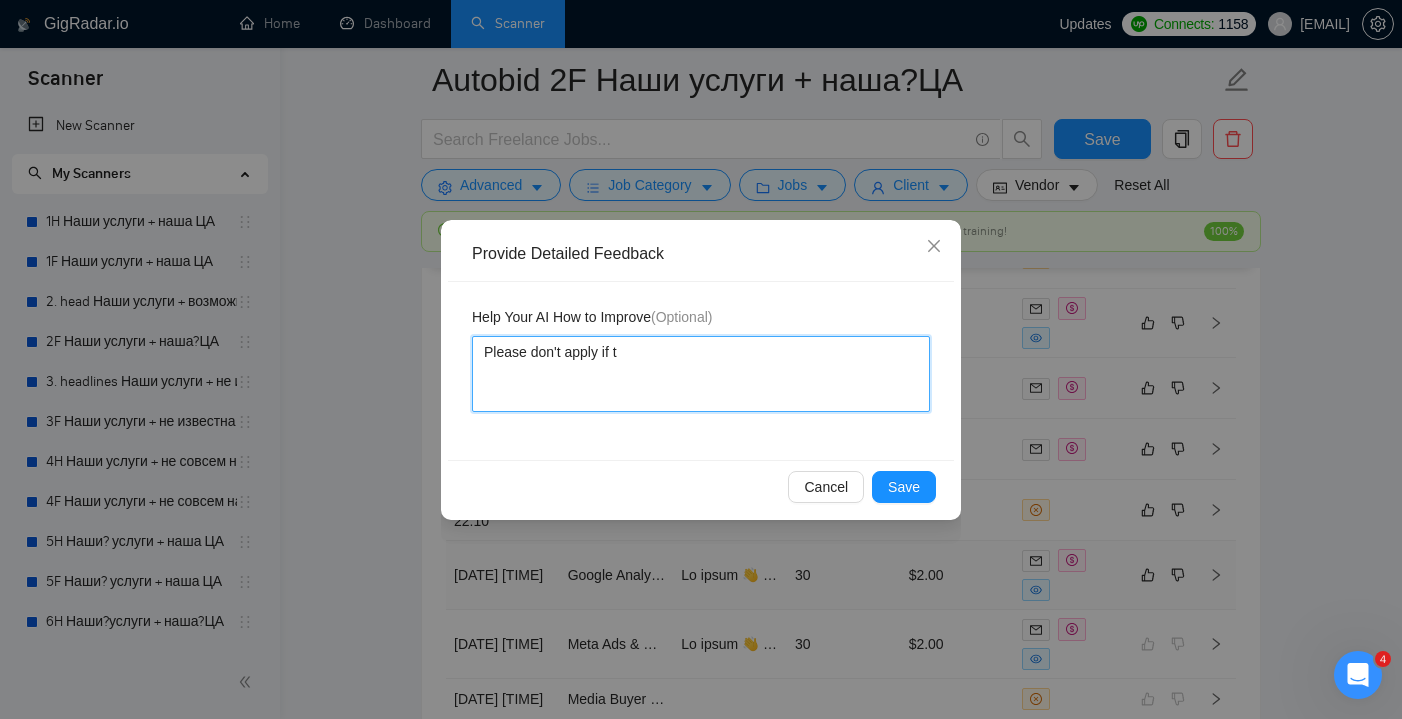 type 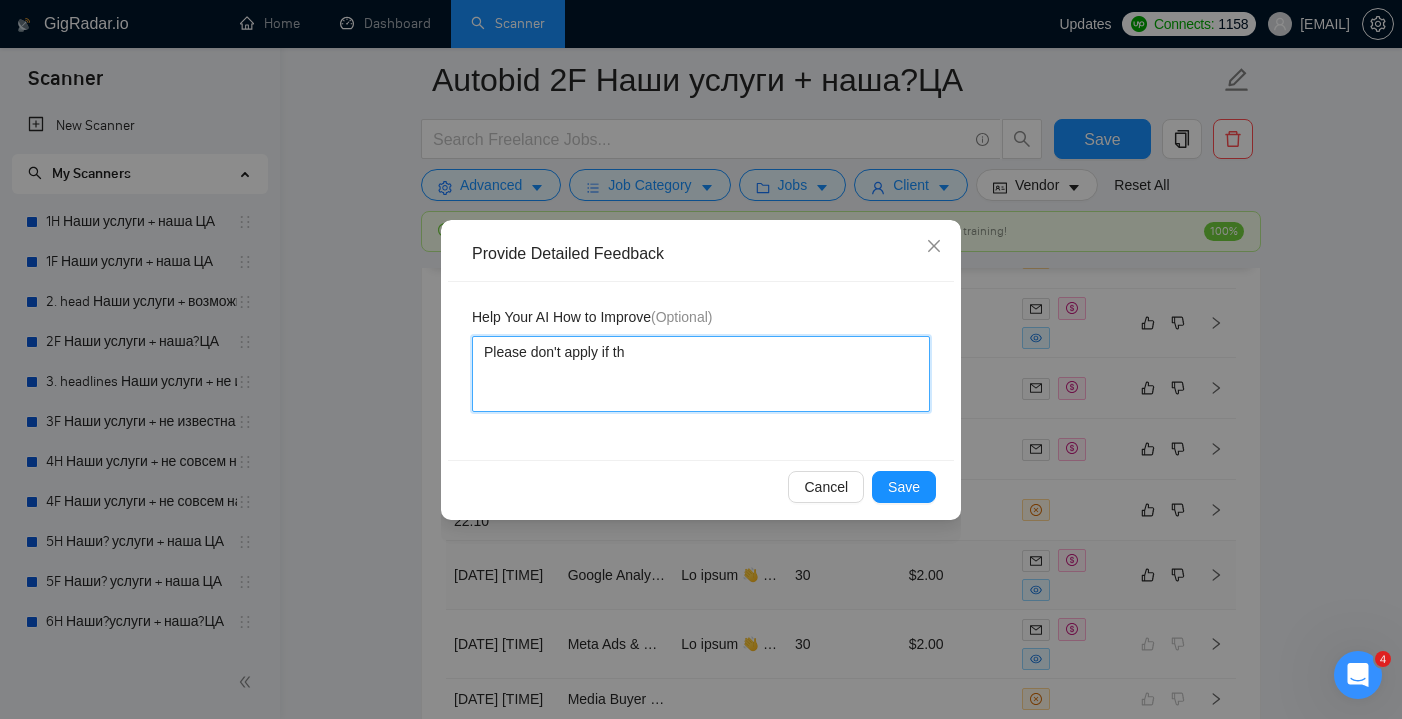 type 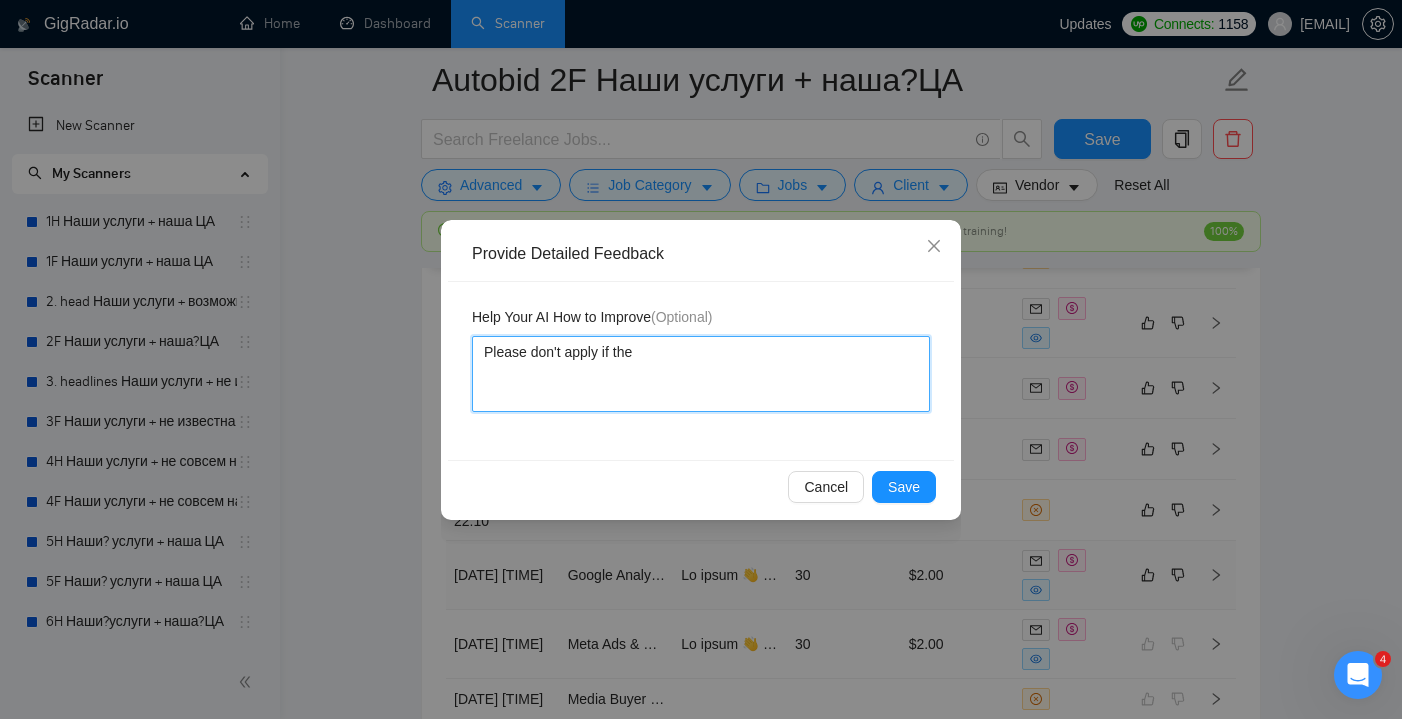 type 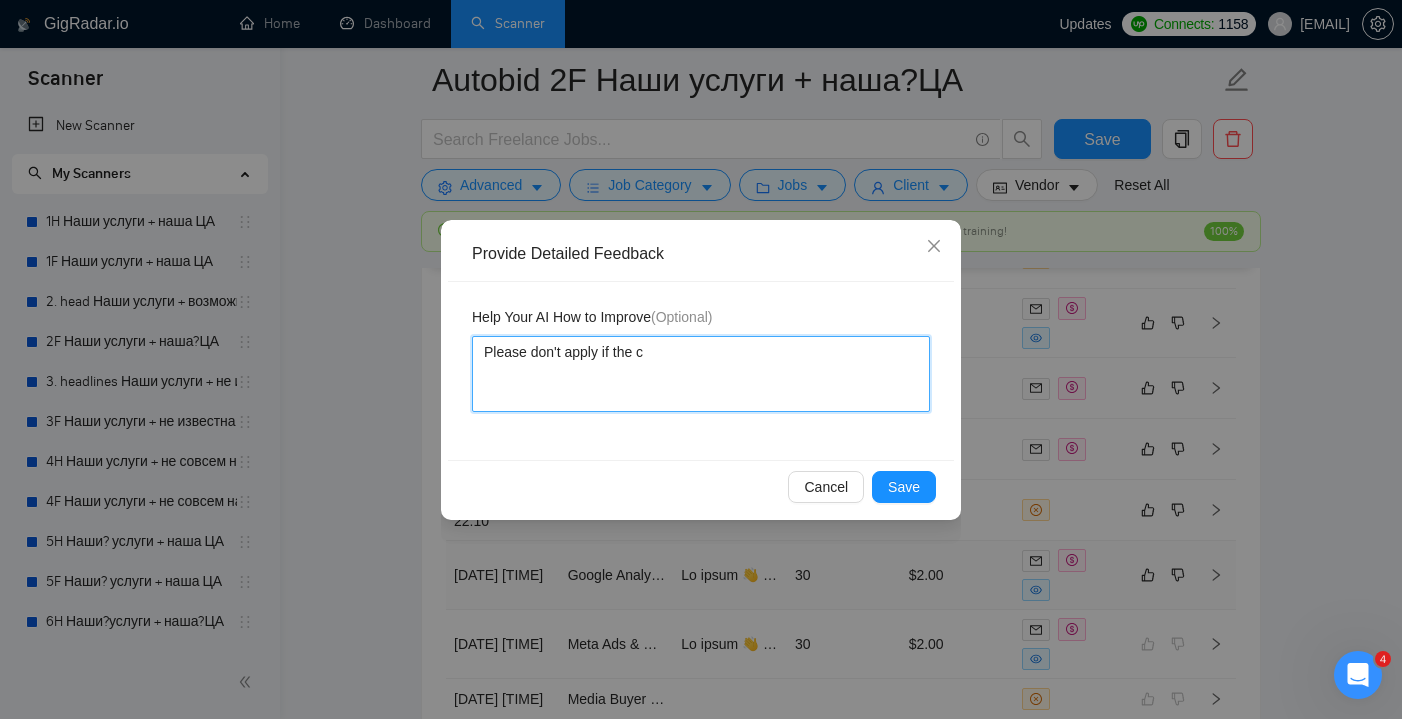 type 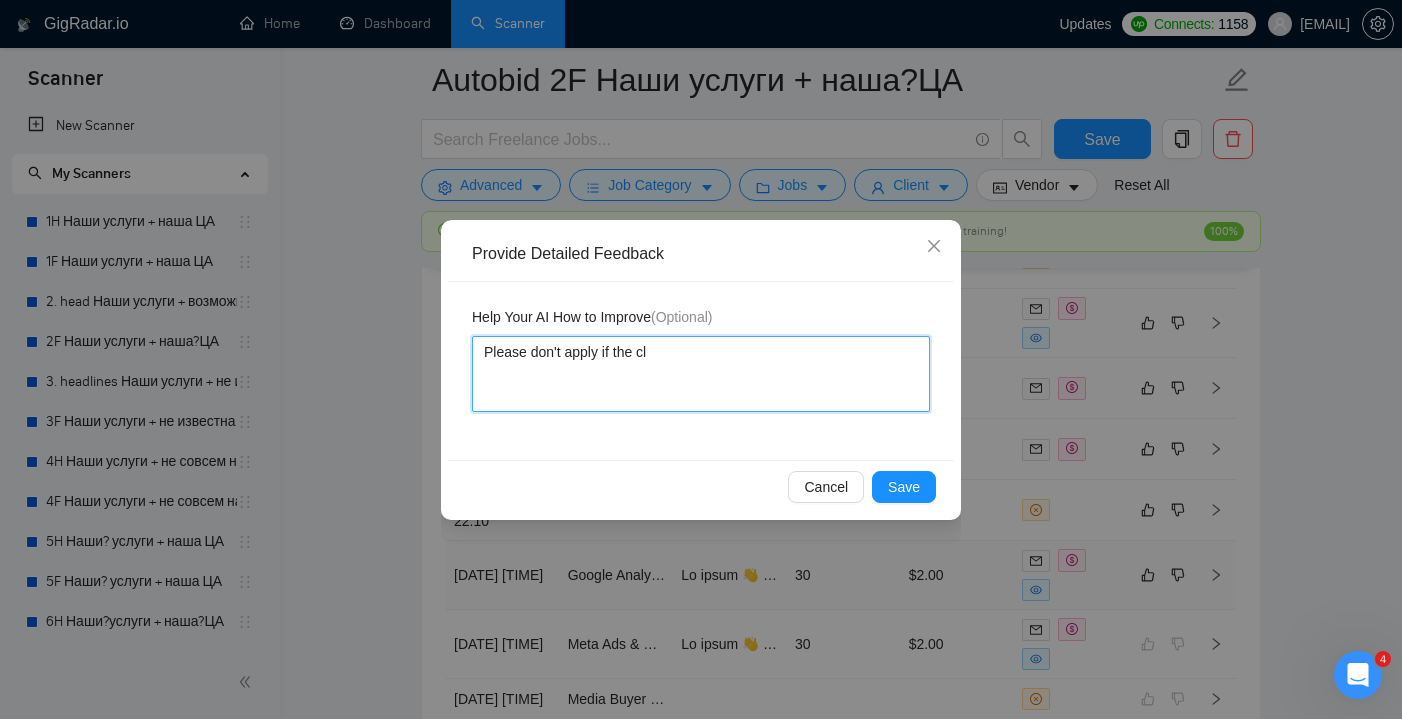 type 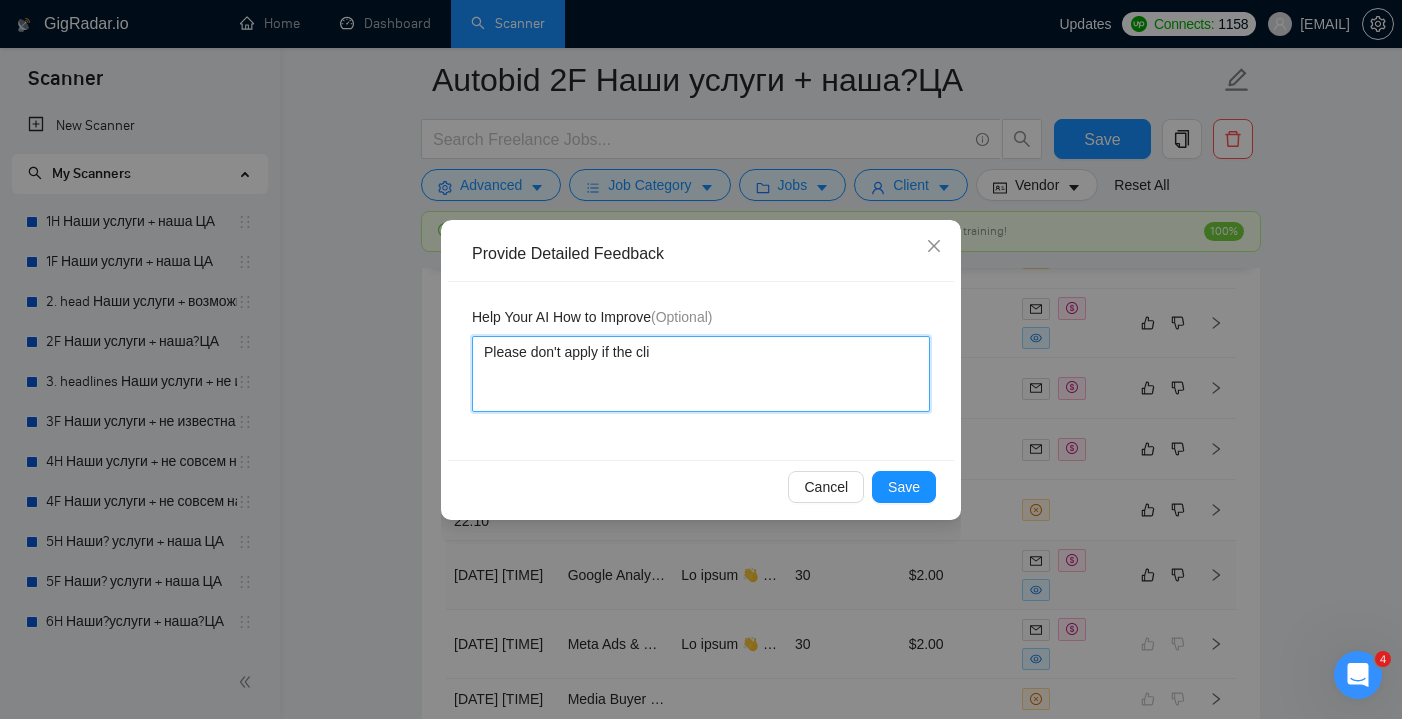 type 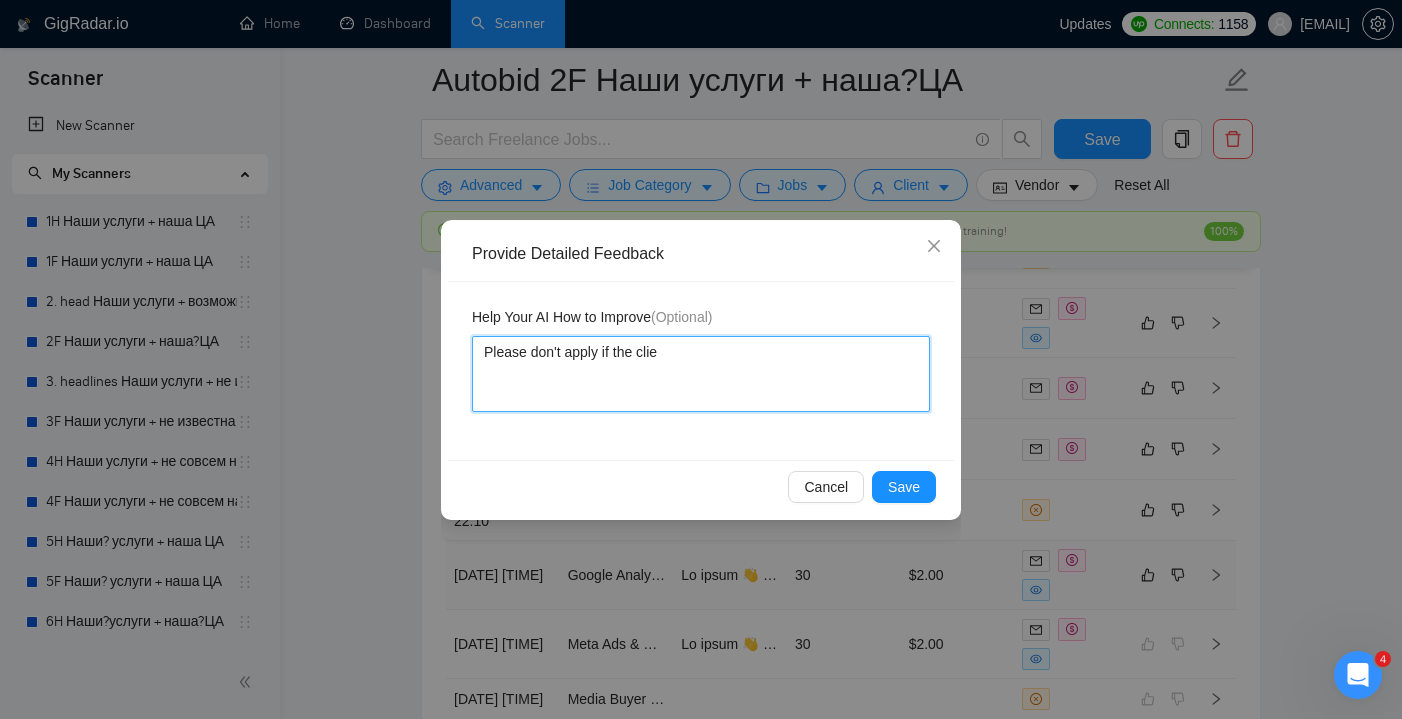 type 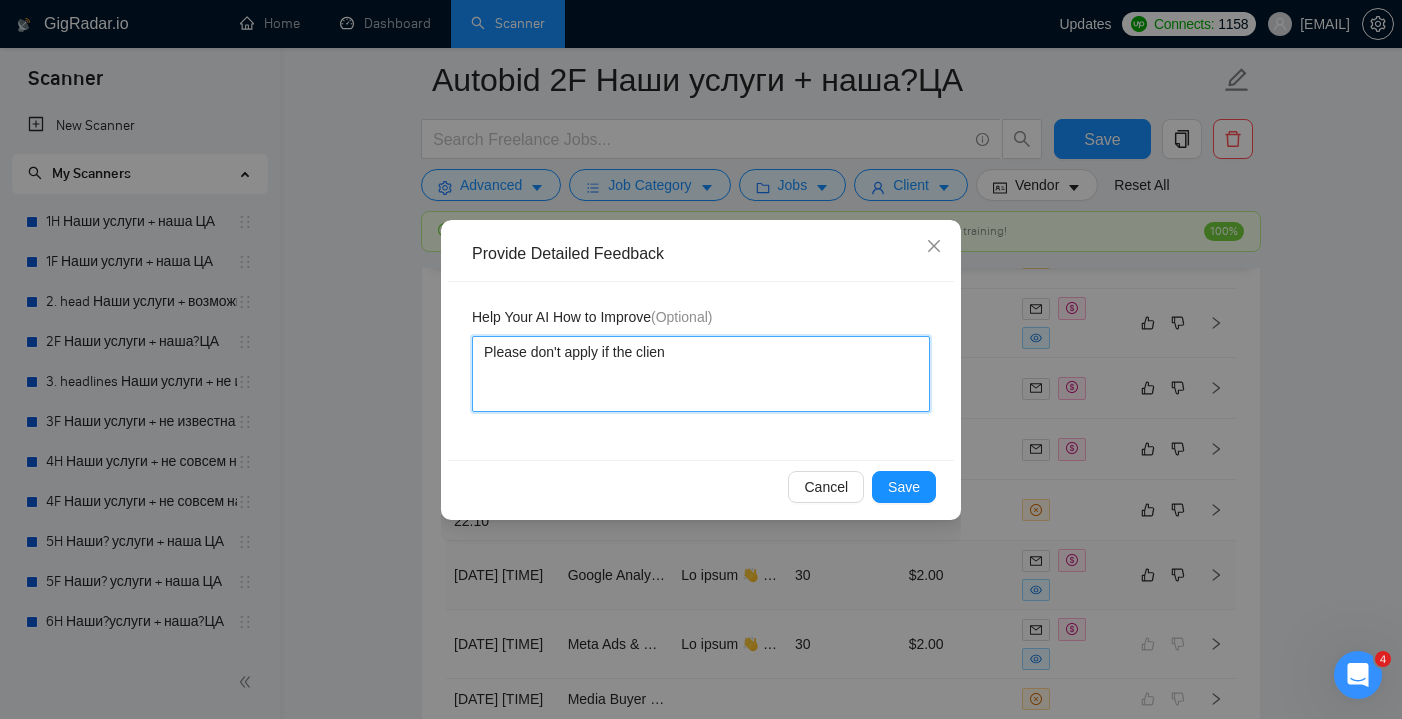 type 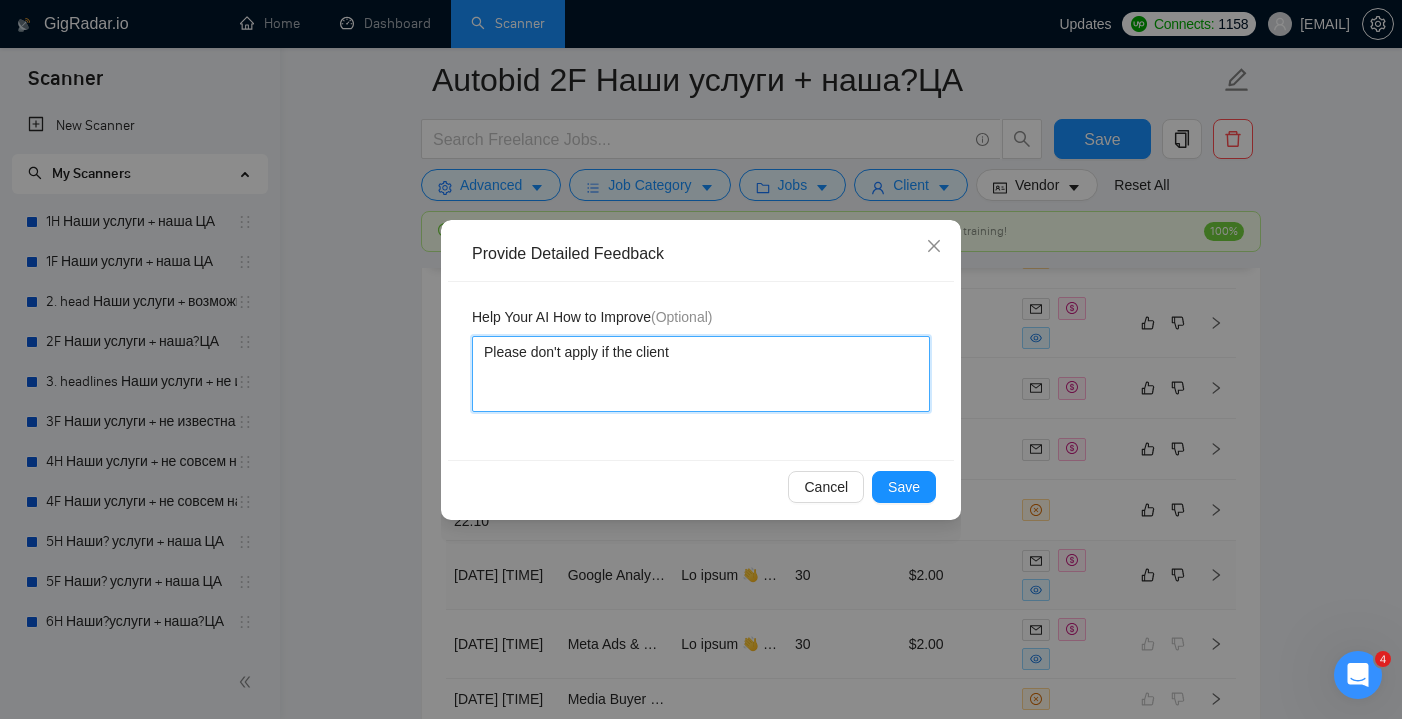 type 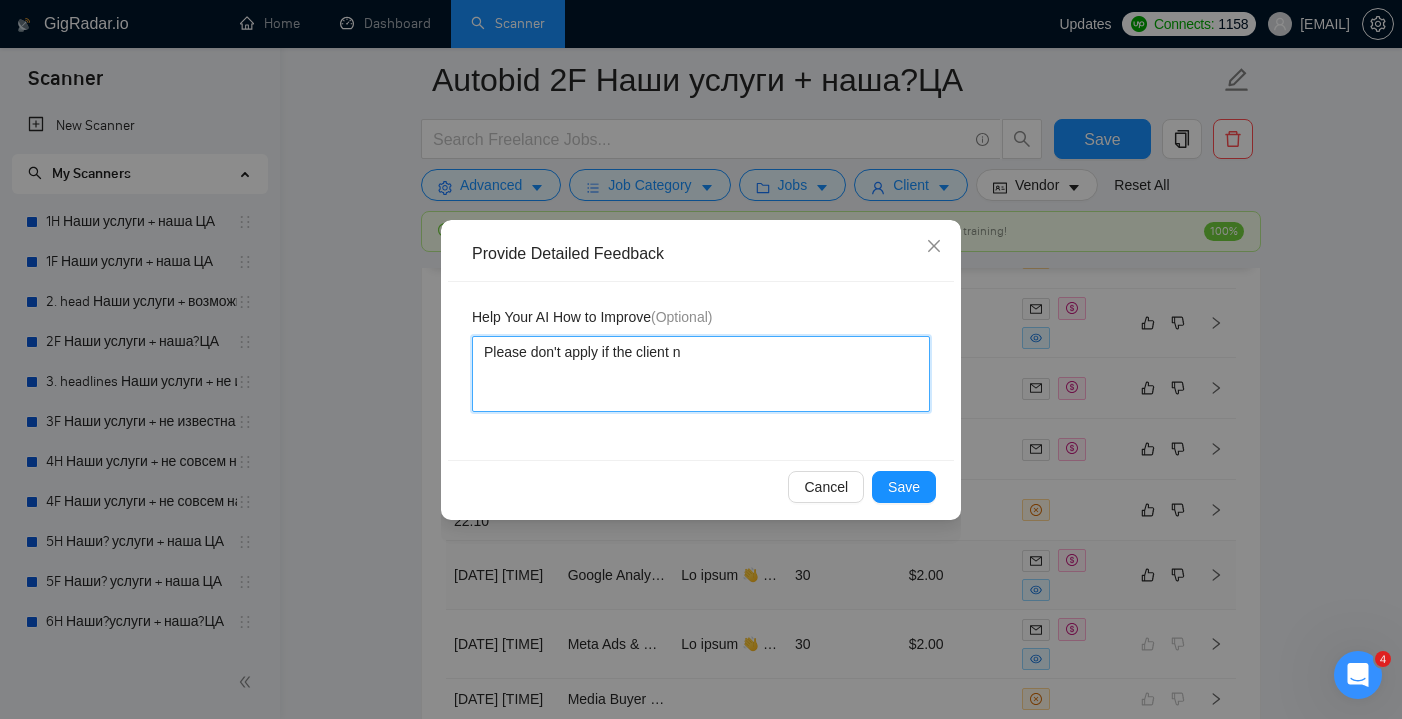 type 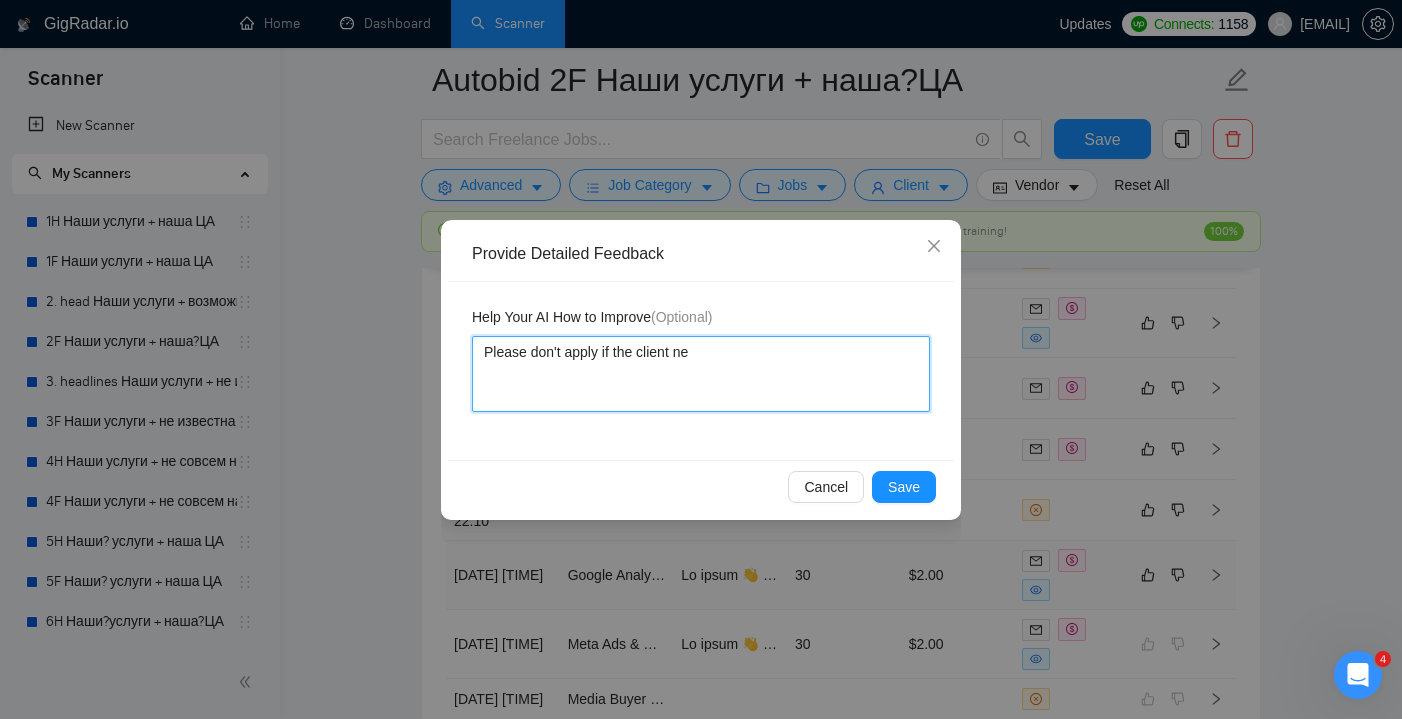 type 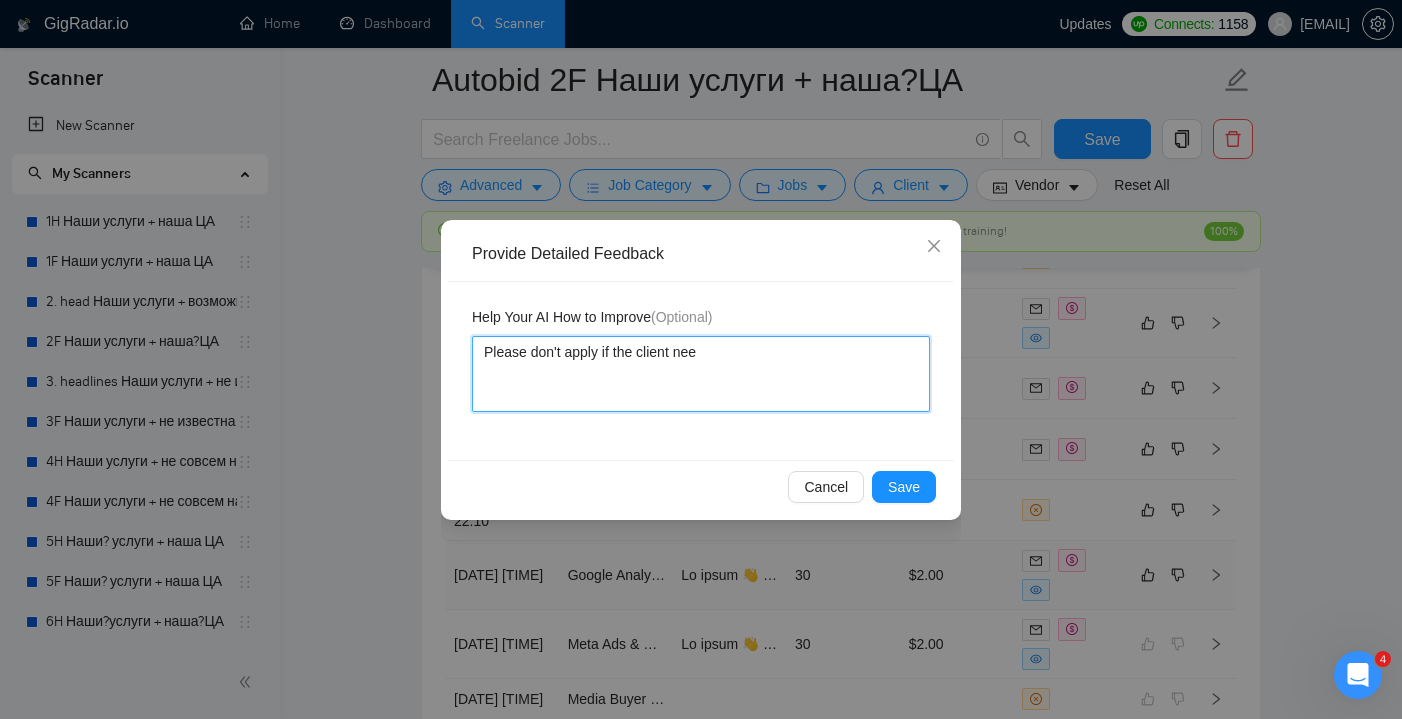 type 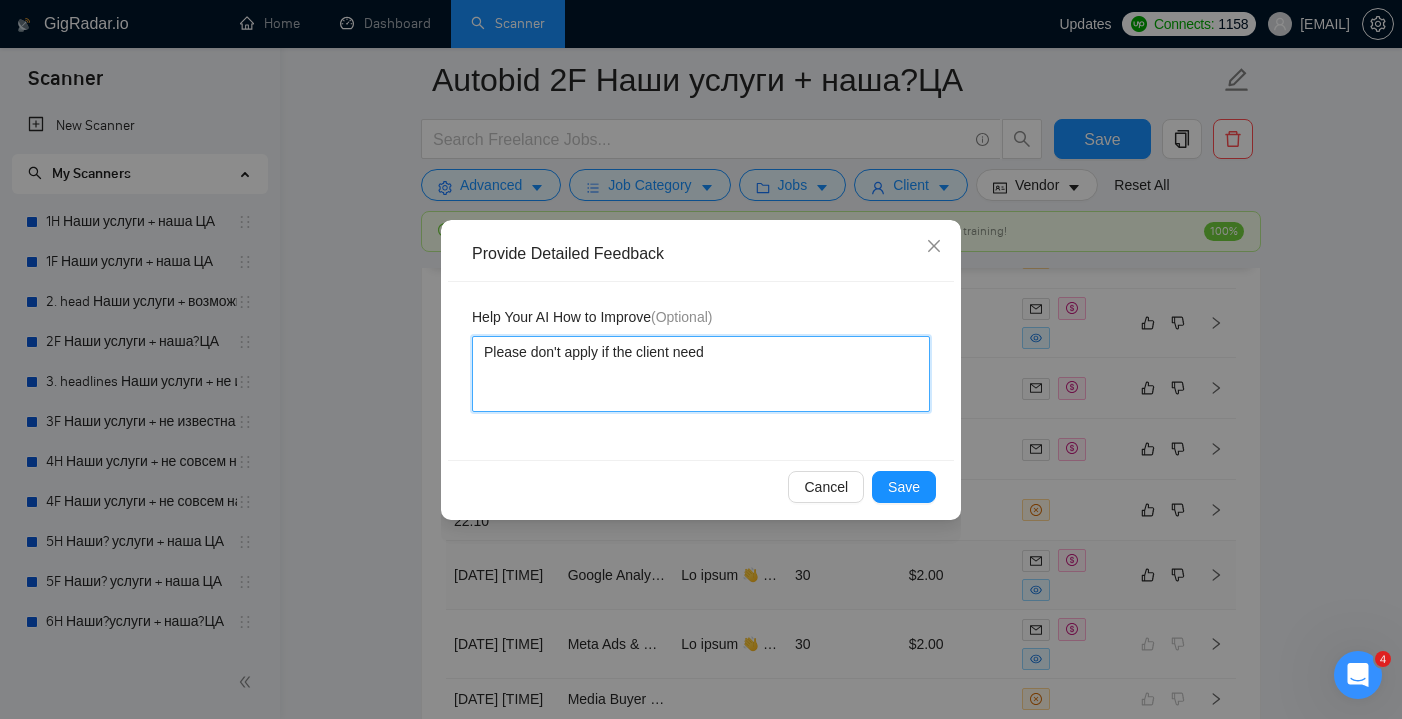 type 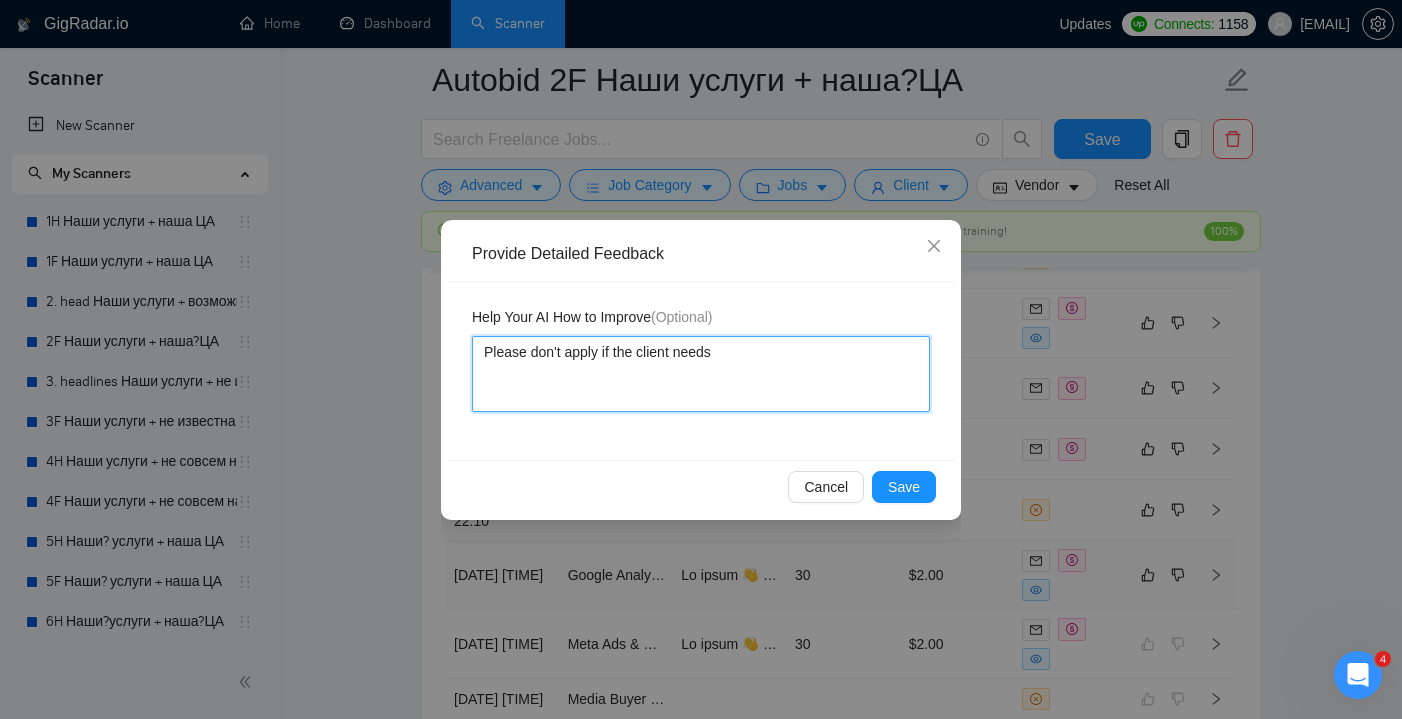 type 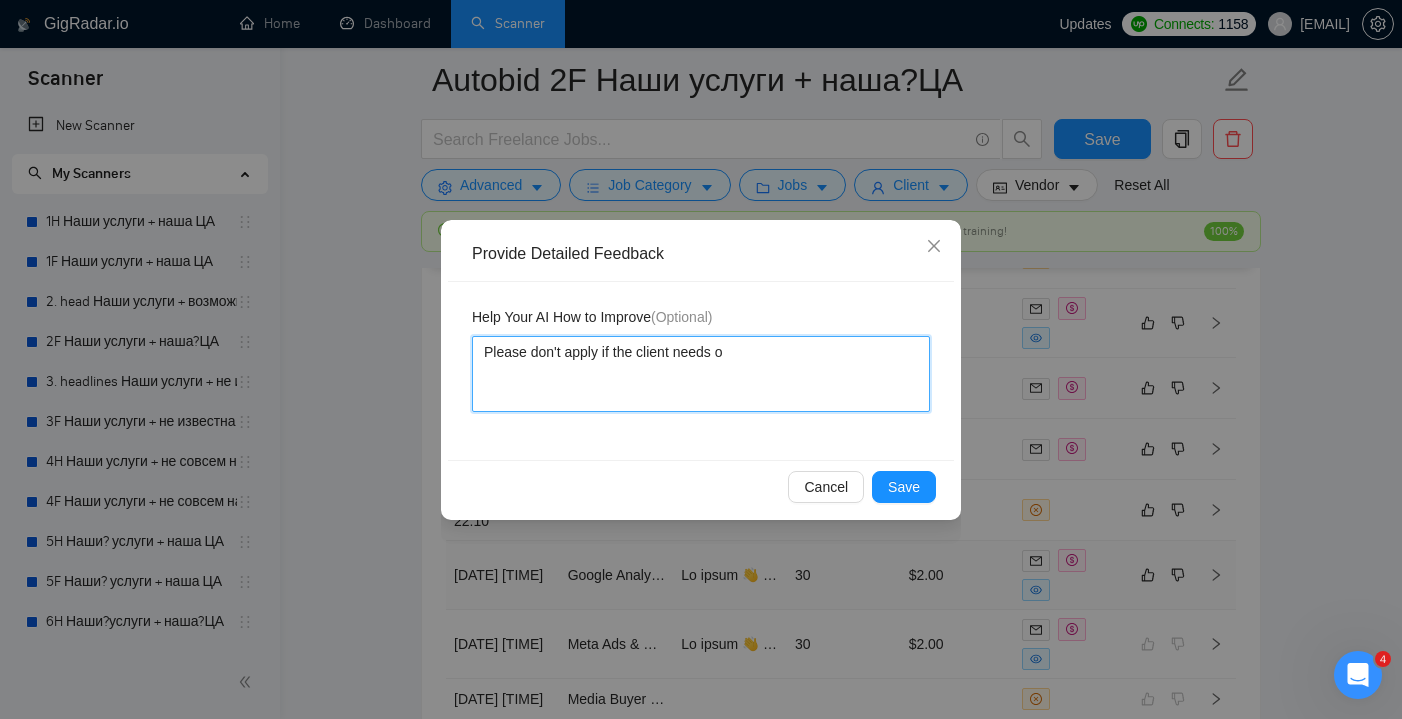 type 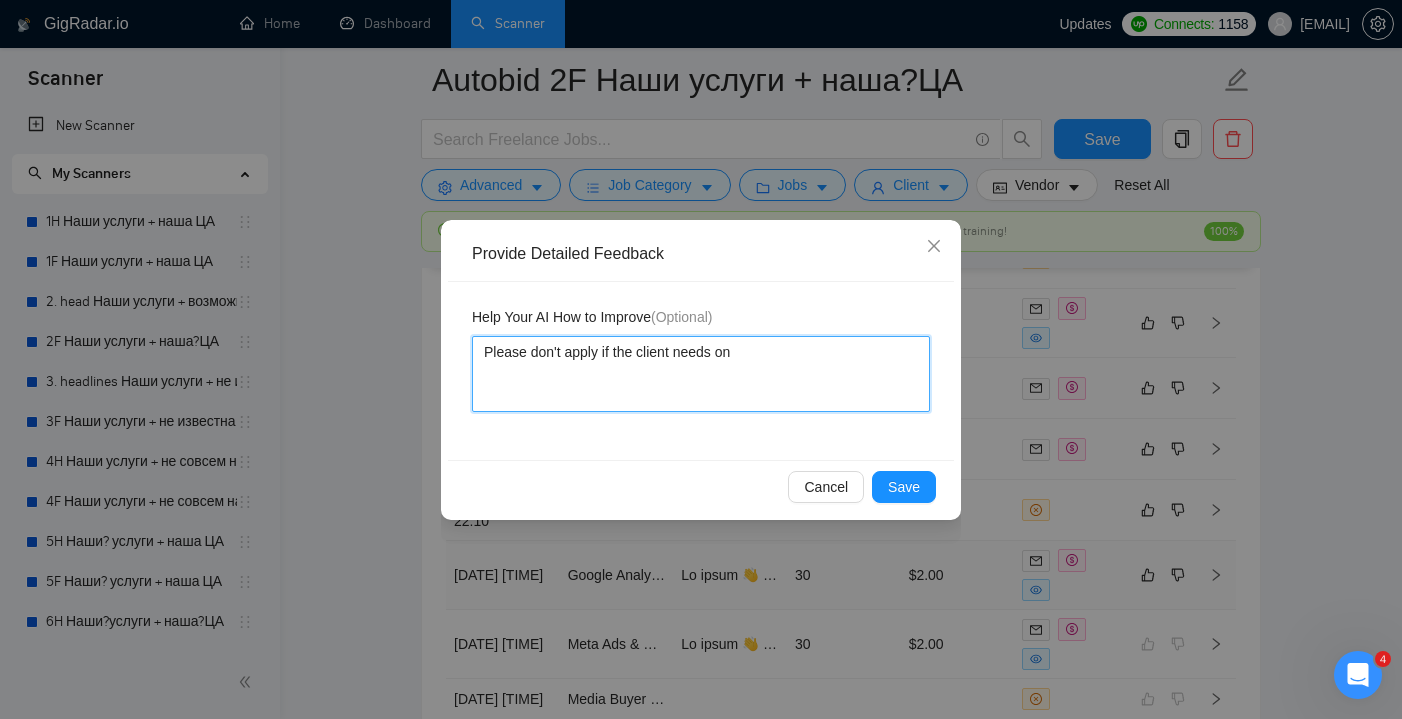 type 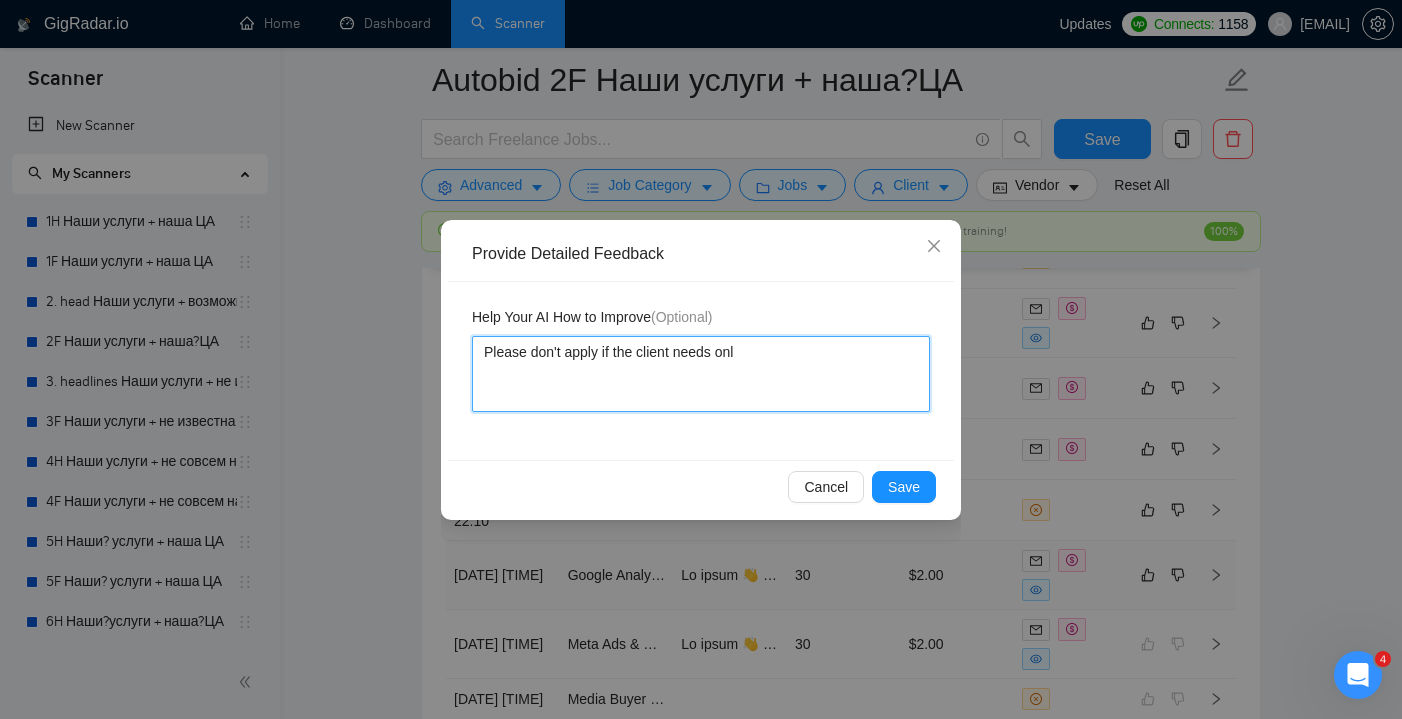 type 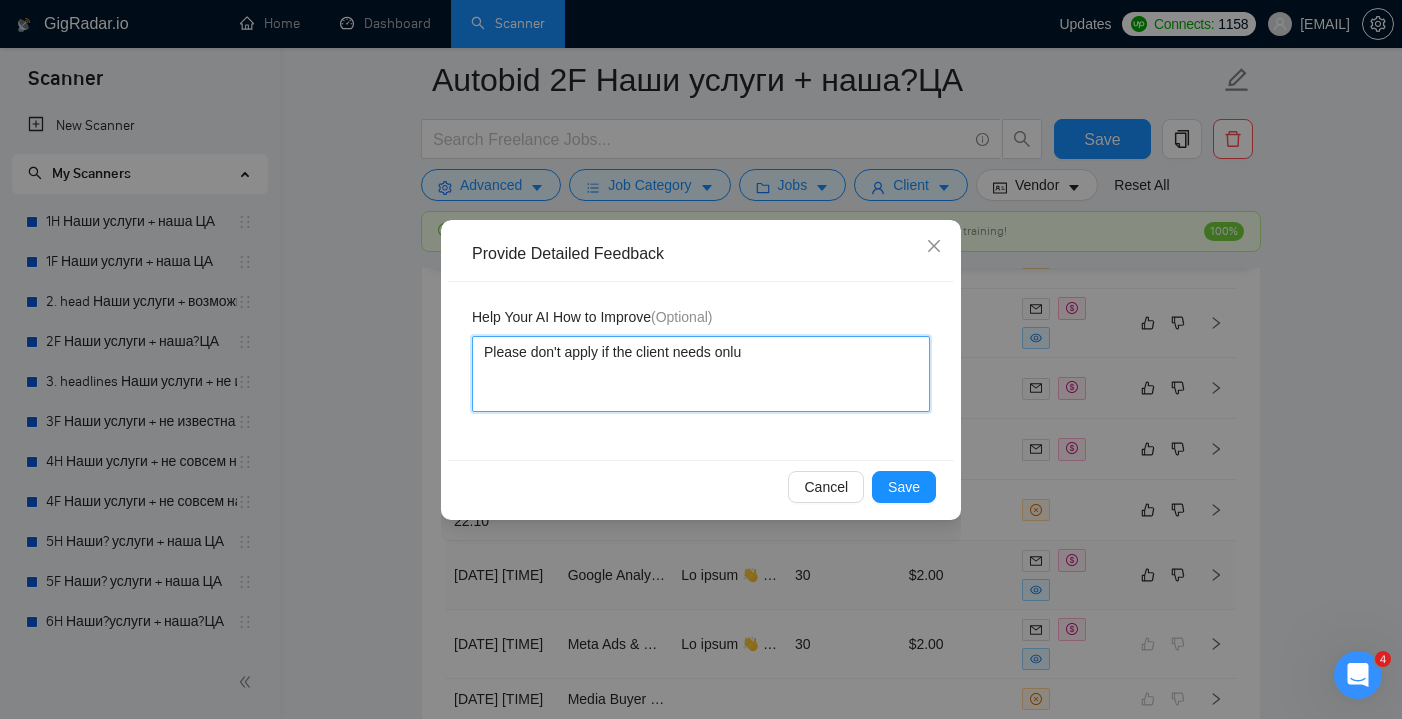 type 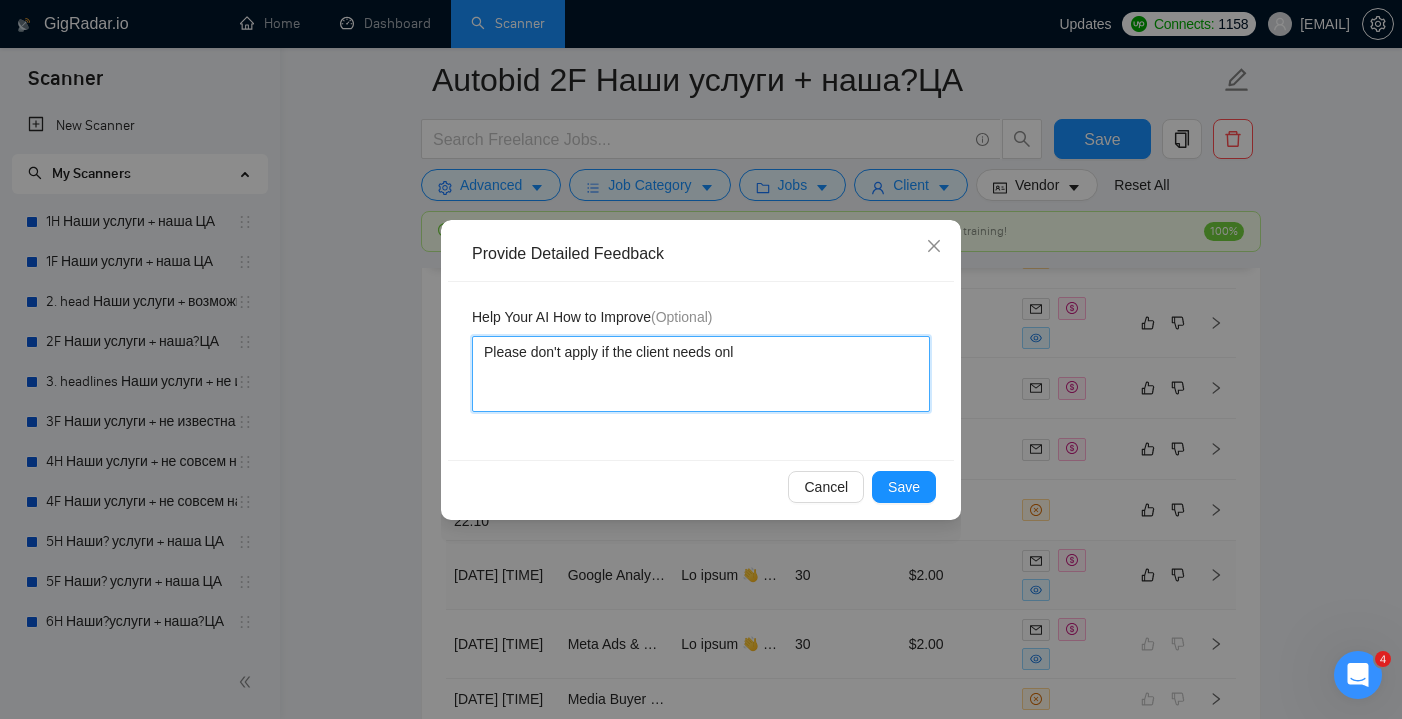 type 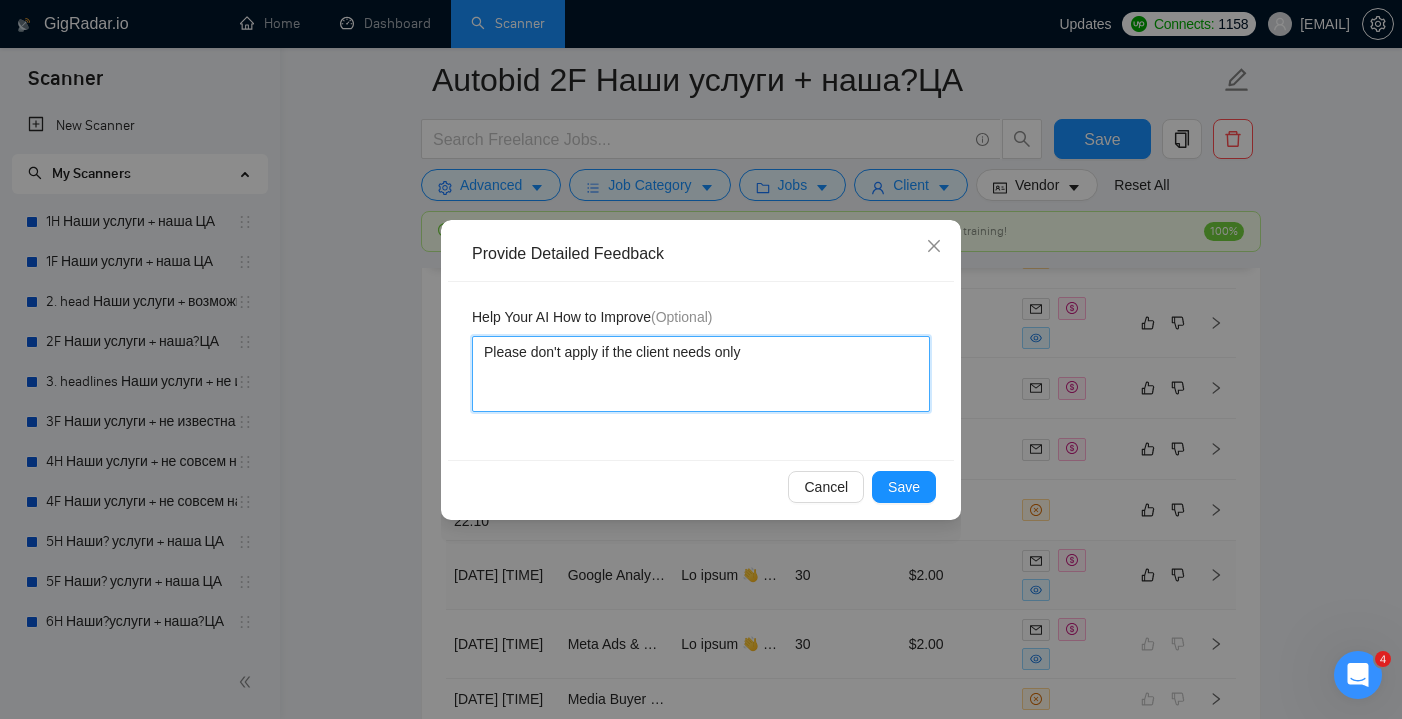type 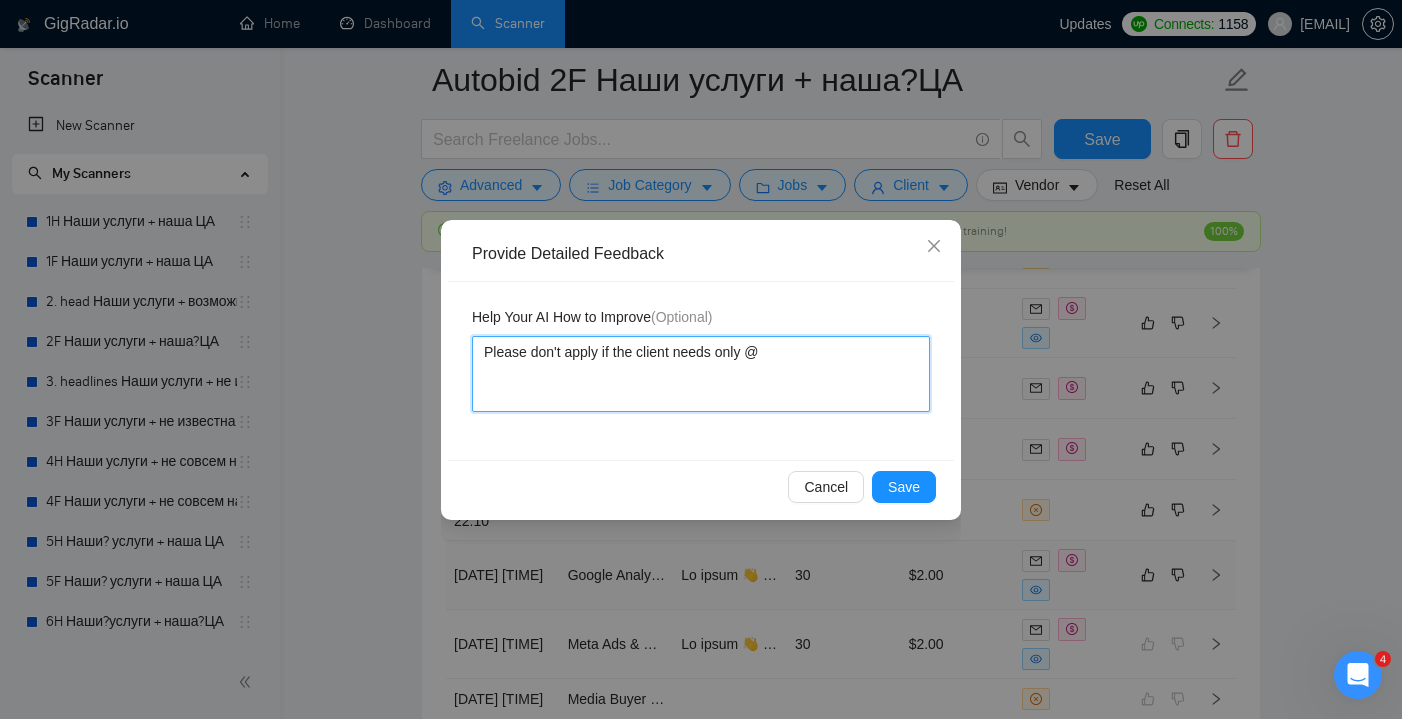 type 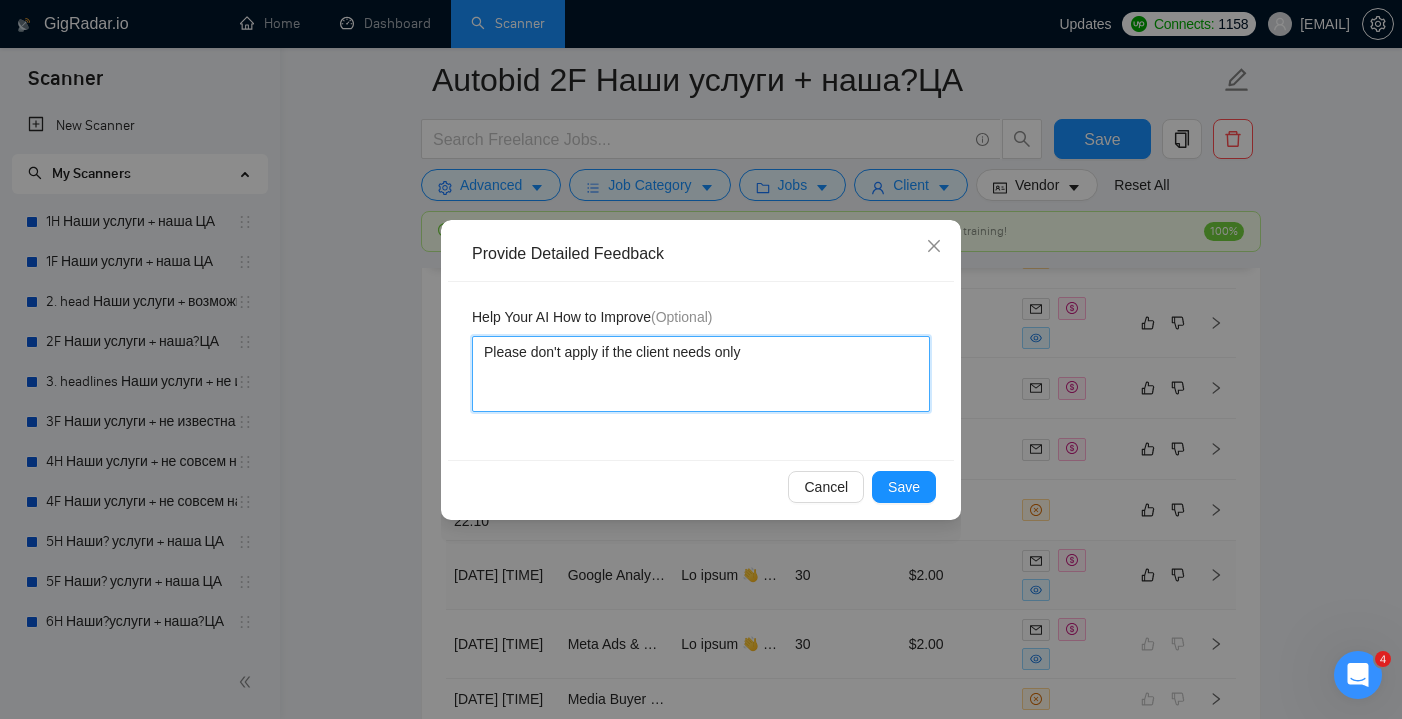 type 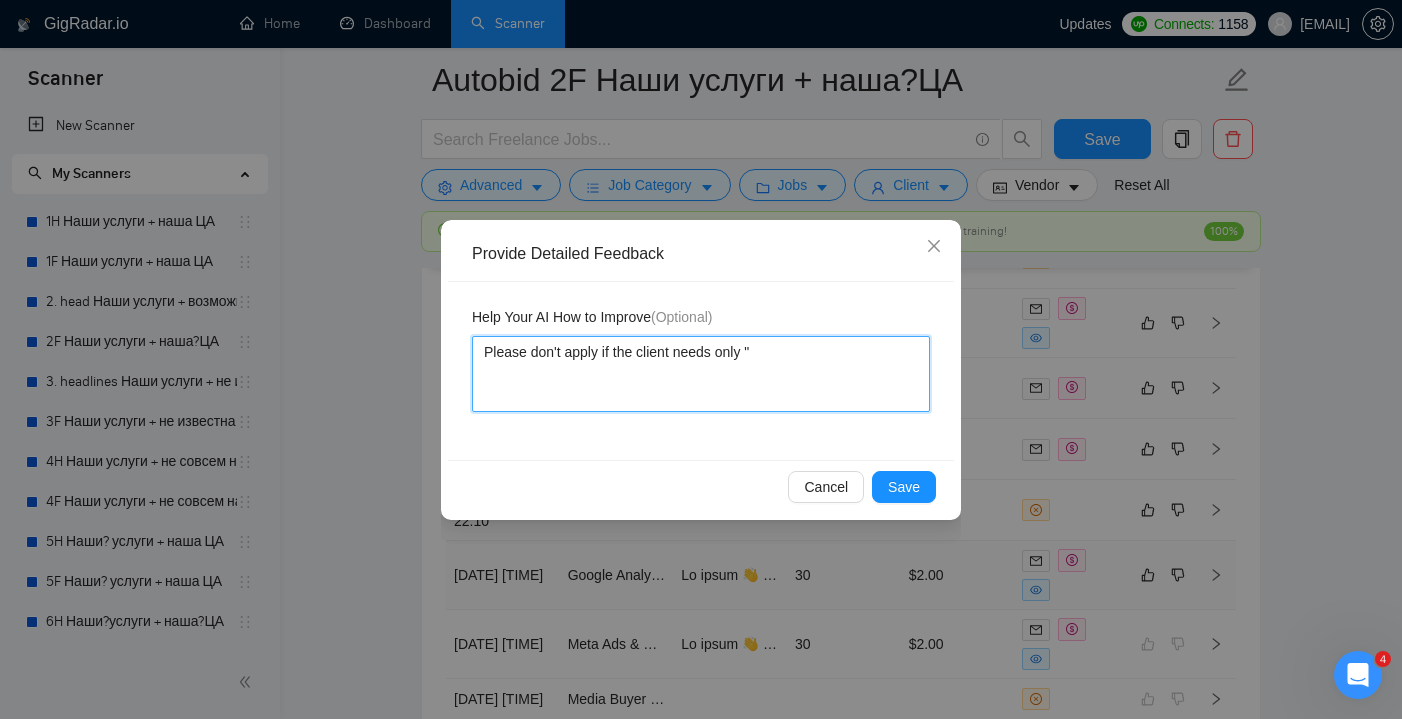 paste on "We’re looking for a Google Analytics expert" 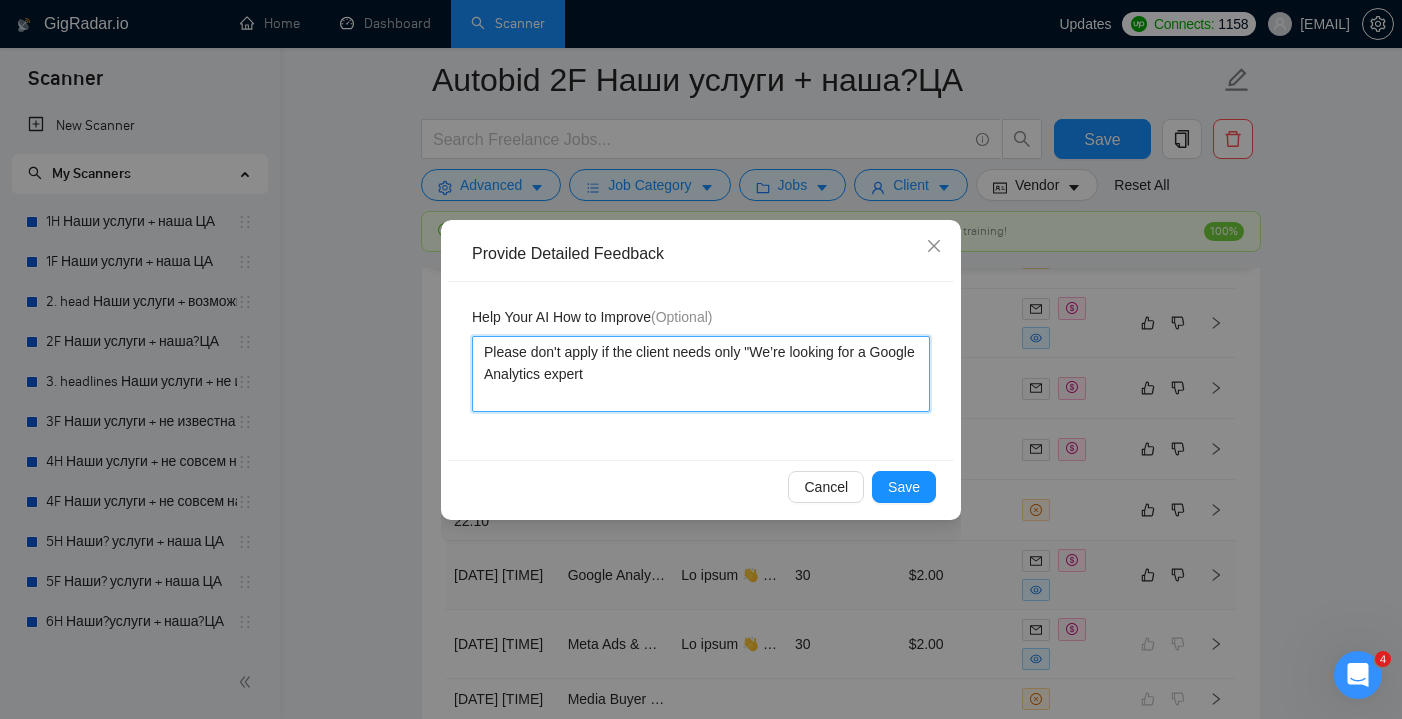 type 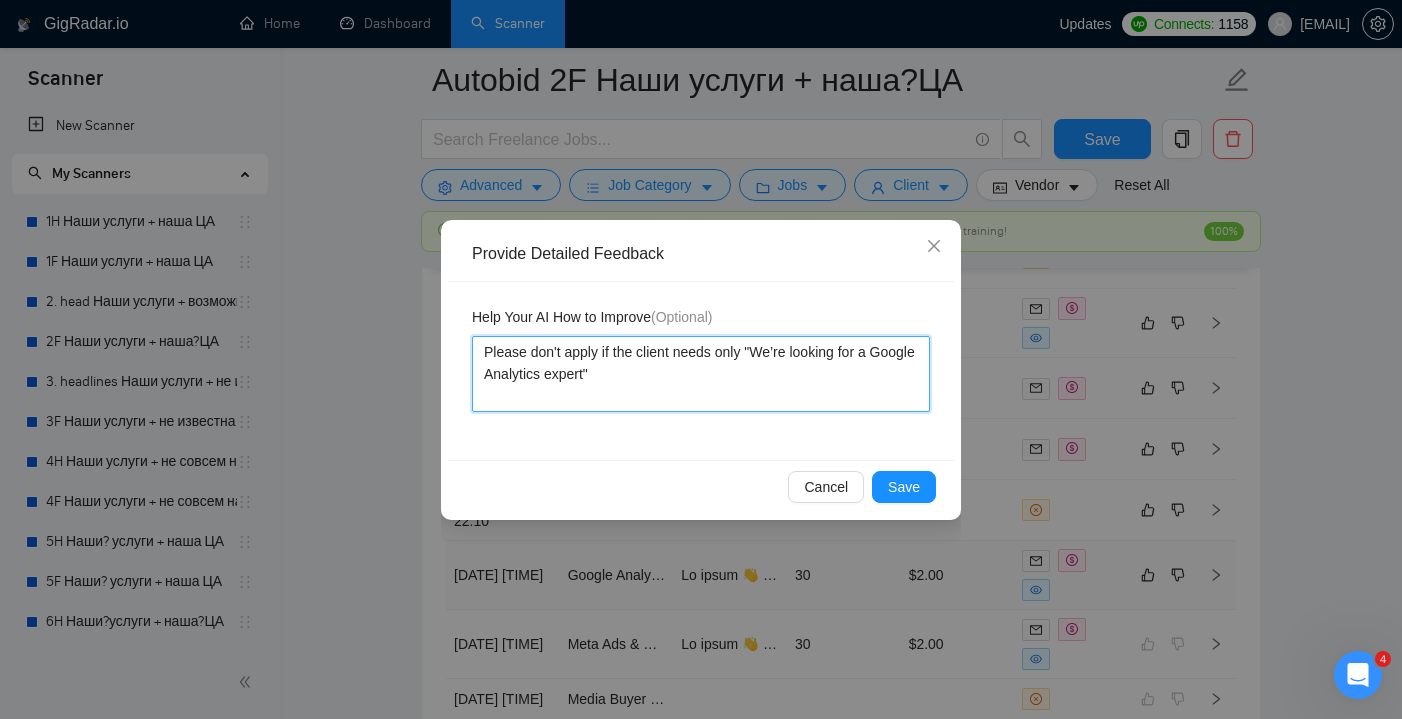 type 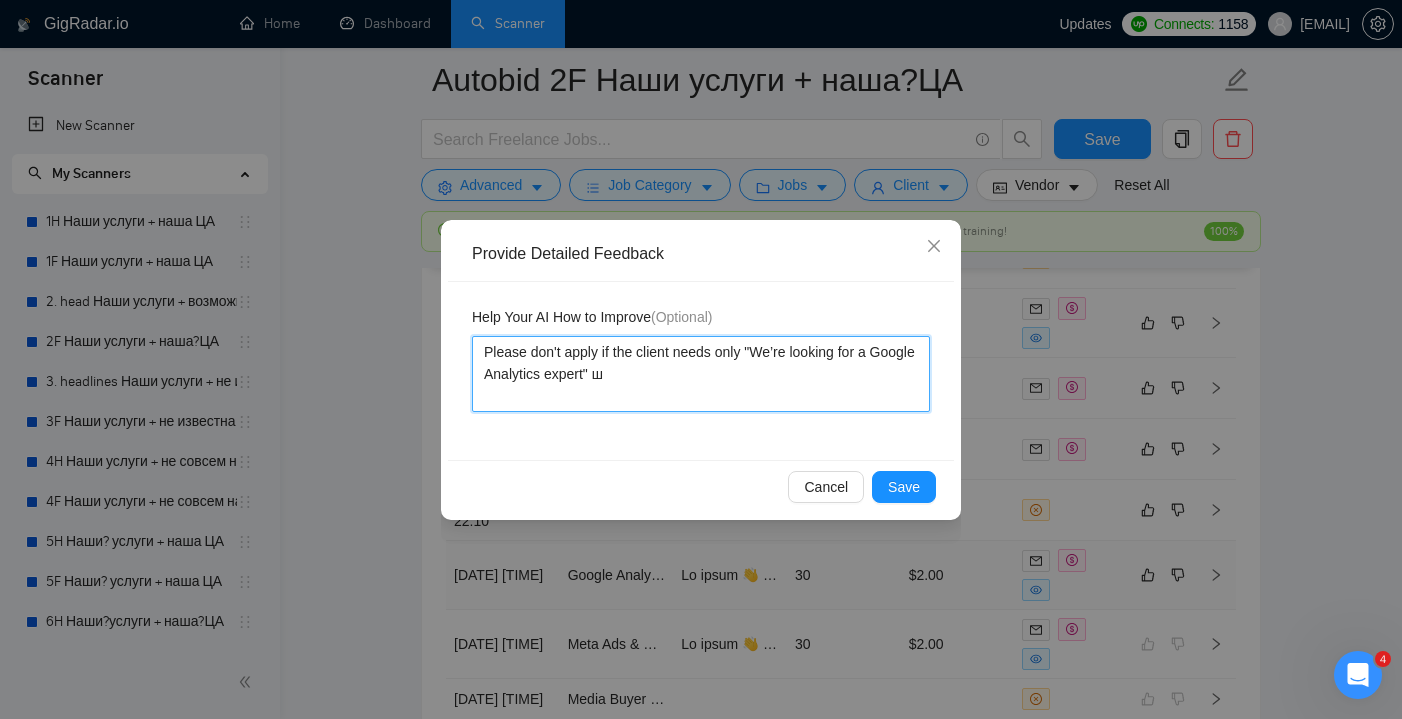 type 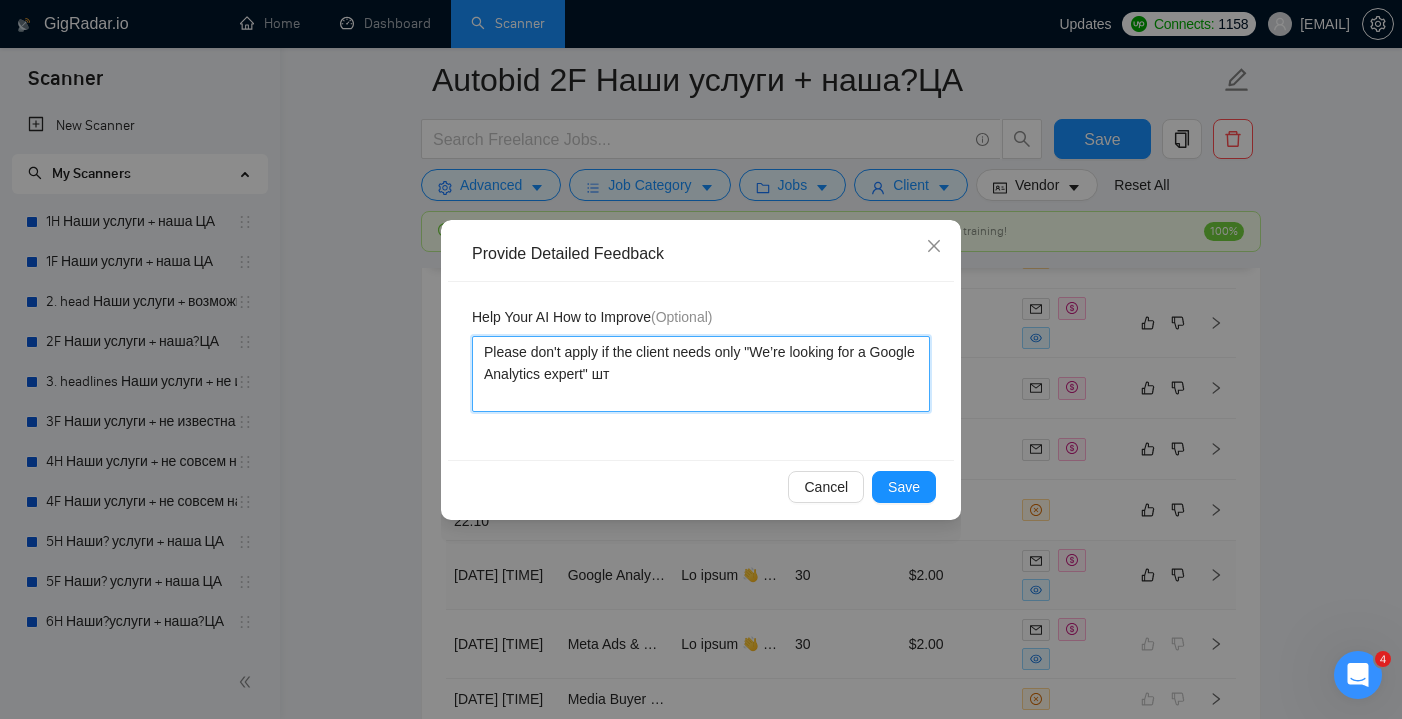 type 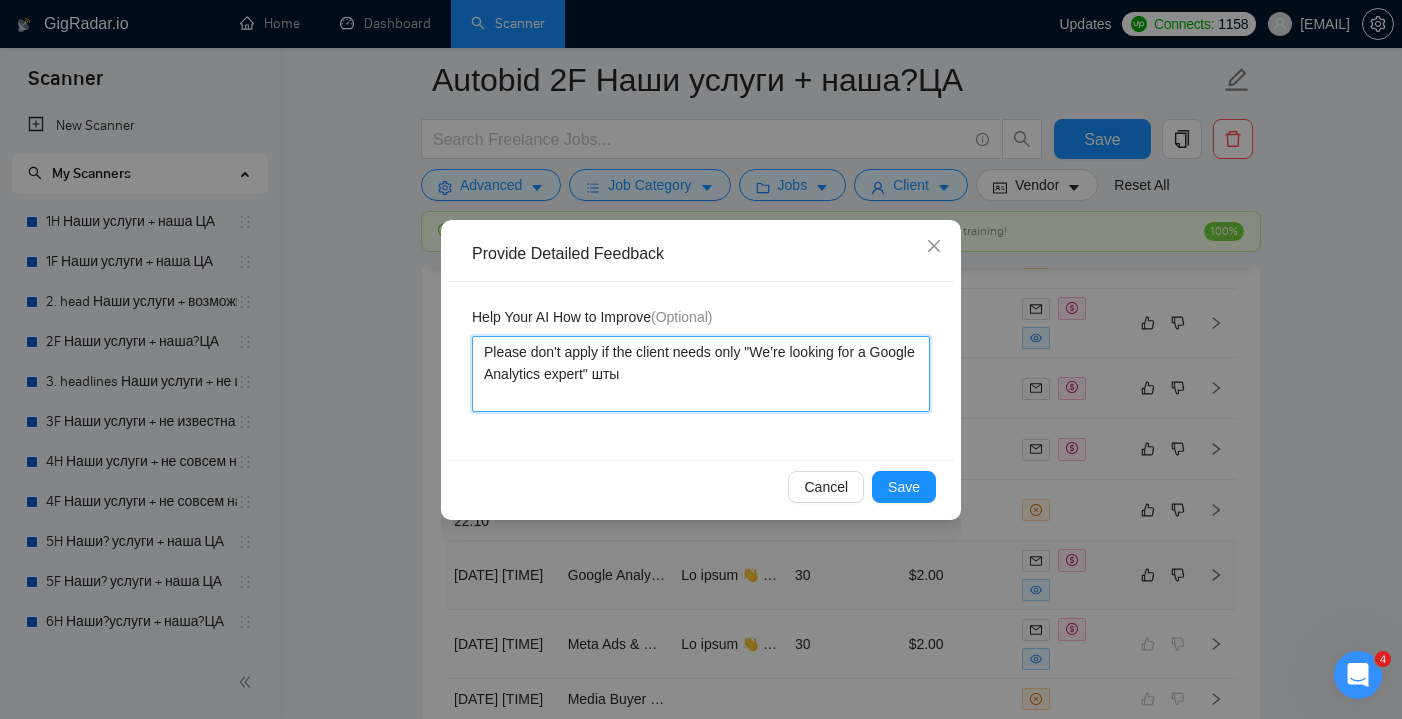 type 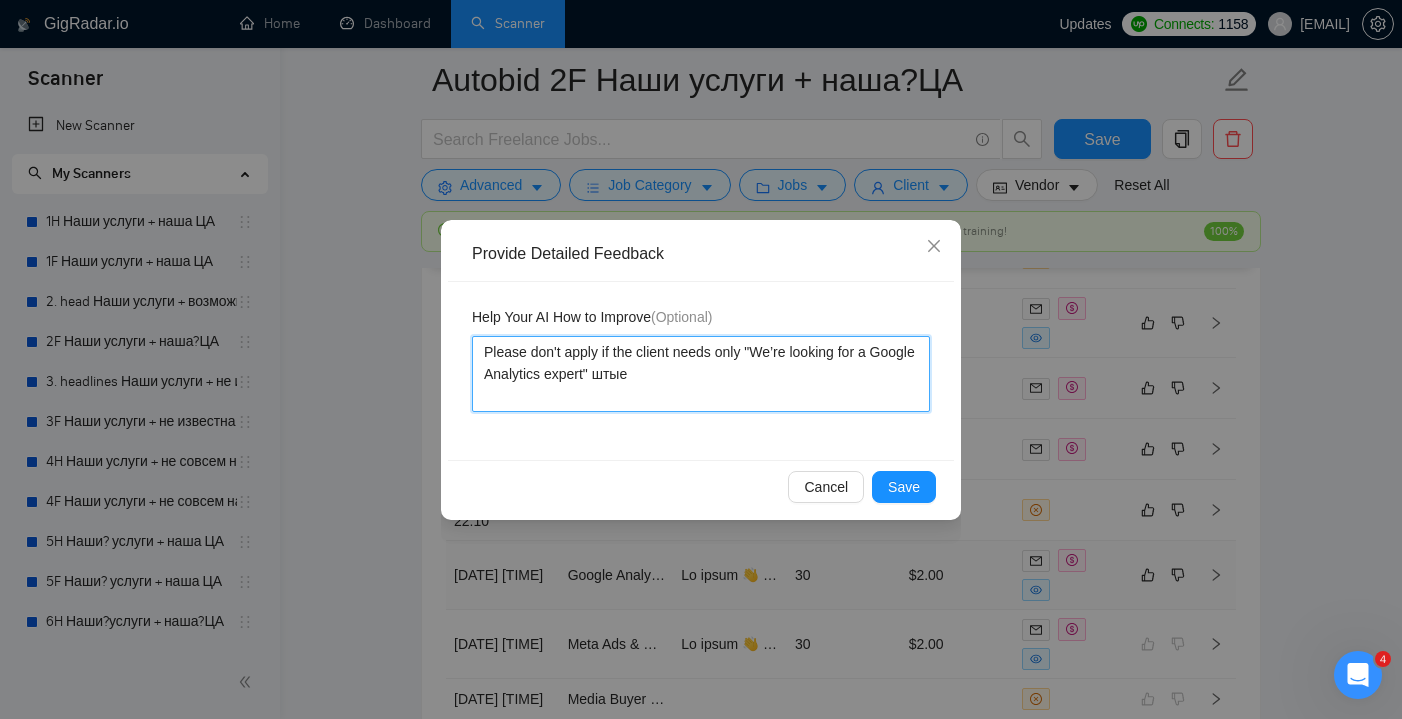type 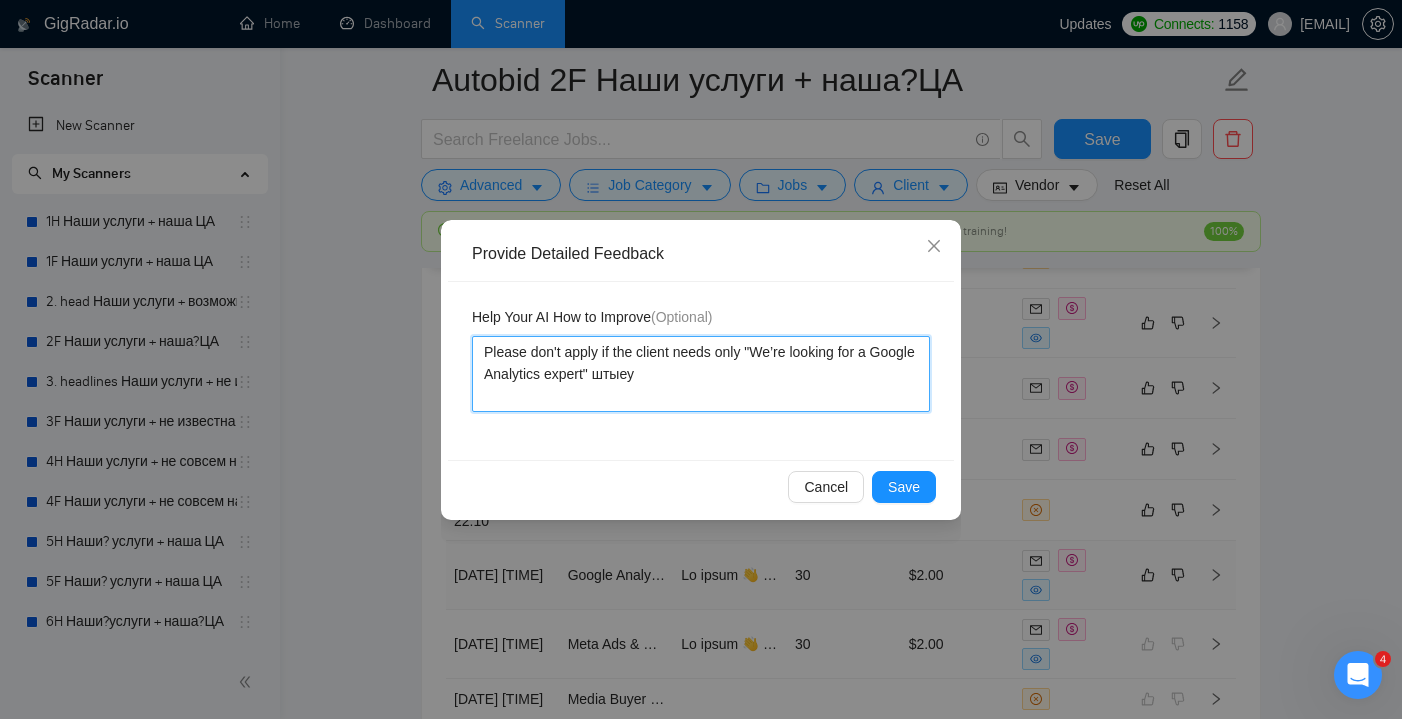 type 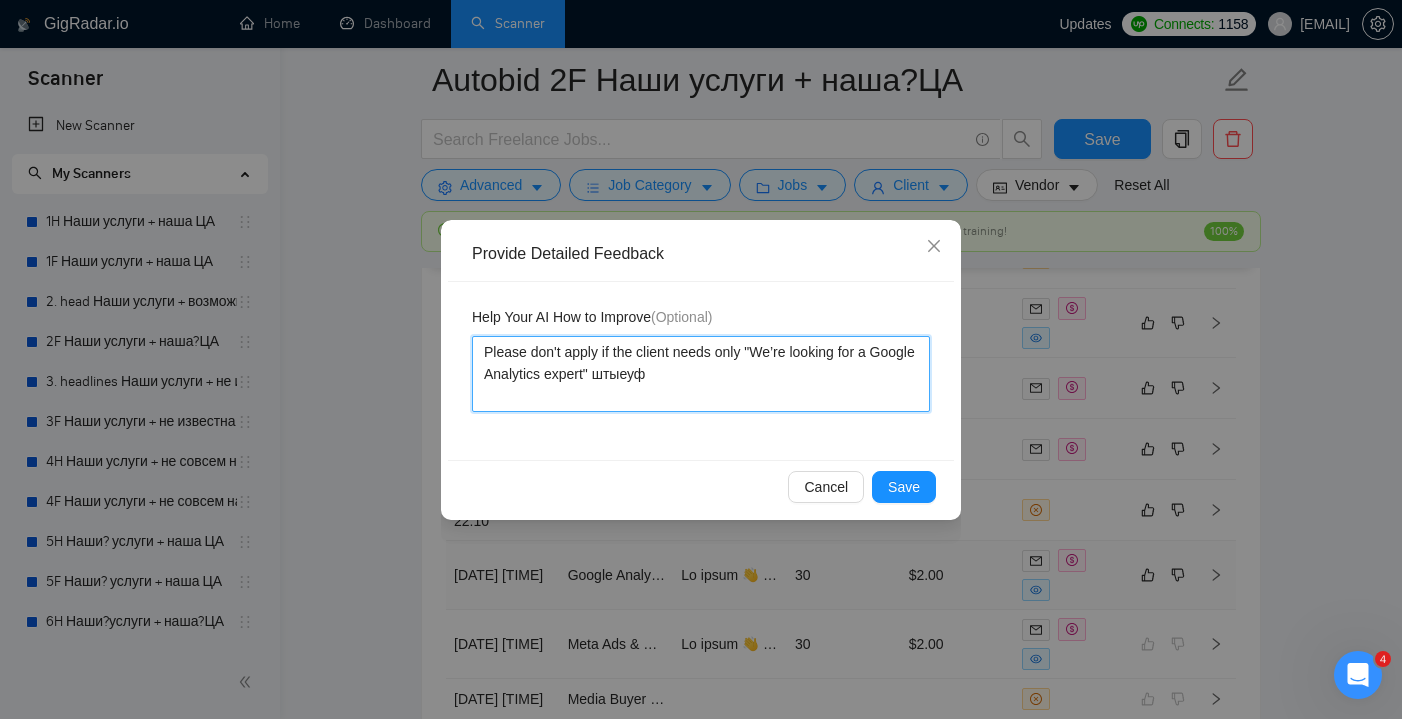 type 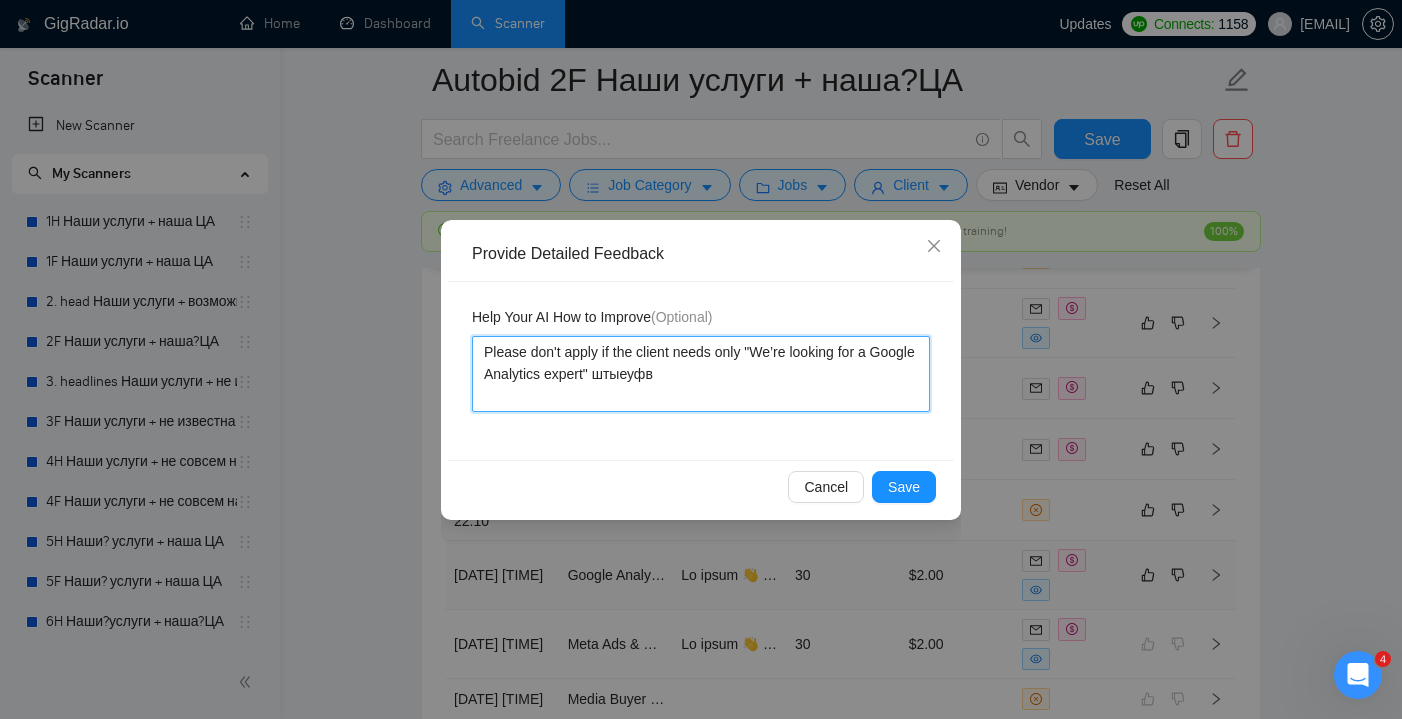 type 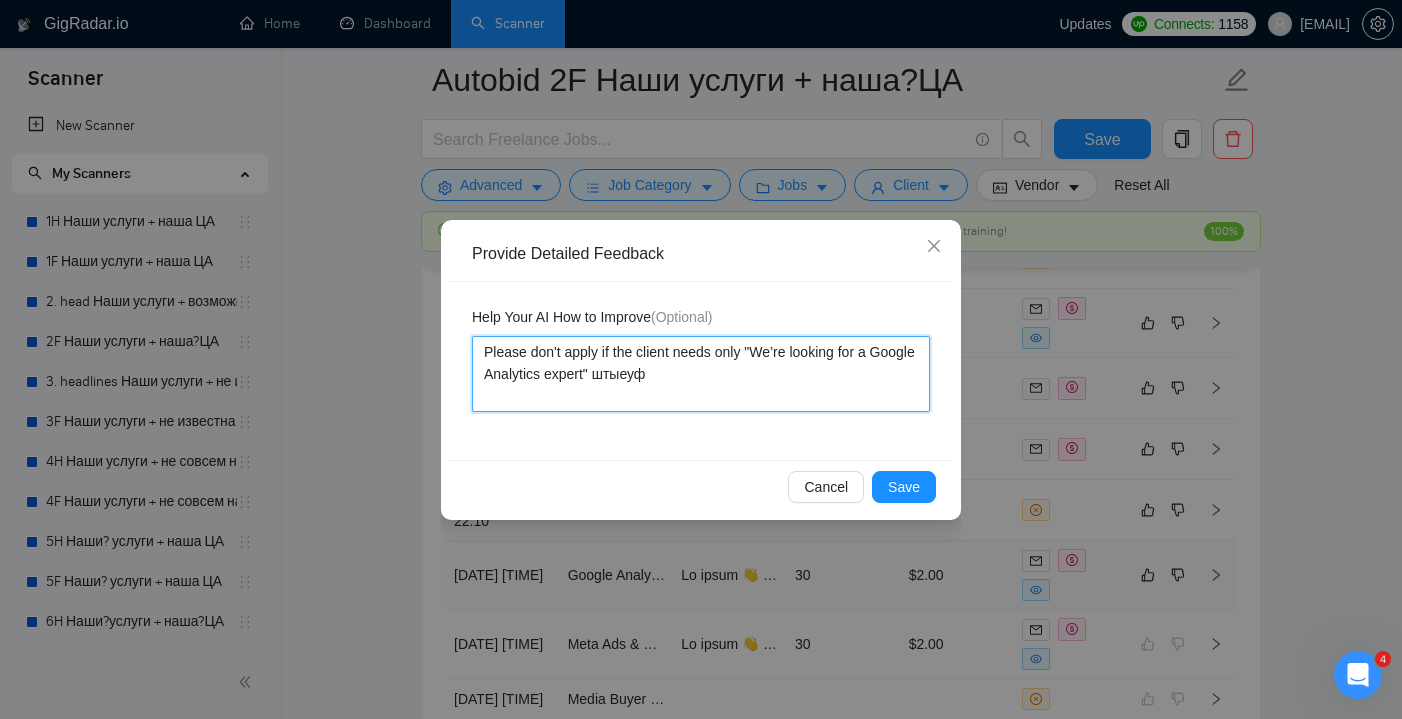 type 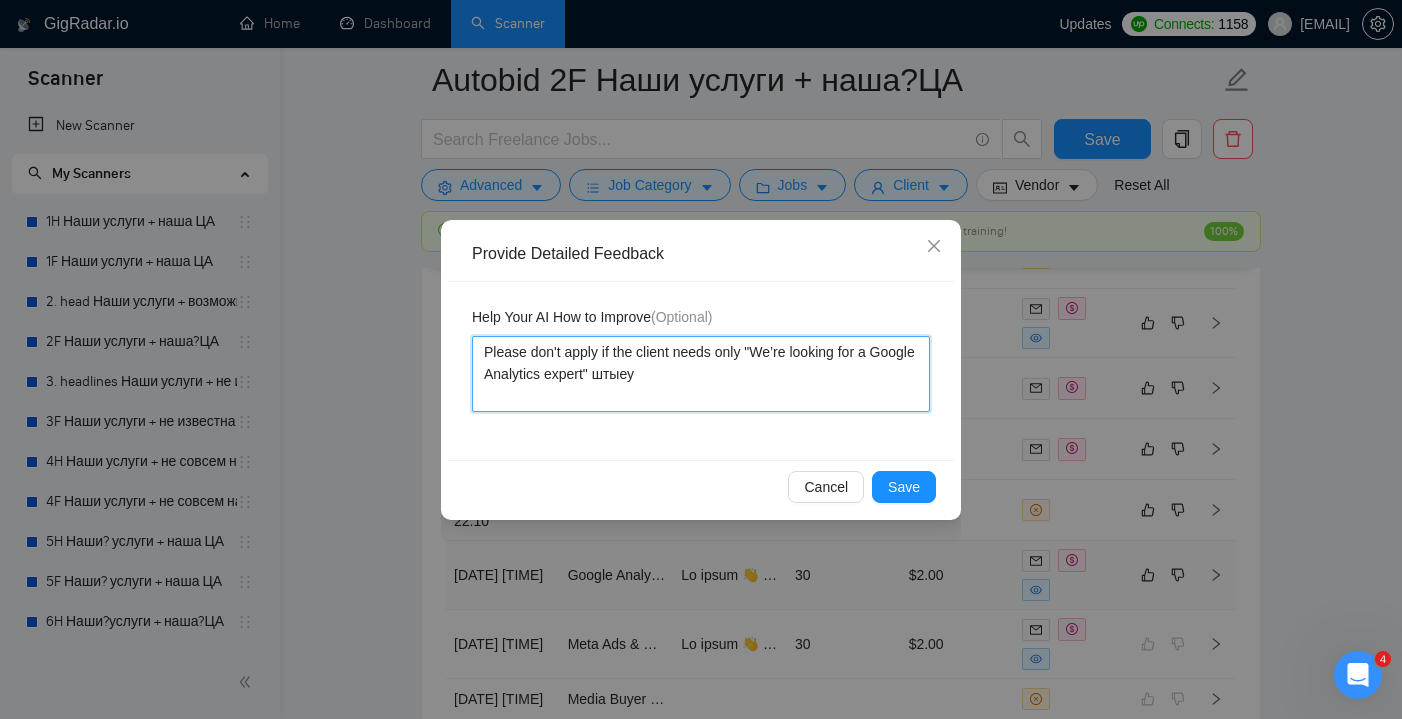 type 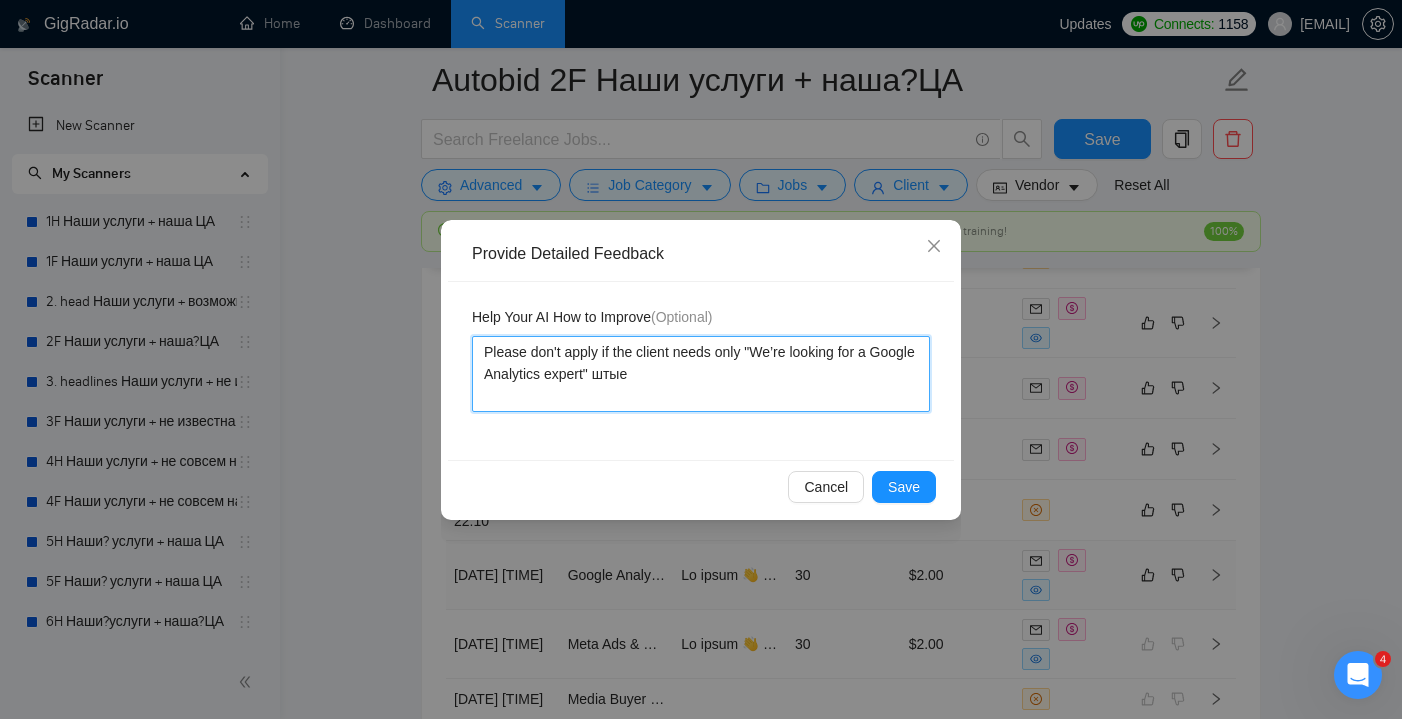 type 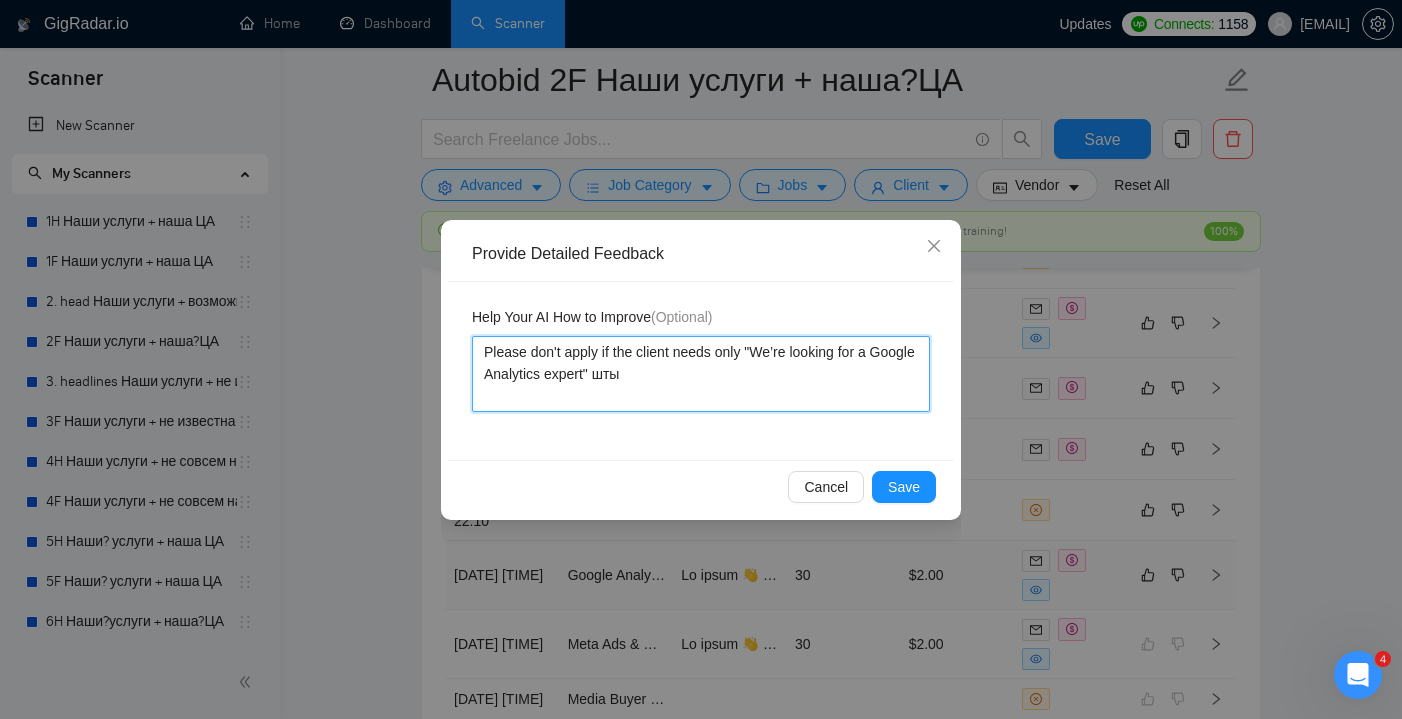 type 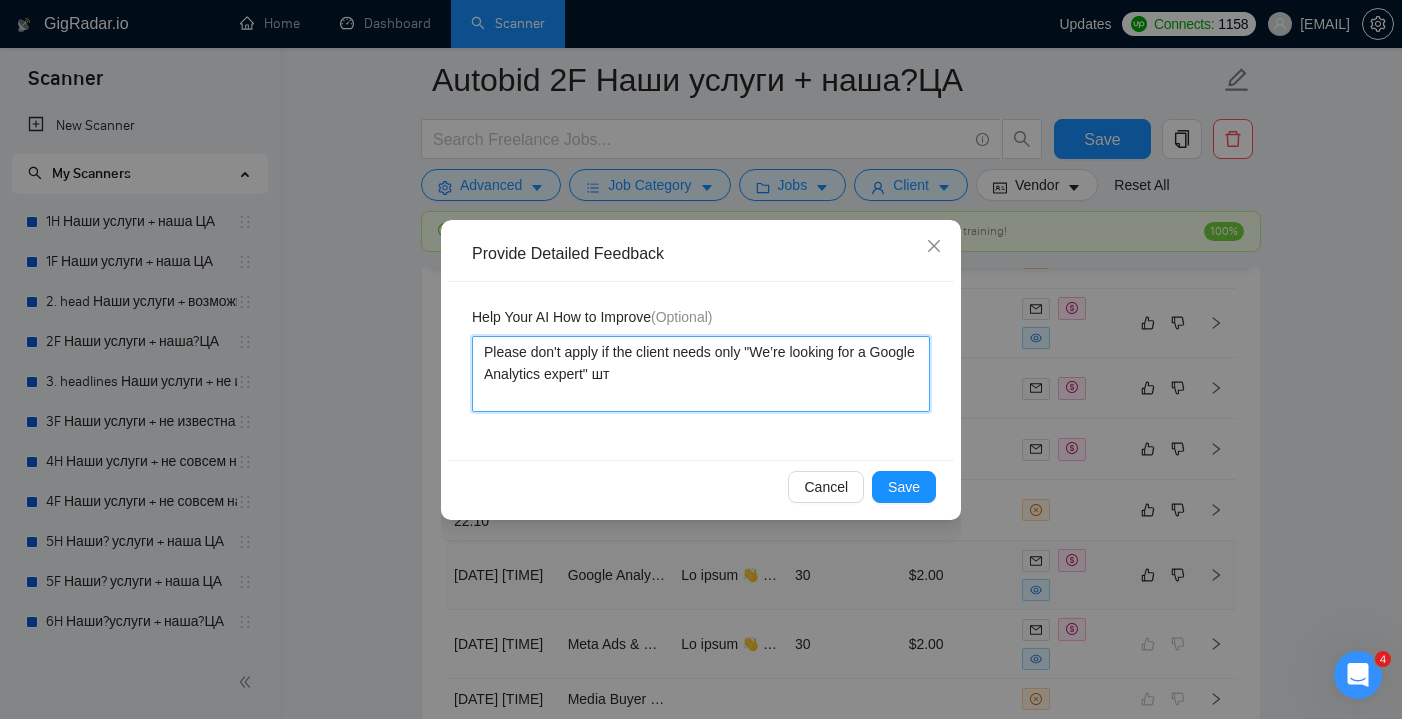 type 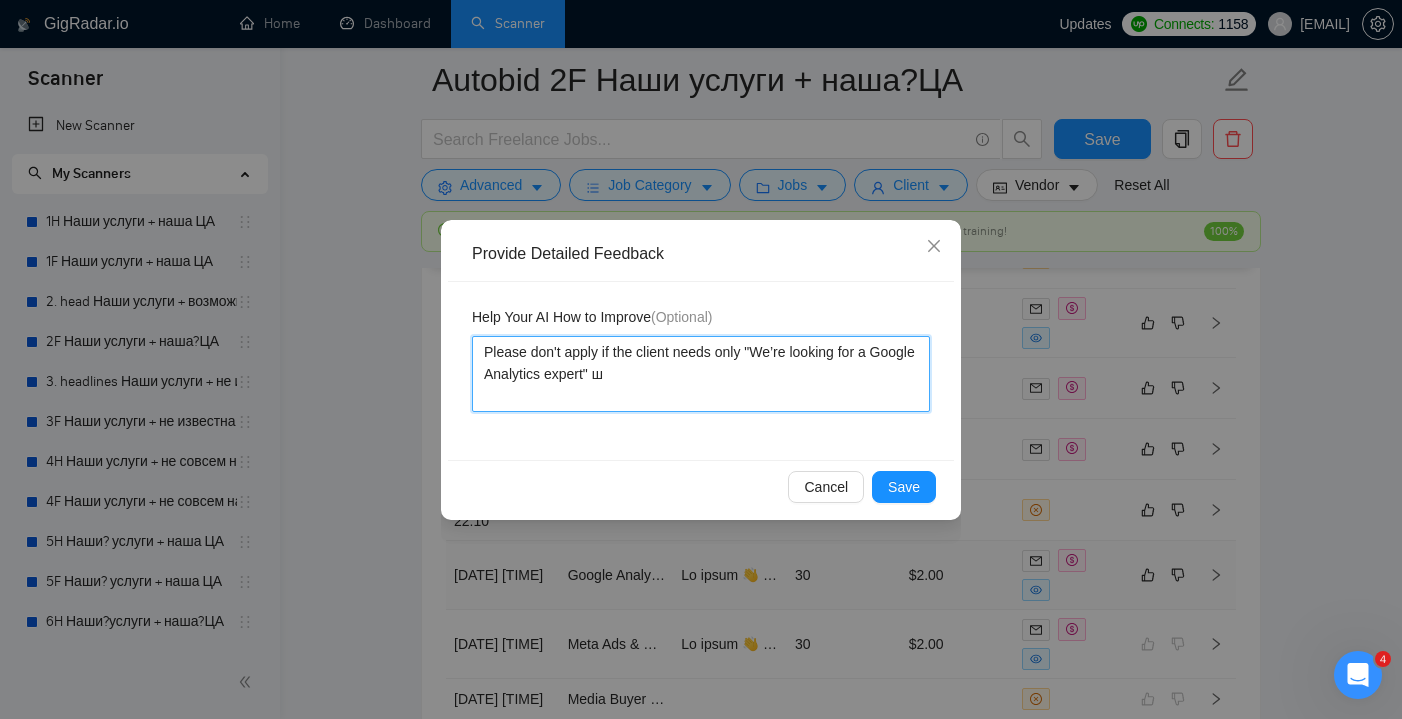 type 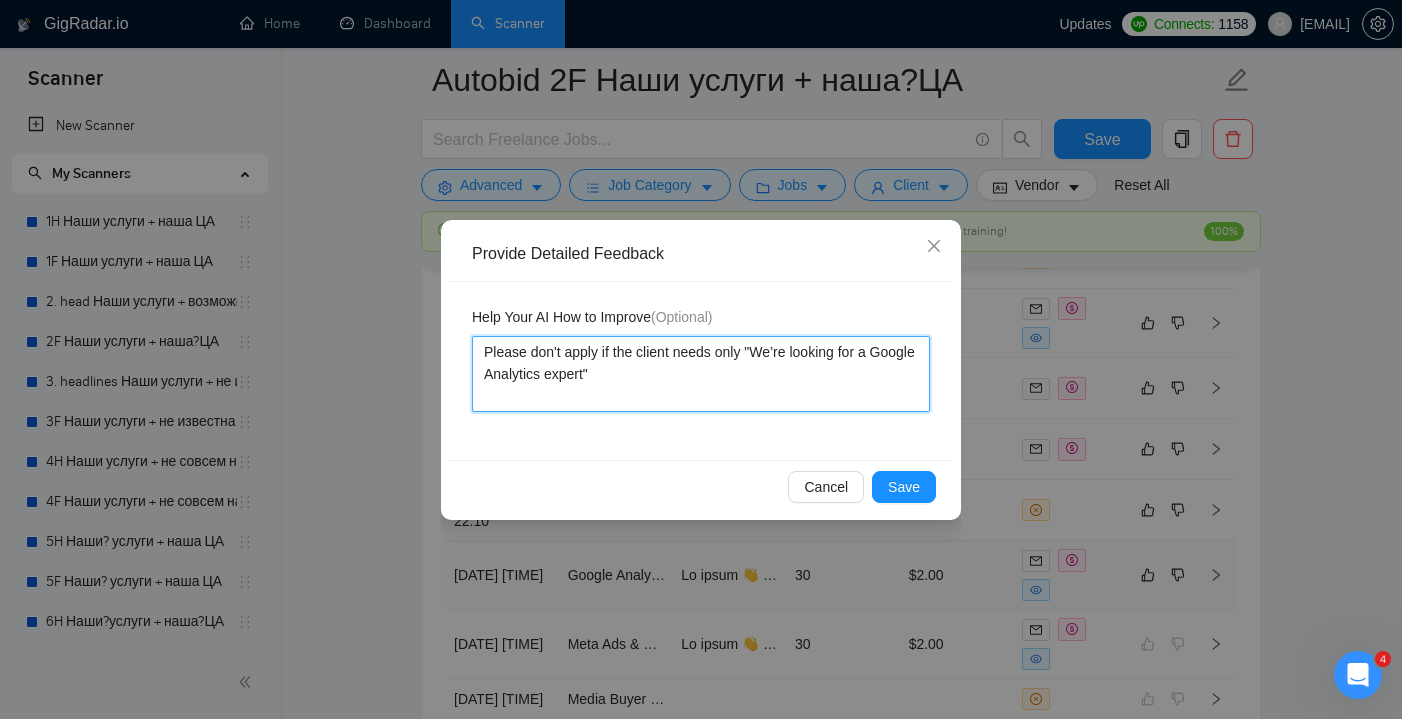 type 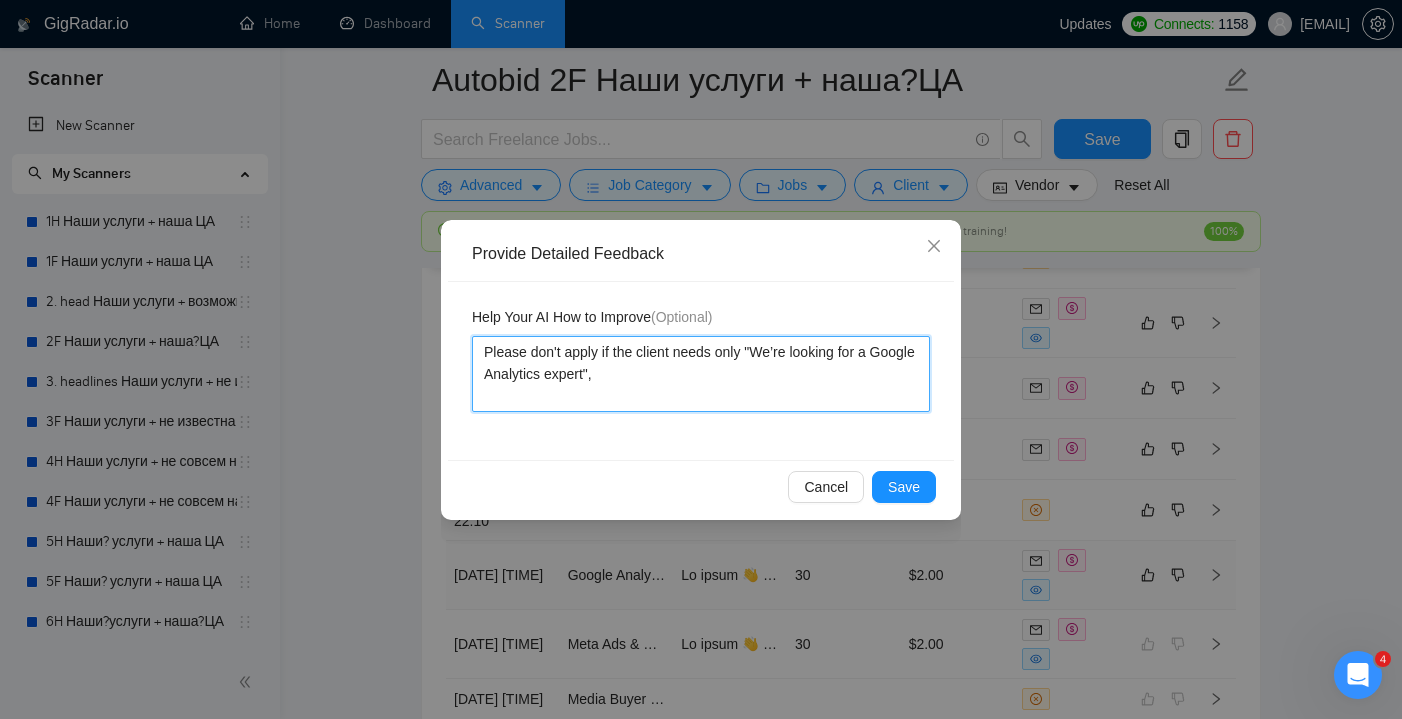 type 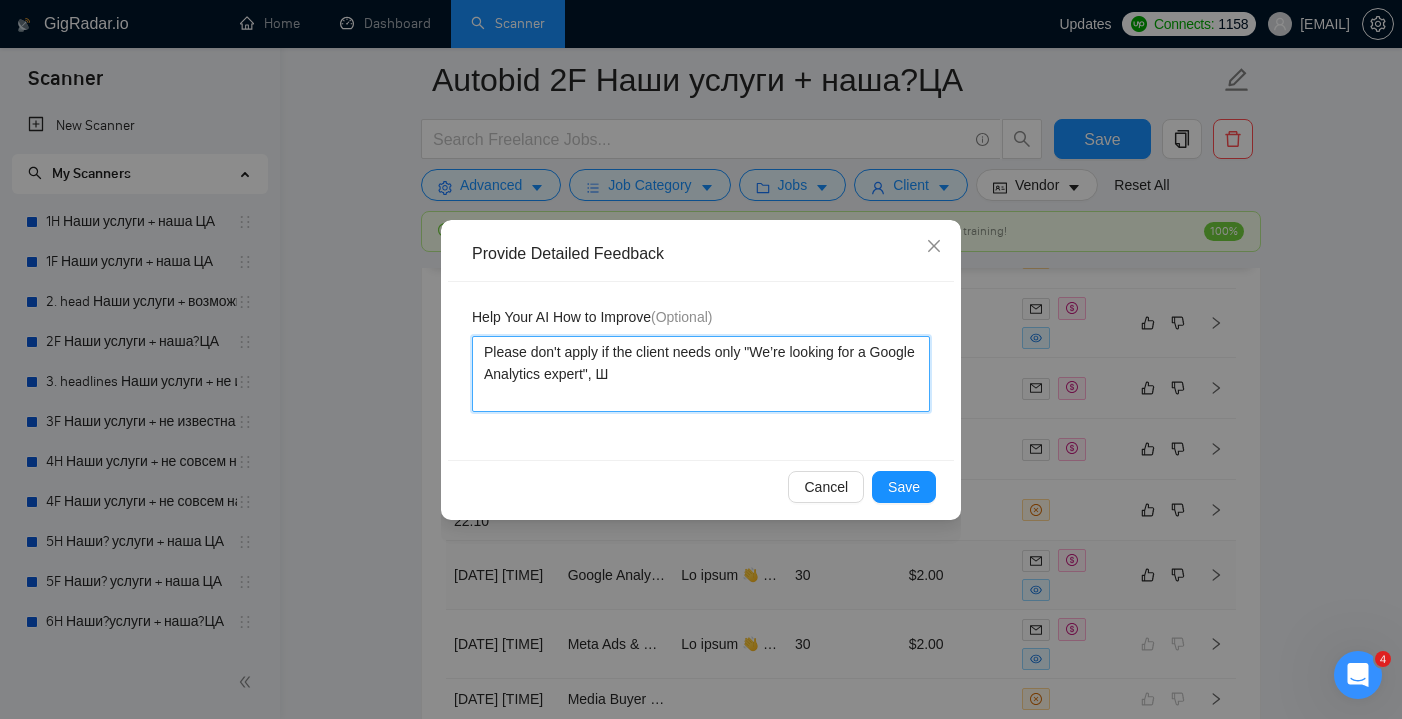 type 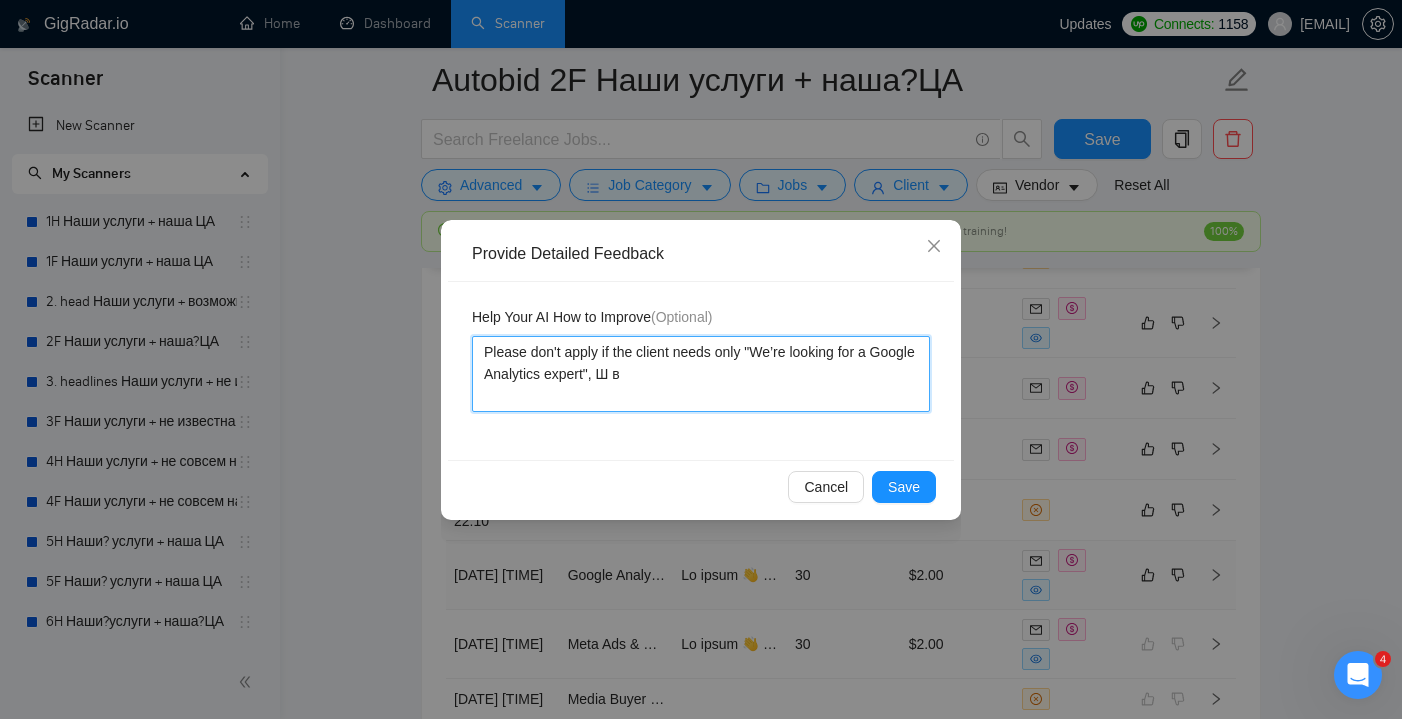 type 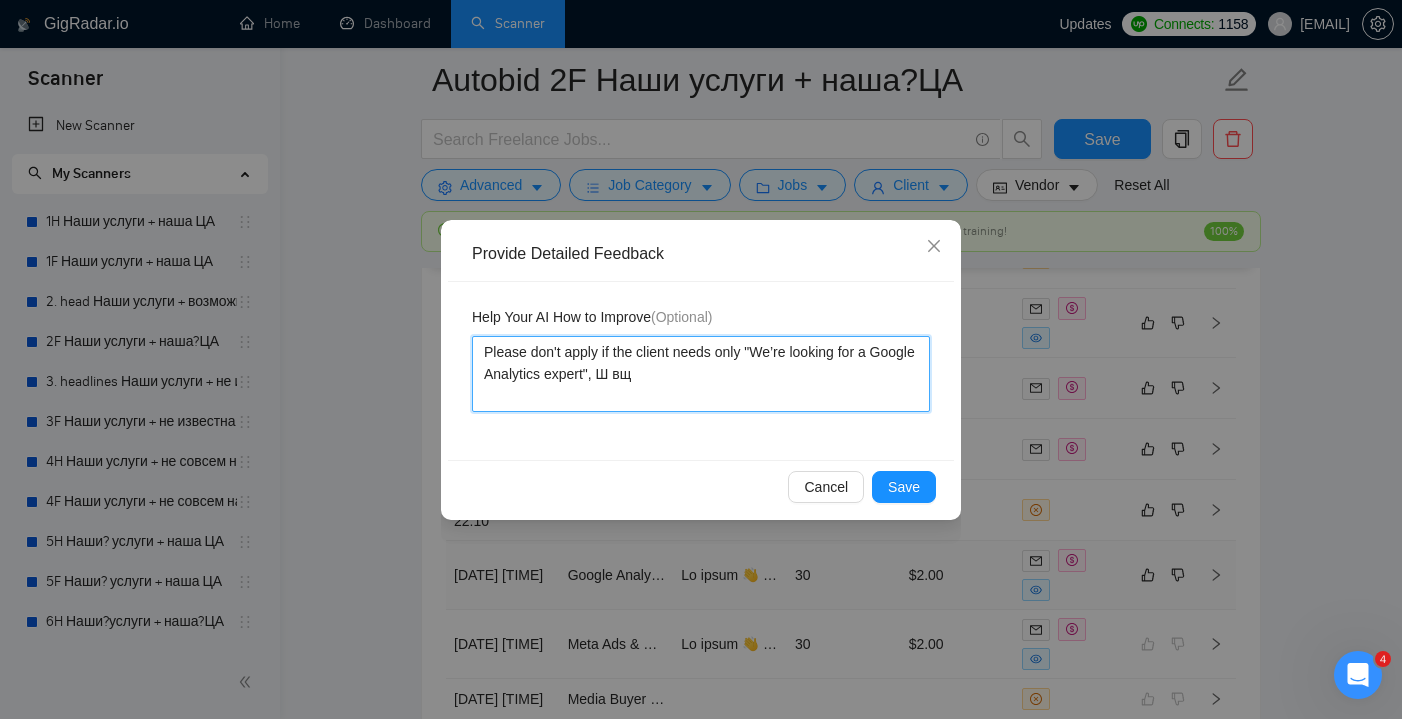 type 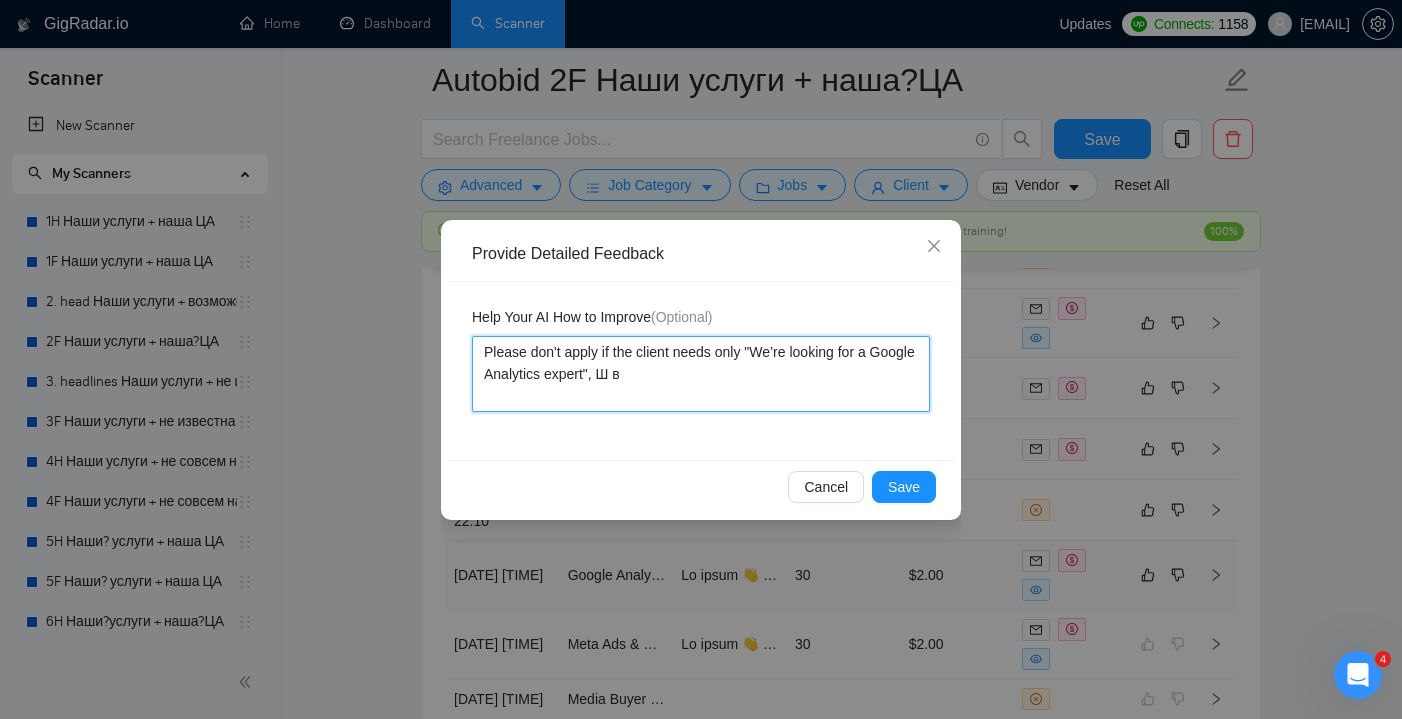 type 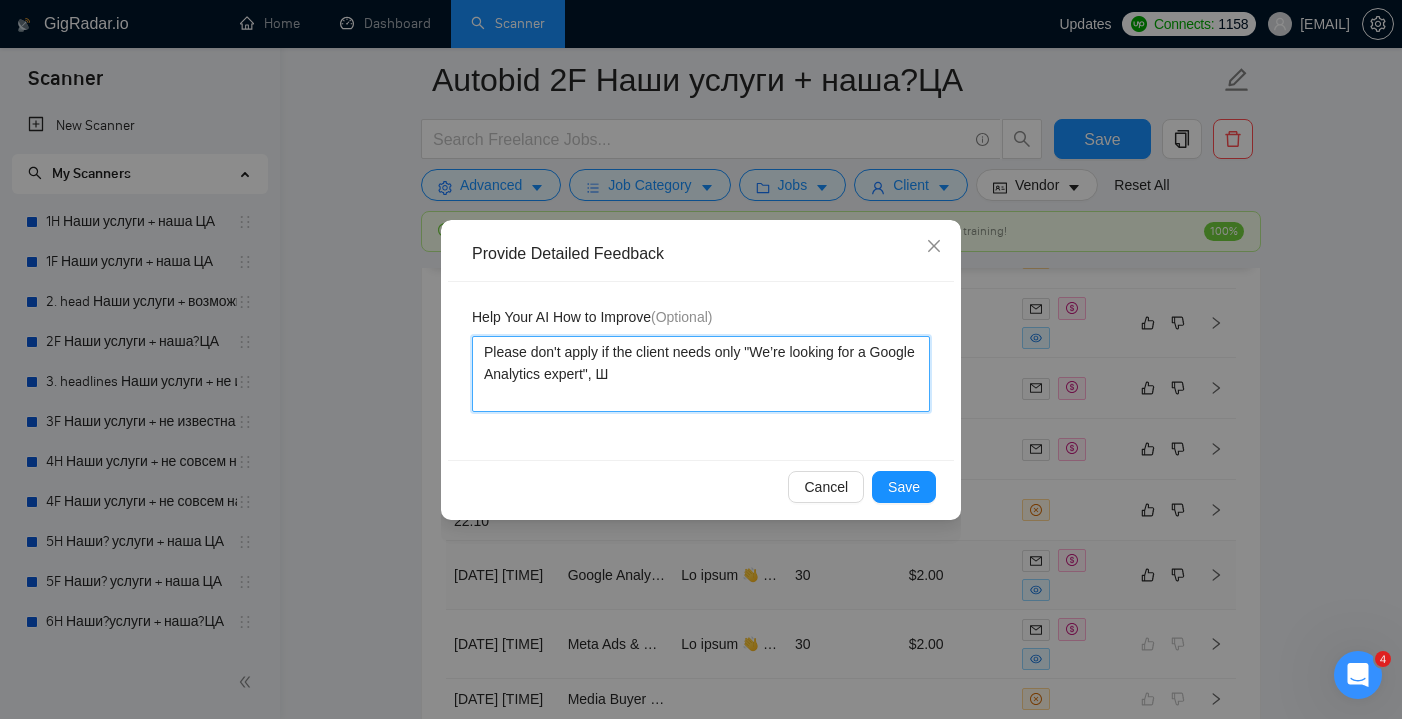 type 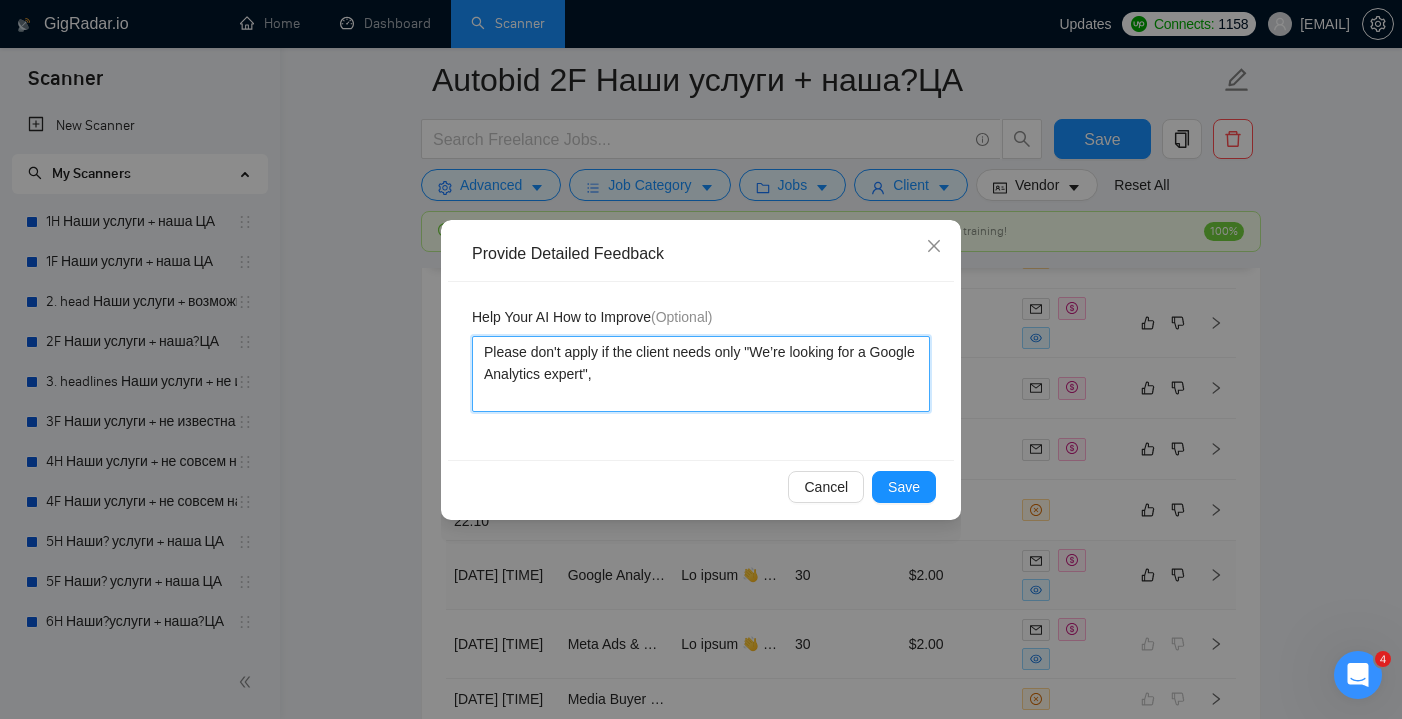 type 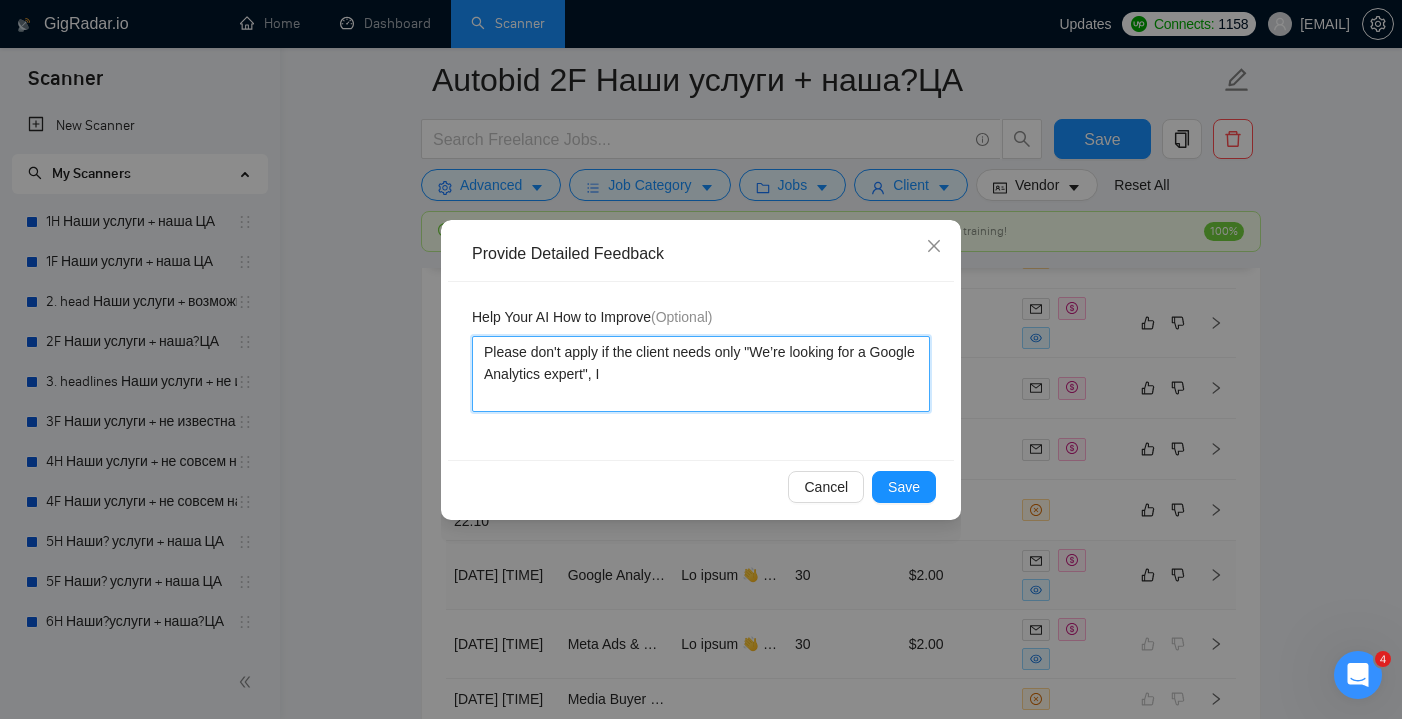 type 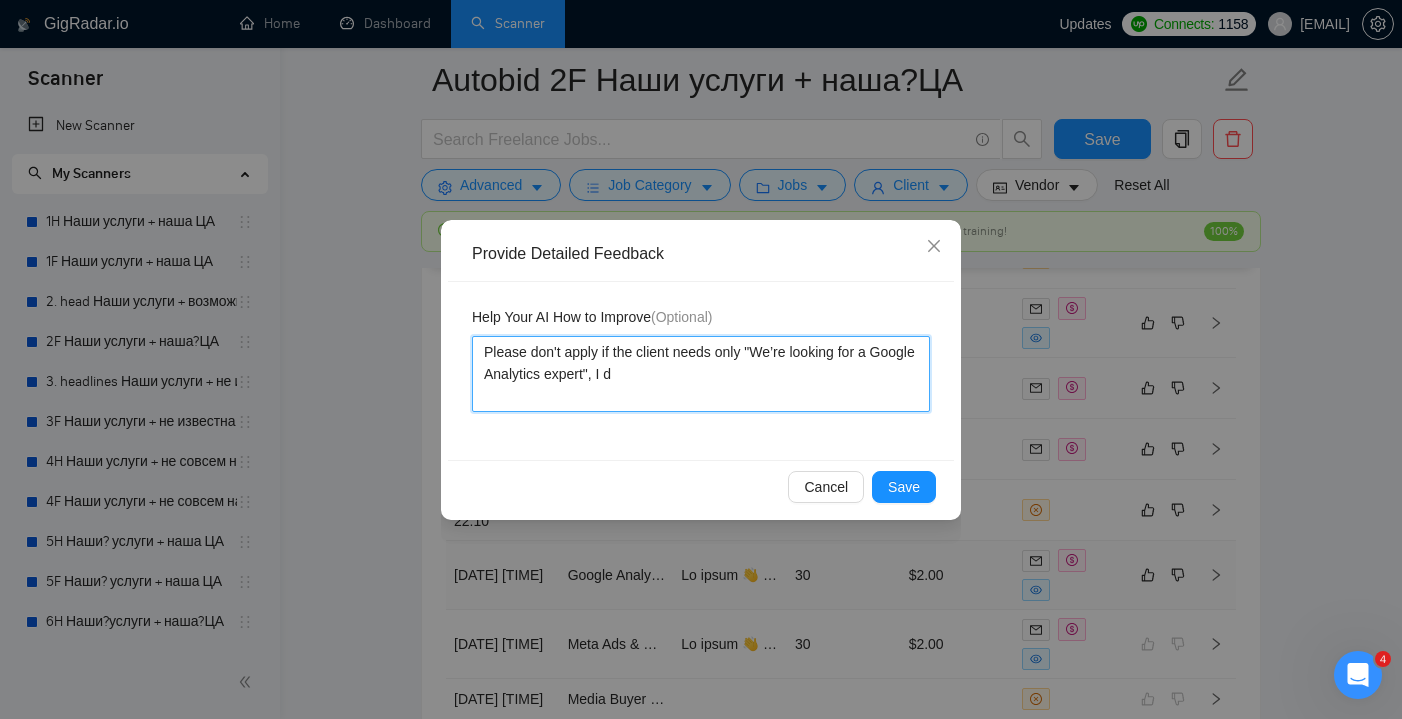 type 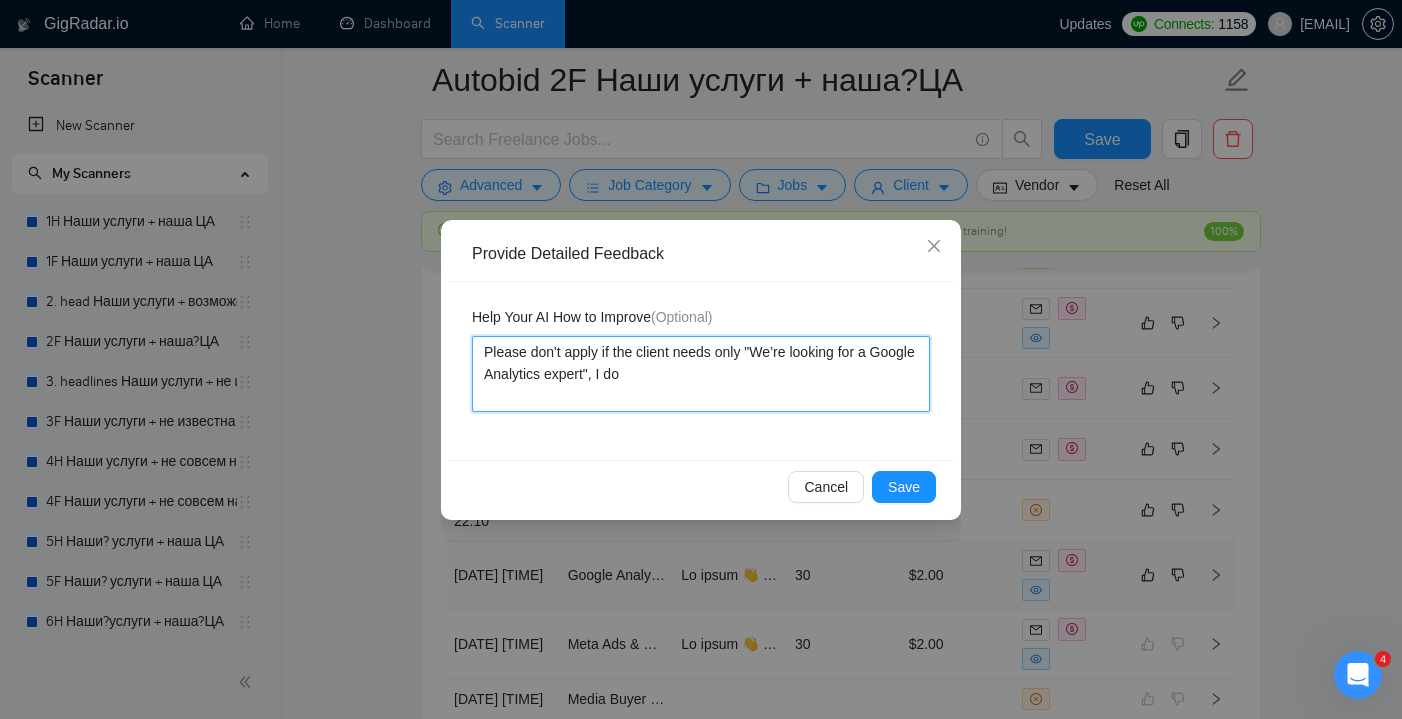 type 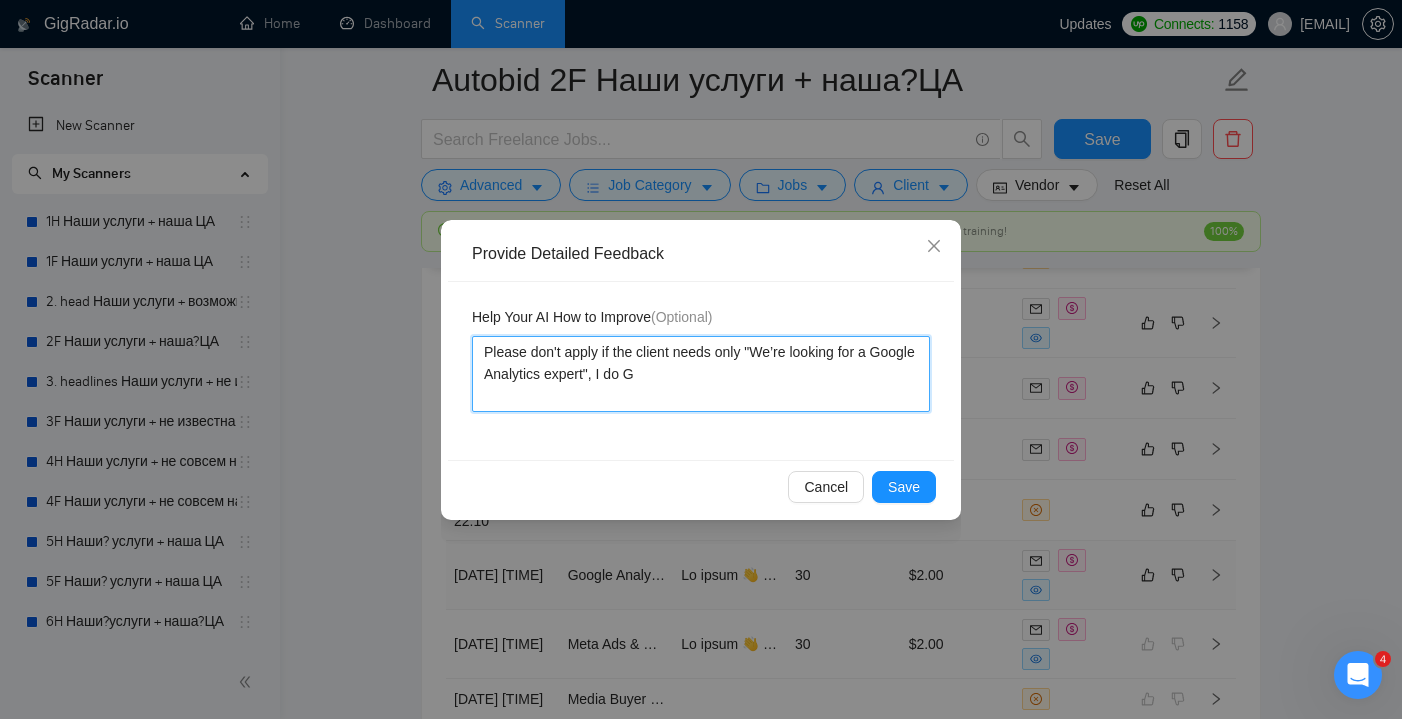 type 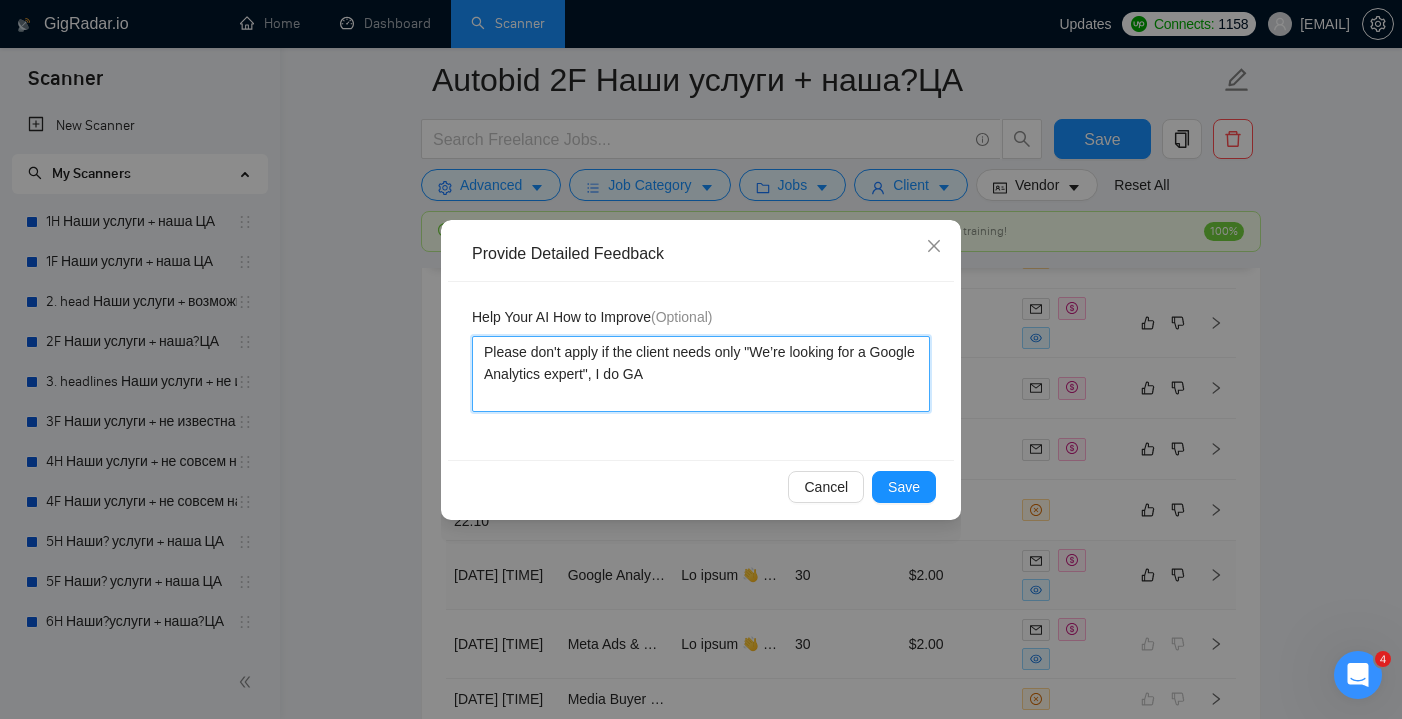 type 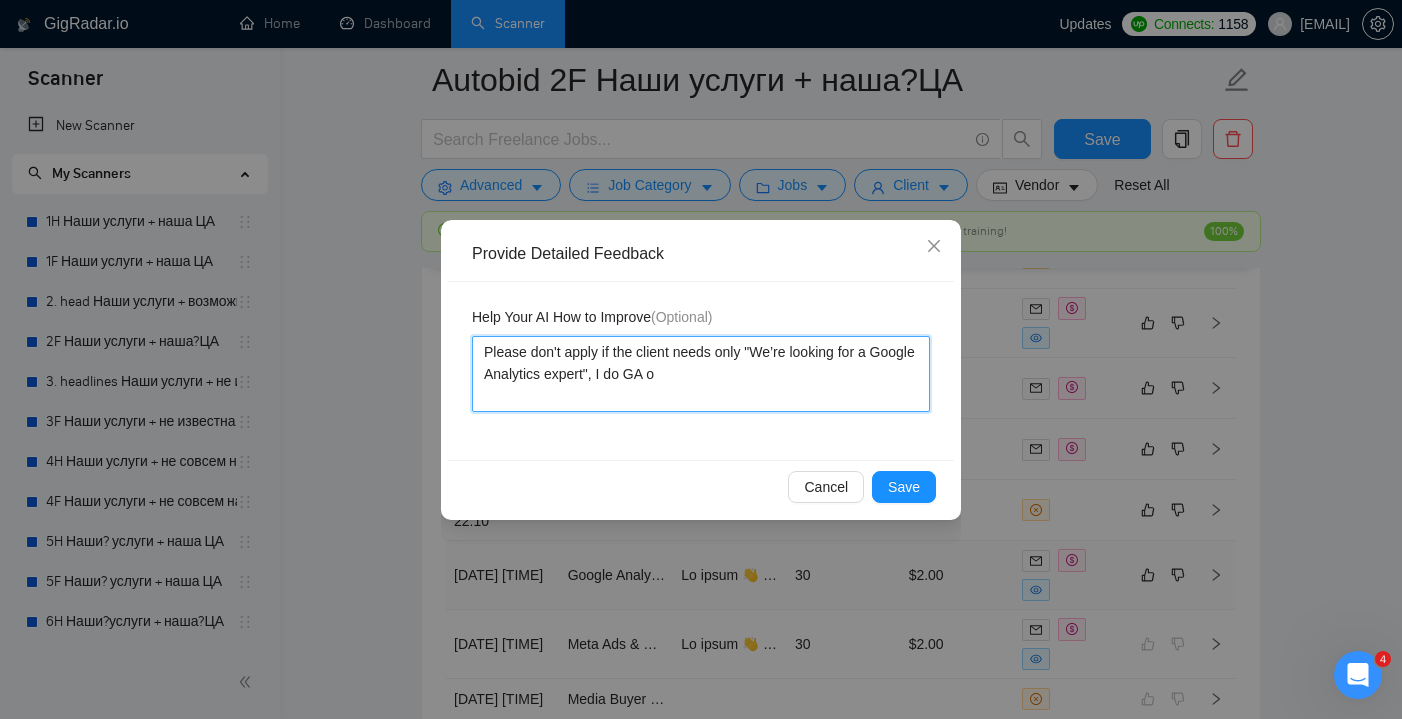type 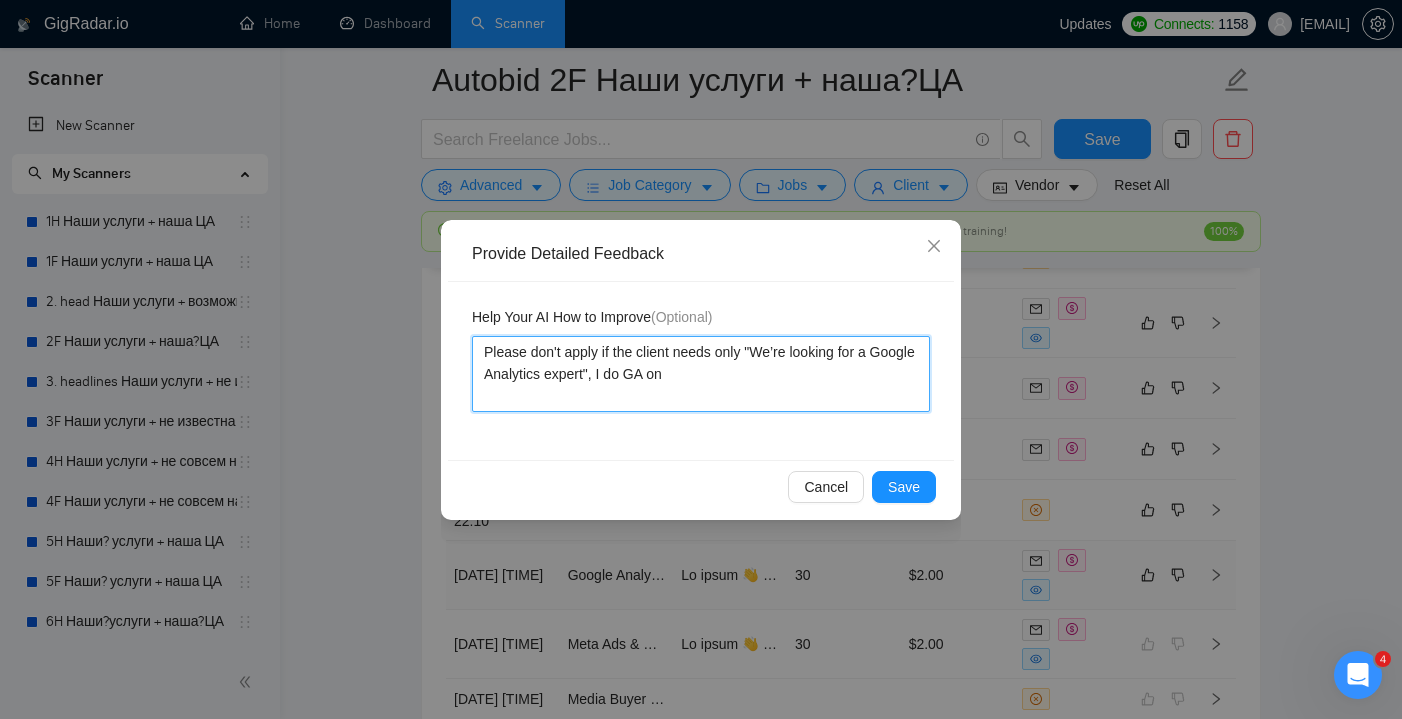 type 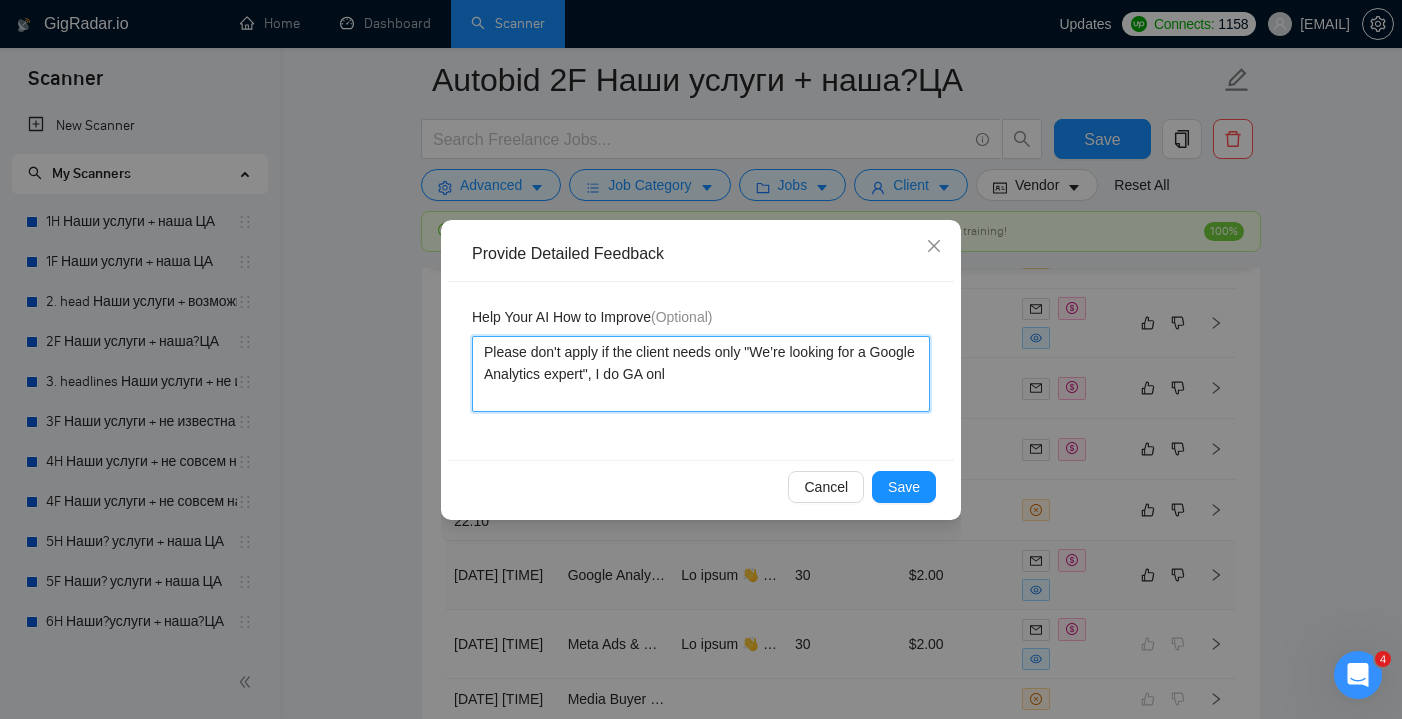 type 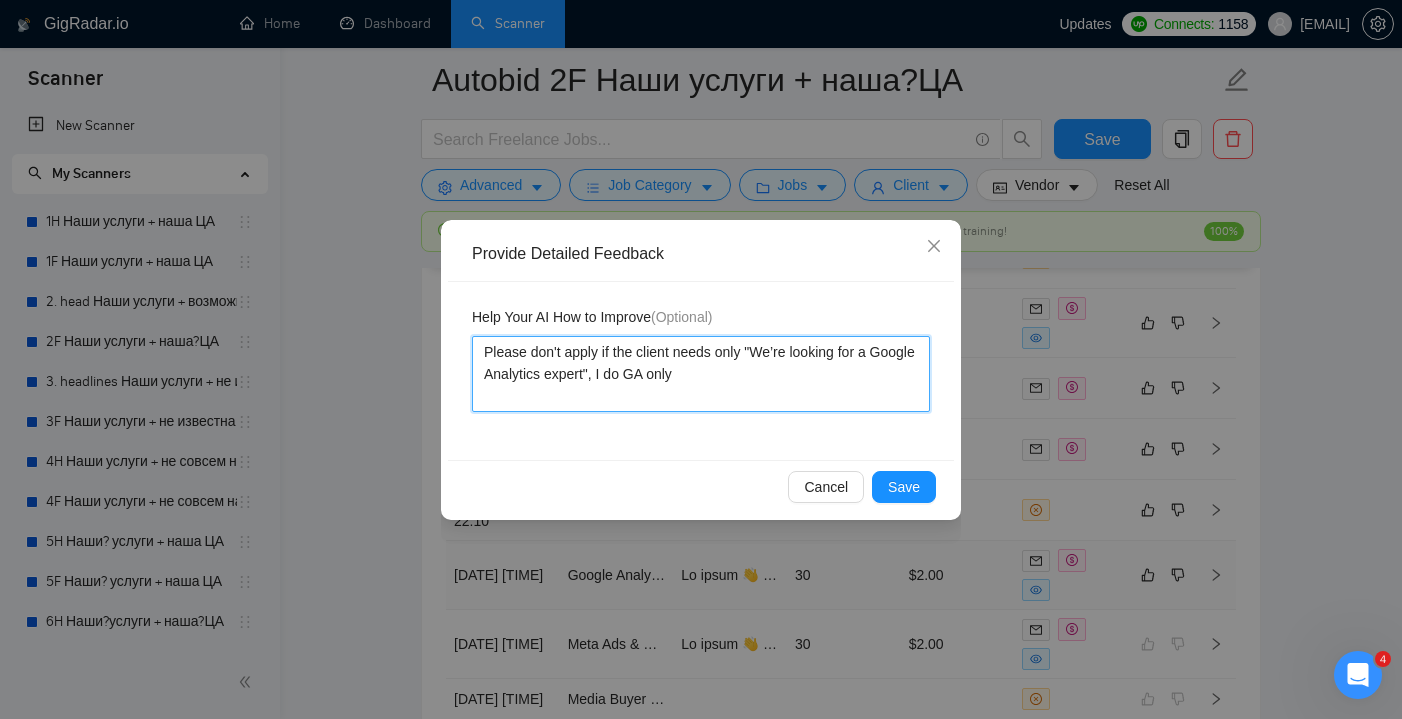 type 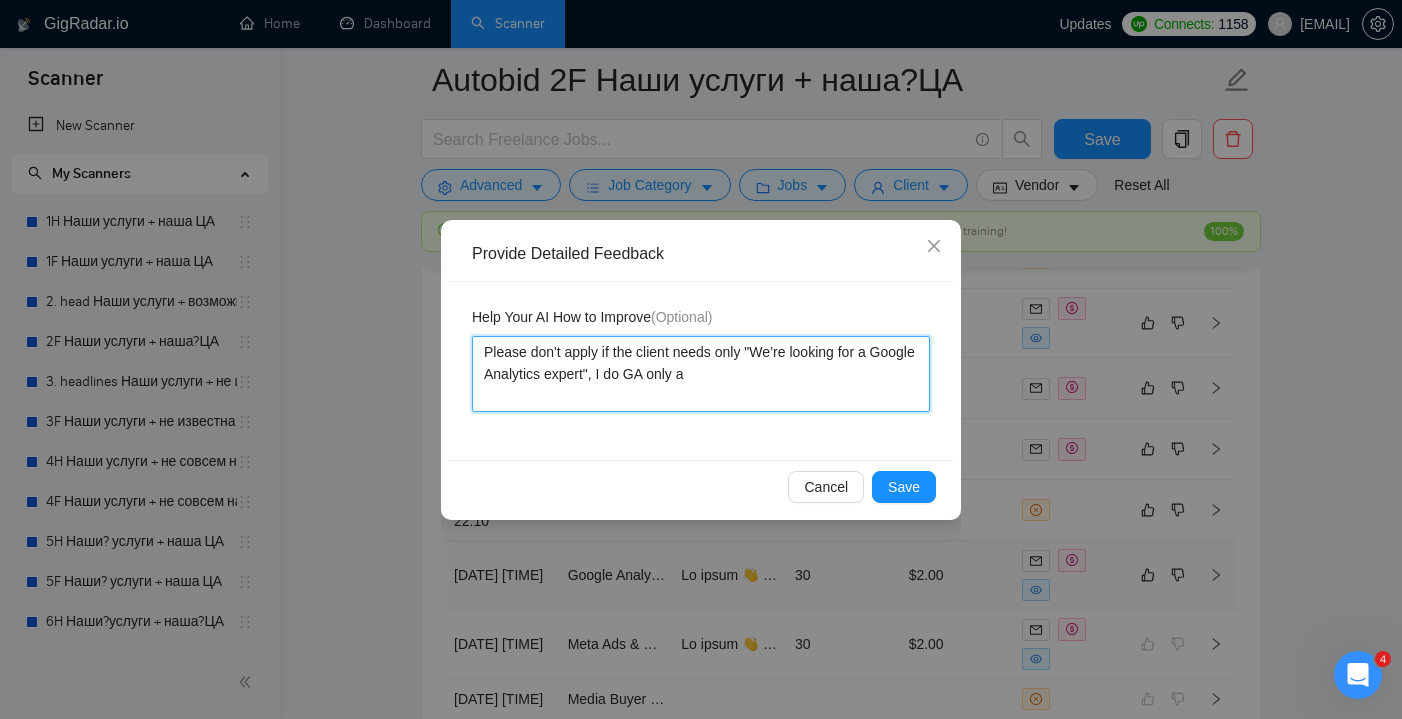 type 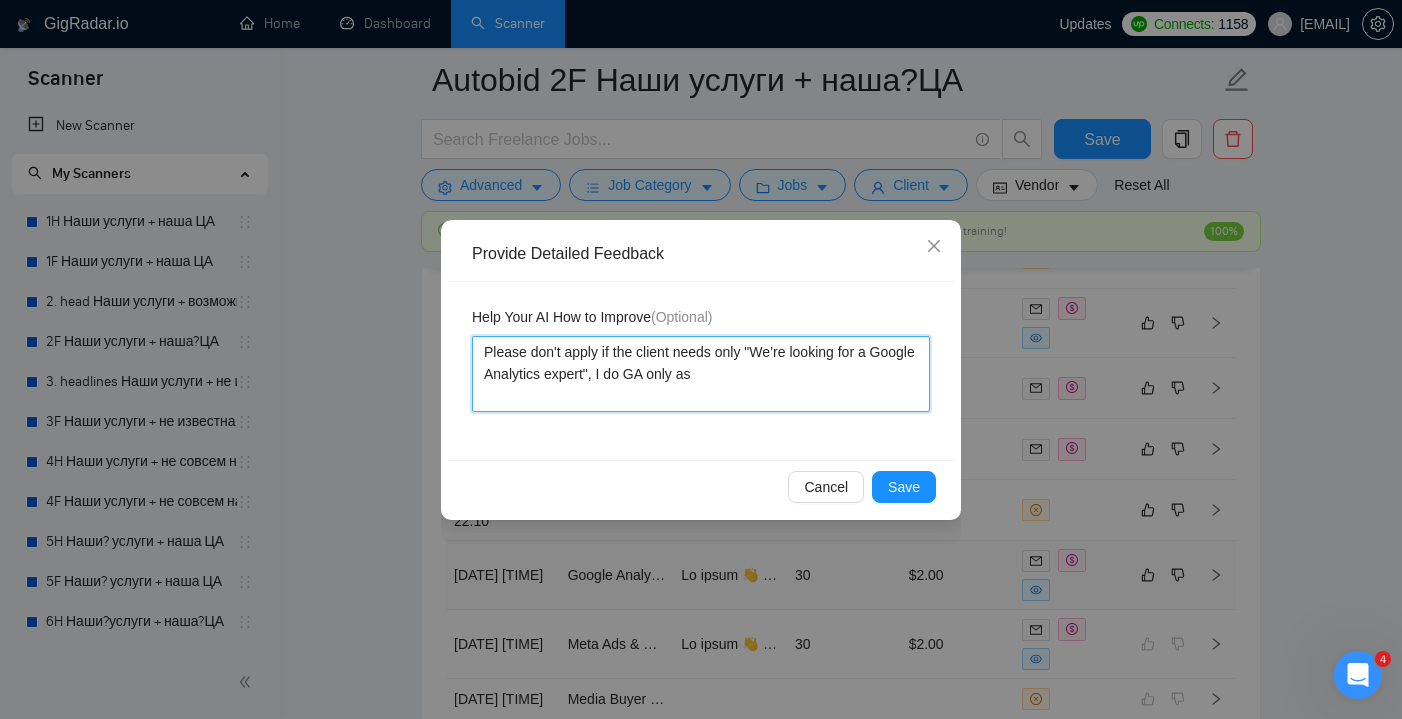type 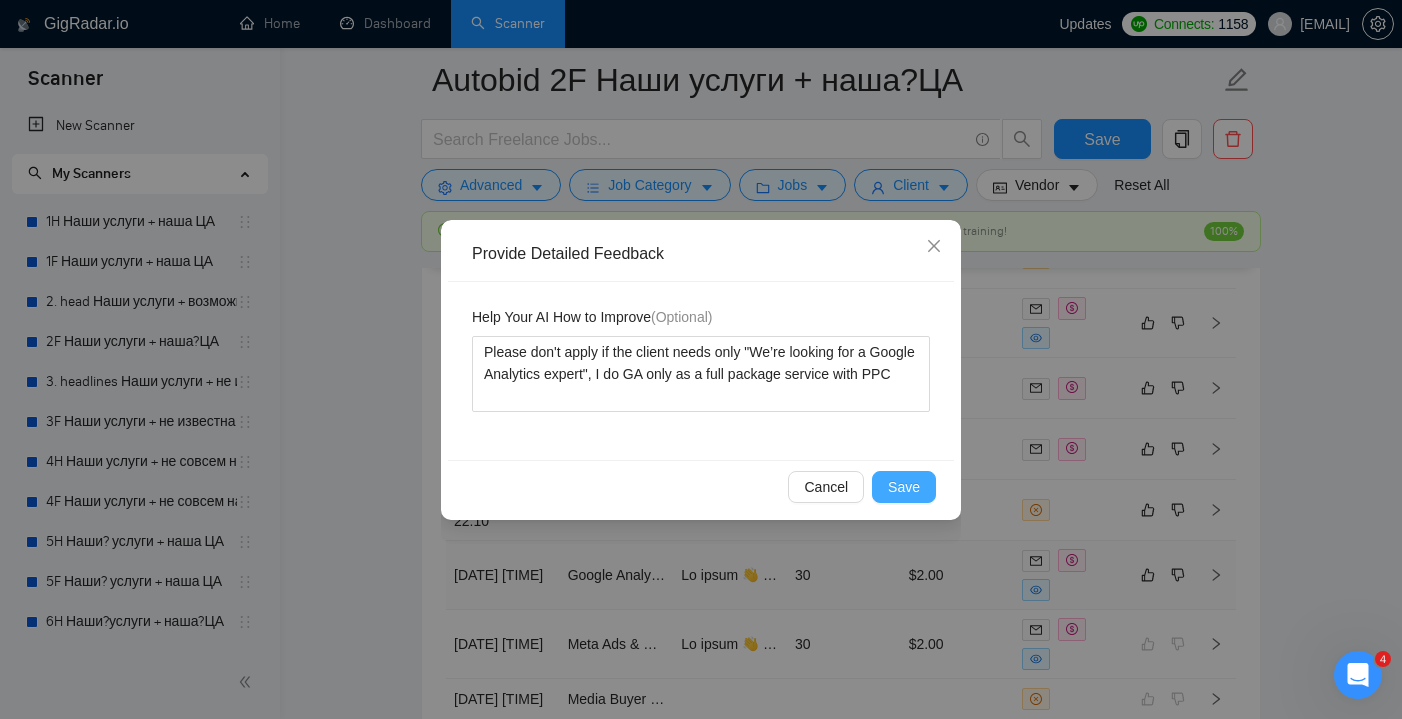 click on "Save" at bounding box center (904, 487) 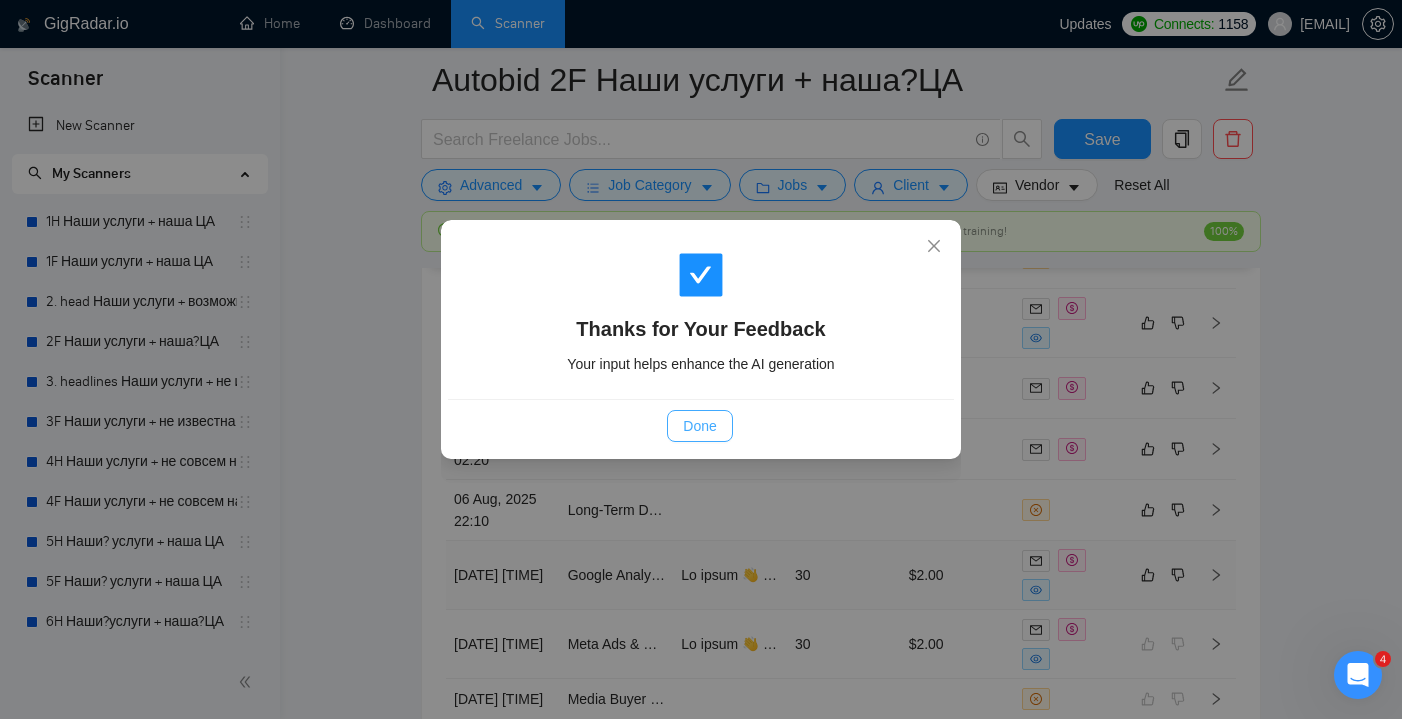 click on "Done" at bounding box center [699, 426] 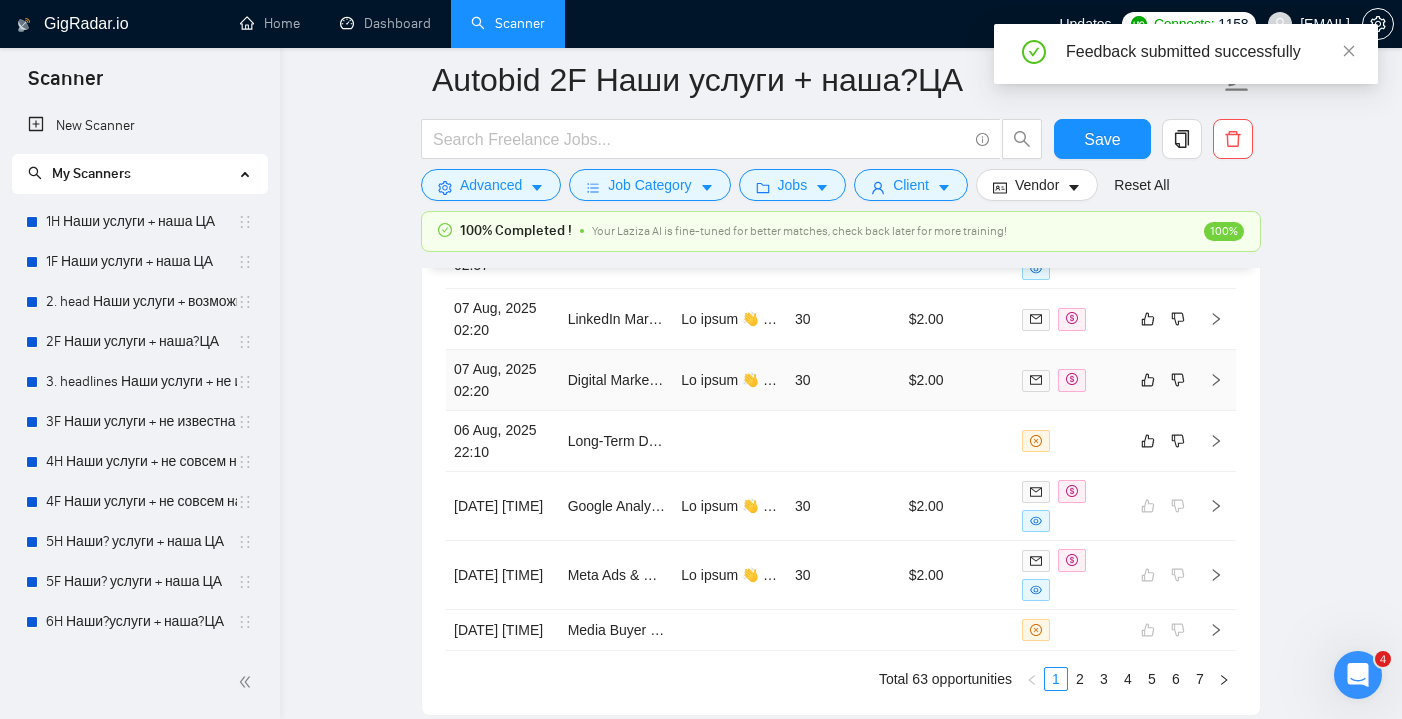 scroll, scrollTop: 5591, scrollLeft: 0, axis: vertical 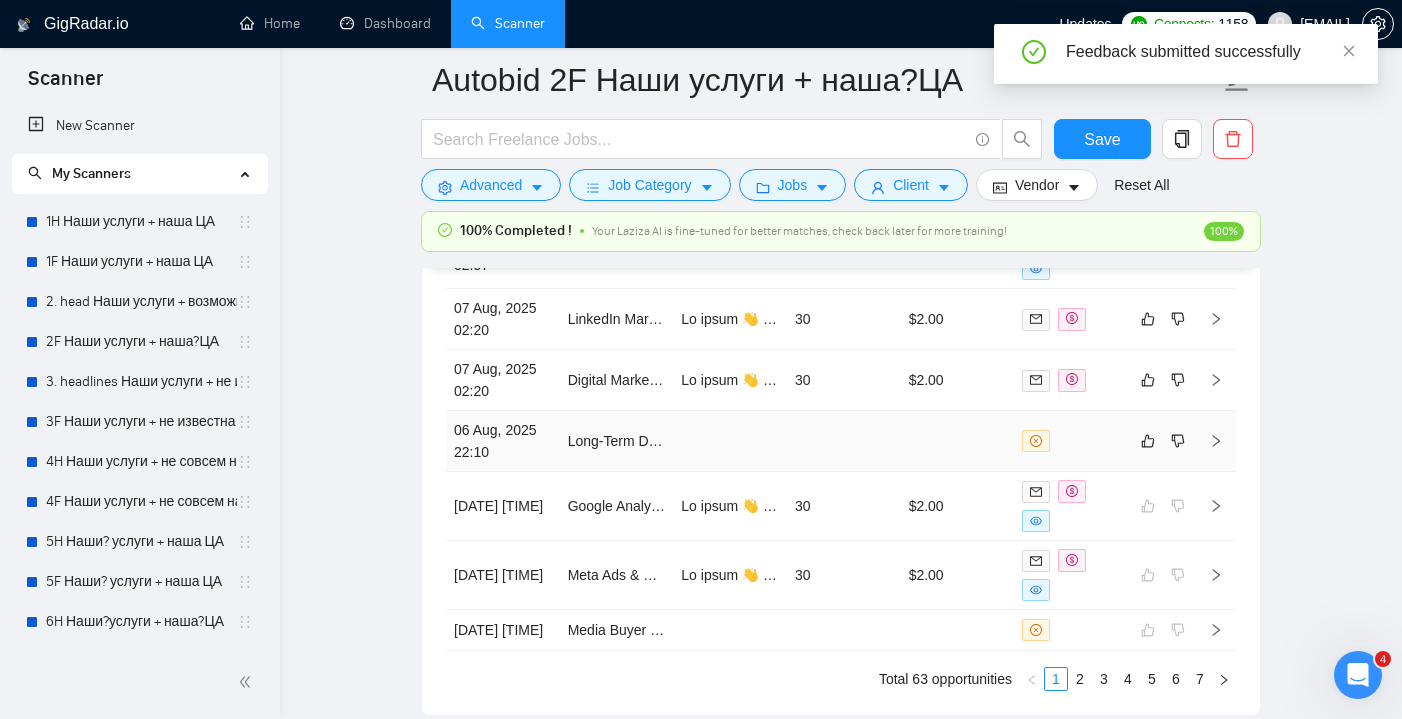 click at bounding box center (958, 441) 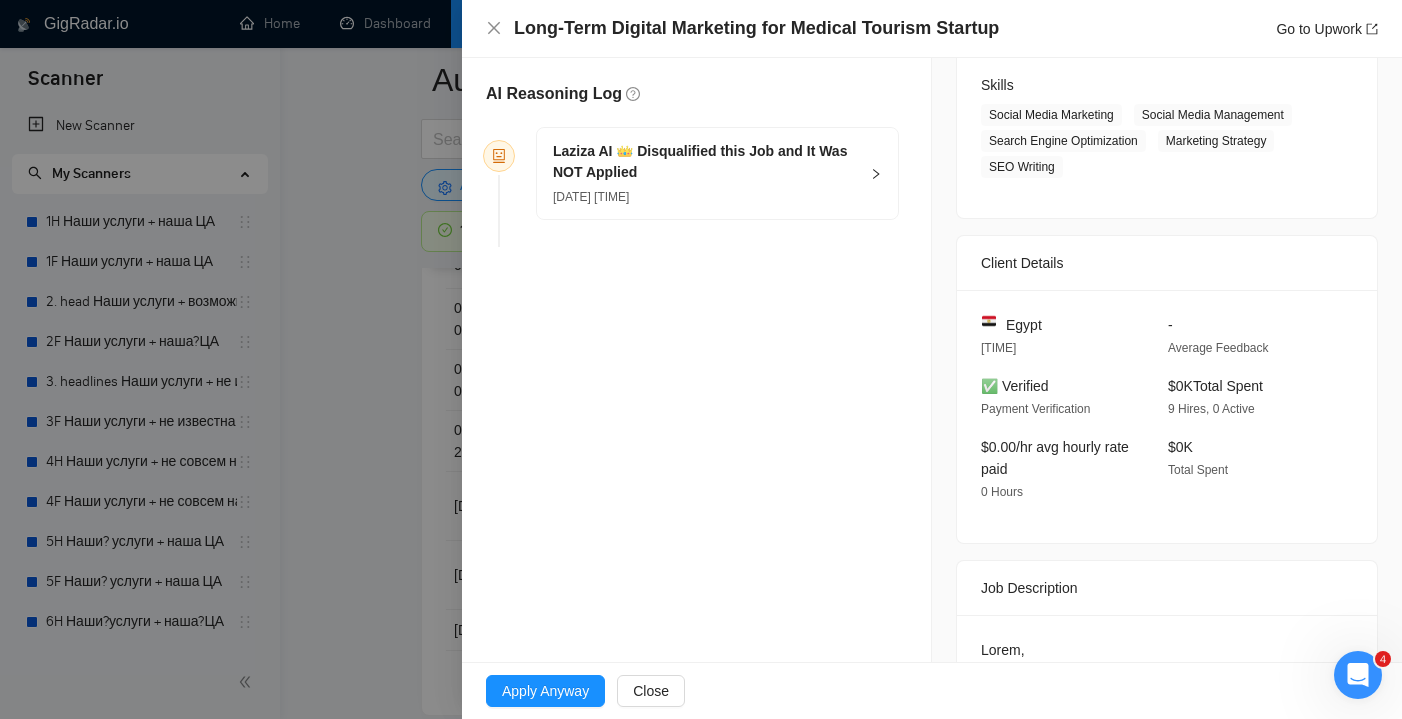 scroll, scrollTop: 109, scrollLeft: 0, axis: vertical 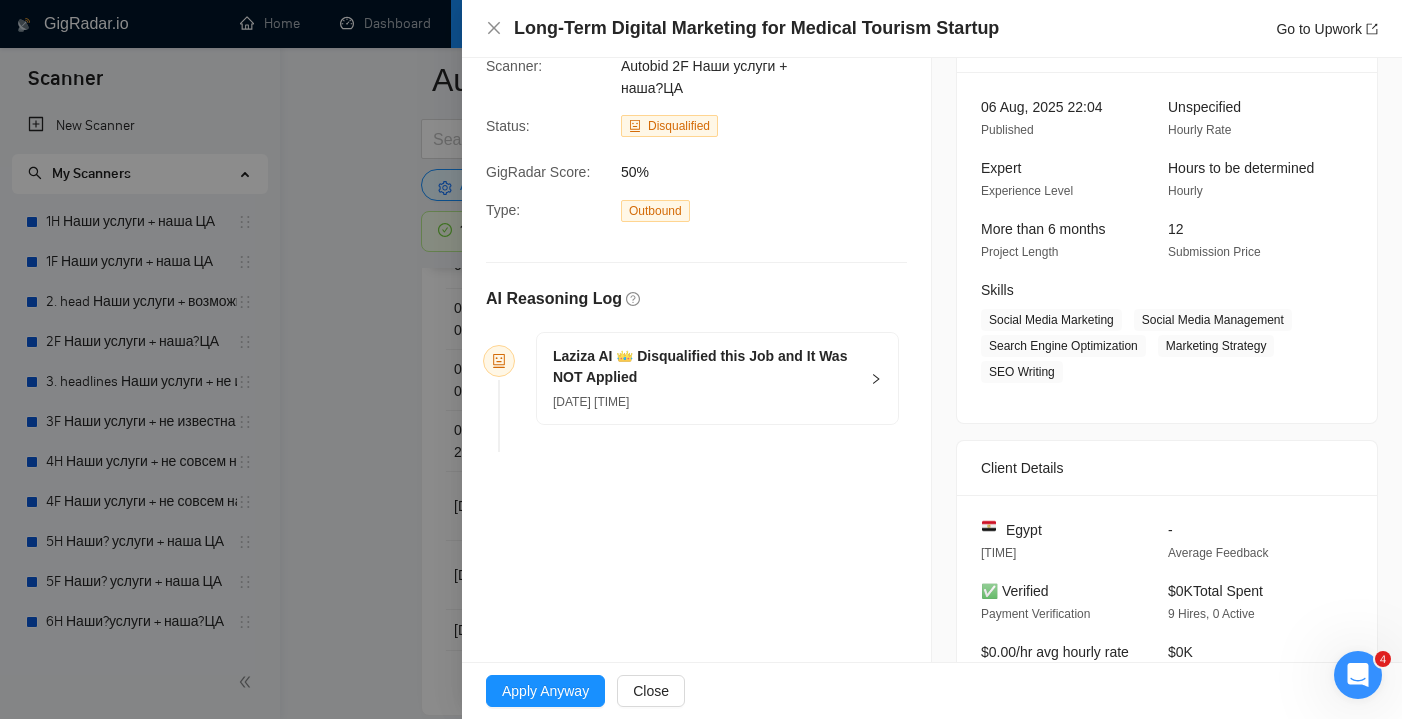 click on "Long-Term Digital Marketing for Medical Tourism Startup Go to Upwork" at bounding box center [932, 28] 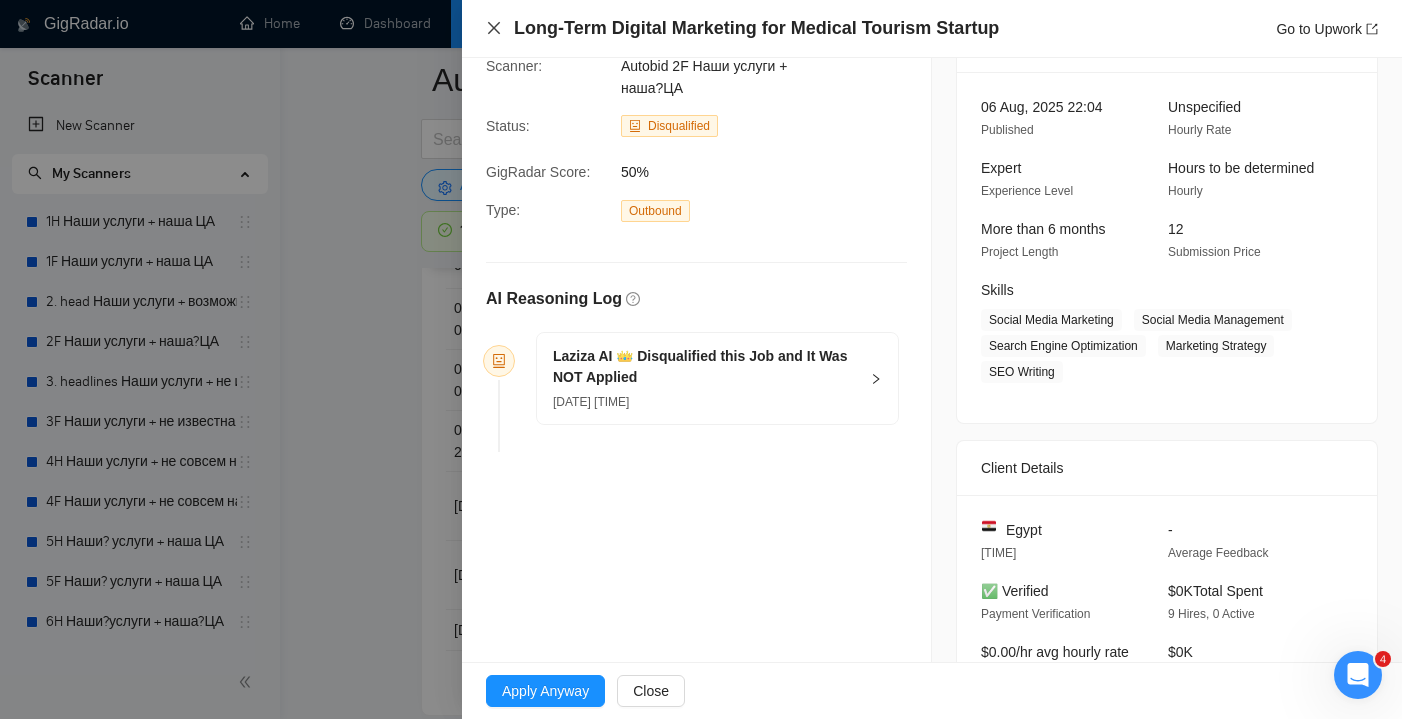 click 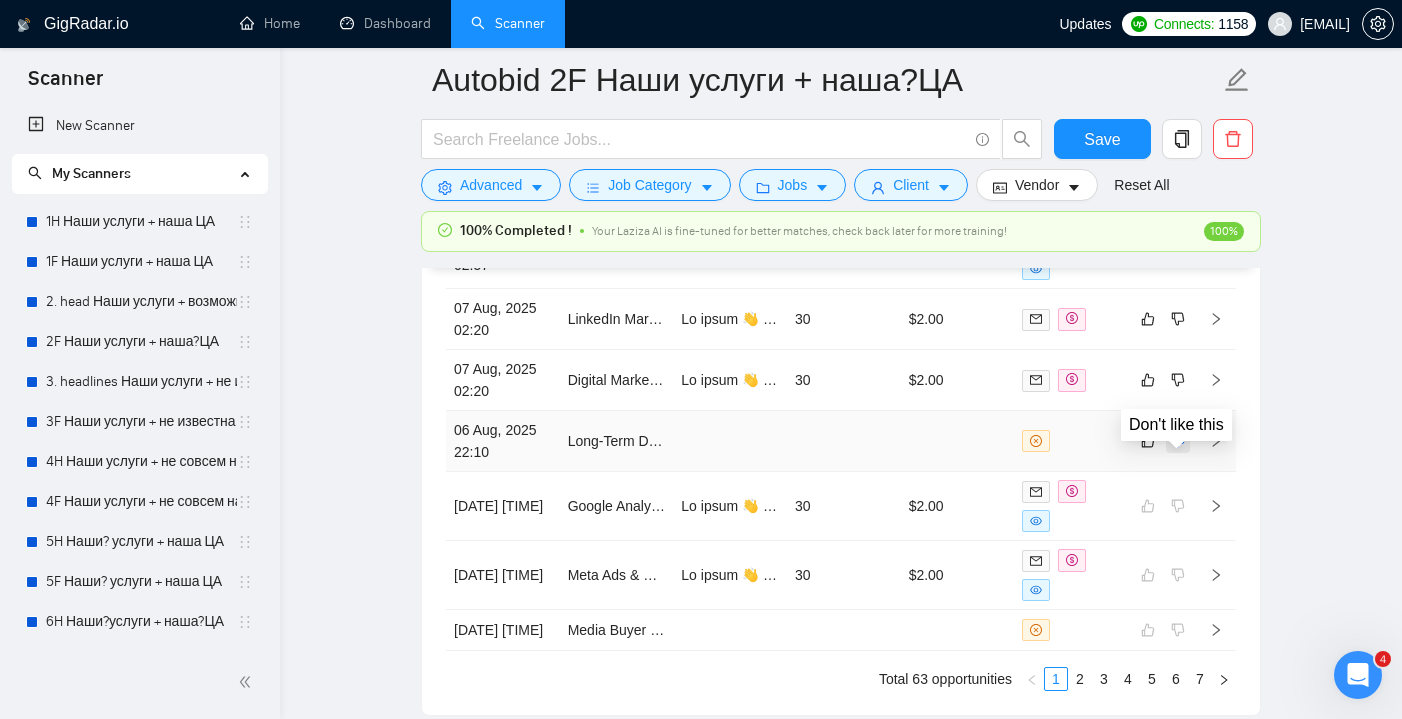 click 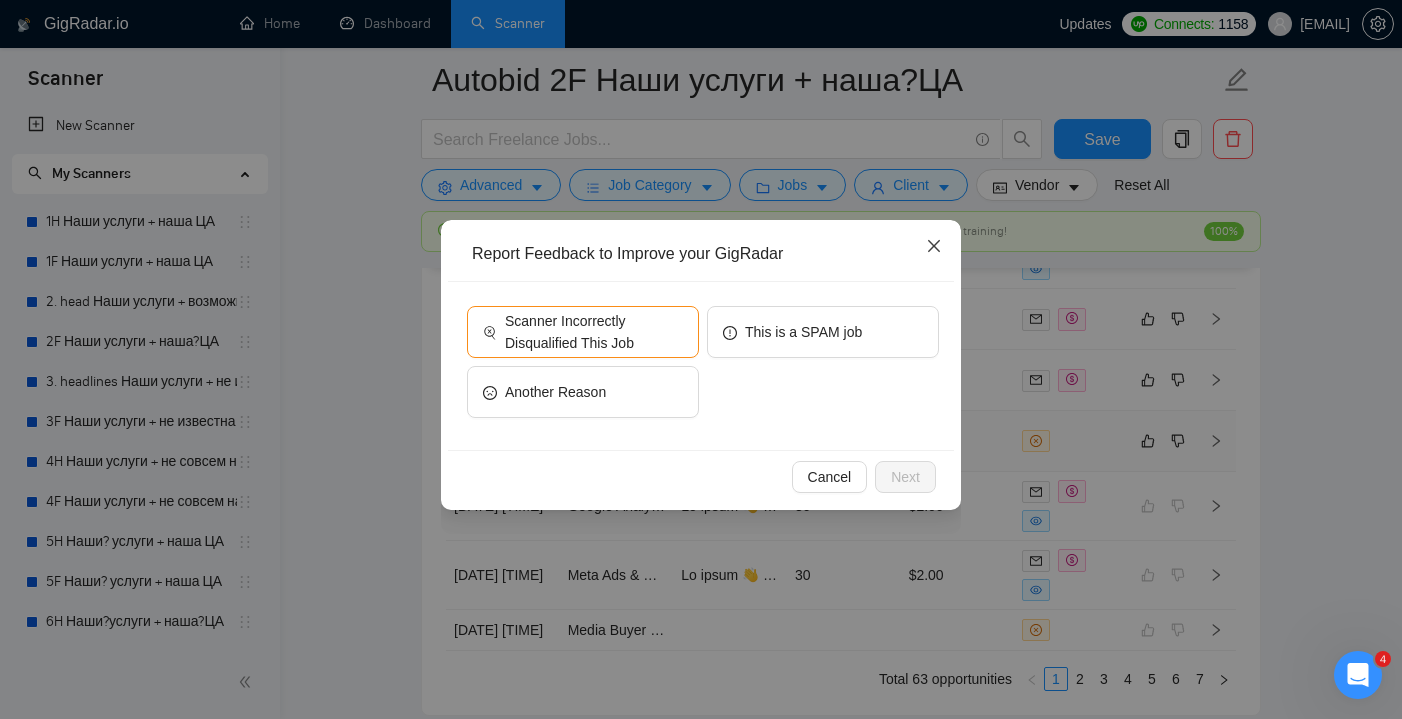 click 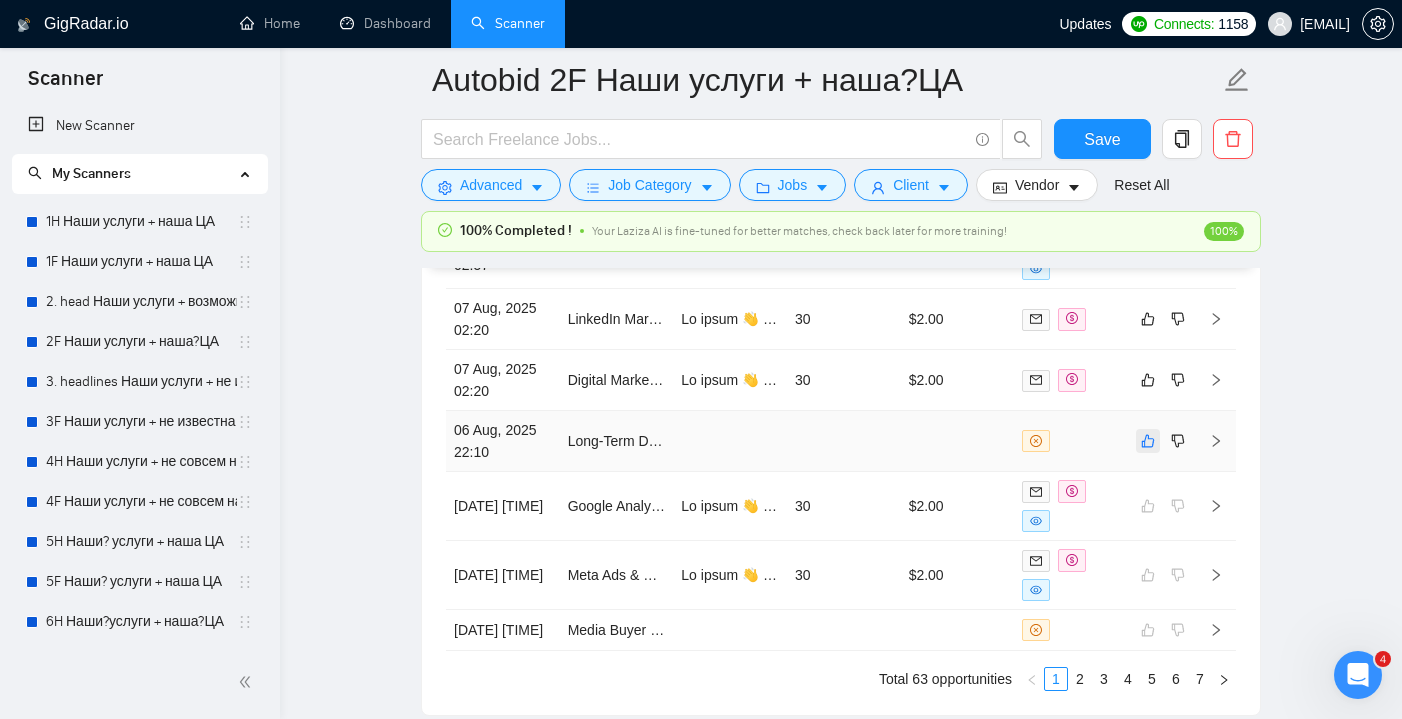 click 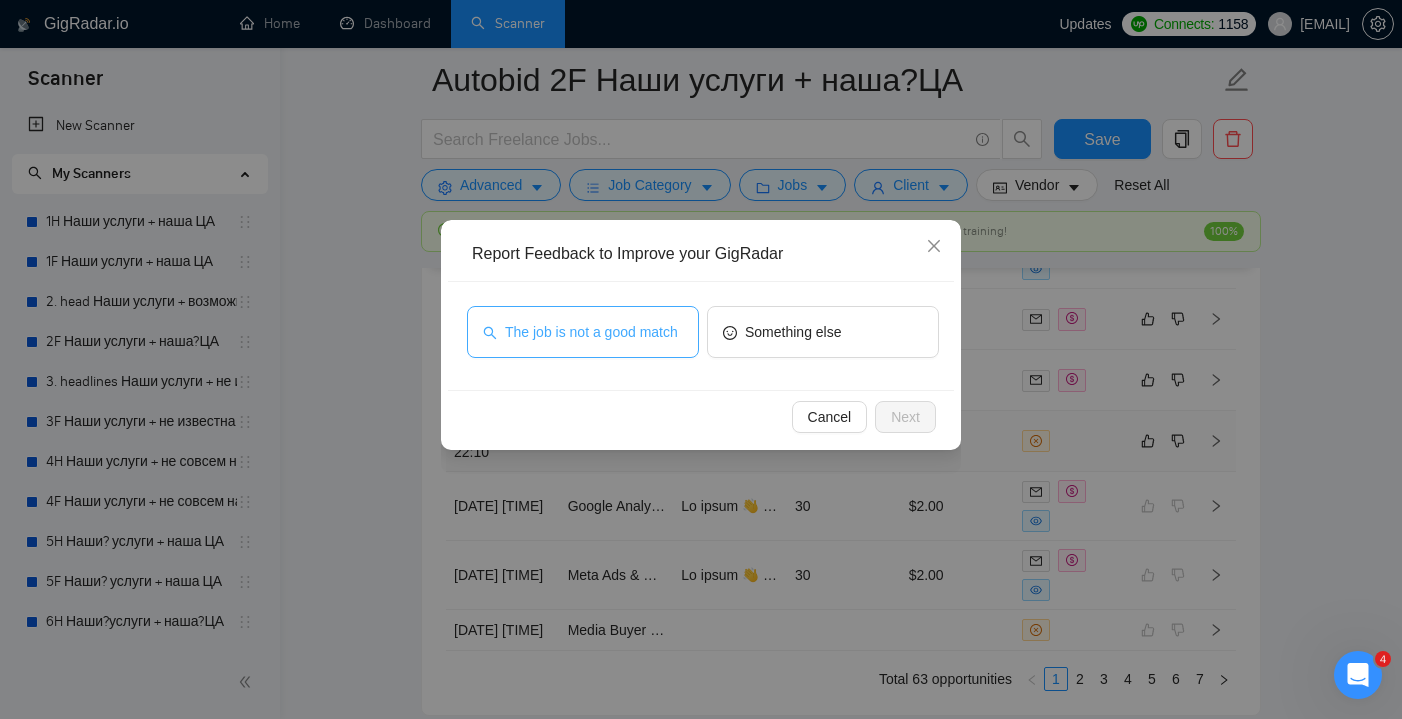click on "The job is not a good match" at bounding box center (591, 332) 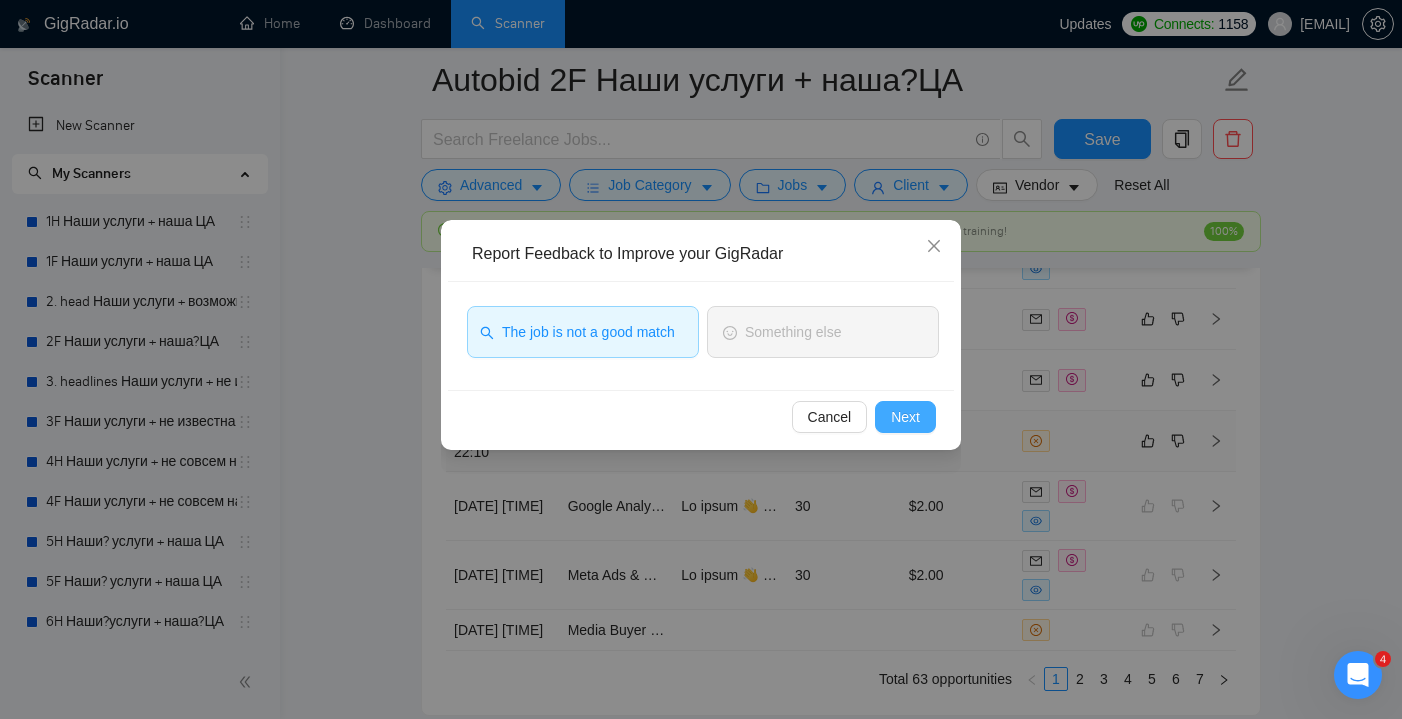 click on "Next" at bounding box center (905, 417) 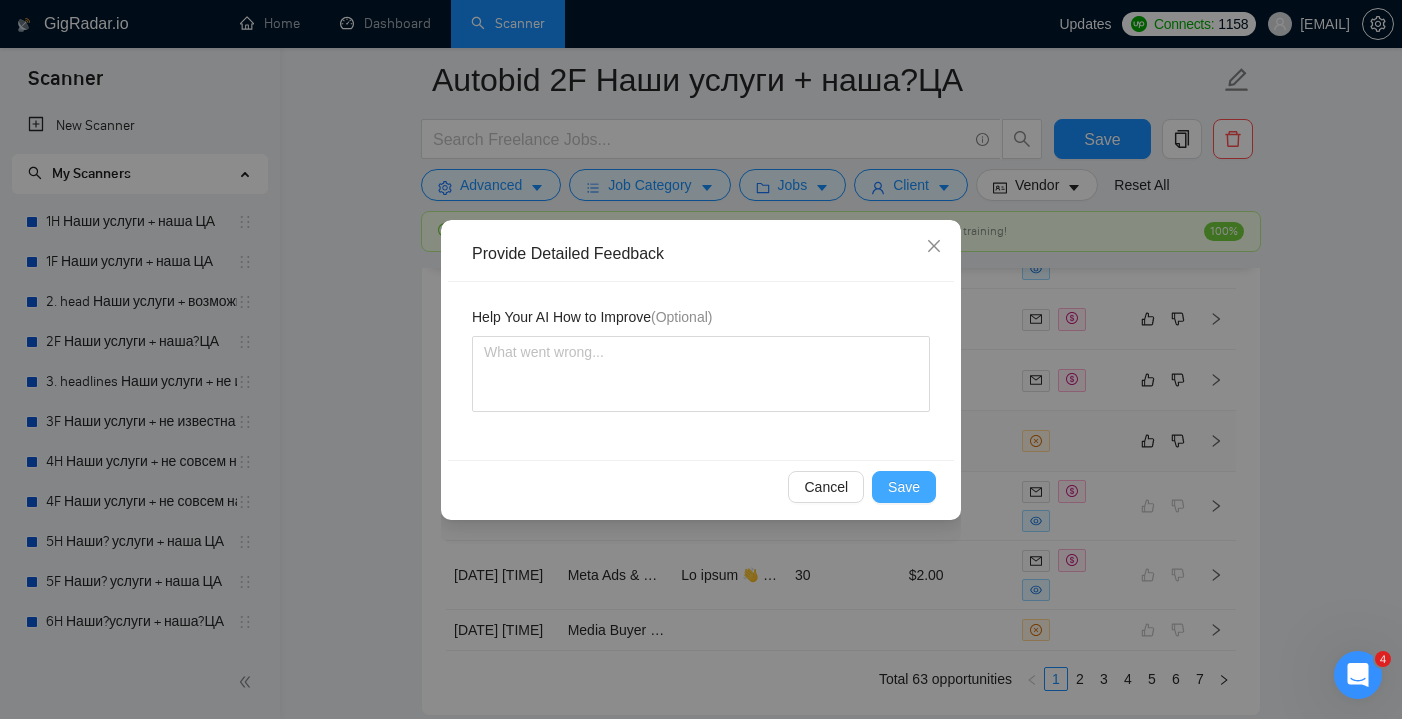 click on "Save" at bounding box center [904, 487] 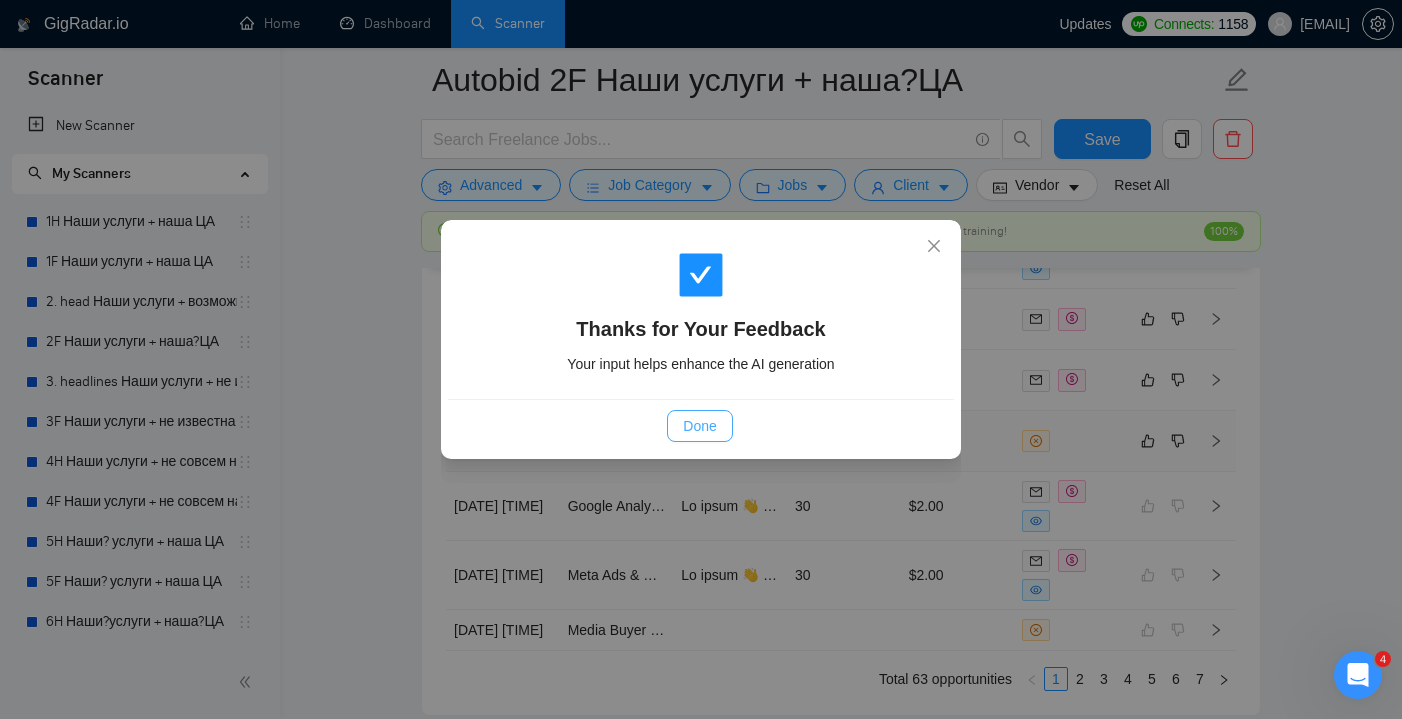 click on "Done" at bounding box center (699, 426) 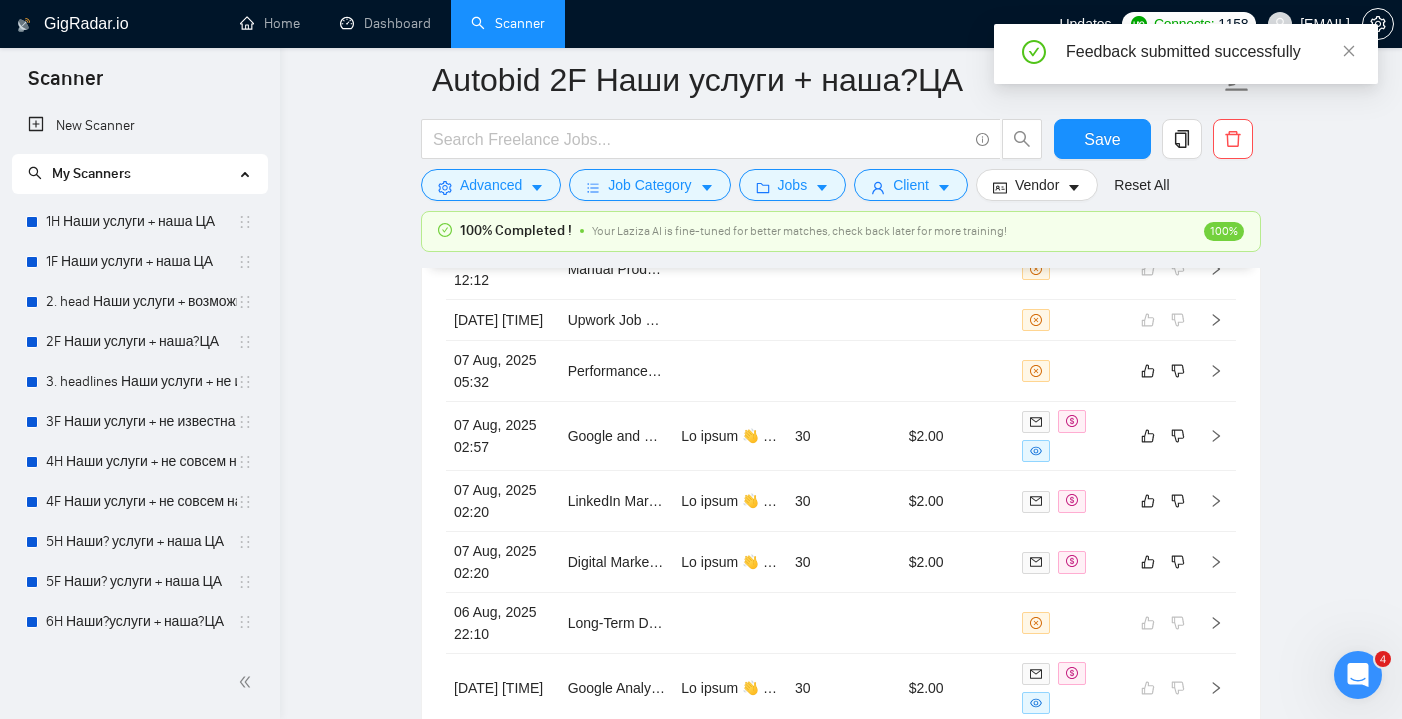scroll, scrollTop: 5413, scrollLeft: 0, axis: vertical 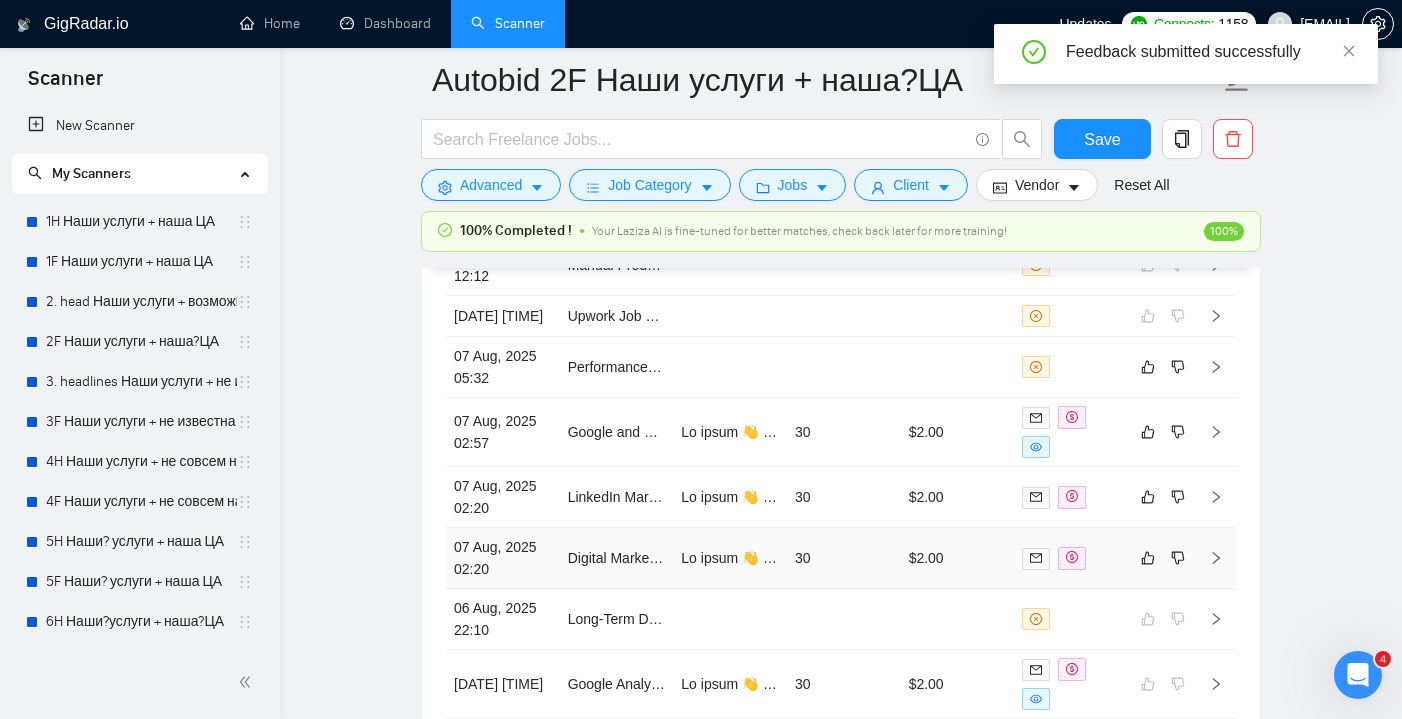click on "30" at bounding box center (844, 558) 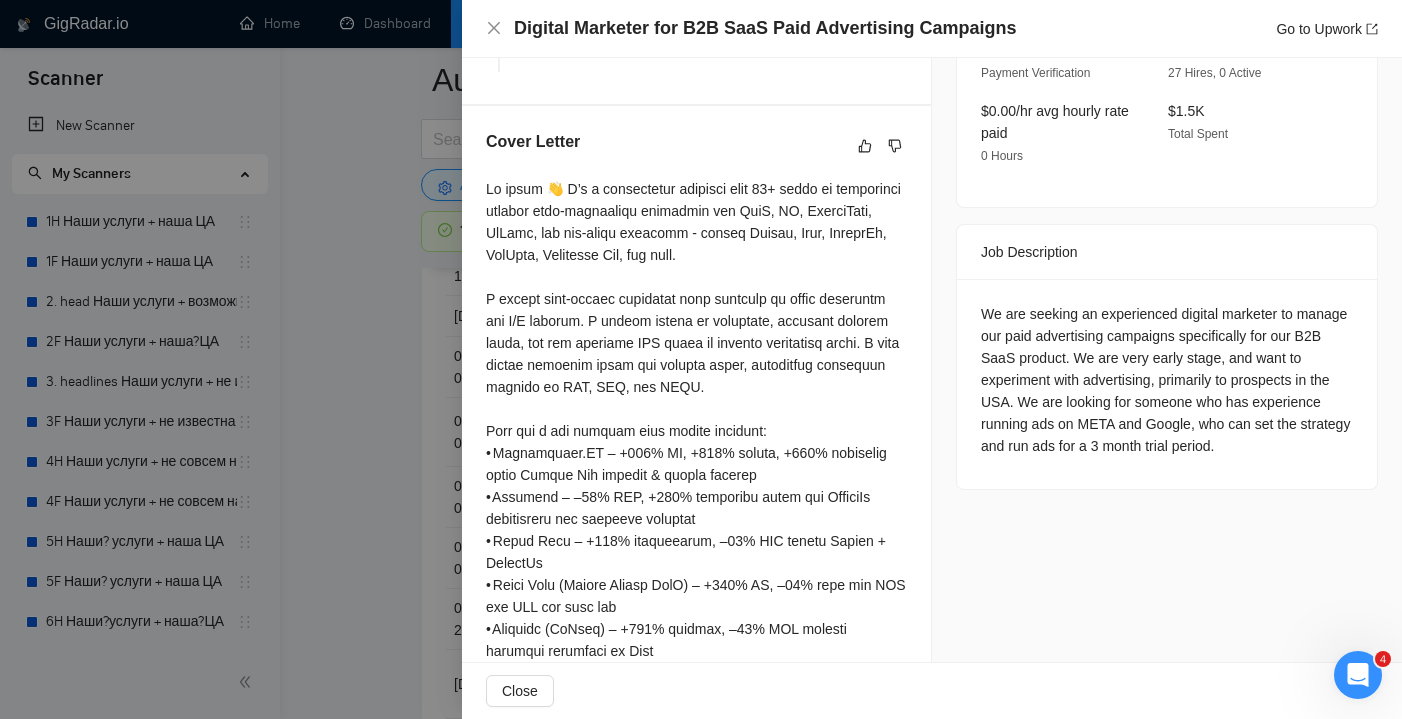 scroll, scrollTop: 673, scrollLeft: 0, axis: vertical 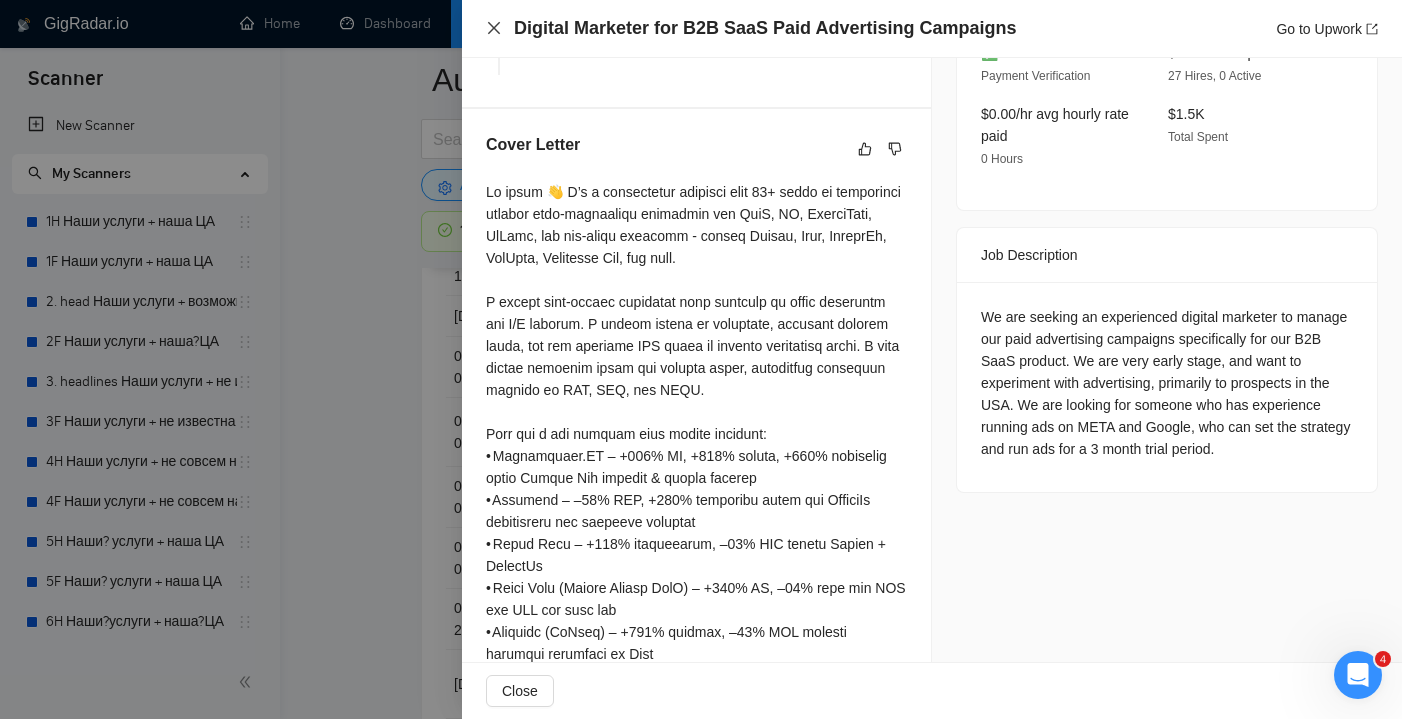 click 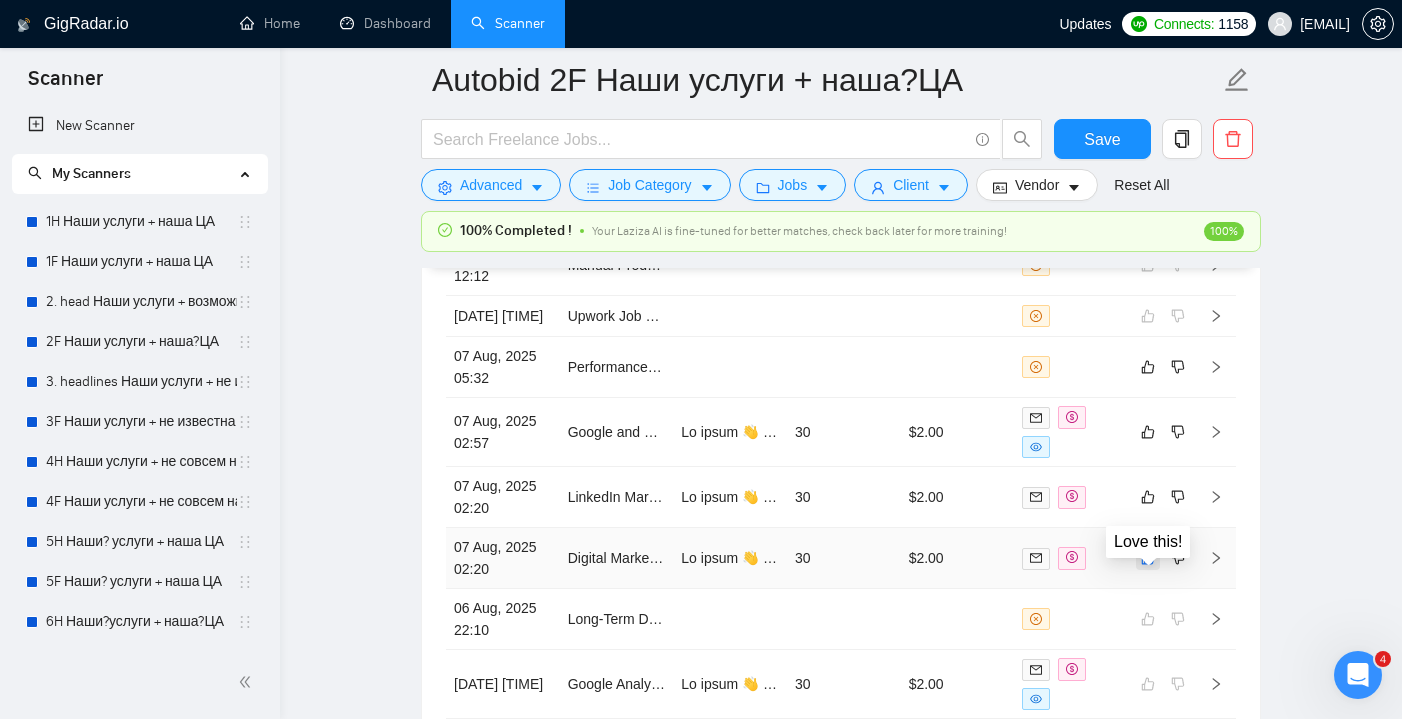 click at bounding box center [1148, 558] 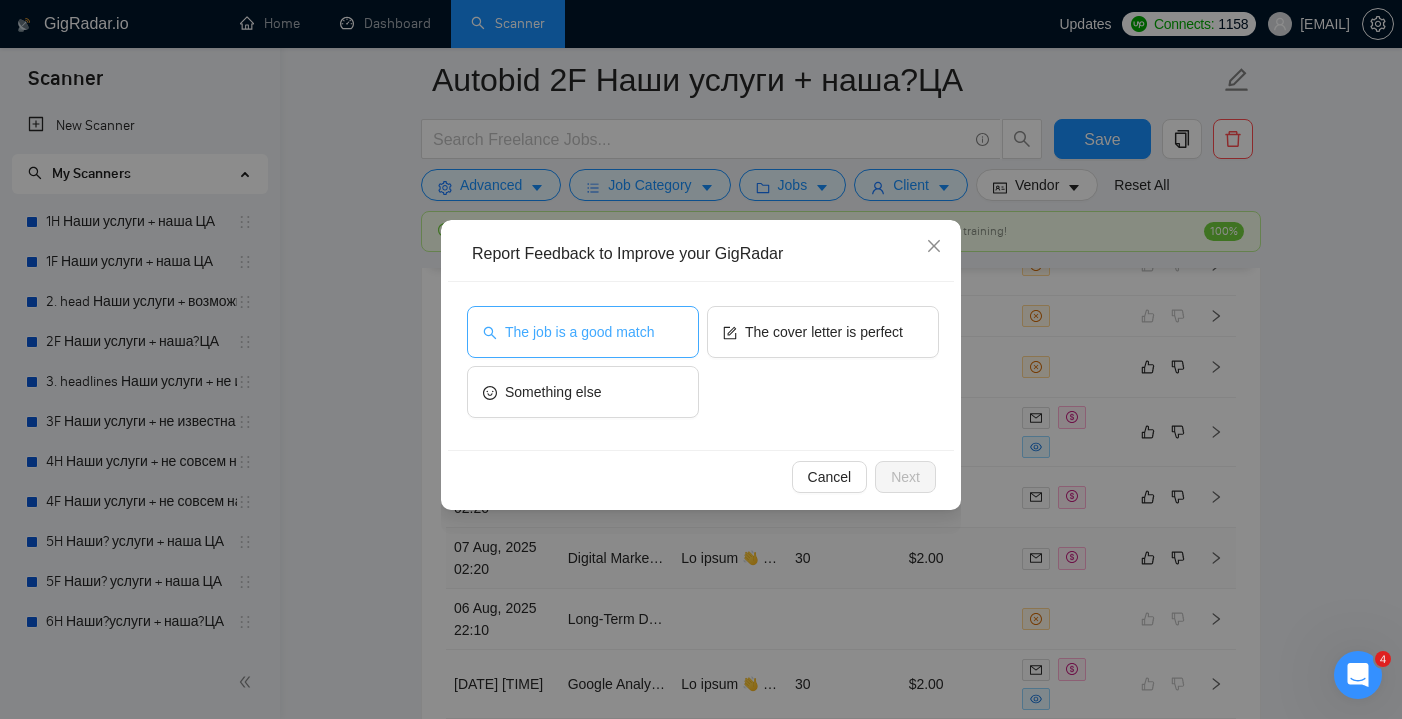 click on "The job is a good match" at bounding box center [579, 332] 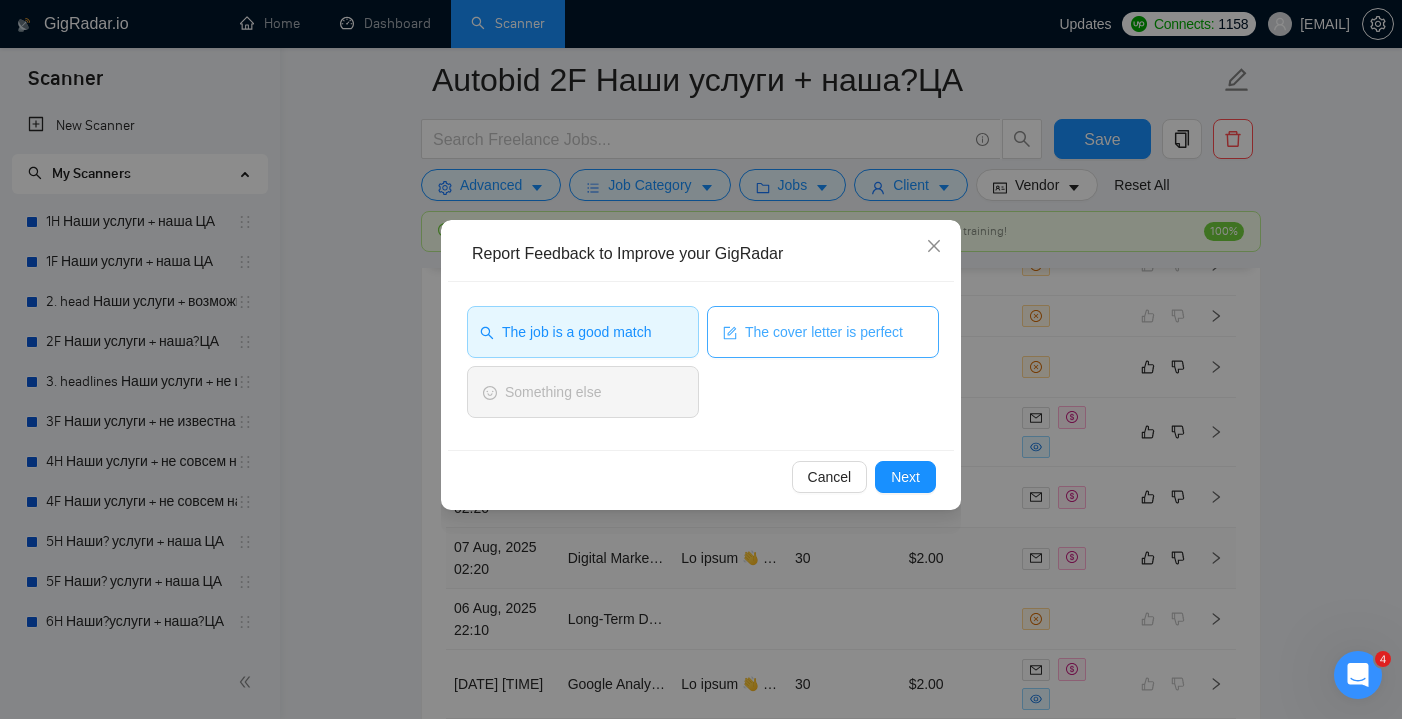 click on "The cover letter is perfect" at bounding box center [823, 332] 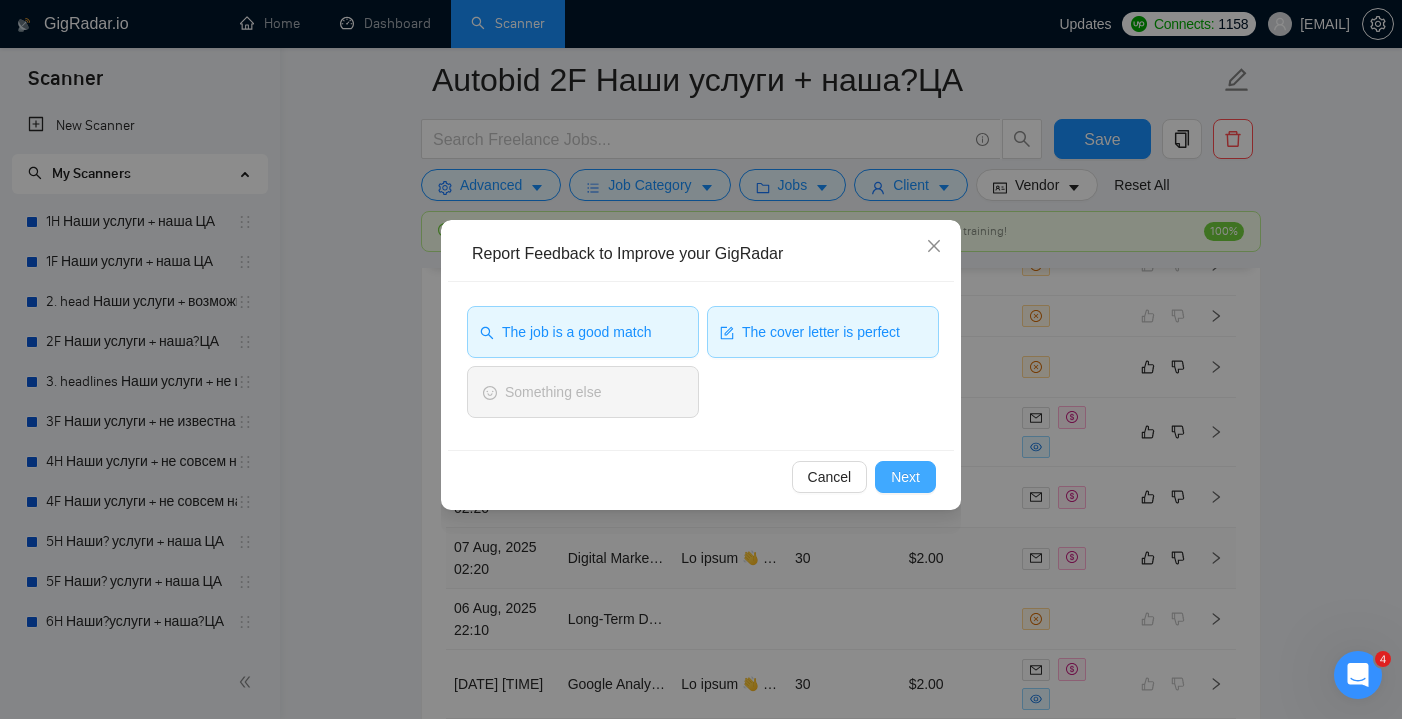 click on "Next" at bounding box center (905, 477) 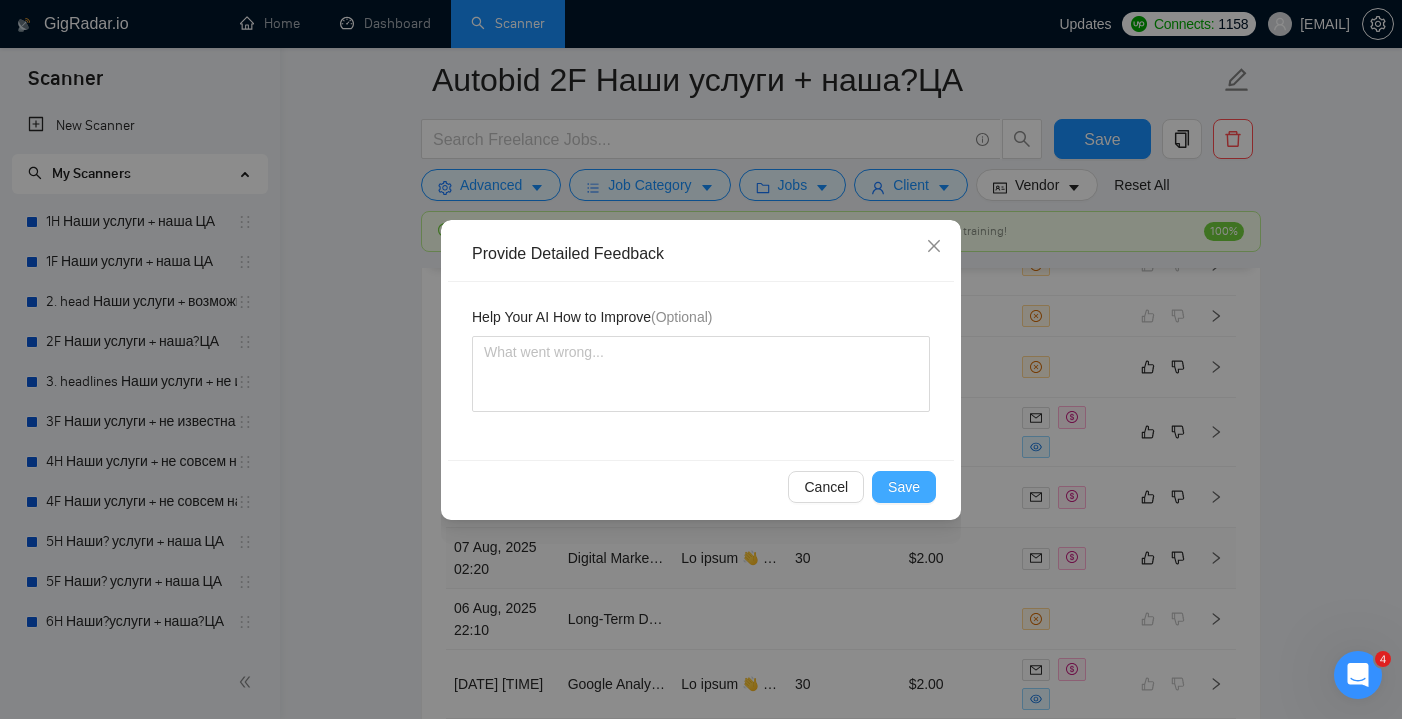 click on "Save" at bounding box center (904, 487) 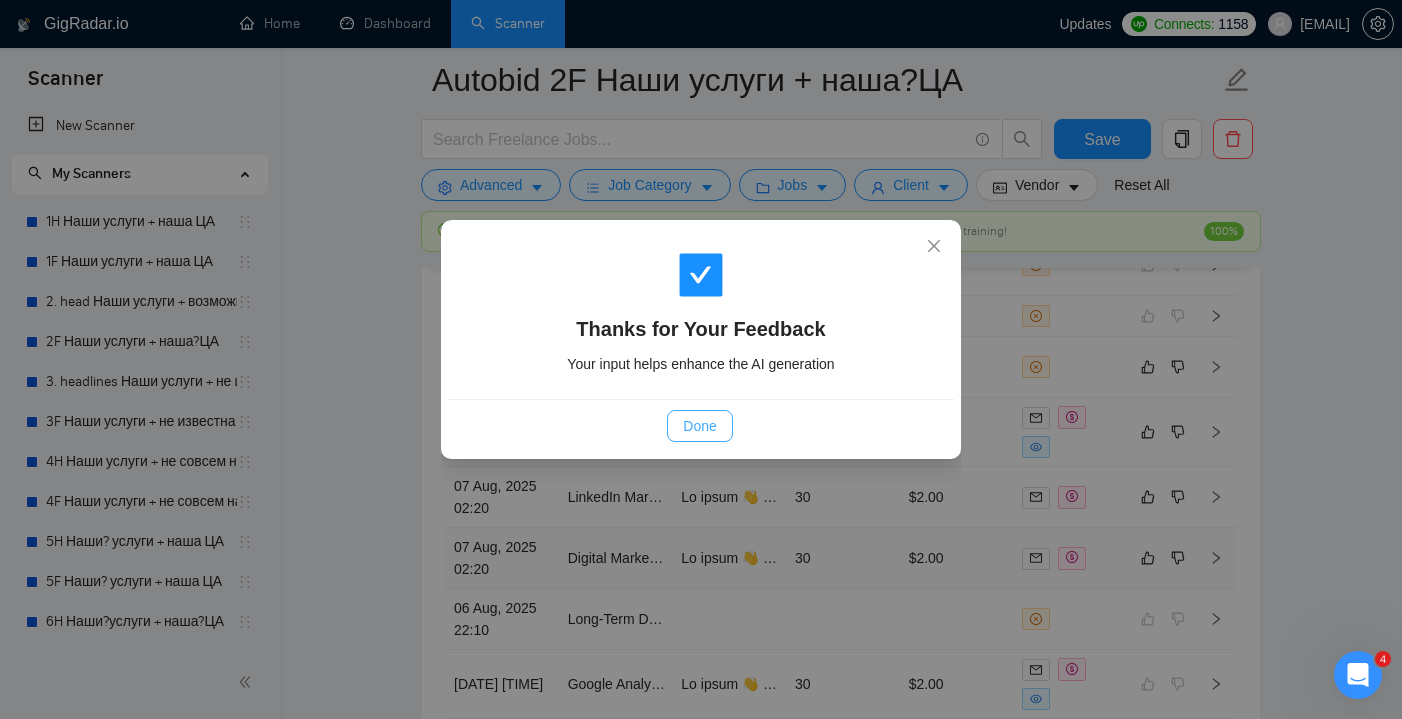 click on "Done" at bounding box center (699, 426) 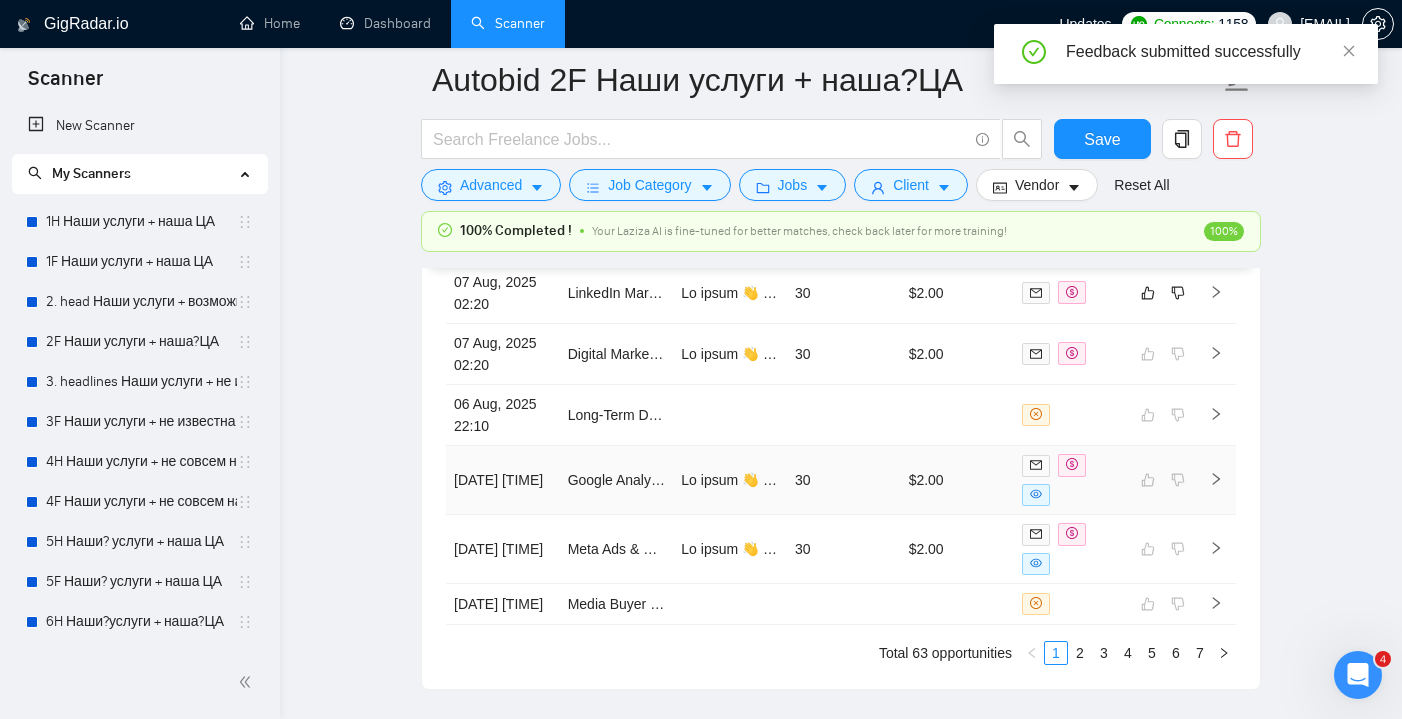 click on "30" at bounding box center [844, 480] 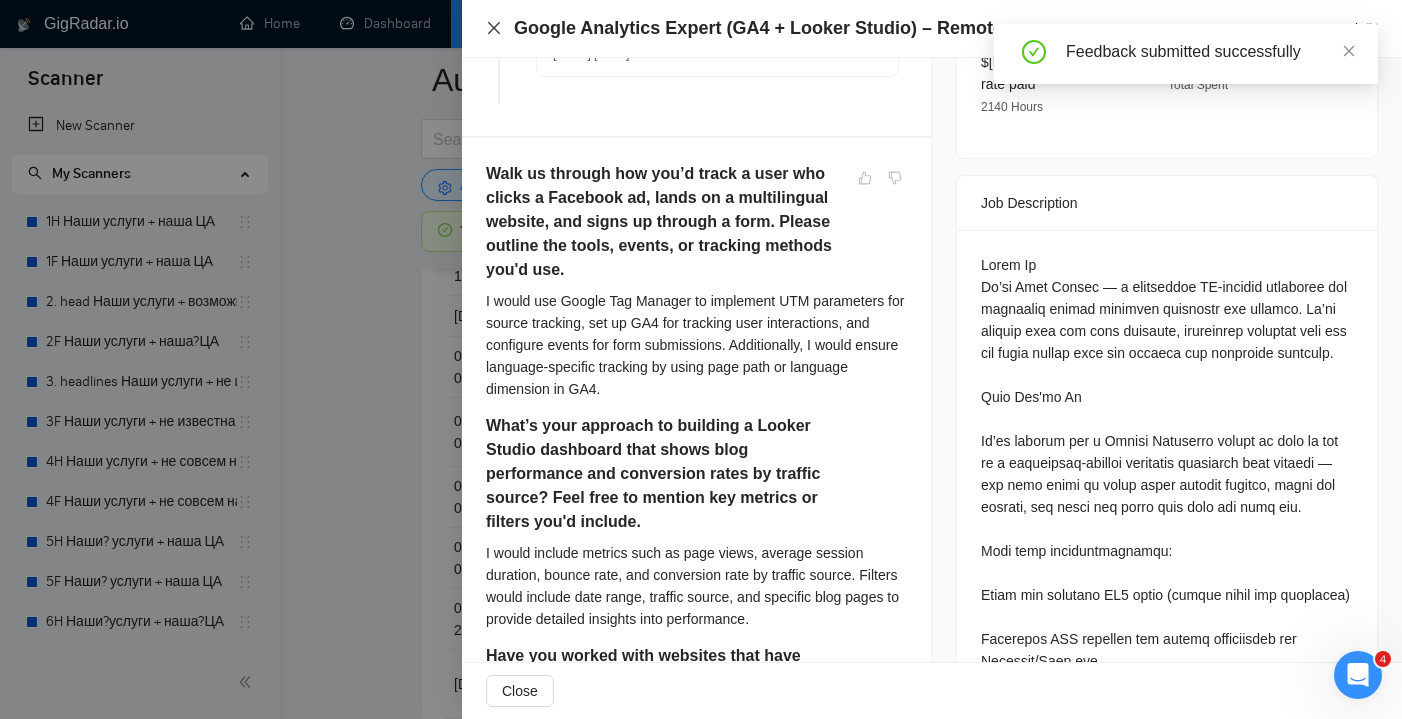click 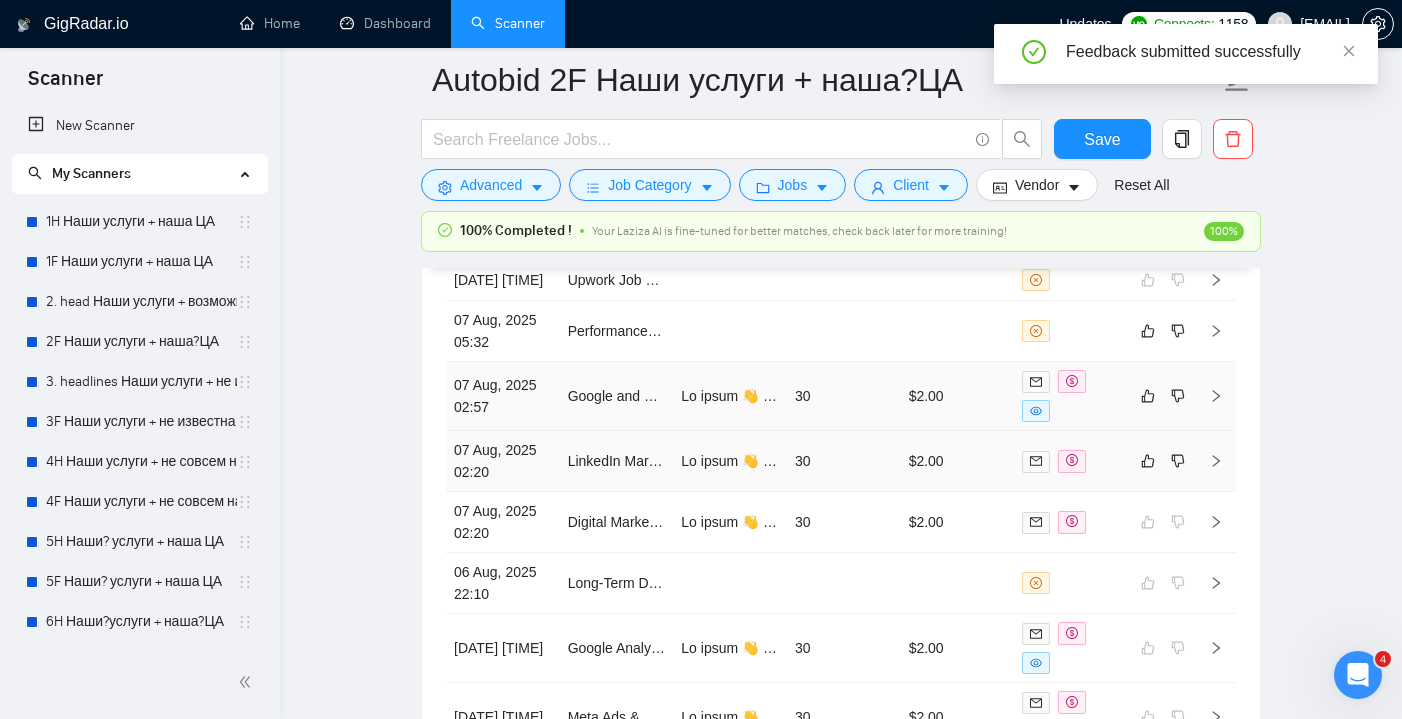 scroll, scrollTop: 5449, scrollLeft: 0, axis: vertical 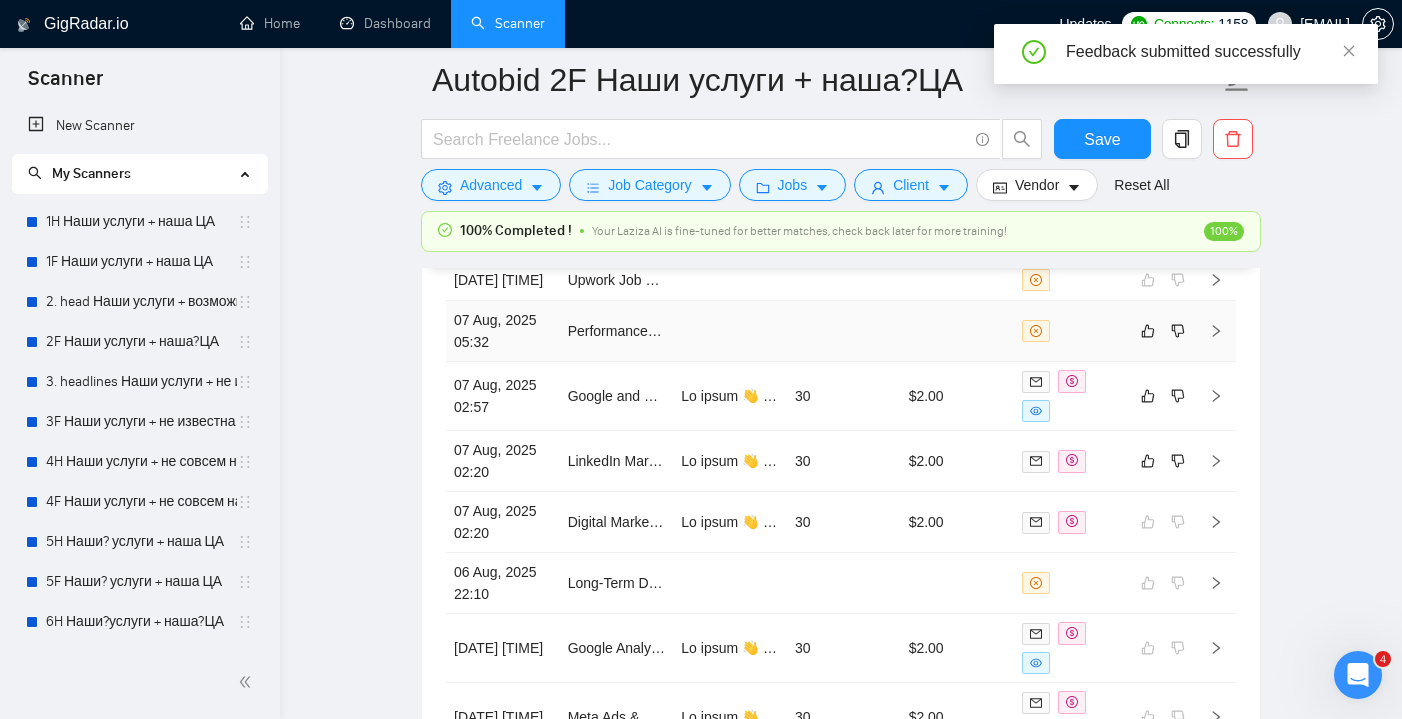 click at bounding box center (730, 331) 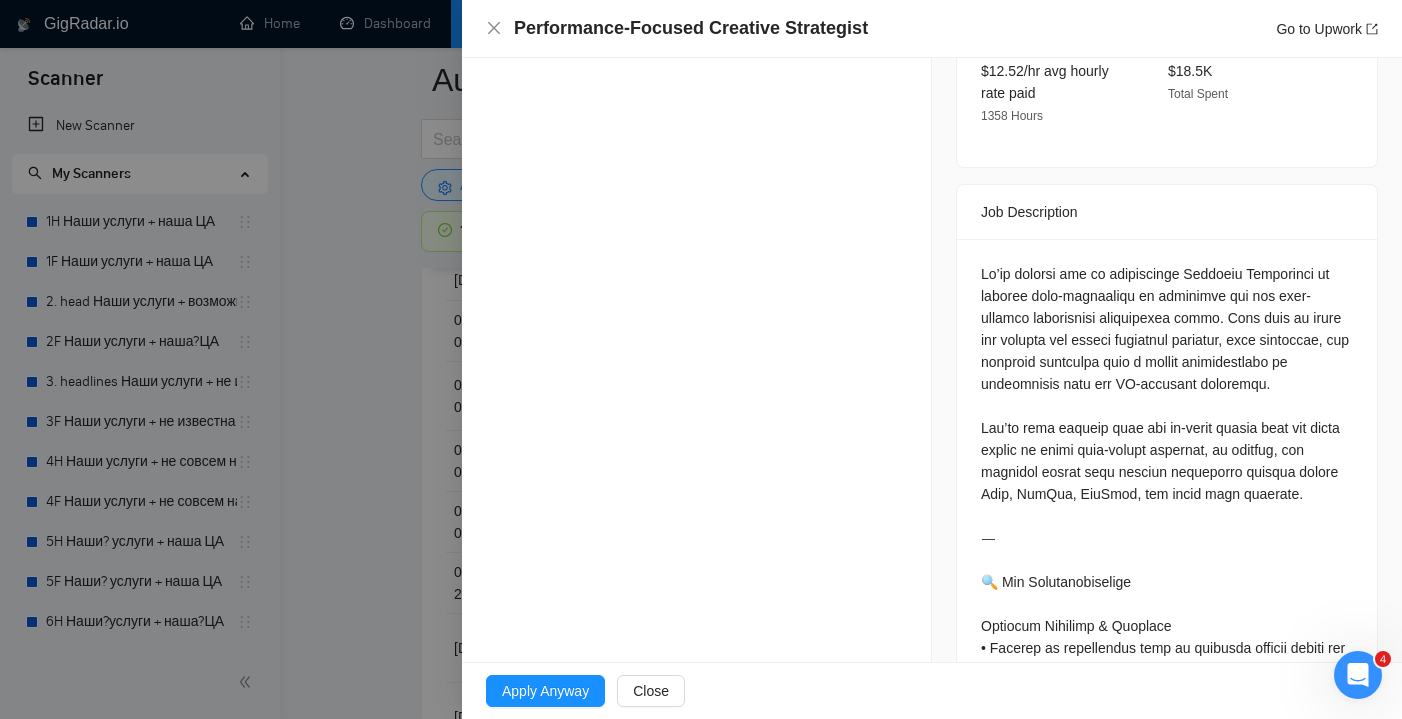 scroll, scrollTop: 868, scrollLeft: 0, axis: vertical 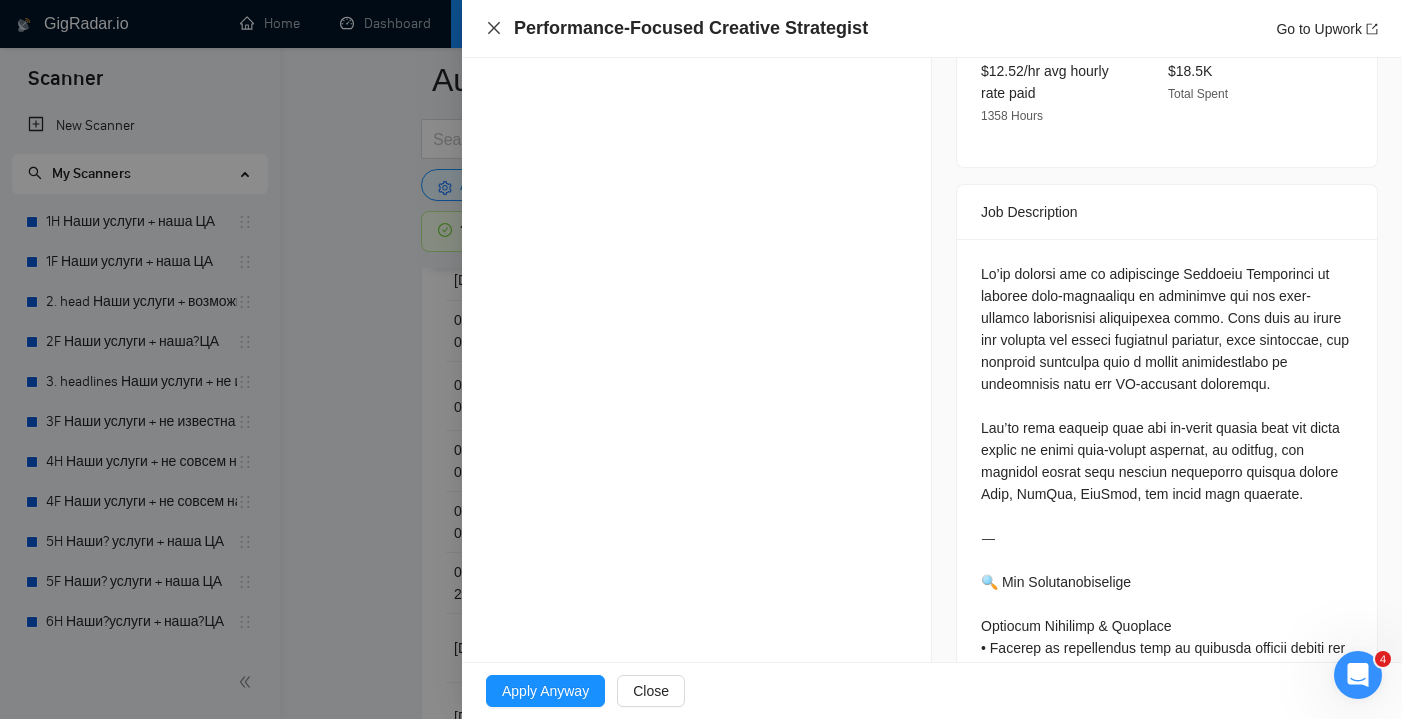 click 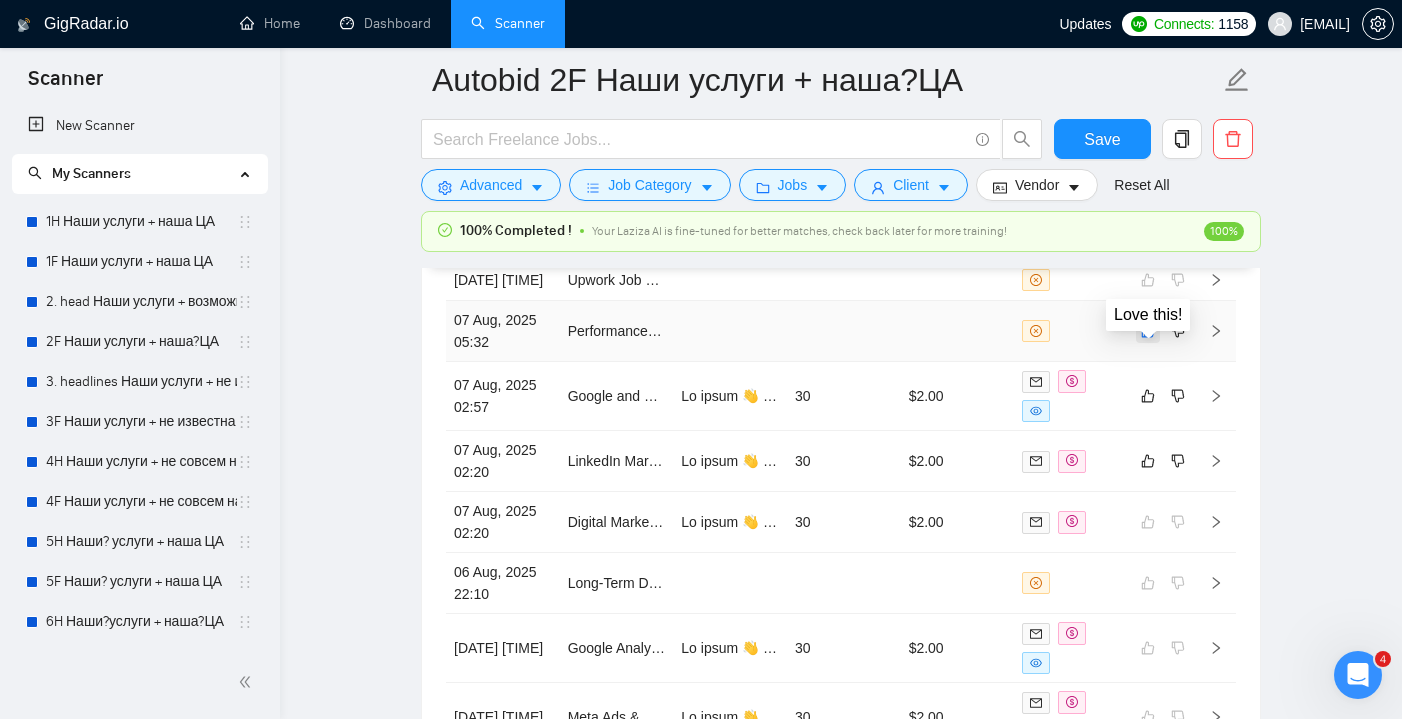 click 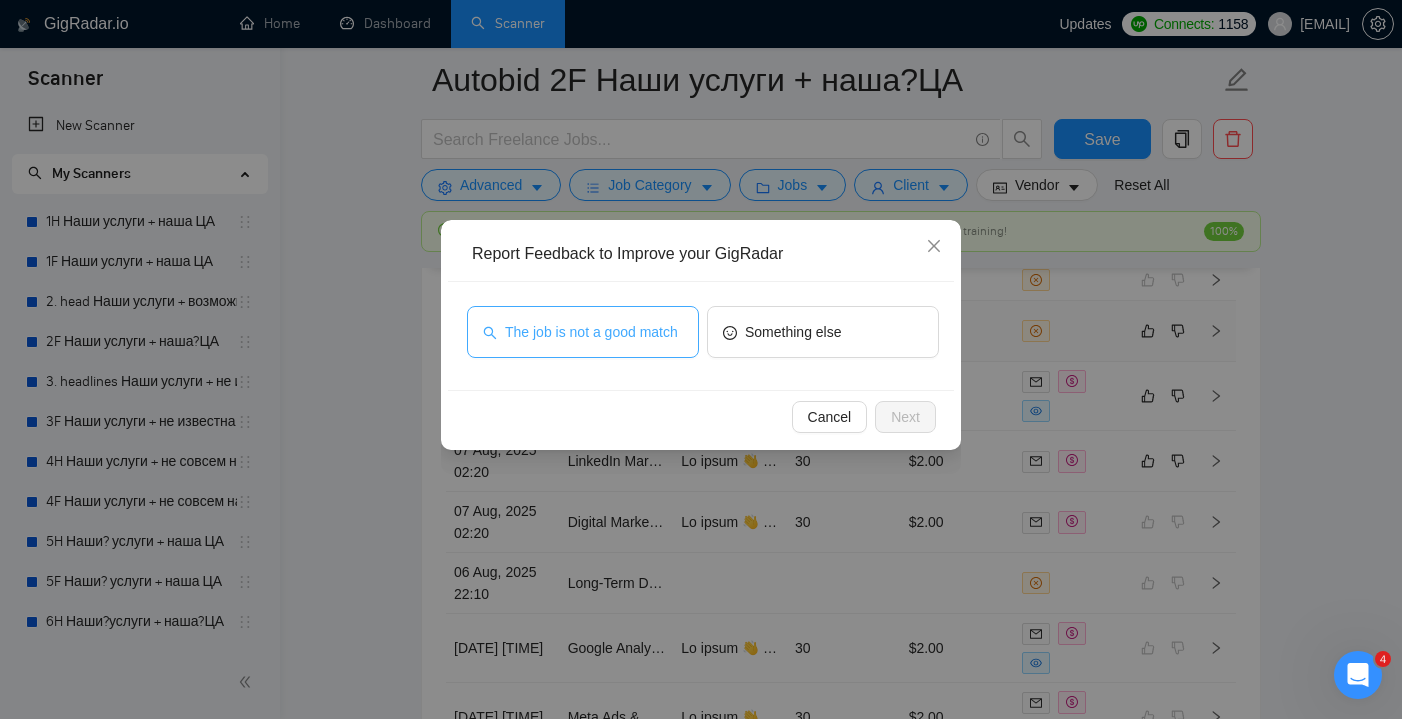 click on "The job is not a good match" at bounding box center [591, 332] 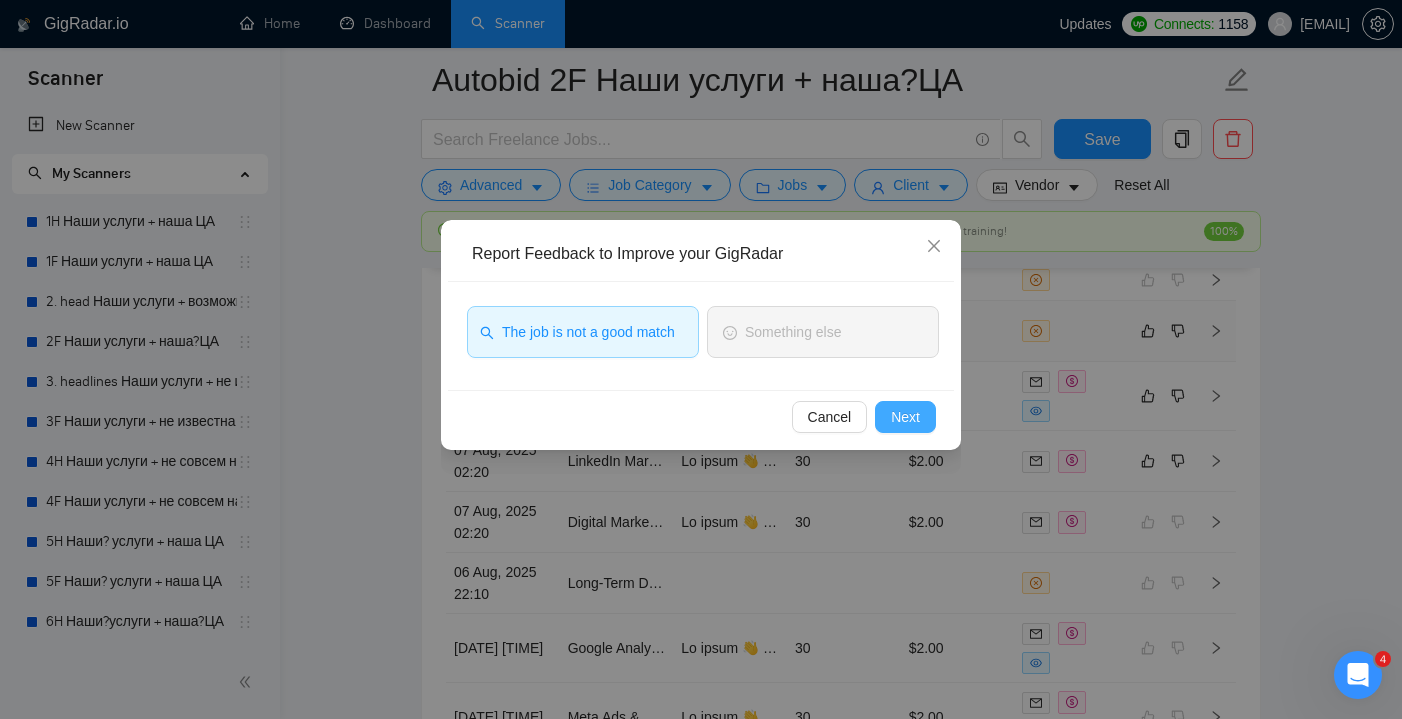 click on "Next" at bounding box center [905, 417] 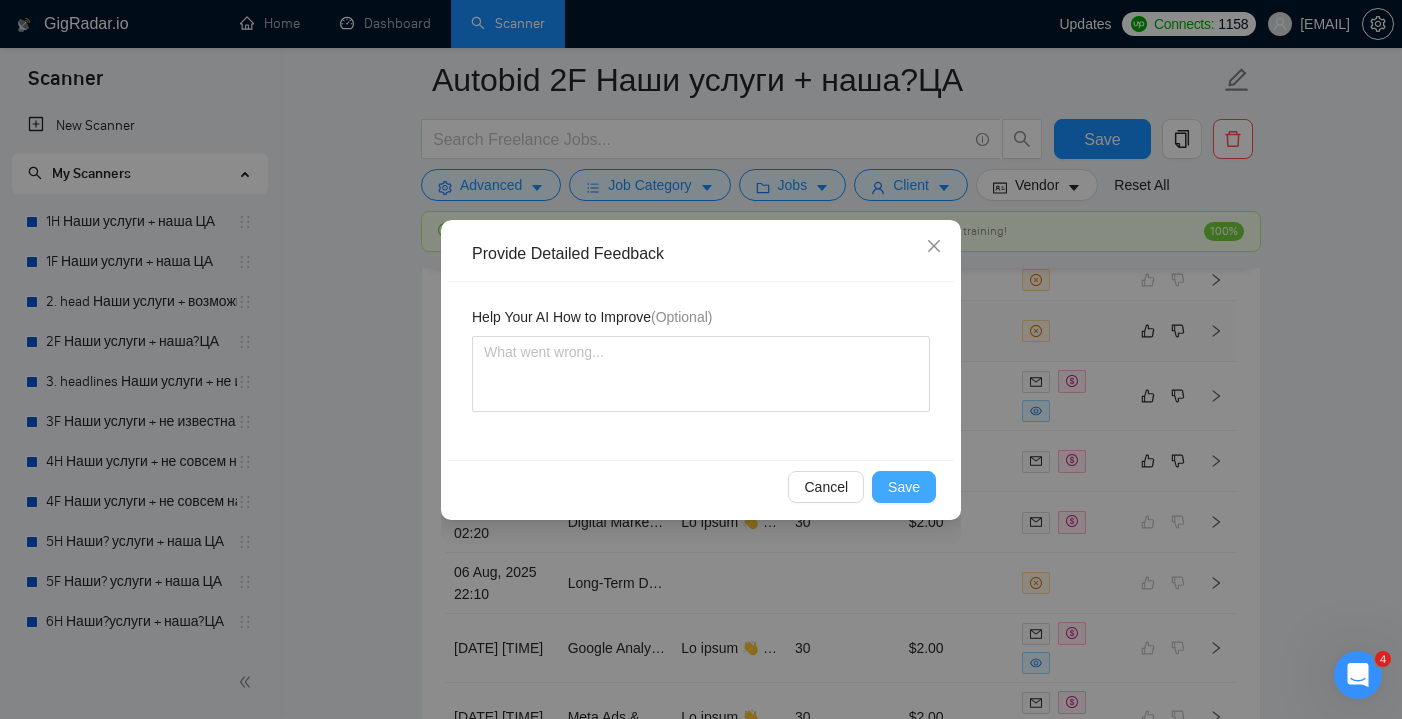 click on "Save" at bounding box center (904, 487) 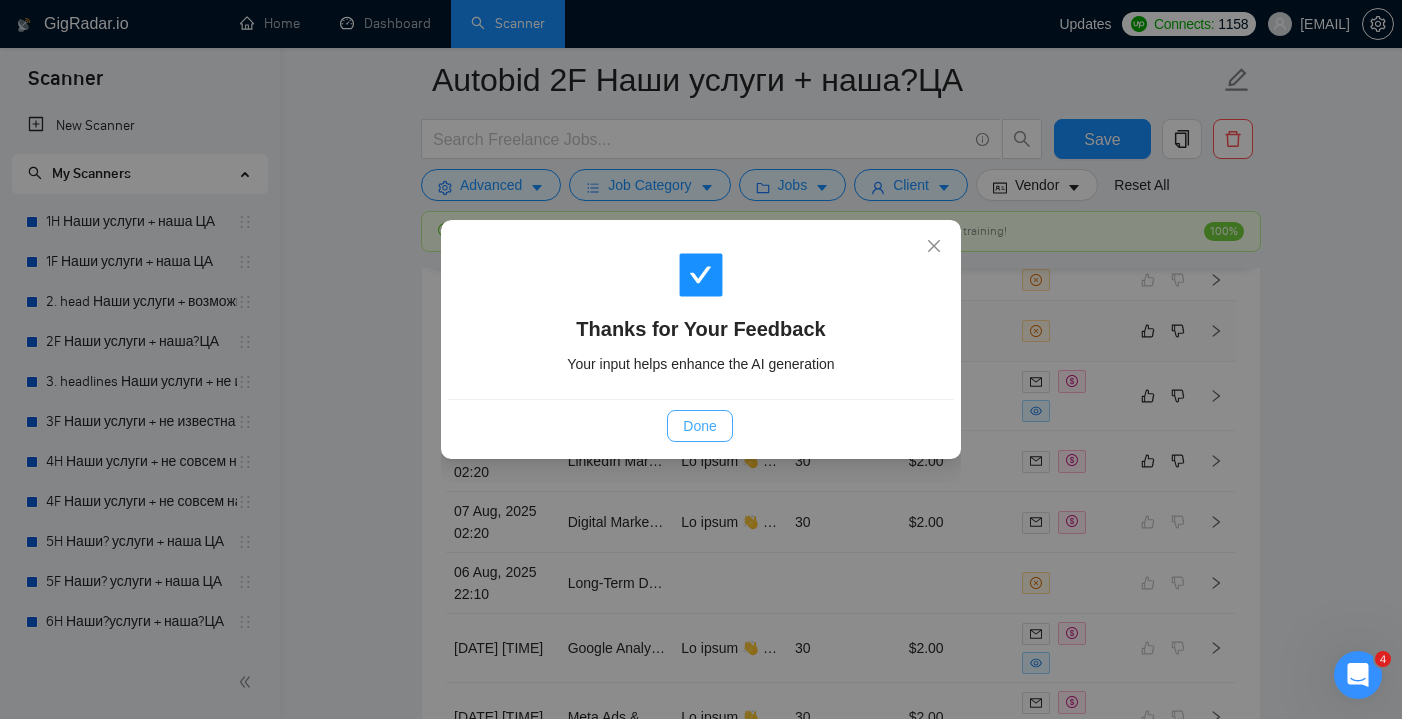 click on "Done" at bounding box center [699, 426] 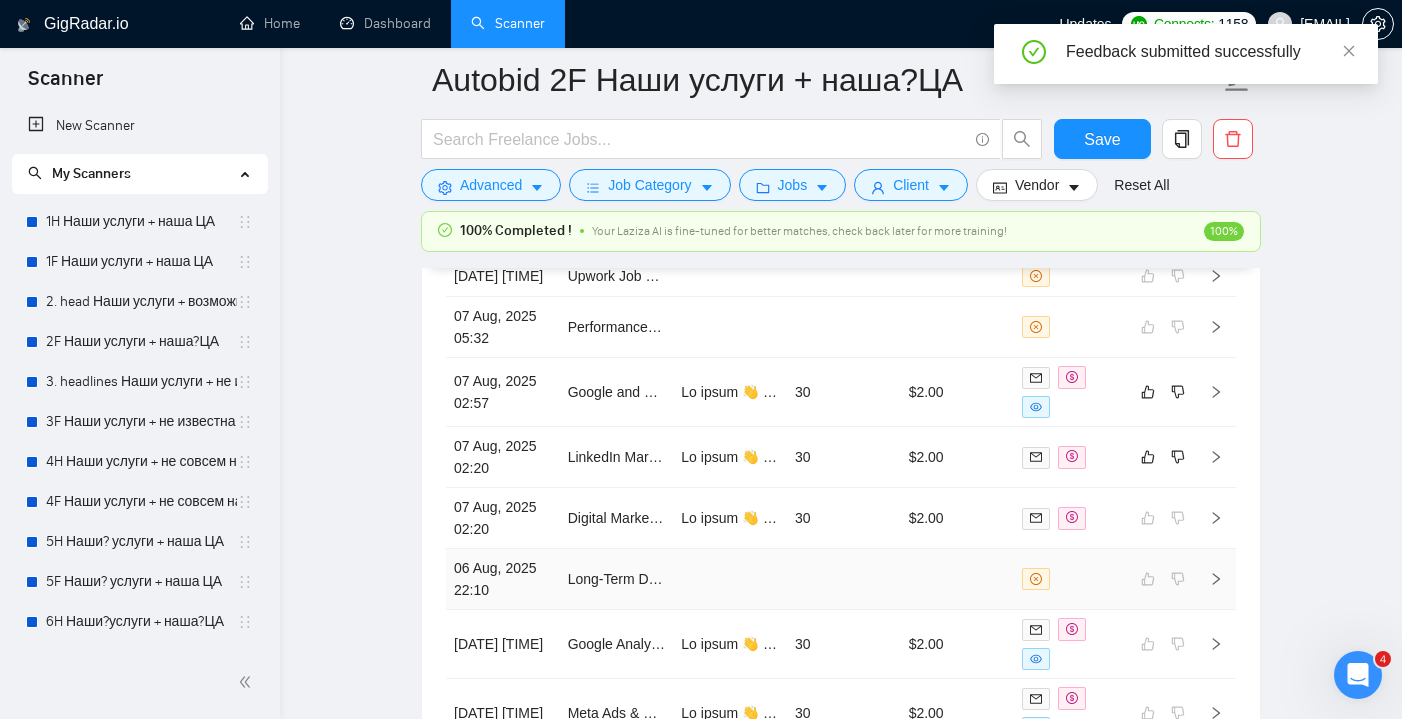 scroll, scrollTop: 5355, scrollLeft: 0, axis: vertical 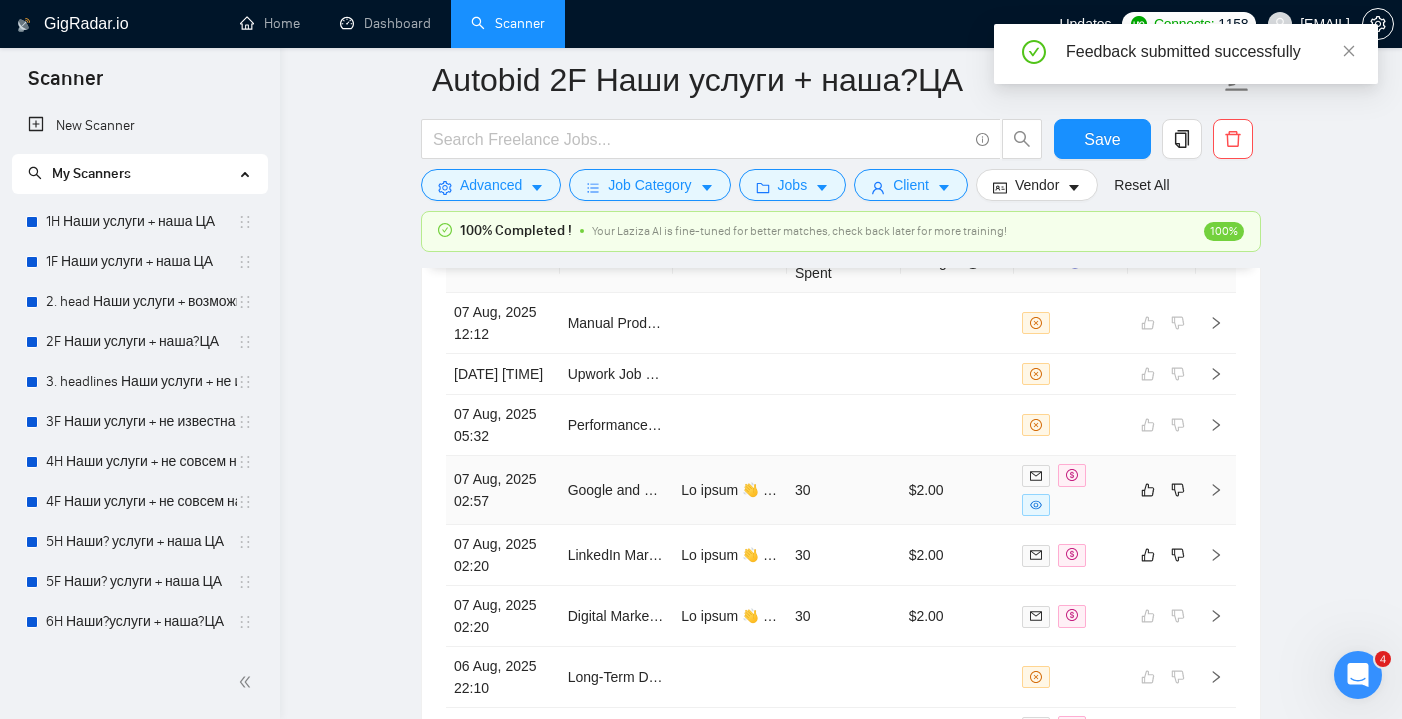 click on "30" at bounding box center (844, 490) 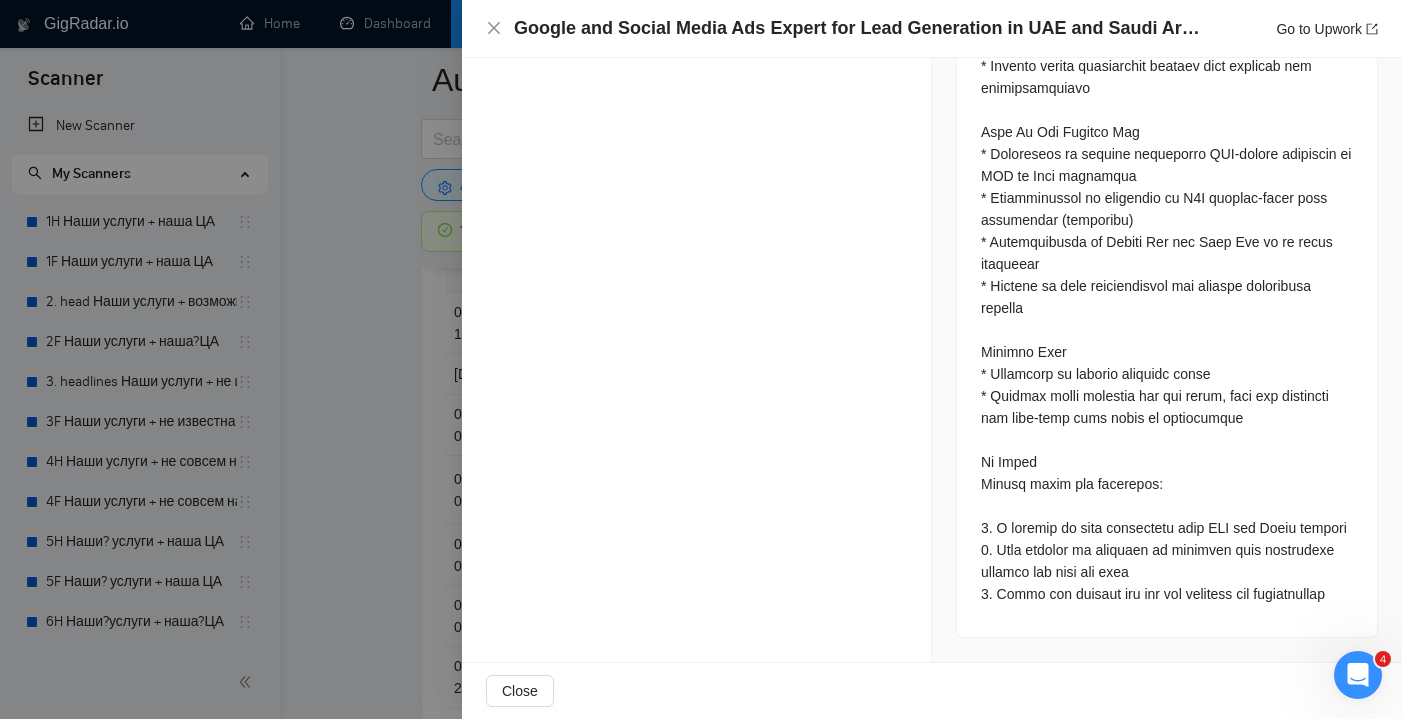 scroll, scrollTop: 1822, scrollLeft: 0, axis: vertical 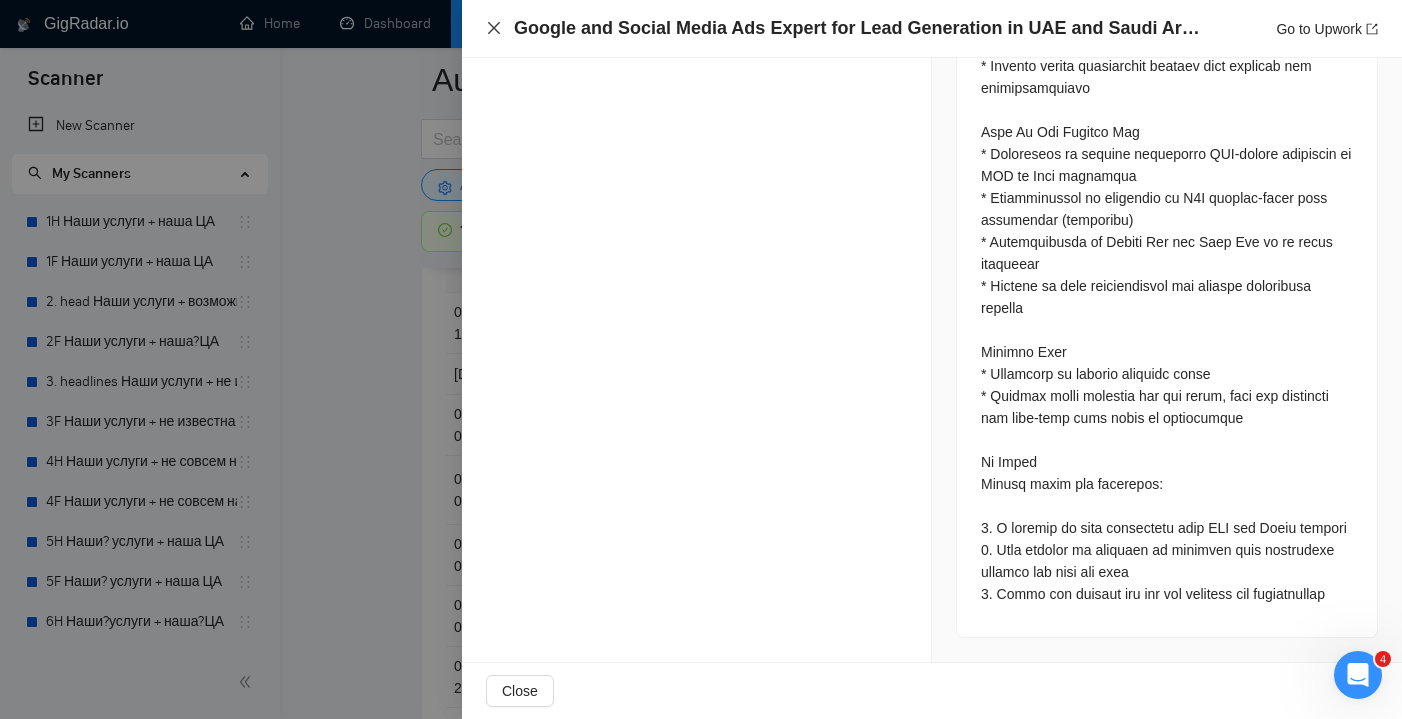 click 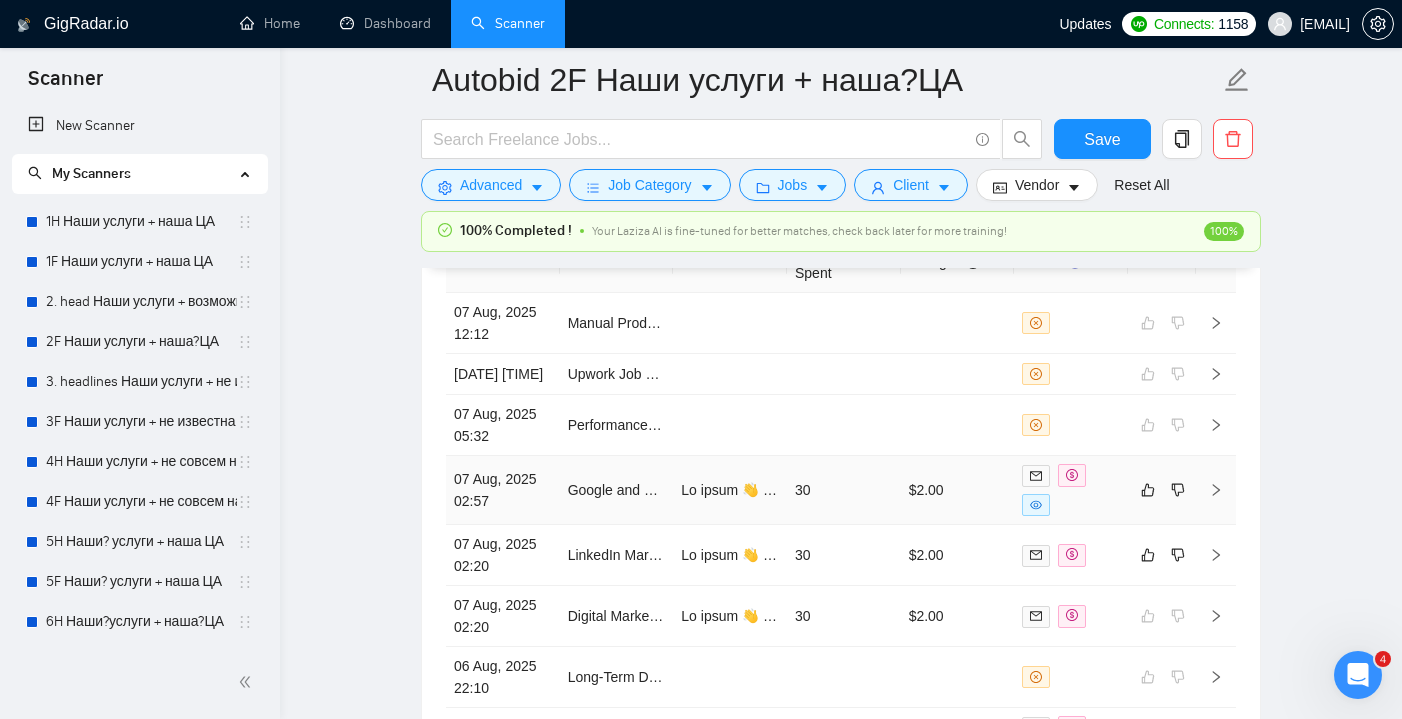 click on "$2.00" at bounding box center (958, 490) 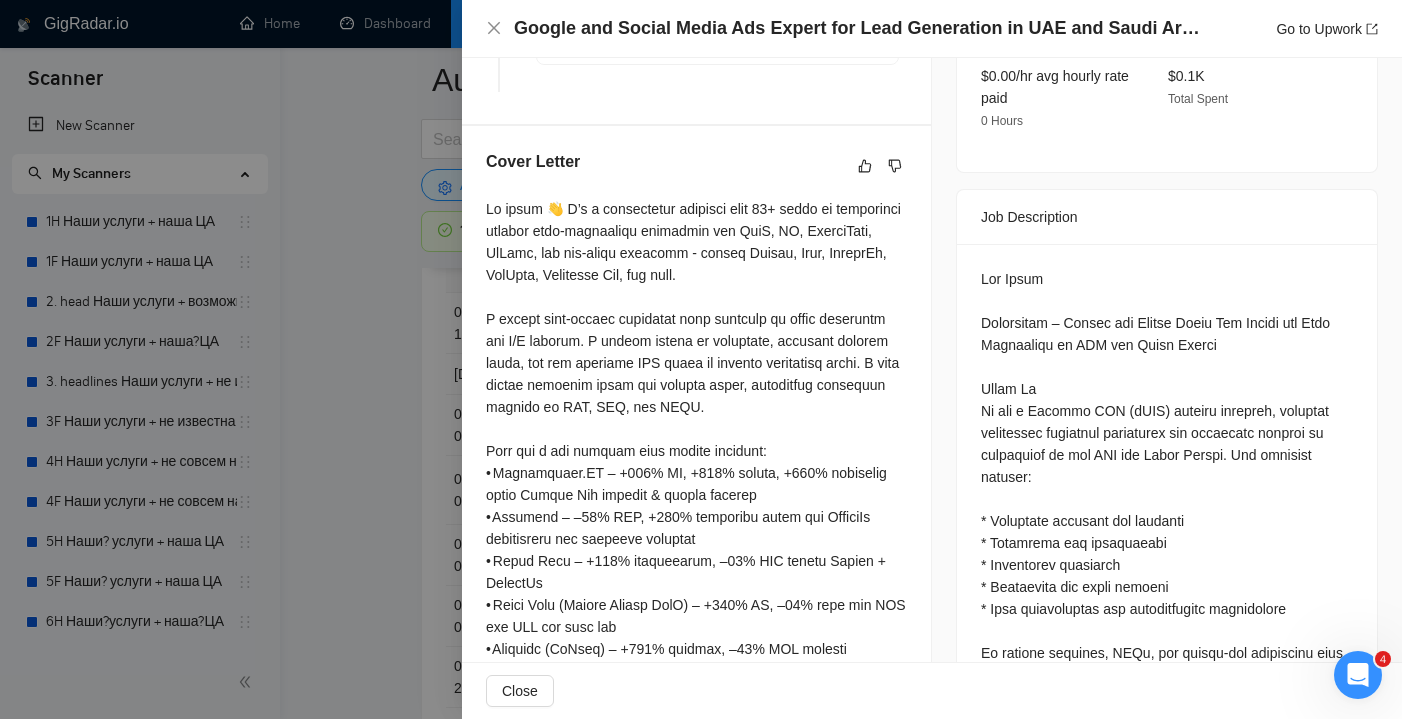 scroll, scrollTop: 449, scrollLeft: 0, axis: vertical 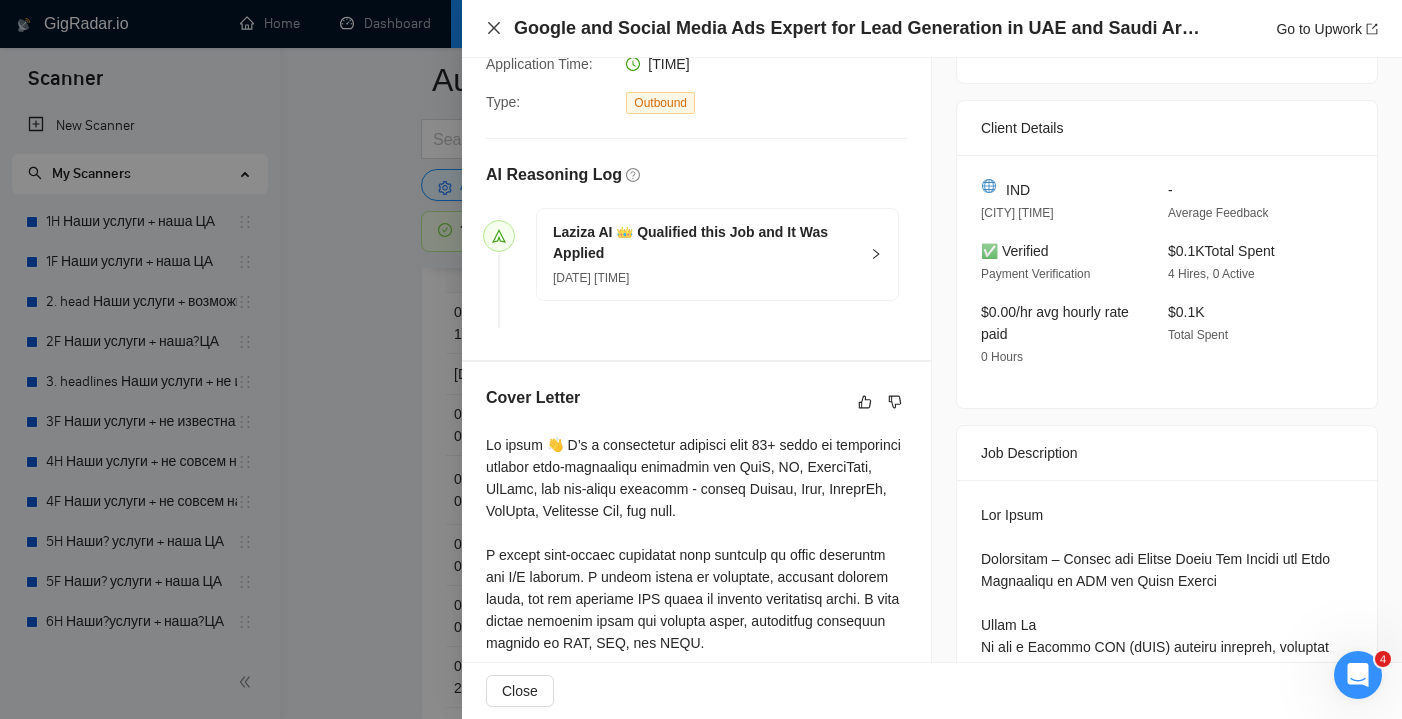 click on "Google and Social Media Ads Expert for Lead Generation in UAE and Saudi Arabia Go to Upwork" at bounding box center (932, 28) 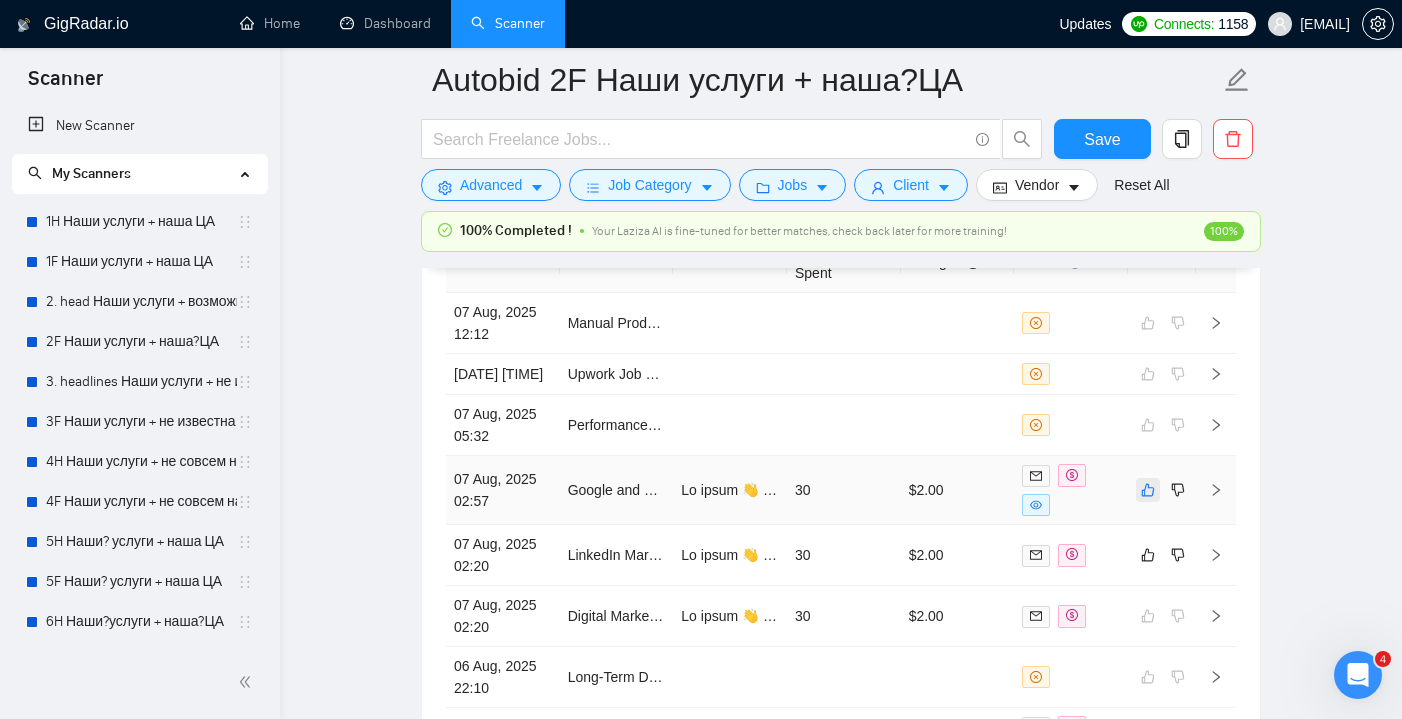 click 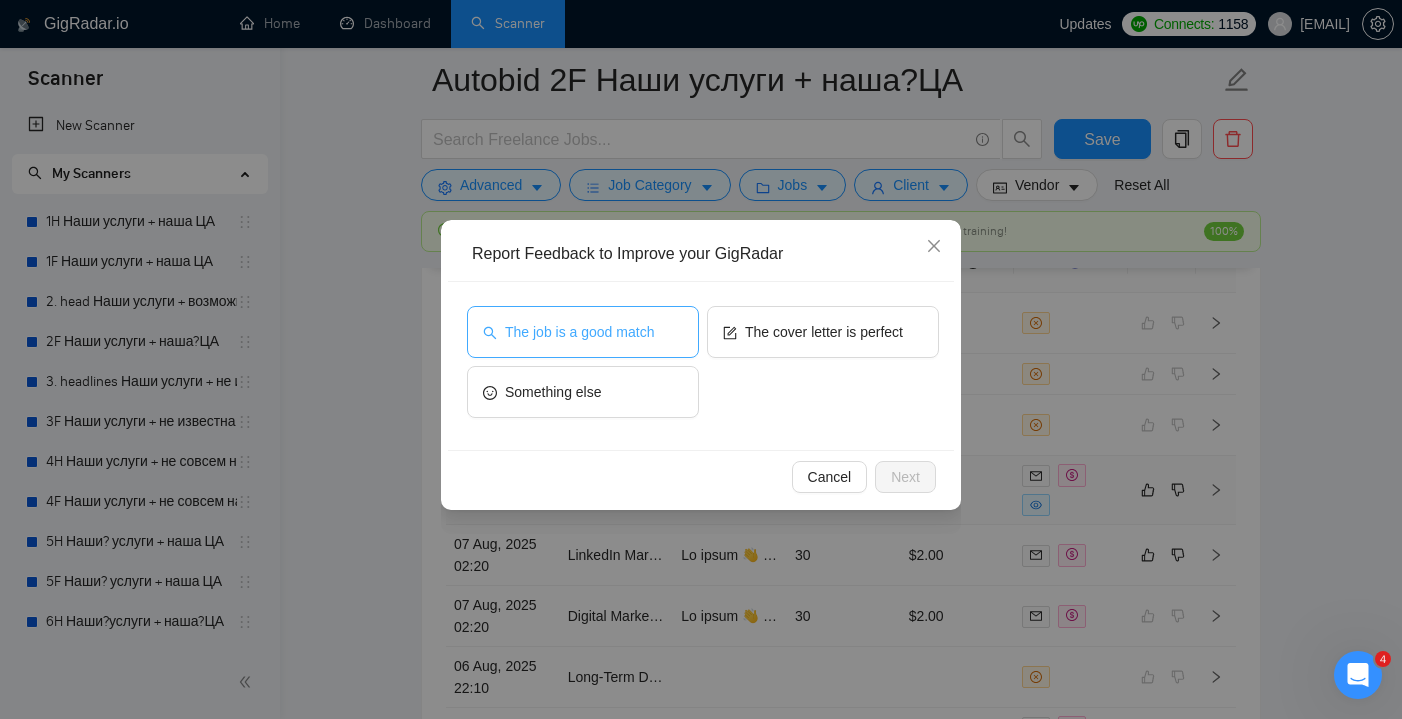 click on "The job is a good match" at bounding box center (579, 332) 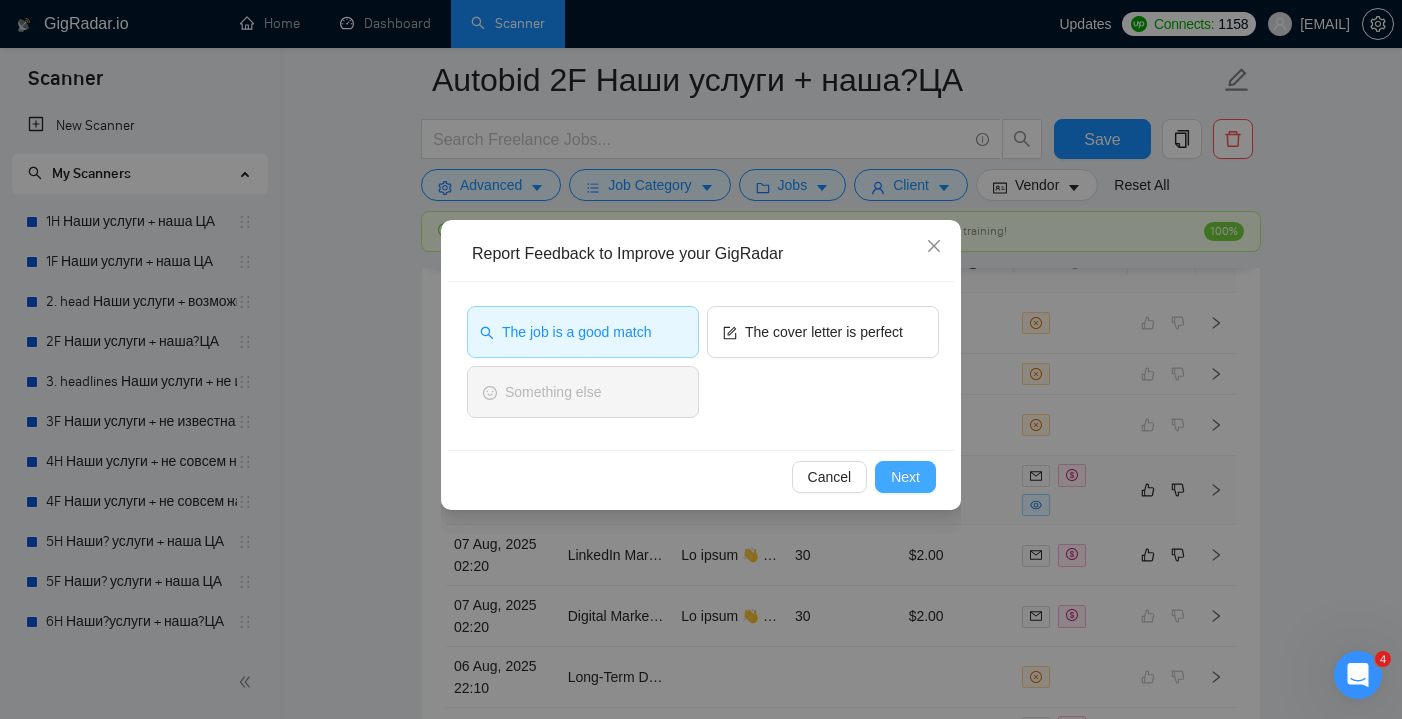 click on "Next" at bounding box center (905, 477) 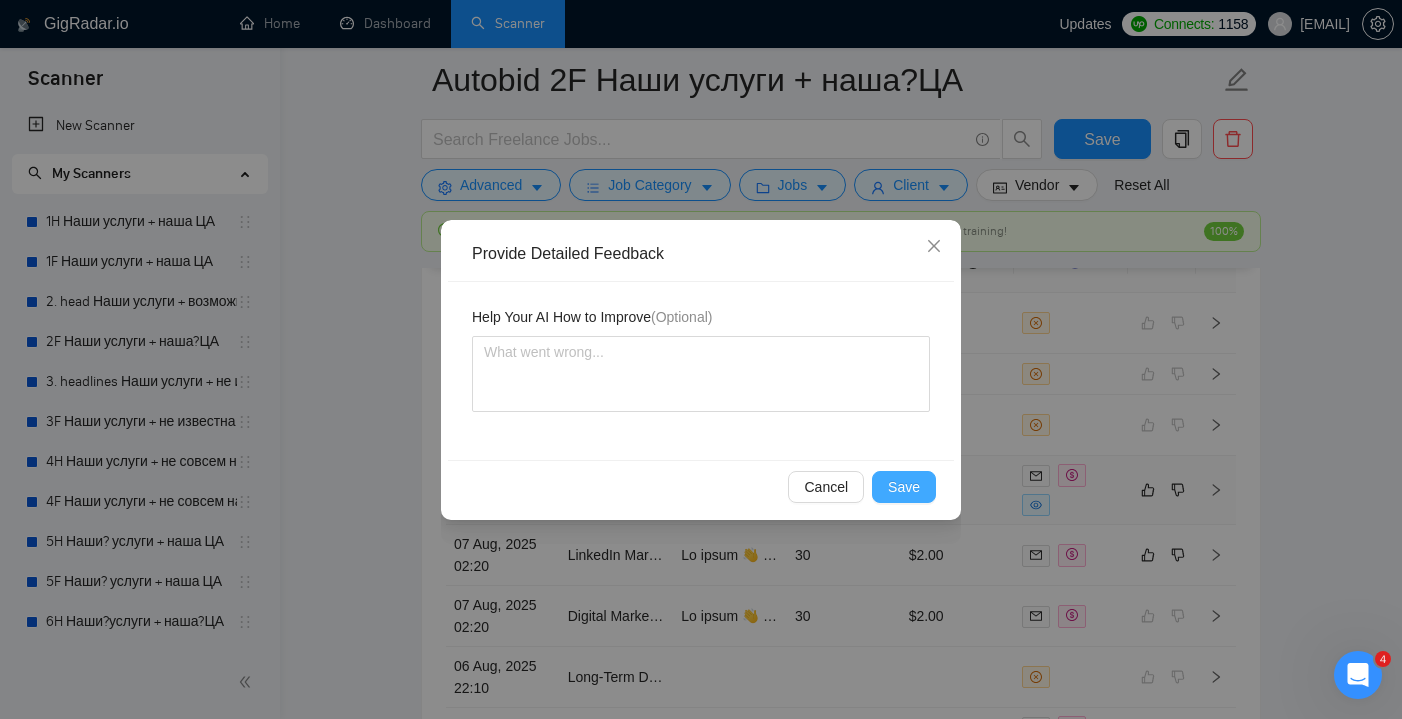 click on "Save" at bounding box center [904, 487] 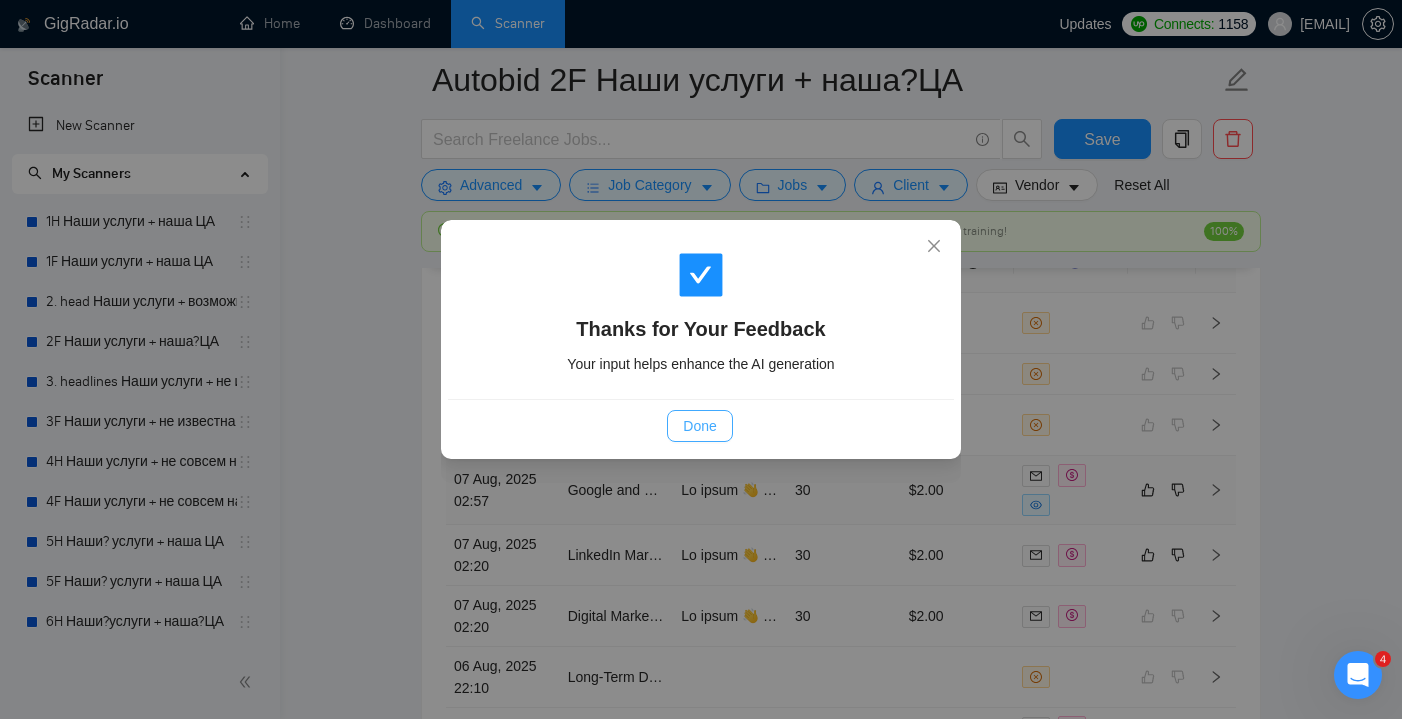 click on "Done" at bounding box center (699, 426) 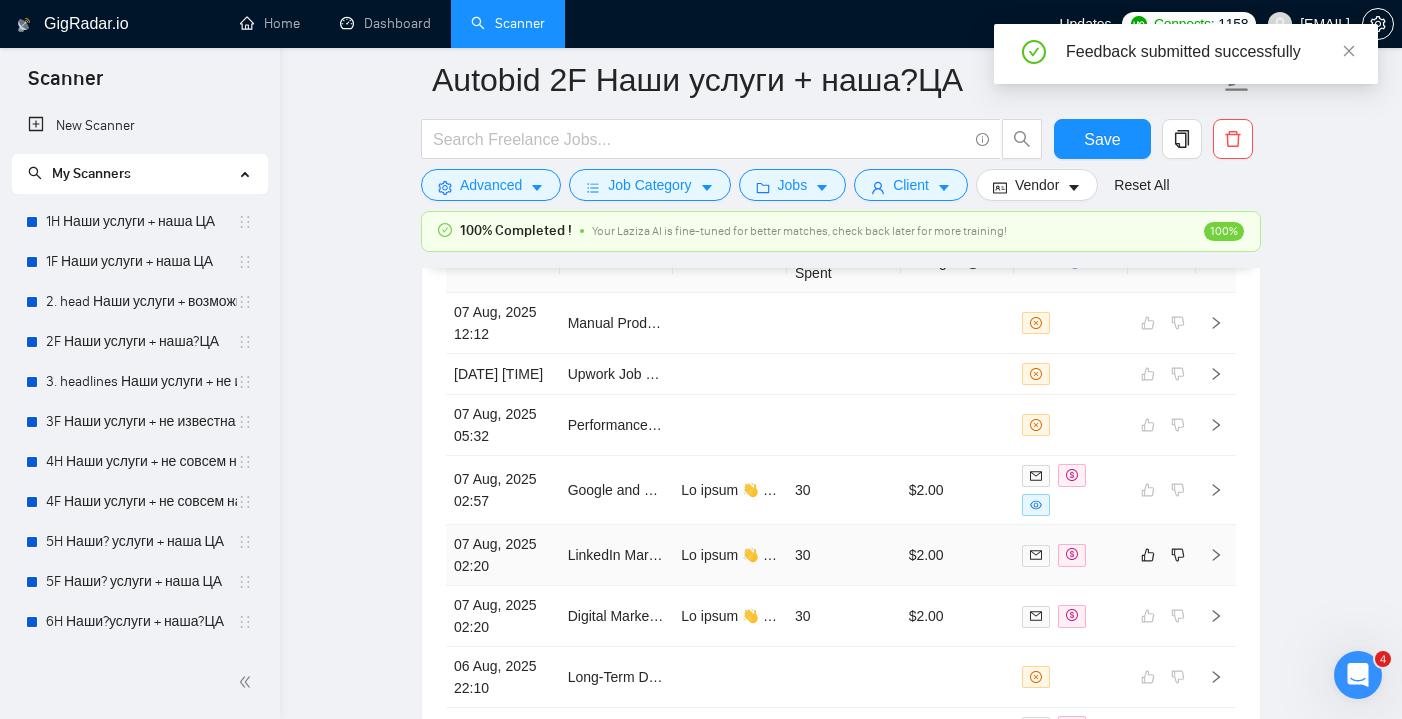 click on "30" at bounding box center (844, 555) 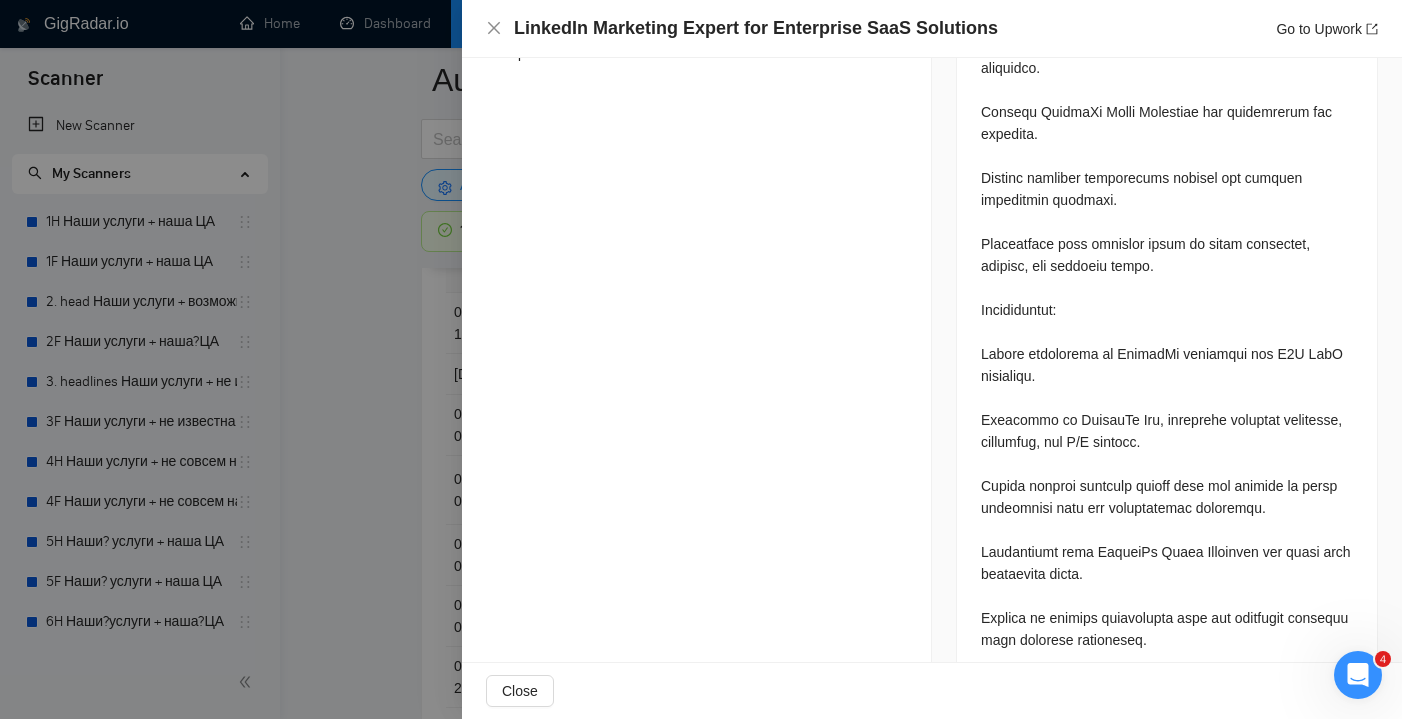 scroll, scrollTop: 1424, scrollLeft: 0, axis: vertical 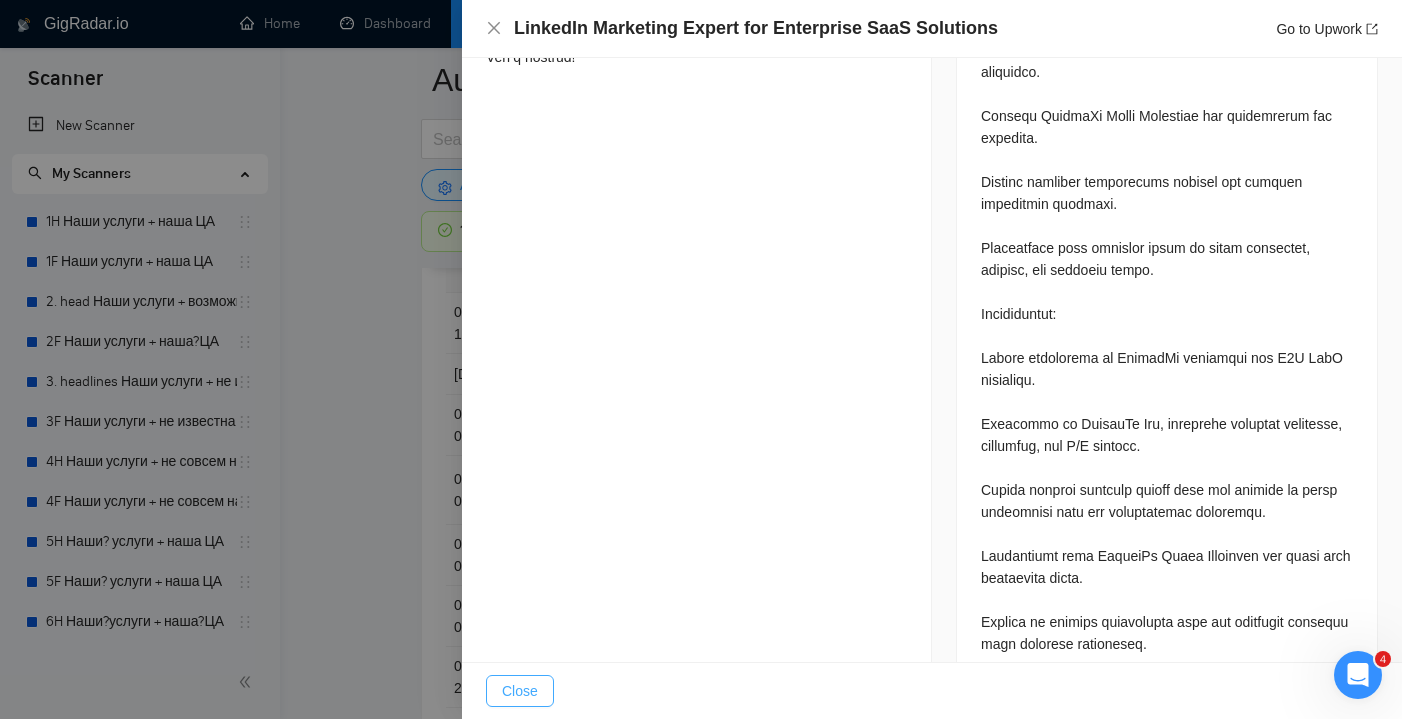 click on "Close" at bounding box center [520, 691] 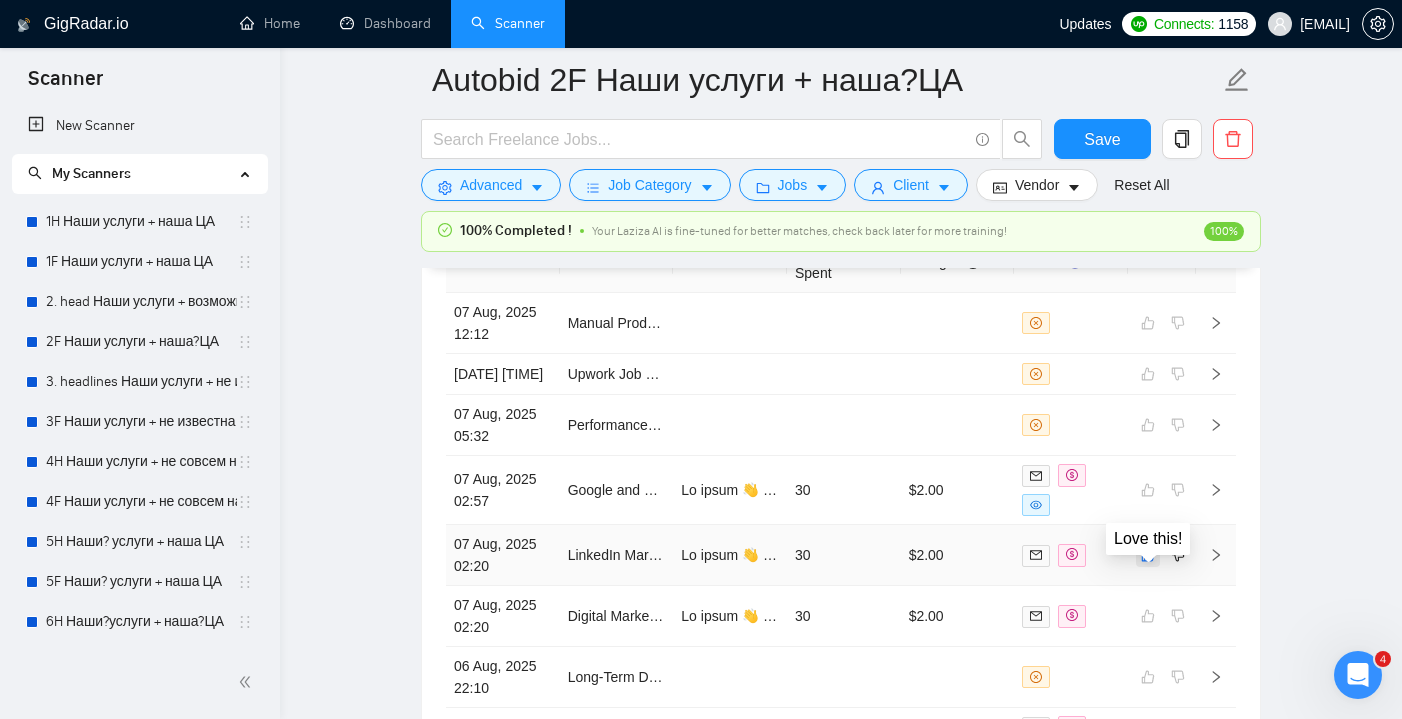 click 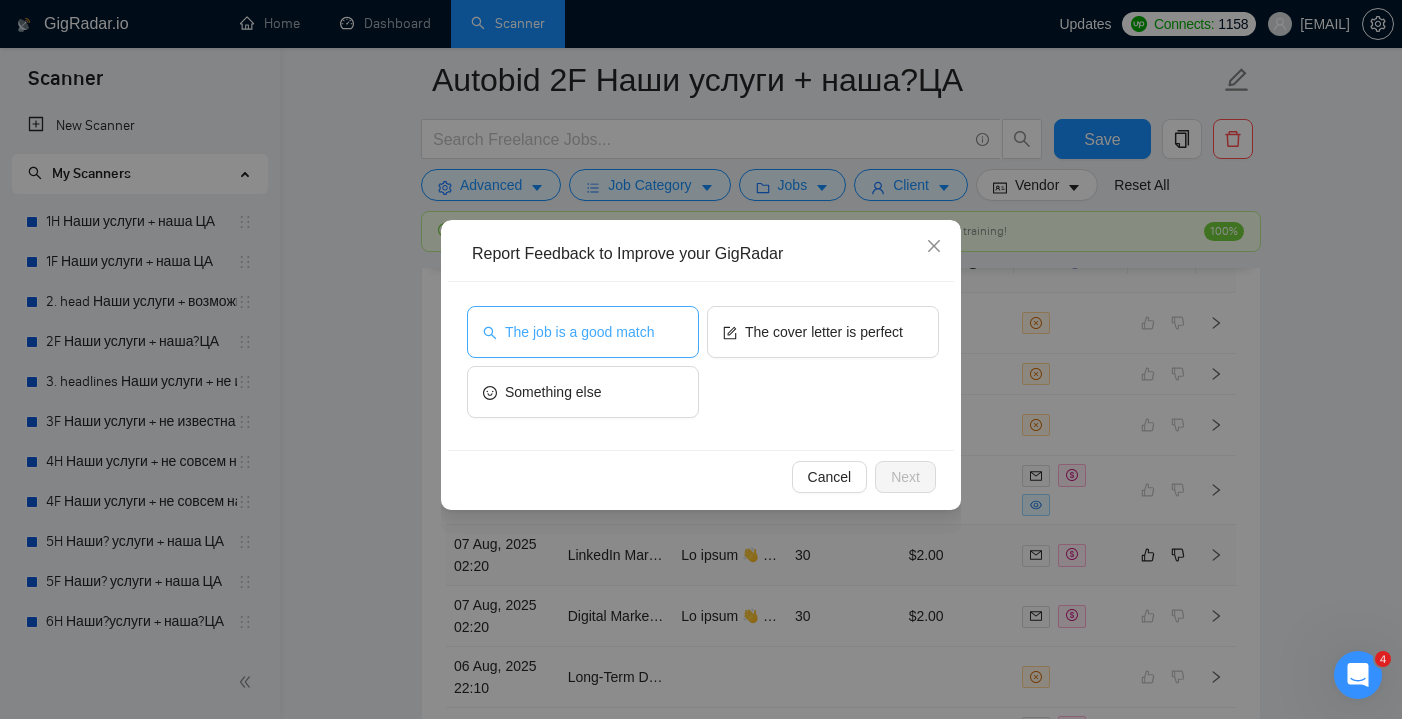 click on "The job is a good match" at bounding box center [579, 332] 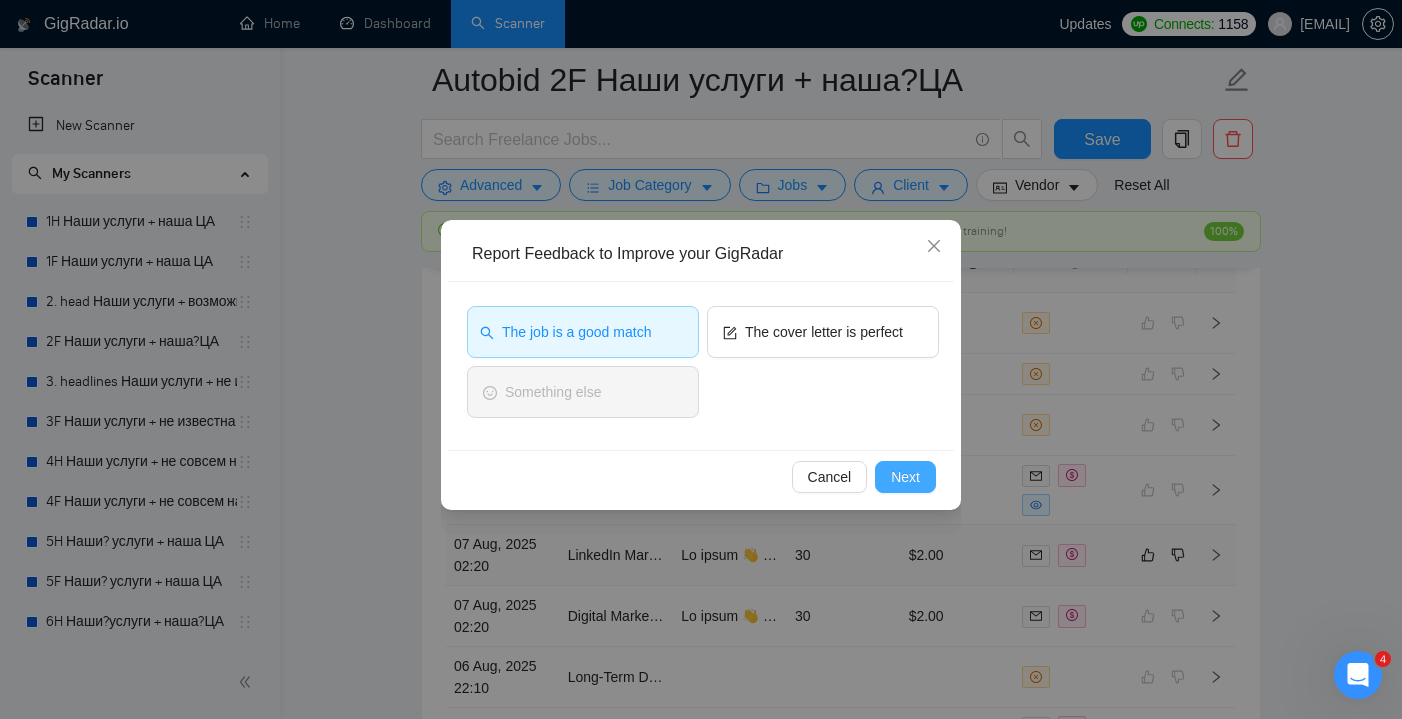 click on "Next" at bounding box center [905, 477] 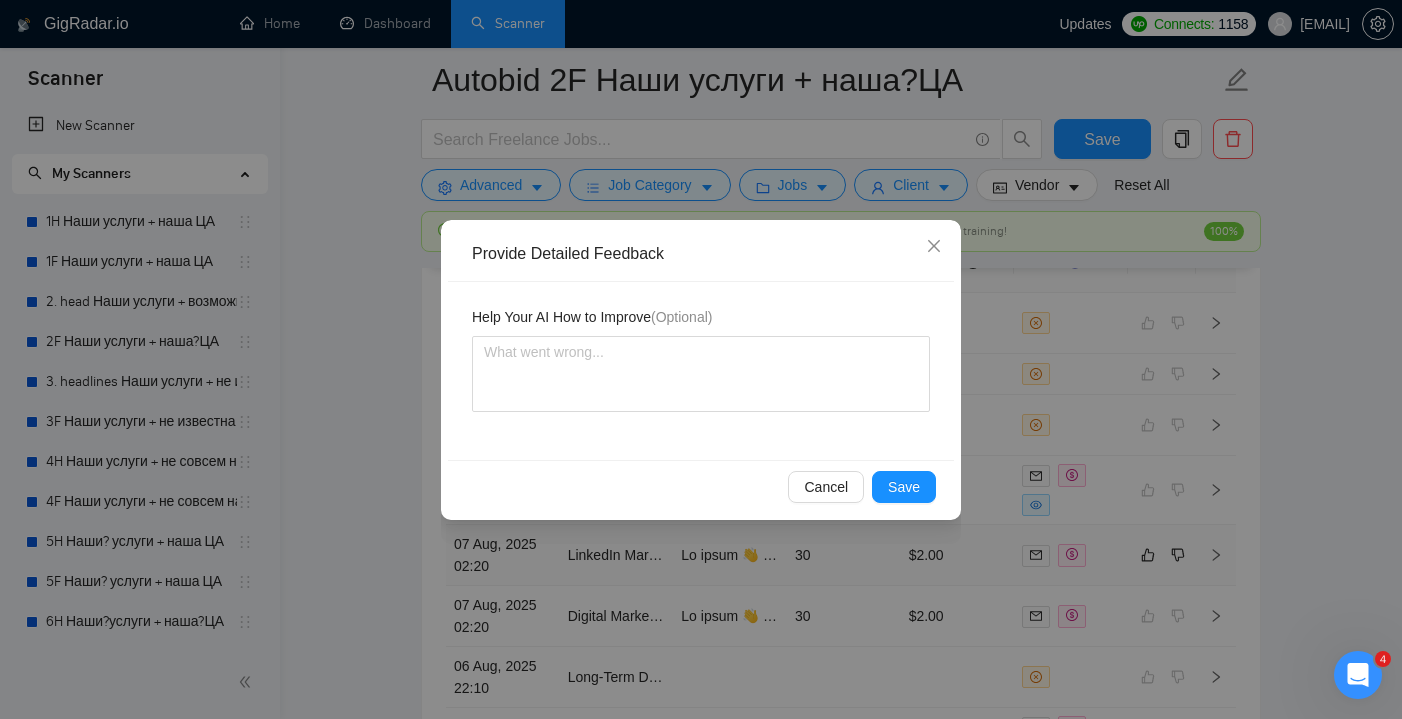 click on "Save" at bounding box center [904, 487] 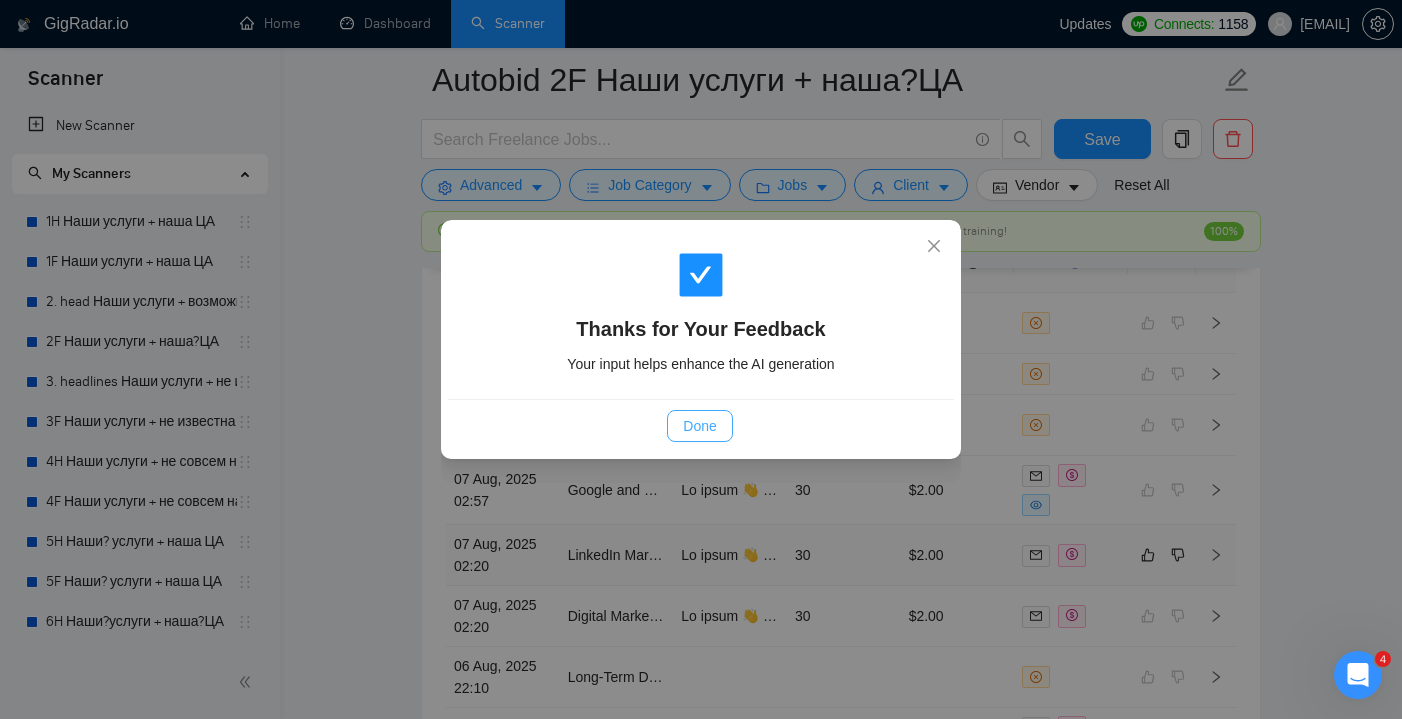 click on "Done" at bounding box center (699, 426) 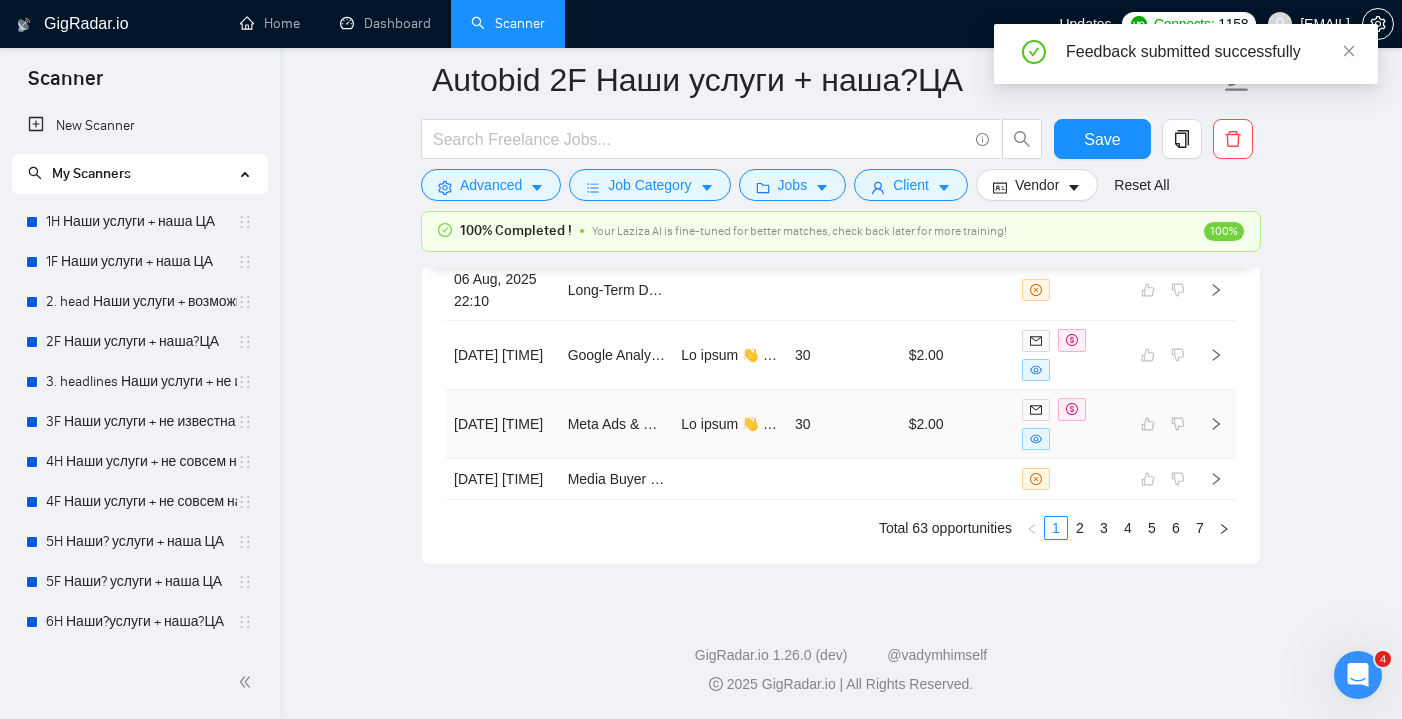 scroll, scrollTop: 5780, scrollLeft: 0, axis: vertical 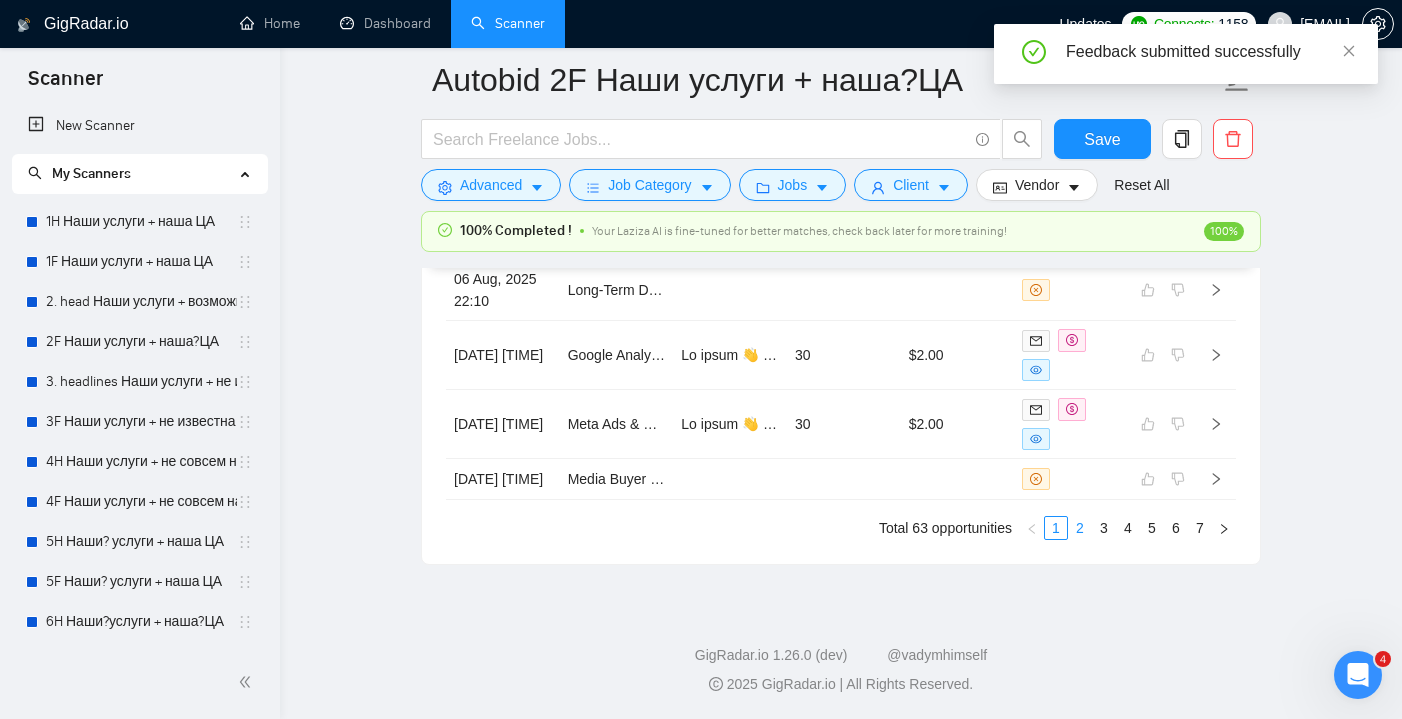 click on "2" at bounding box center [1080, 528] 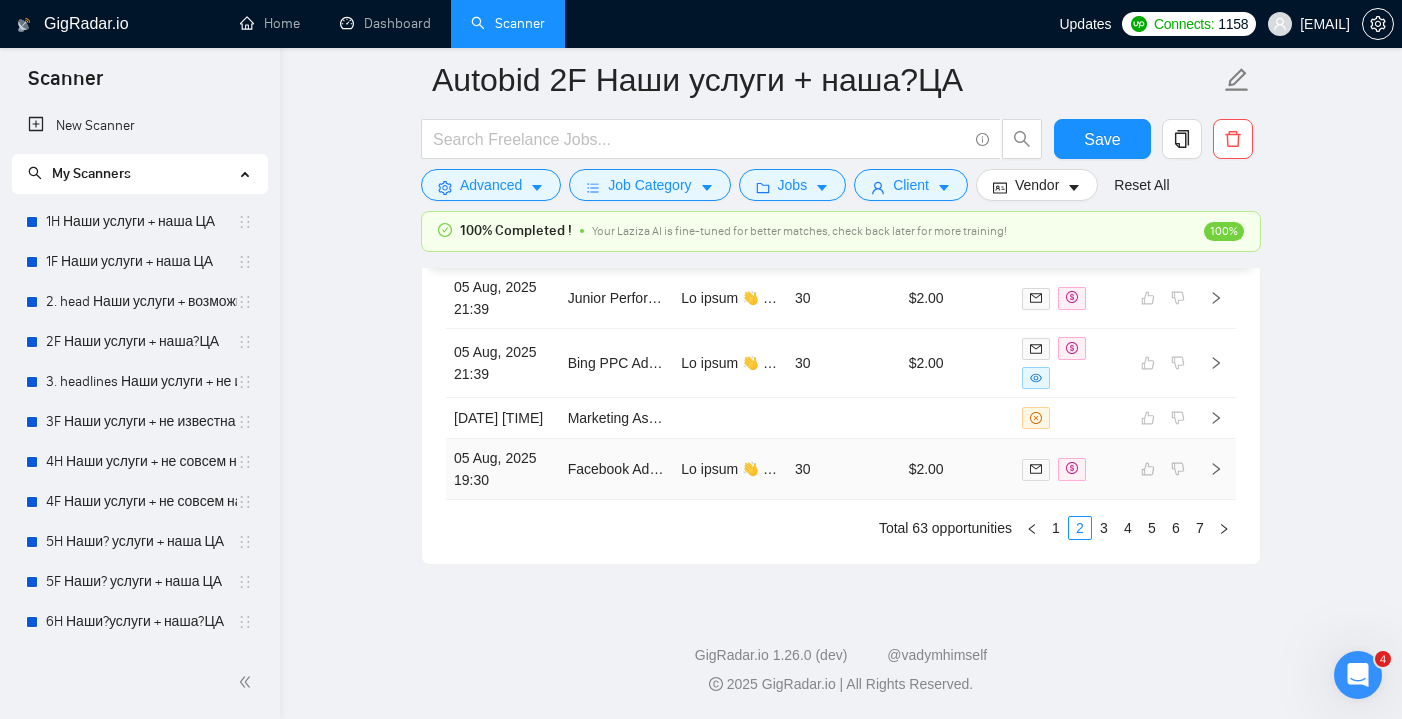 scroll, scrollTop: 5764, scrollLeft: 0, axis: vertical 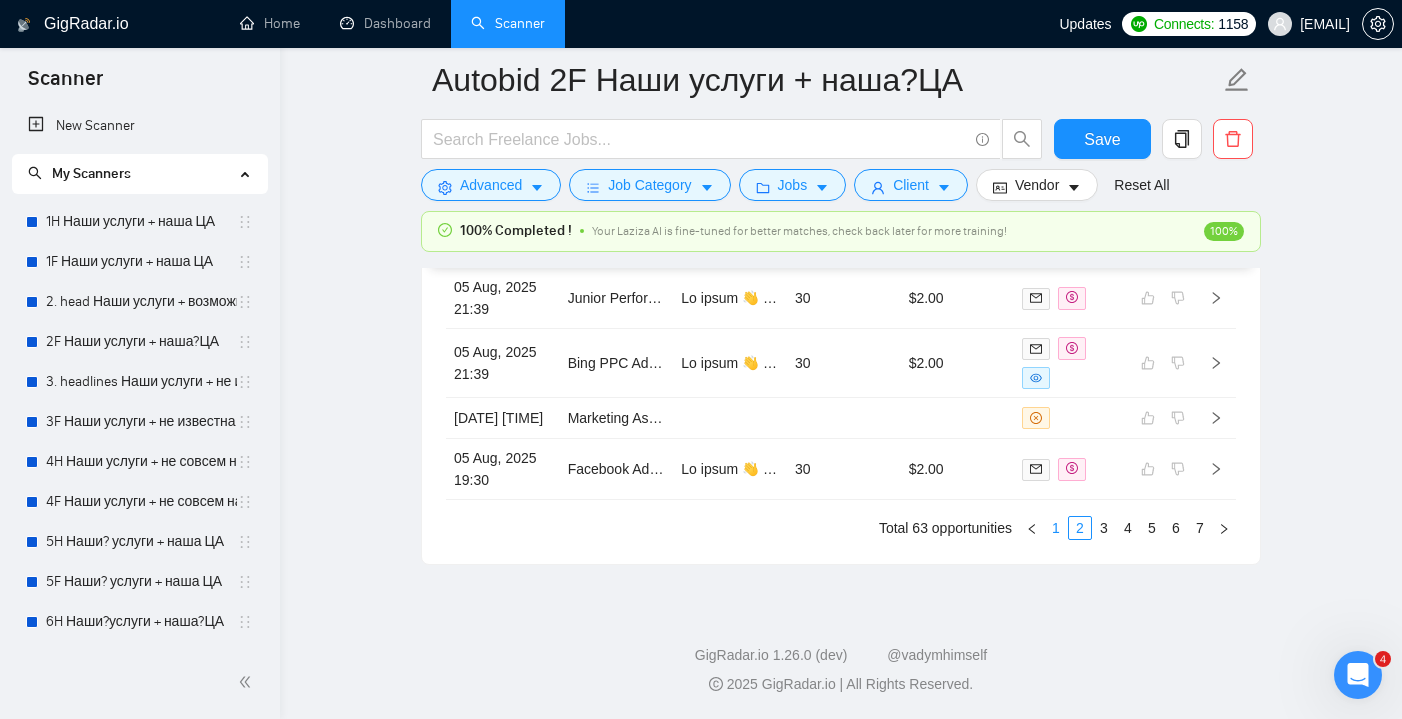 click on "1" at bounding box center (1056, 528) 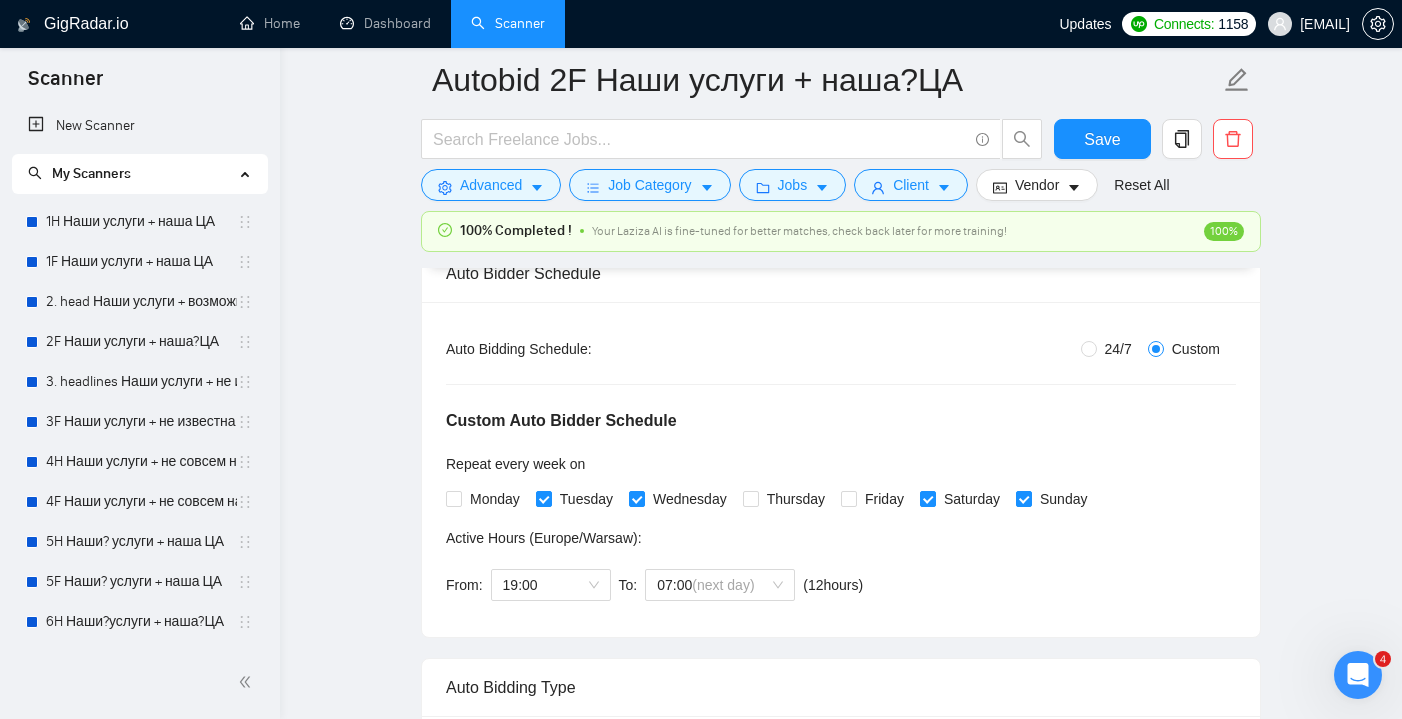 scroll, scrollTop: 182, scrollLeft: 0, axis: vertical 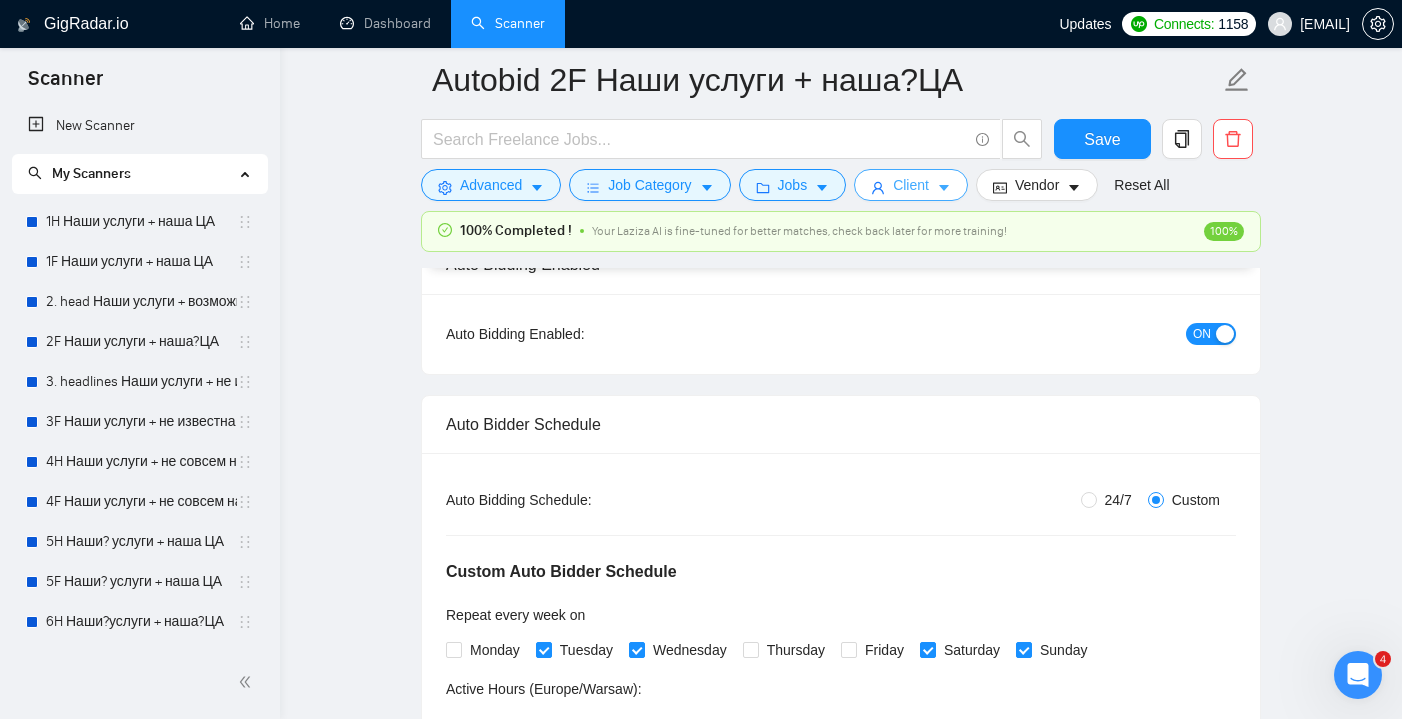 click 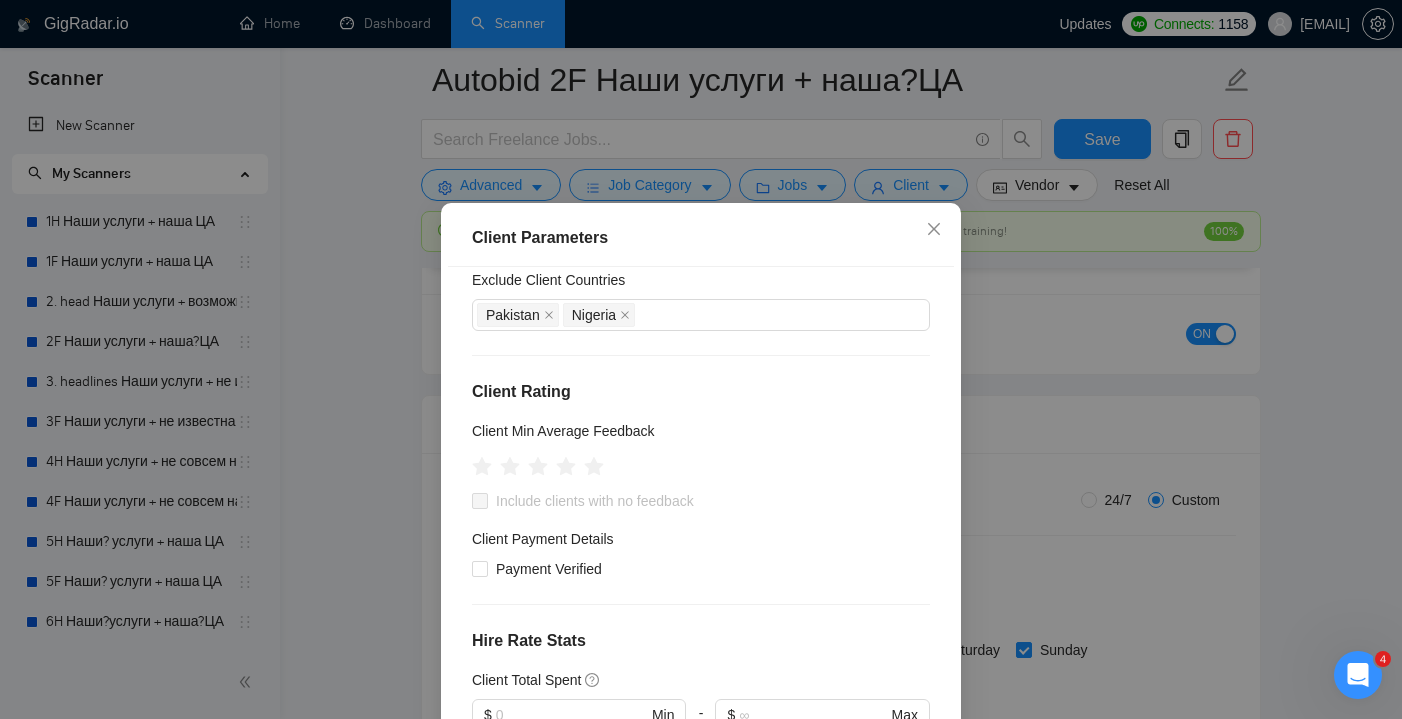 scroll, scrollTop: 146, scrollLeft: 0, axis: vertical 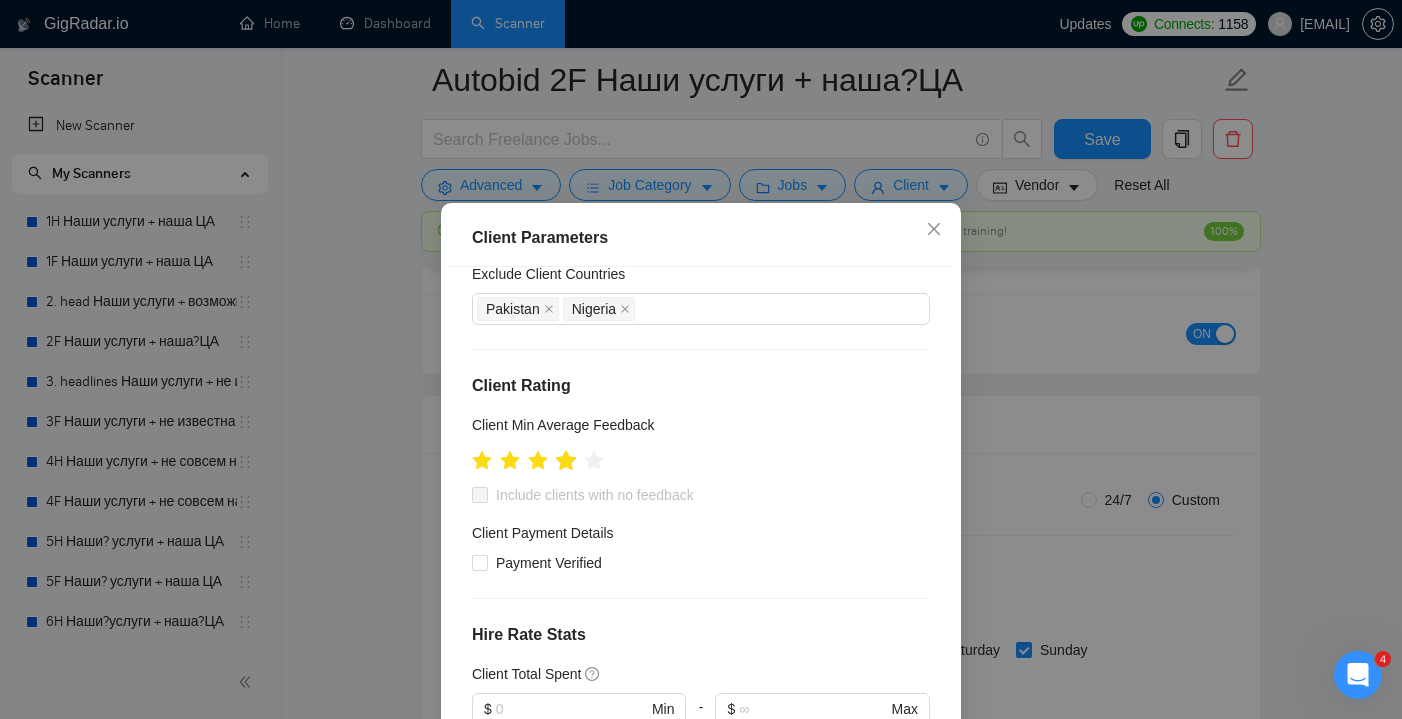 click 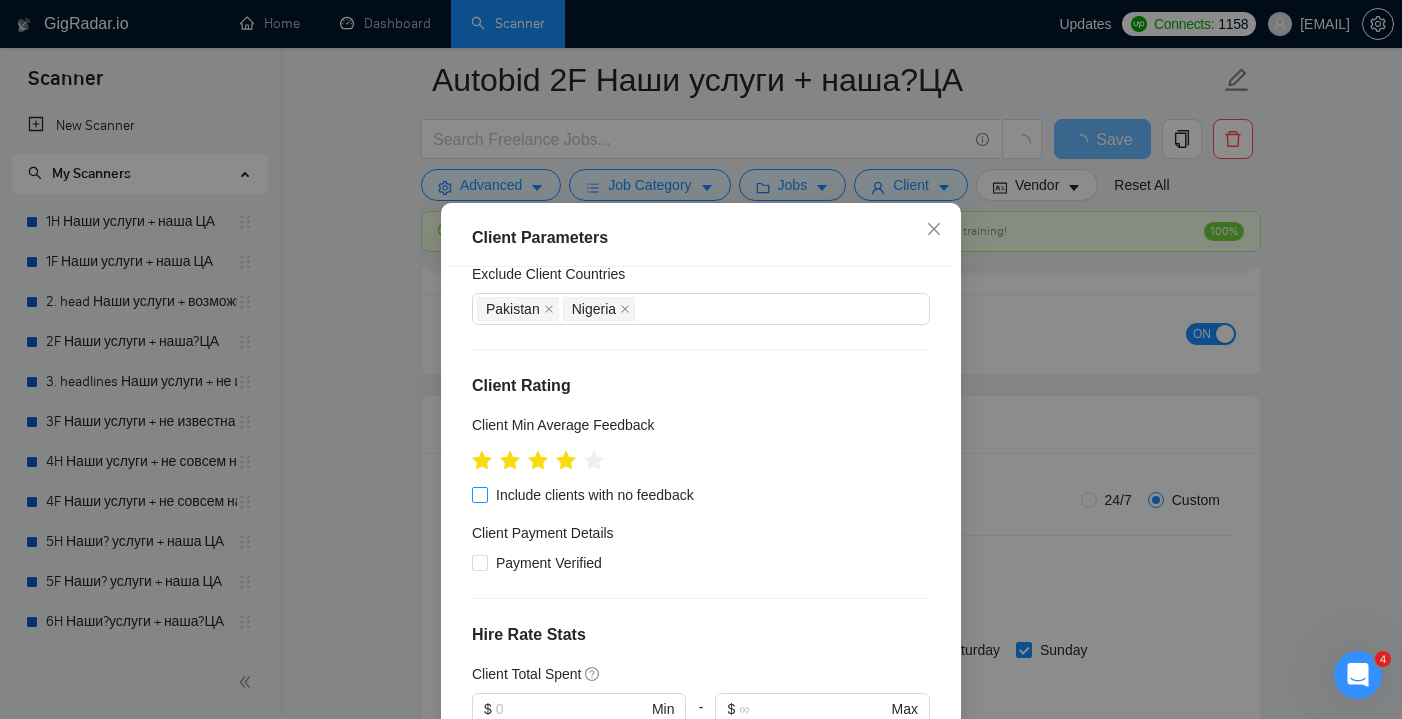 click on "Include clients with no feedback" at bounding box center (479, 494) 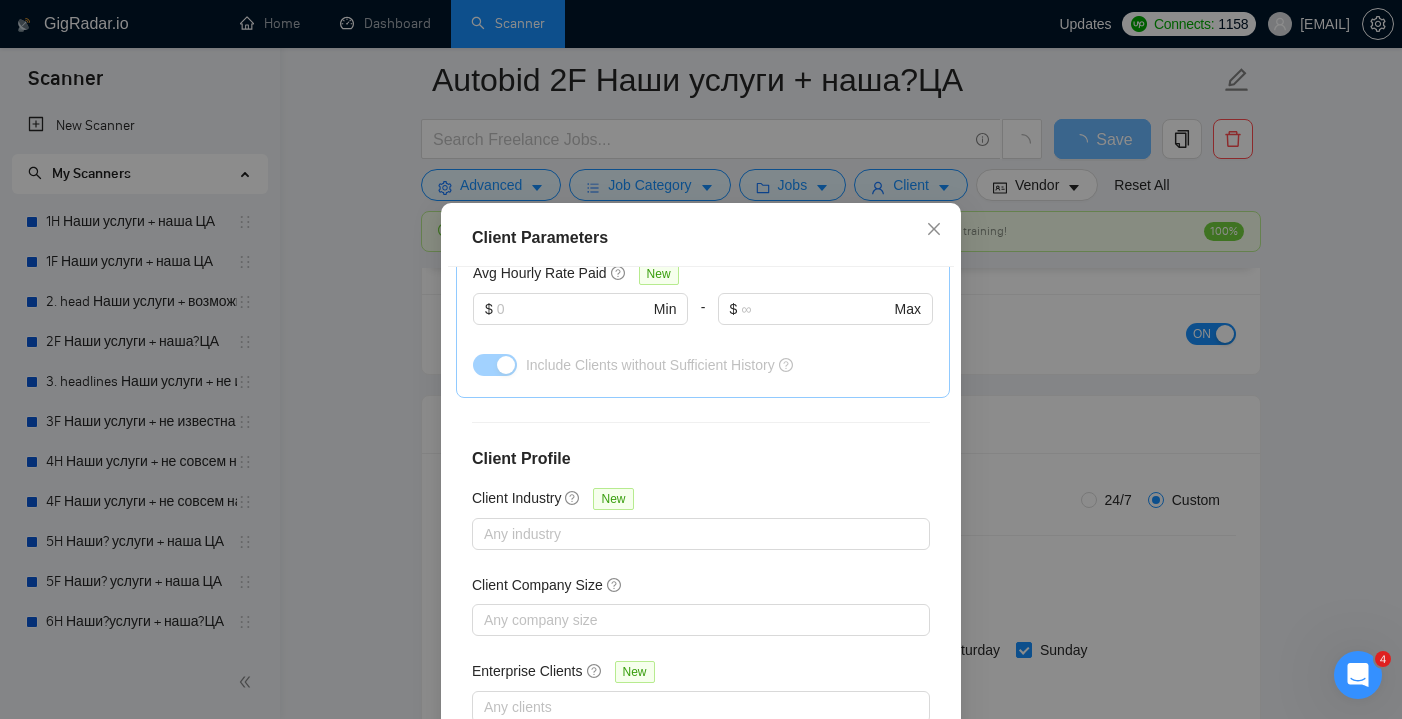 scroll, scrollTop: 745, scrollLeft: 0, axis: vertical 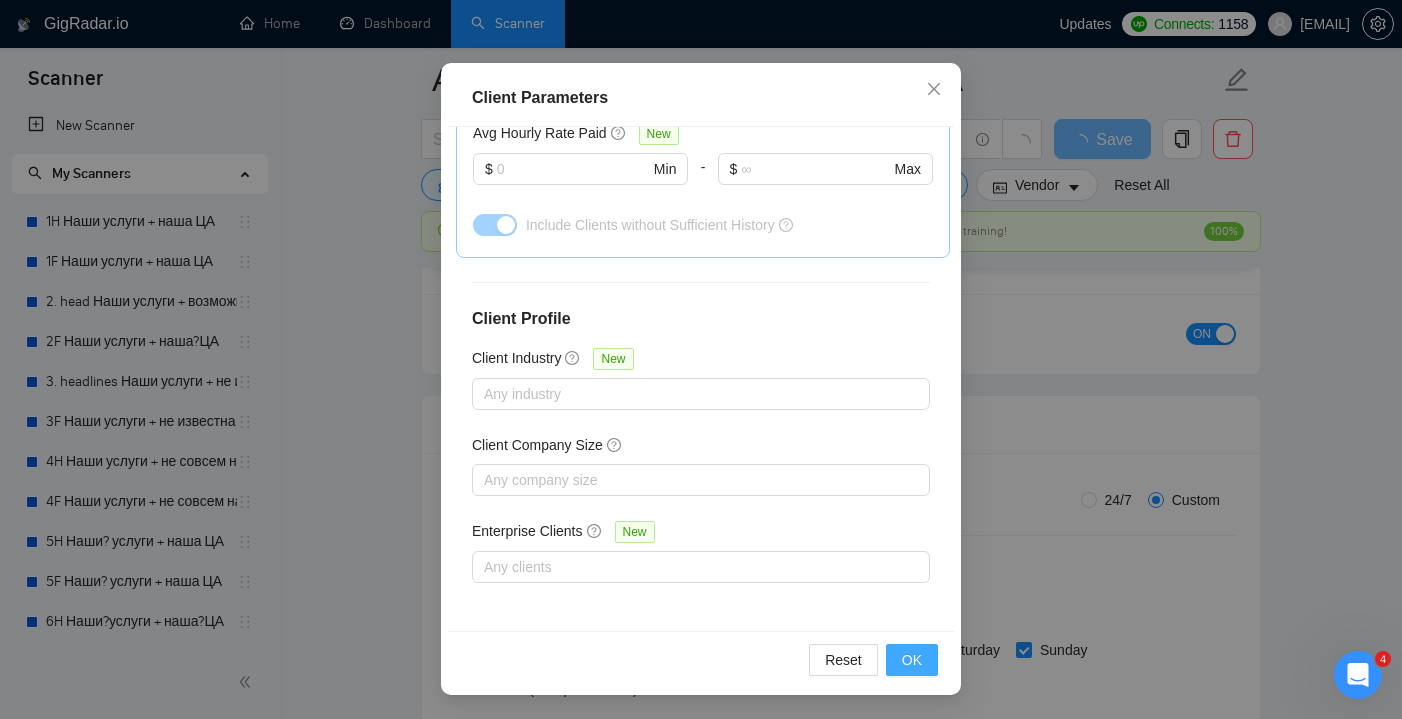 click on "OK" at bounding box center [912, 660] 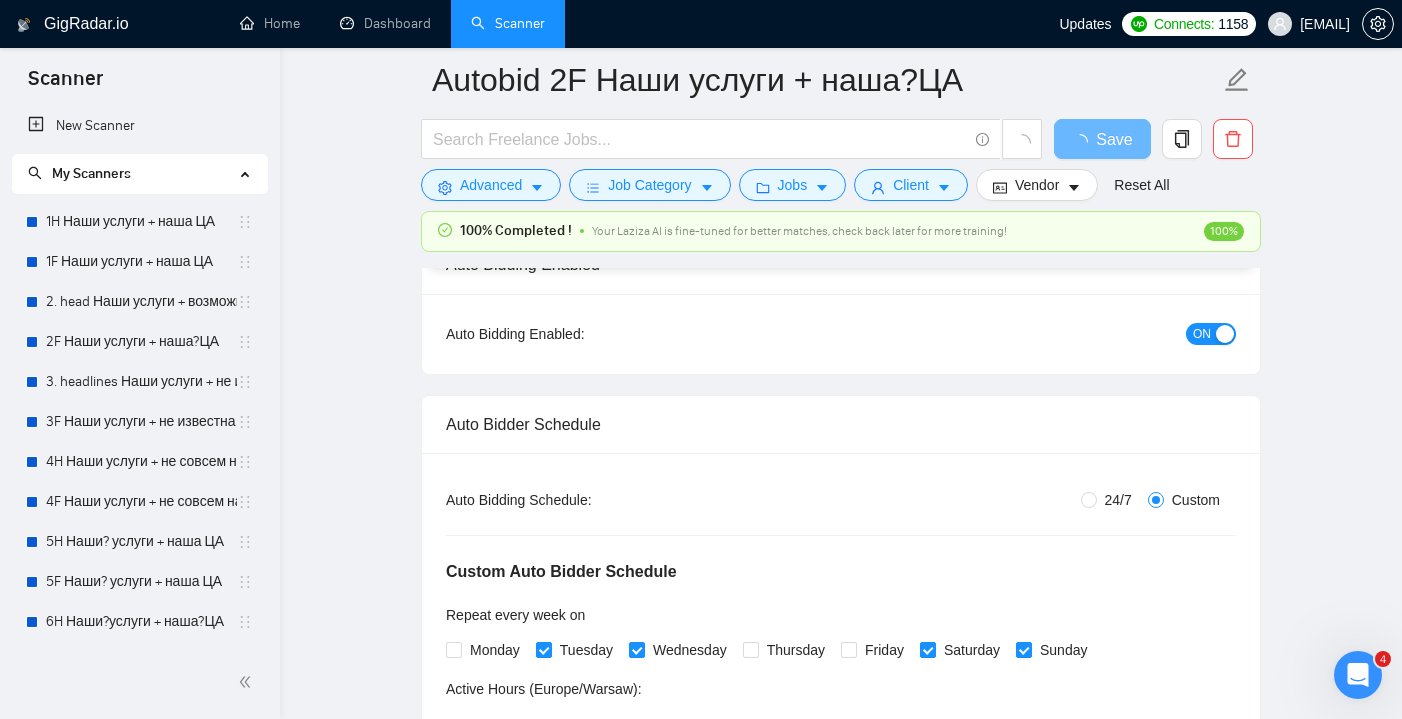 scroll, scrollTop: 0, scrollLeft: 0, axis: both 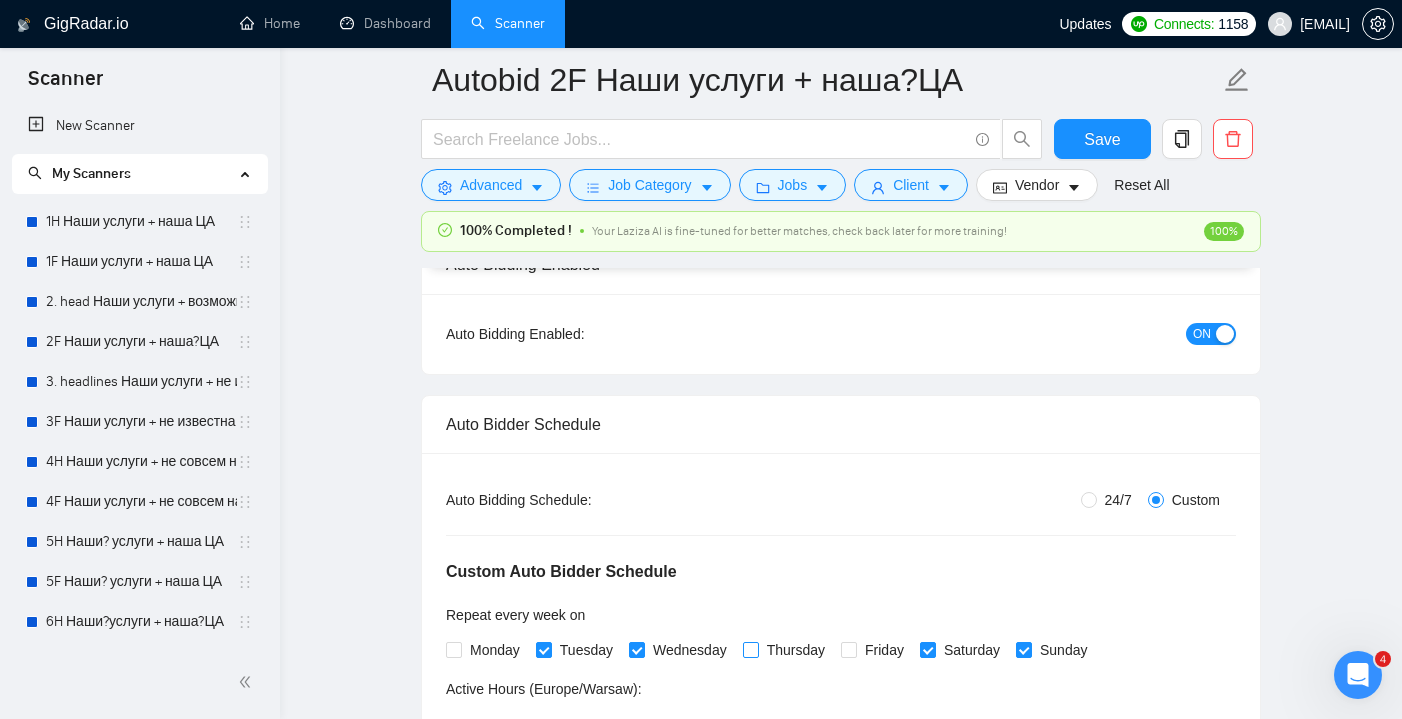 click on "Thursday" at bounding box center (750, 649) 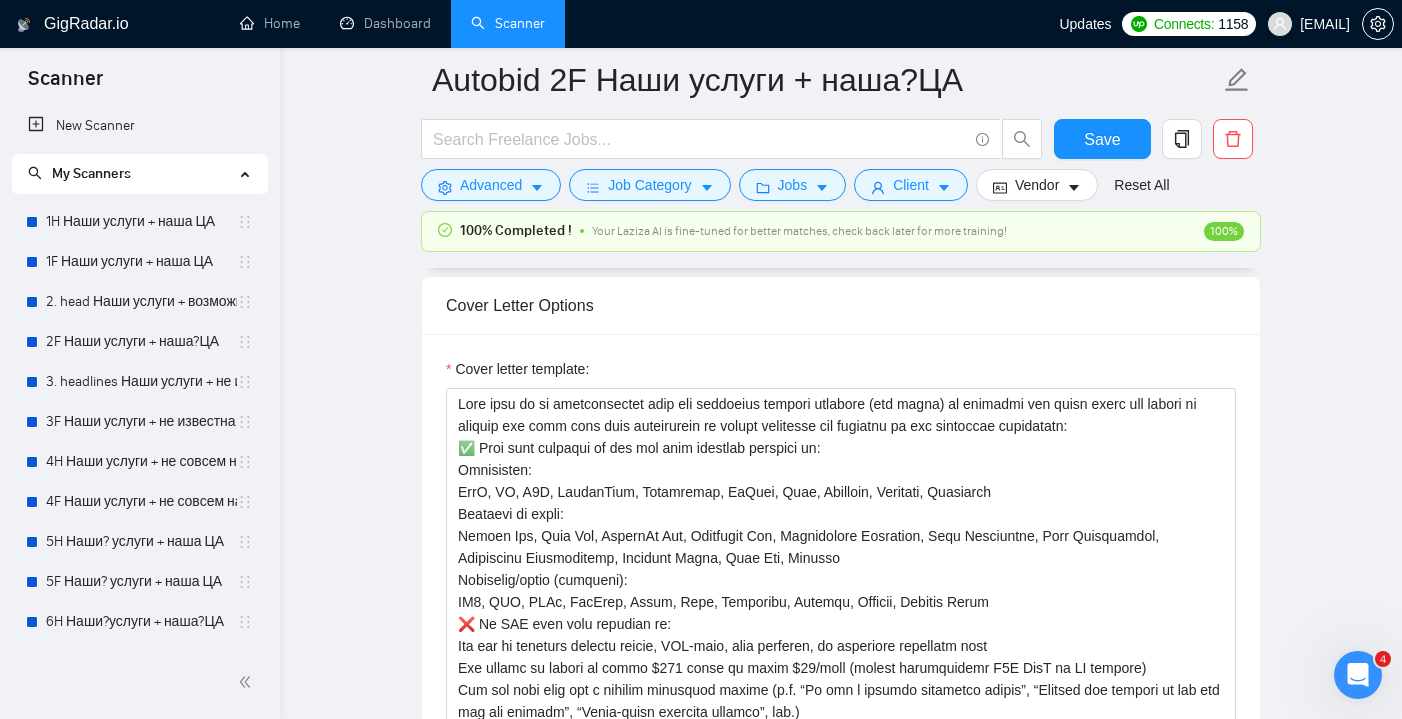 scroll, scrollTop: 2495, scrollLeft: 0, axis: vertical 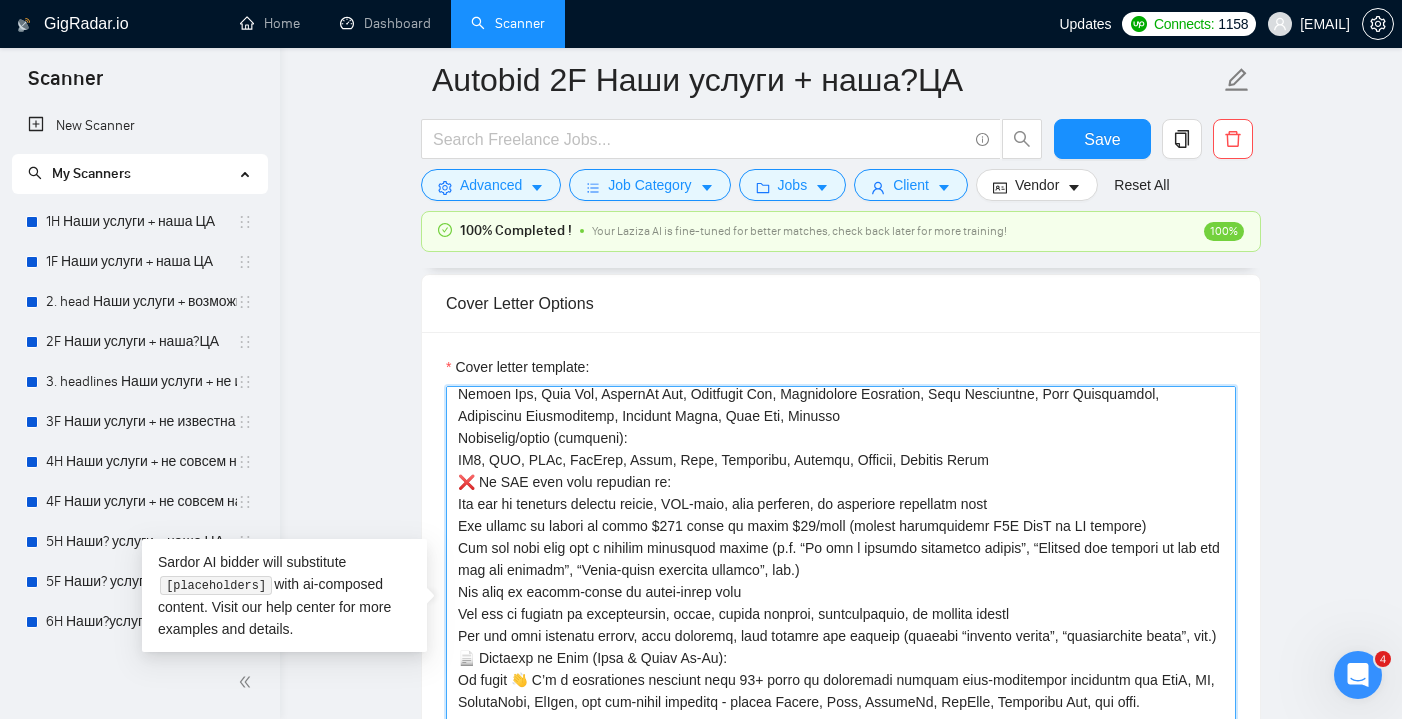 drag, startPoint x: 557, startPoint y: 650, endPoint x: 456, endPoint y: 499, distance: 181.66452 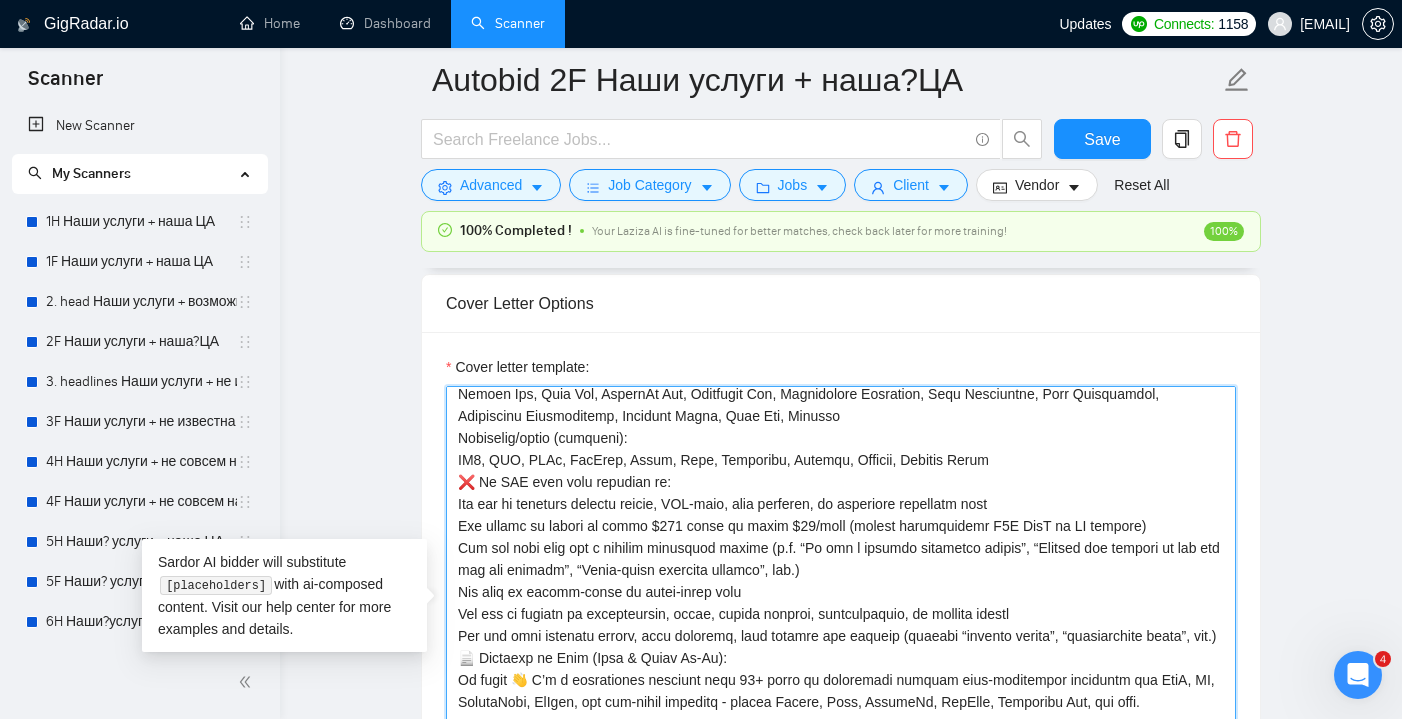 click on "Cover letter template:" at bounding box center [841, 611] 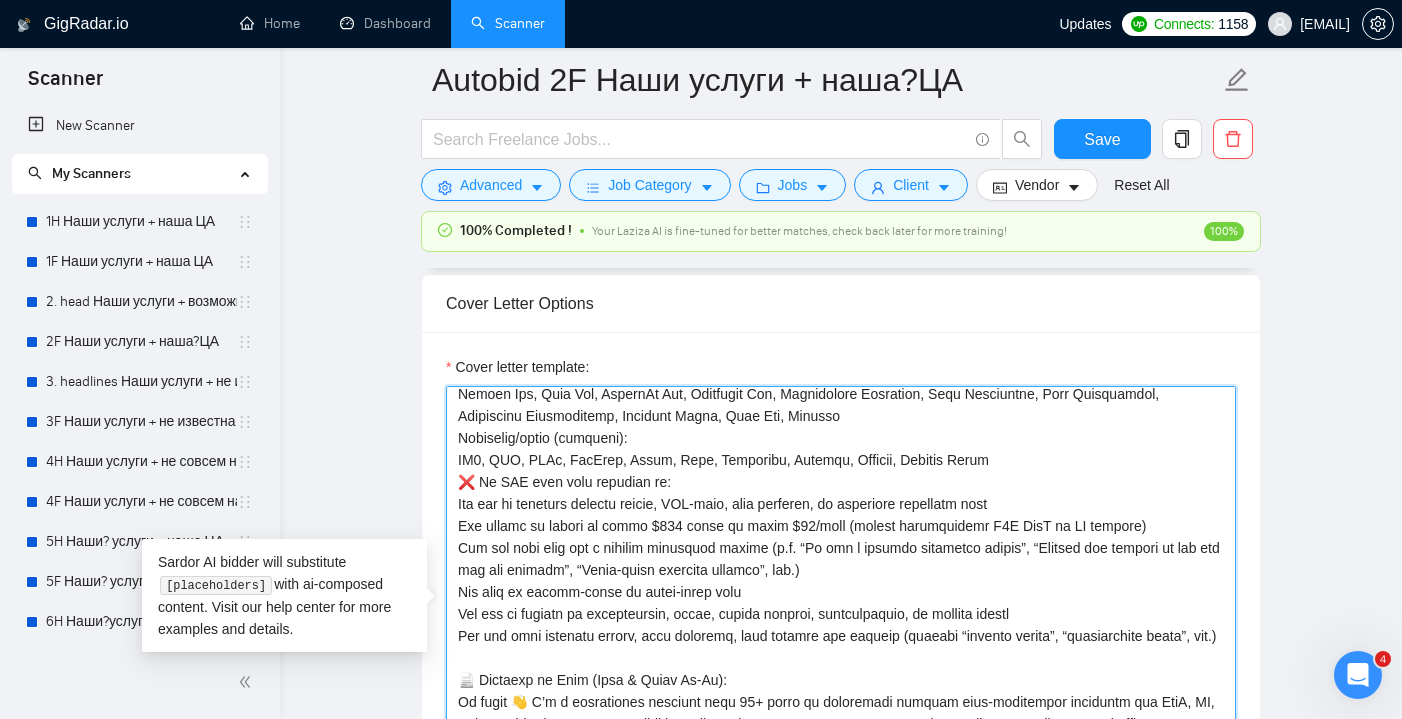 paste on "The client is only looking for an audit or just conversion tracking setup (without full campaign management)" 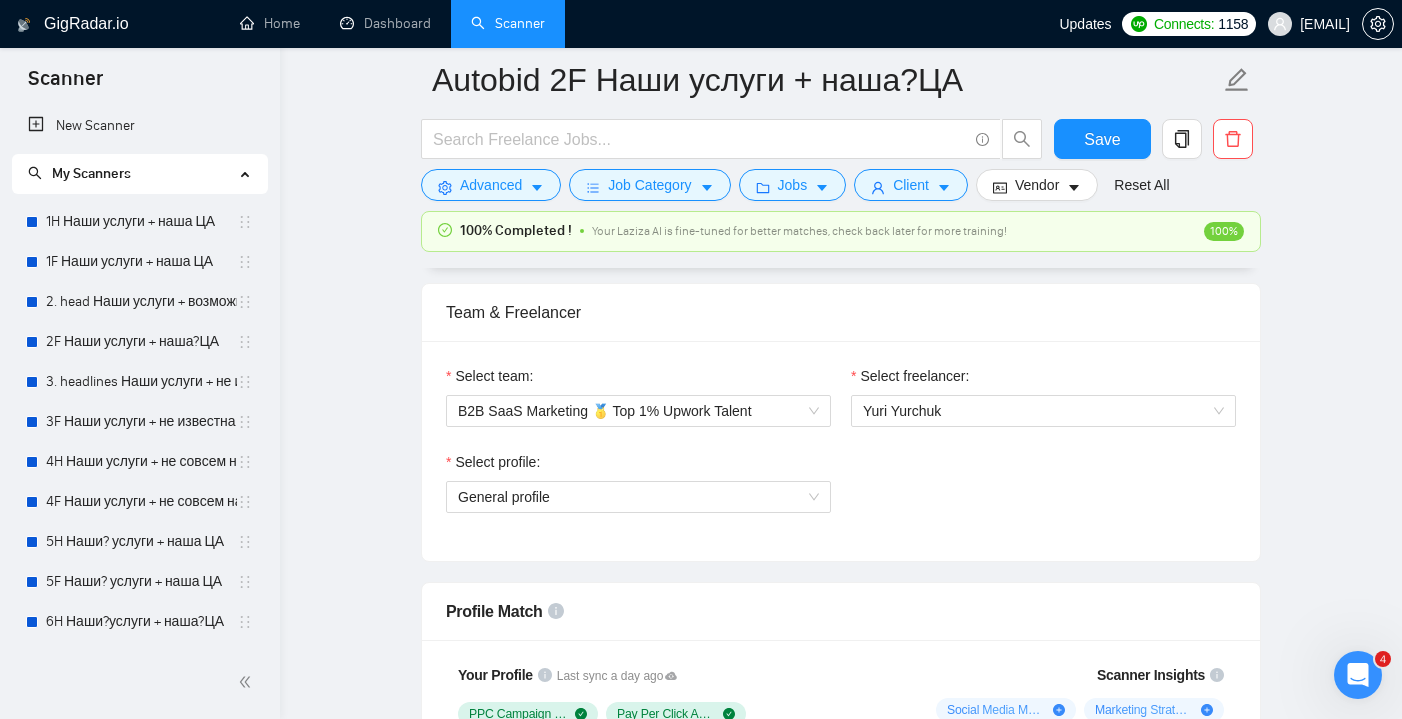 scroll, scrollTop: 1230, scrollLeft: 0, axis: vertical 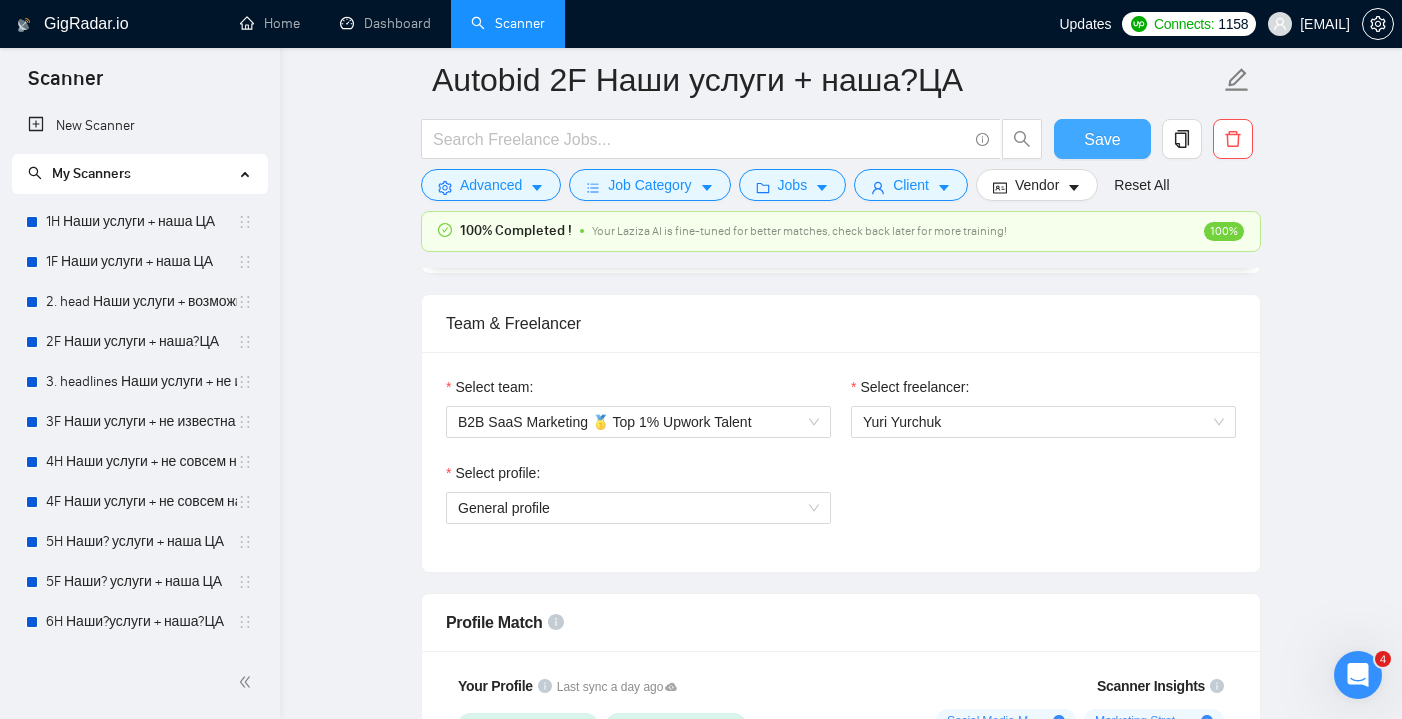 click on "Save" at bounding box center [1102, 139] 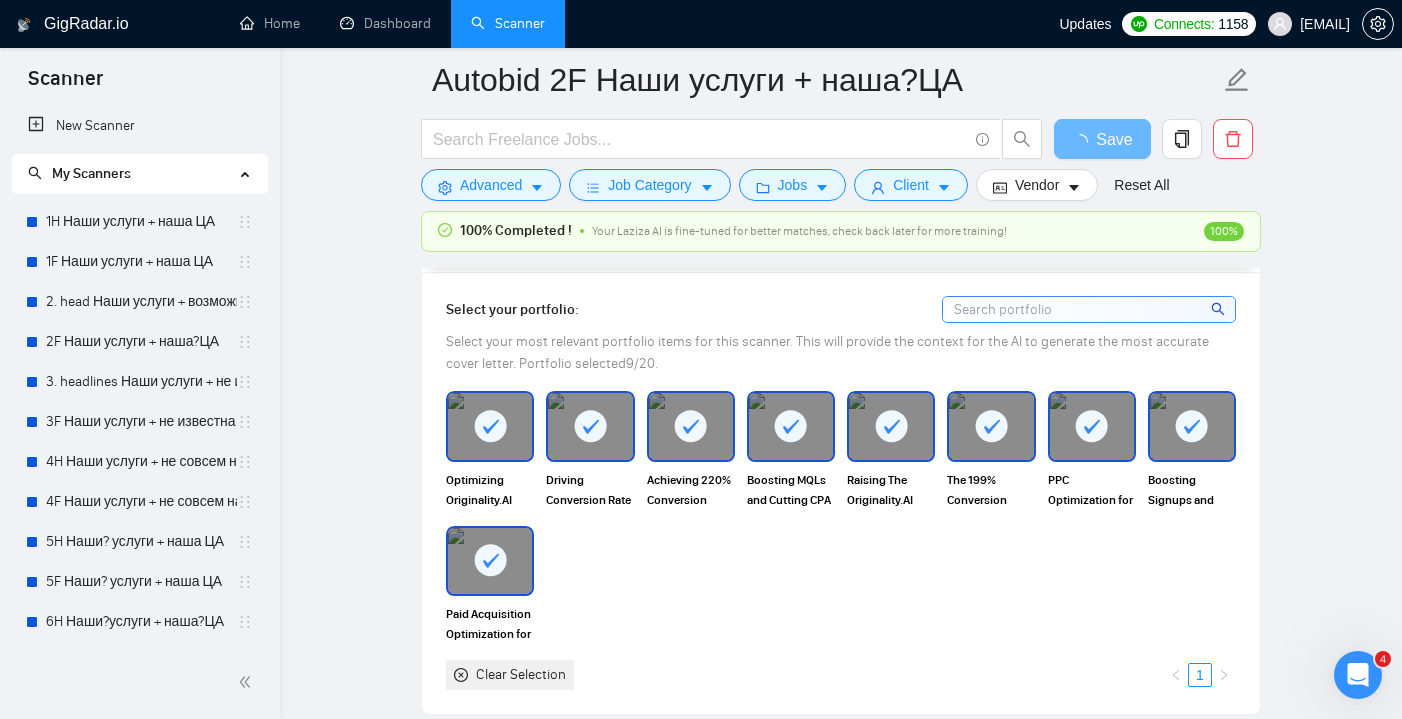 scroll, scrollTop: 2033, scrollLeft: 0, axis: vertical 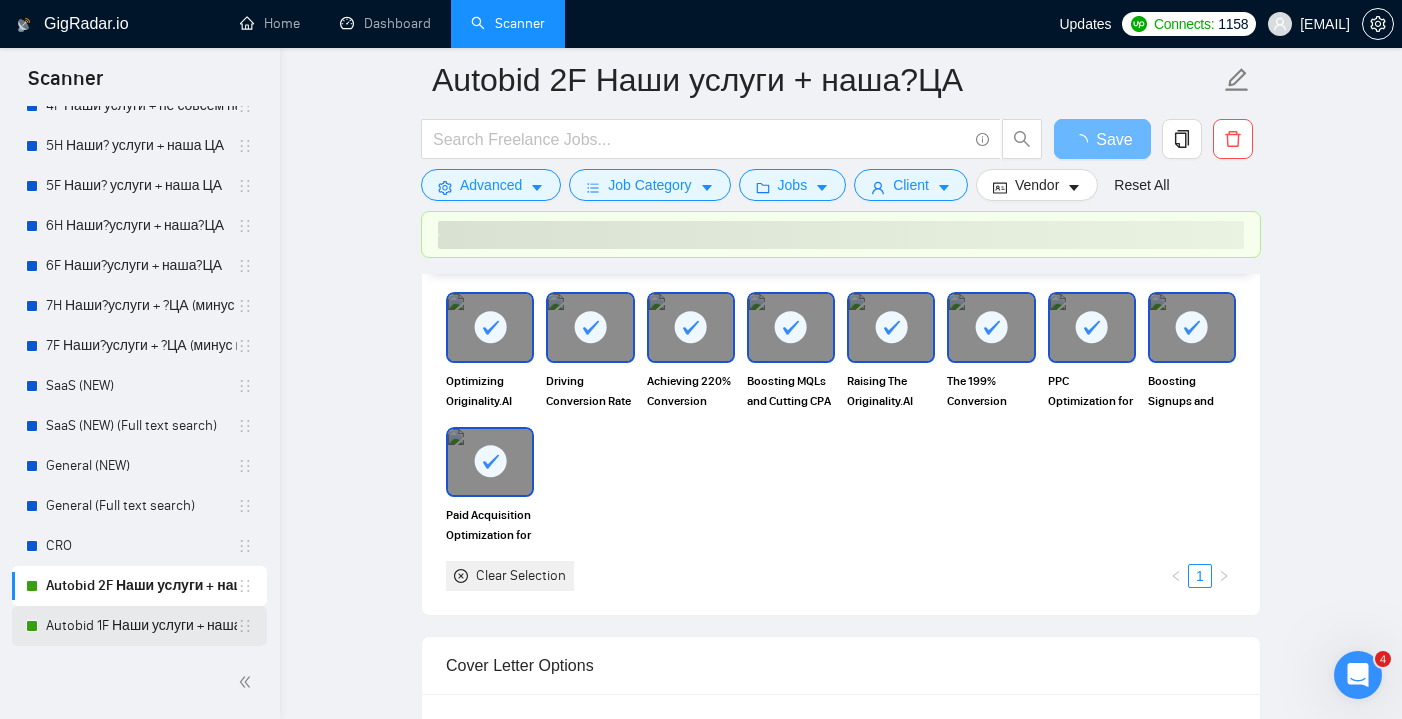 click on "Autobid 1F Наши услуги + наша ЦА" at bounding box center (141, 626) 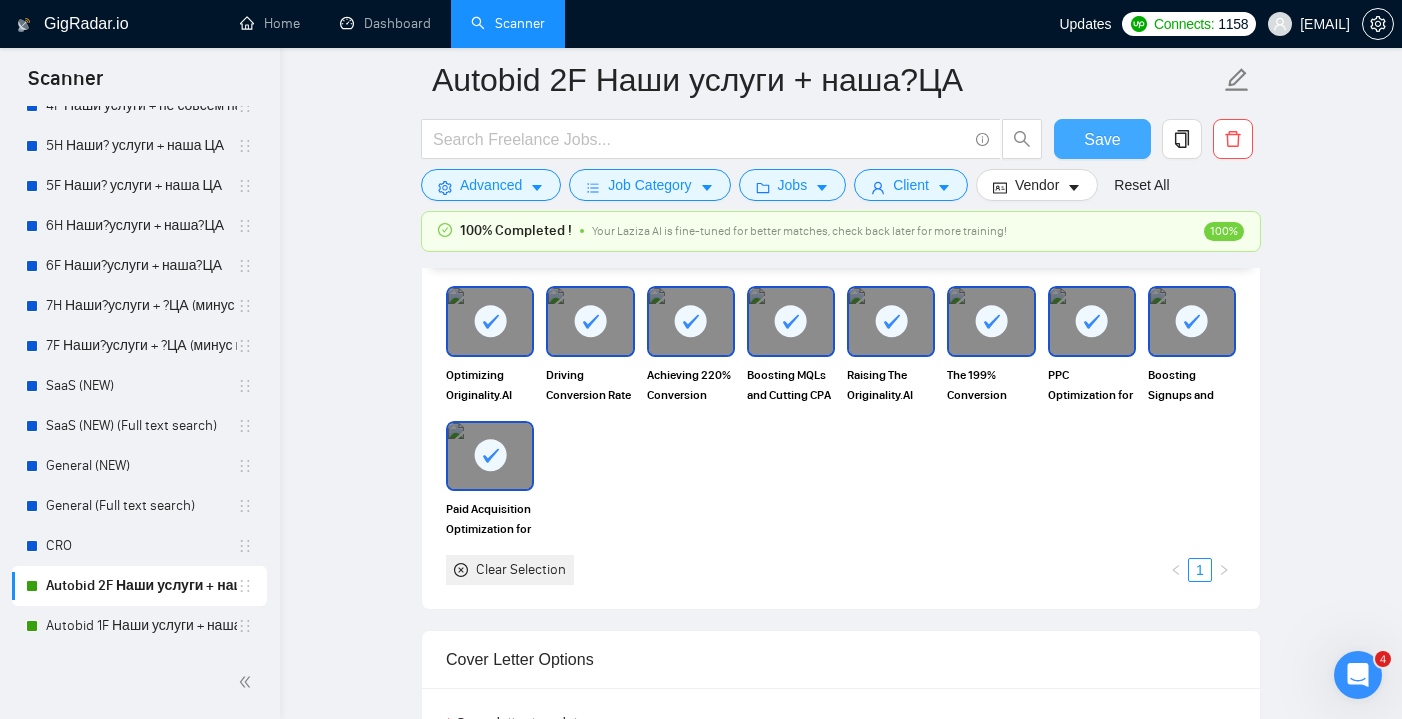 click on "Save" at bounding box center (1102, 139) 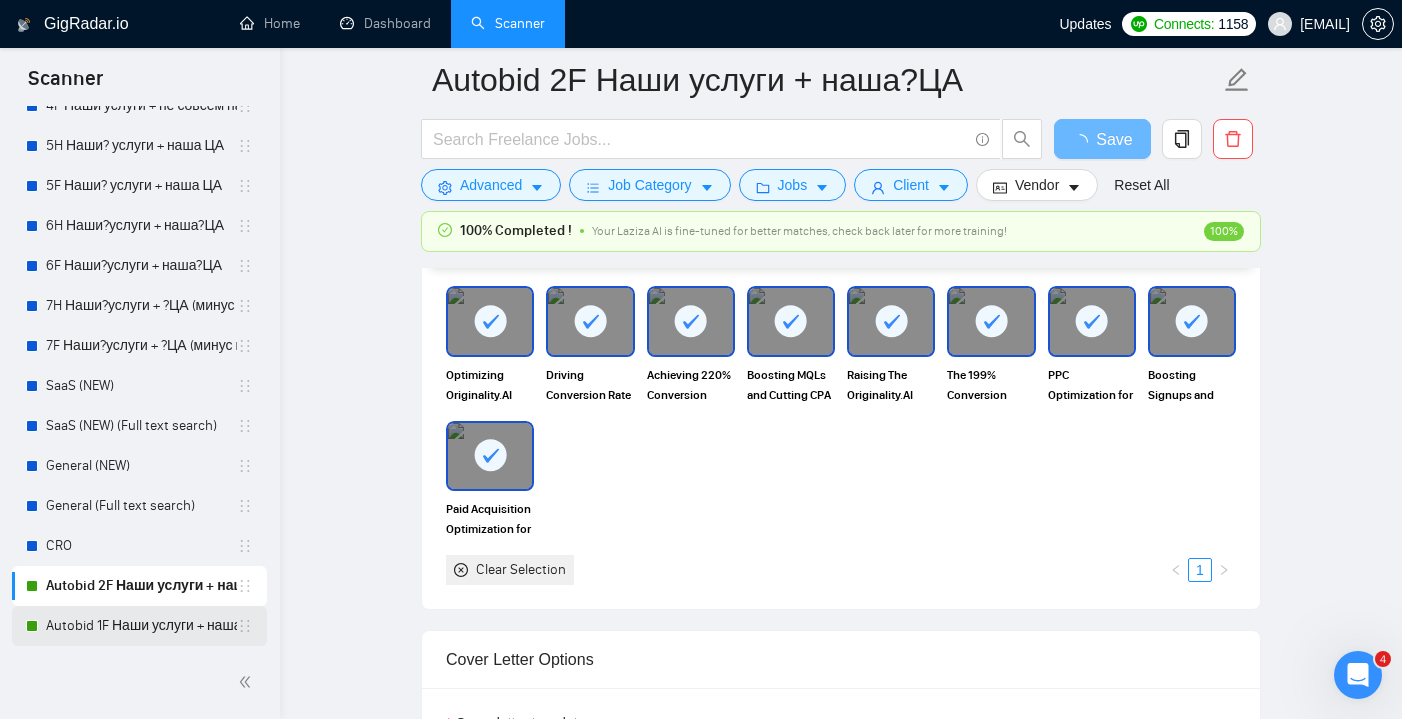 click on "Autobid 1F Наши услуги + наша ЦА" at bounding box center [141, 626] 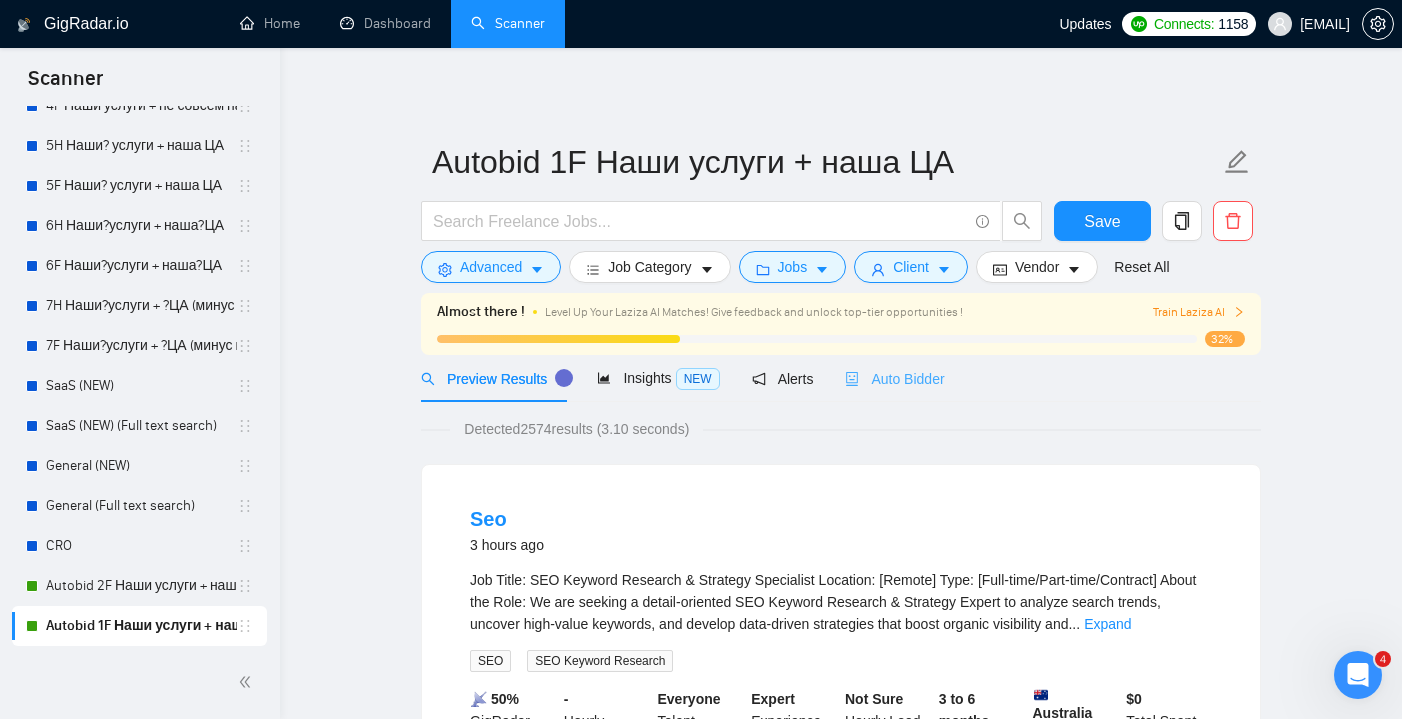 scroll, scrollTop: 0, scrollLeft: 0, axis: both 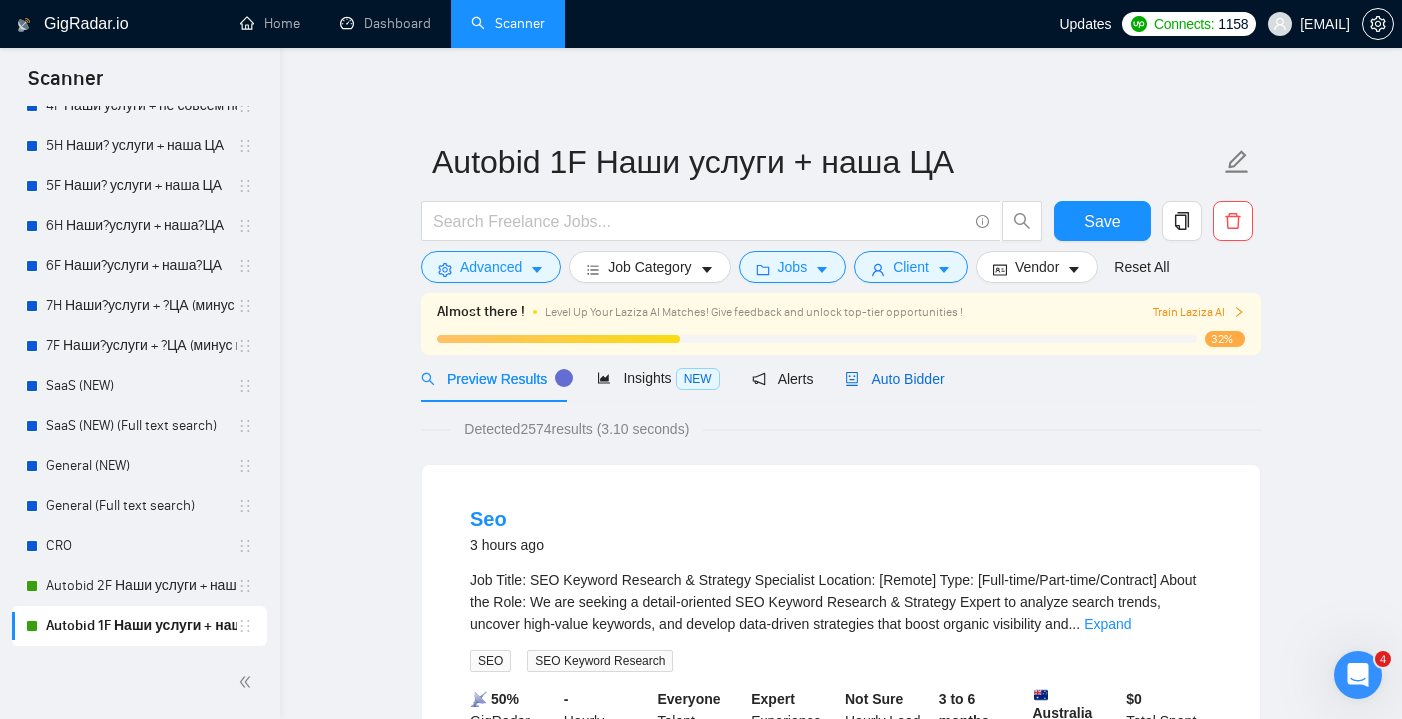 click on "Auto Bidder" at bounding box center (894, 379) 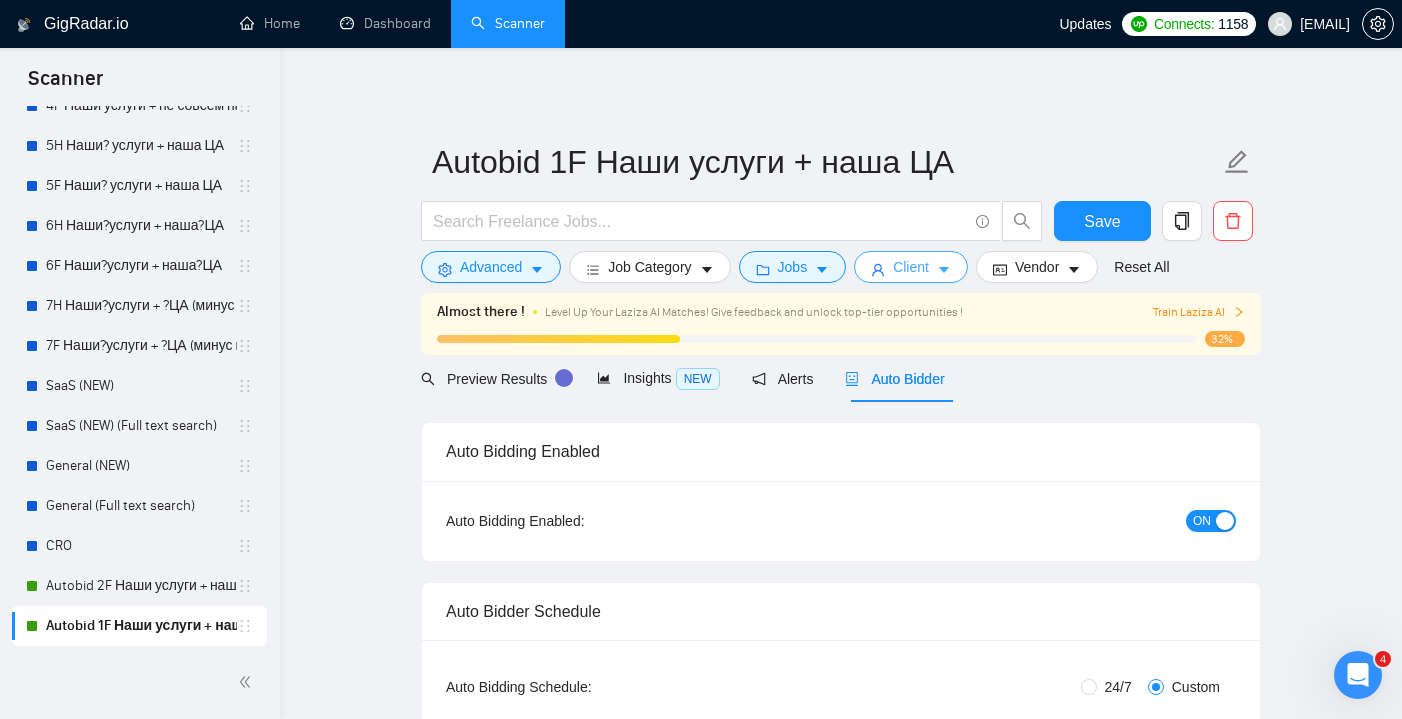 click 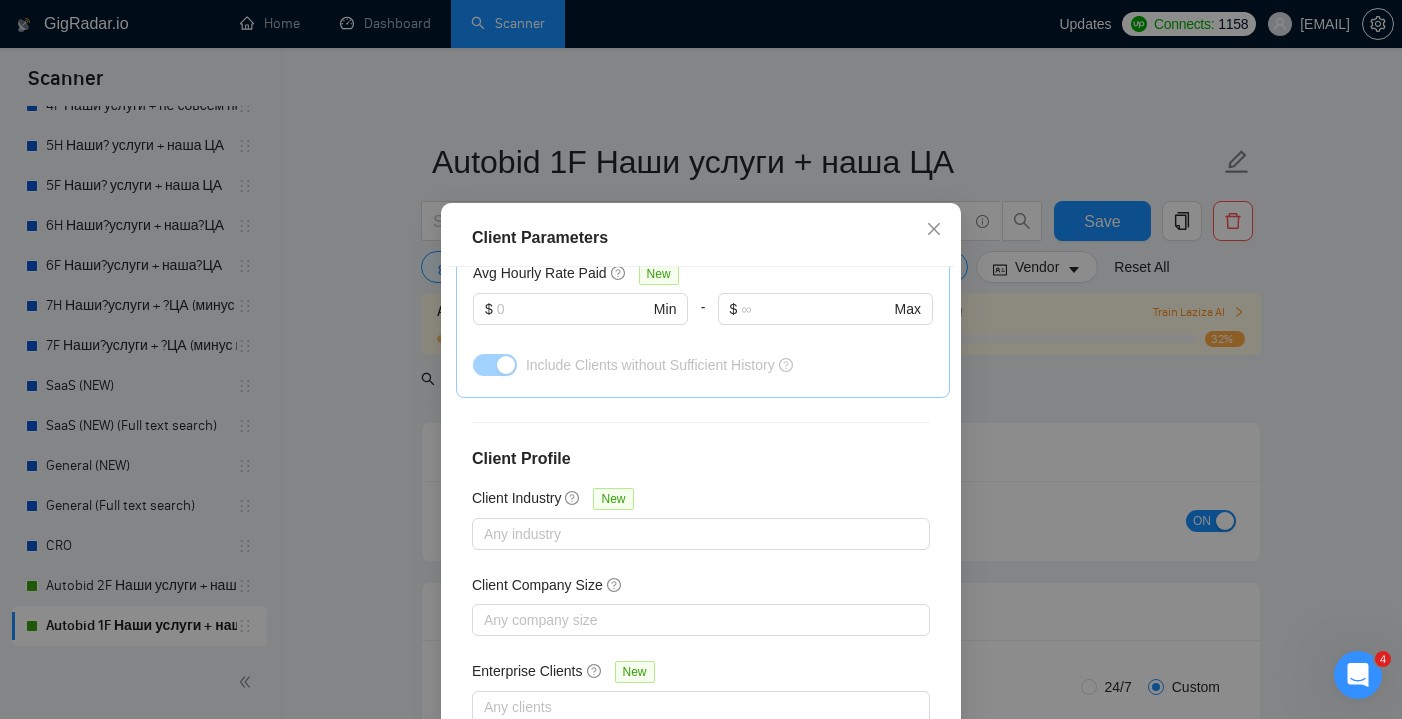 scroll, scrollTop: 0, scrollLeft: 0, axis: both 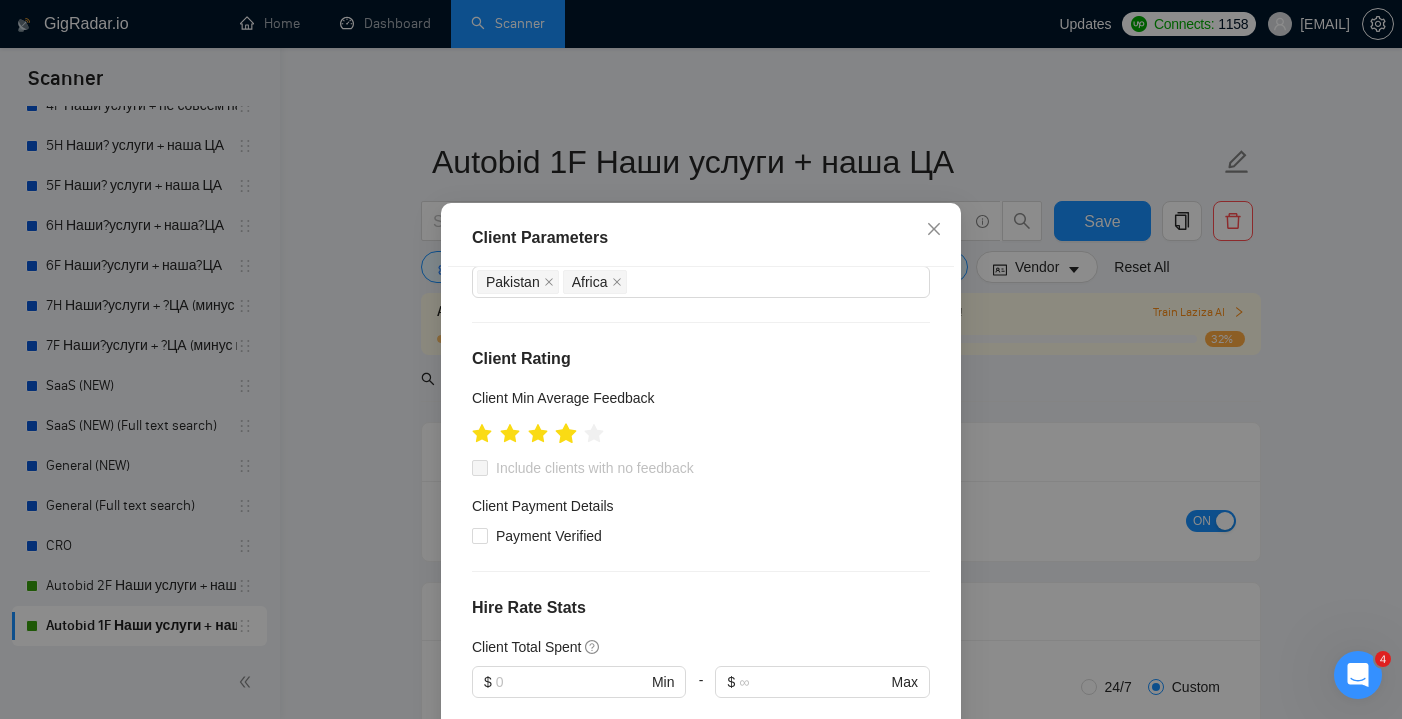 click 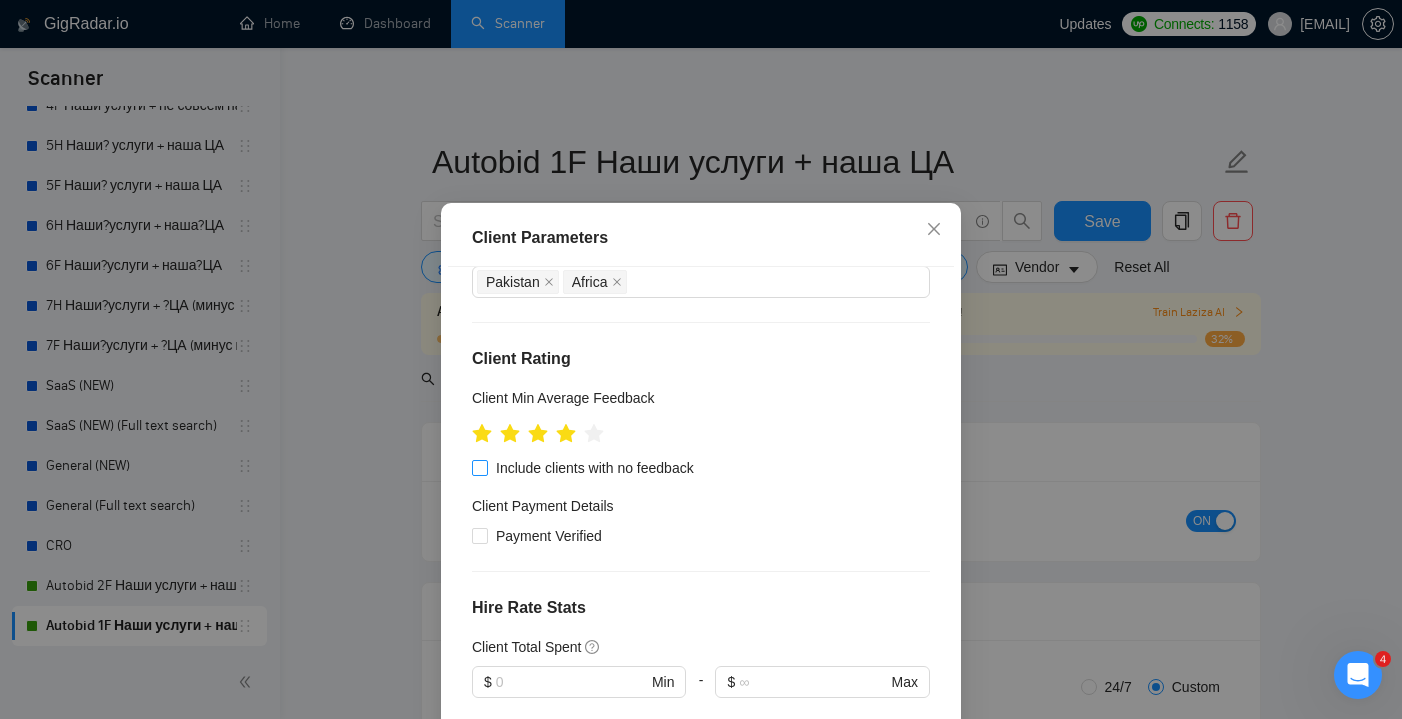 click on "Include clients with no feedback" at bounding box center [479, 467] 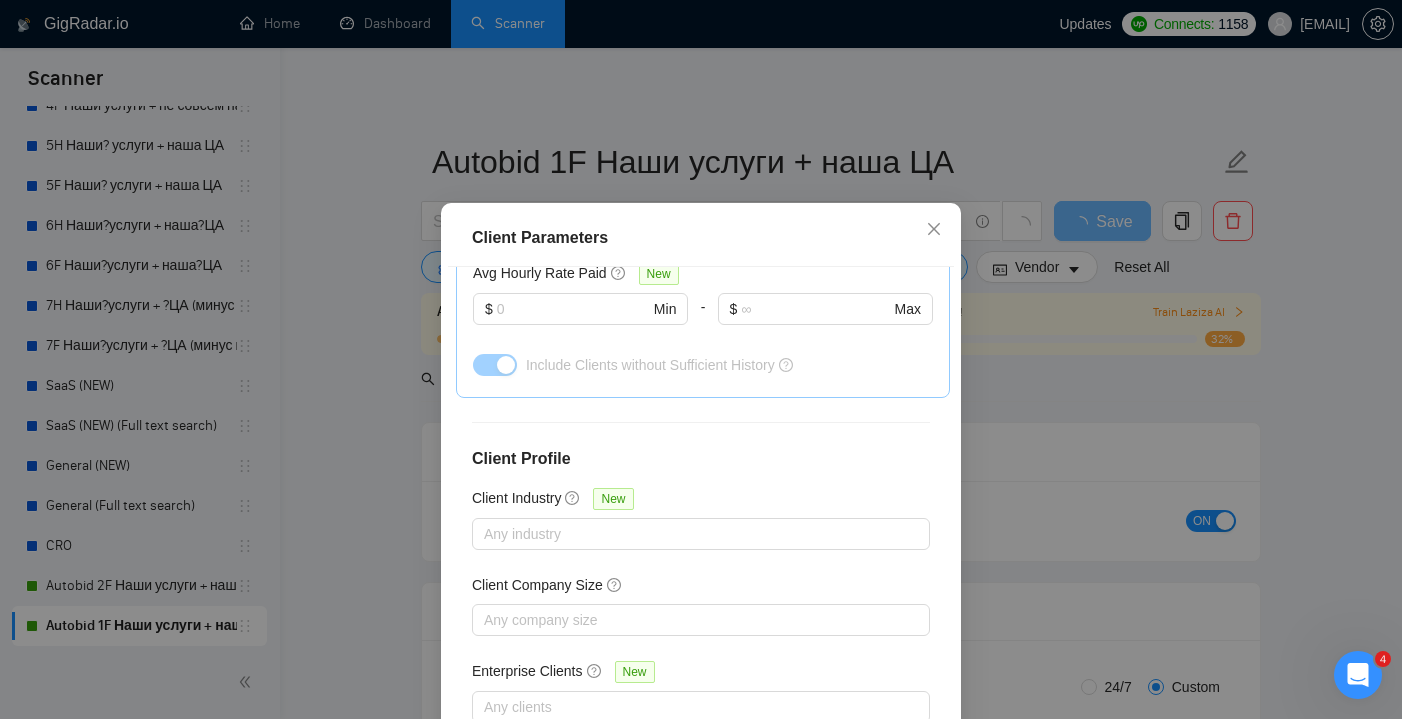 scroll, scrollTop: 745, scrollLeft: 0, axis: vertical 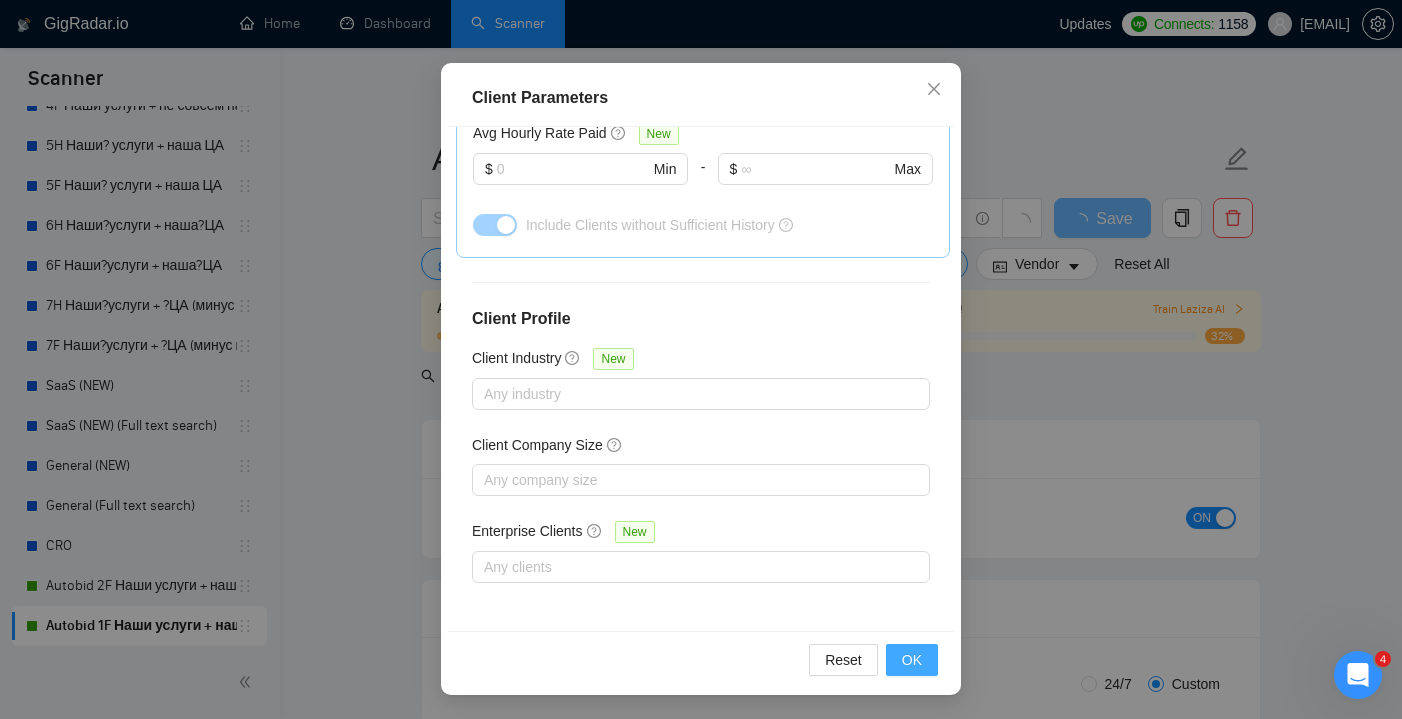 click on "OK" at bounding box center (912, 660) 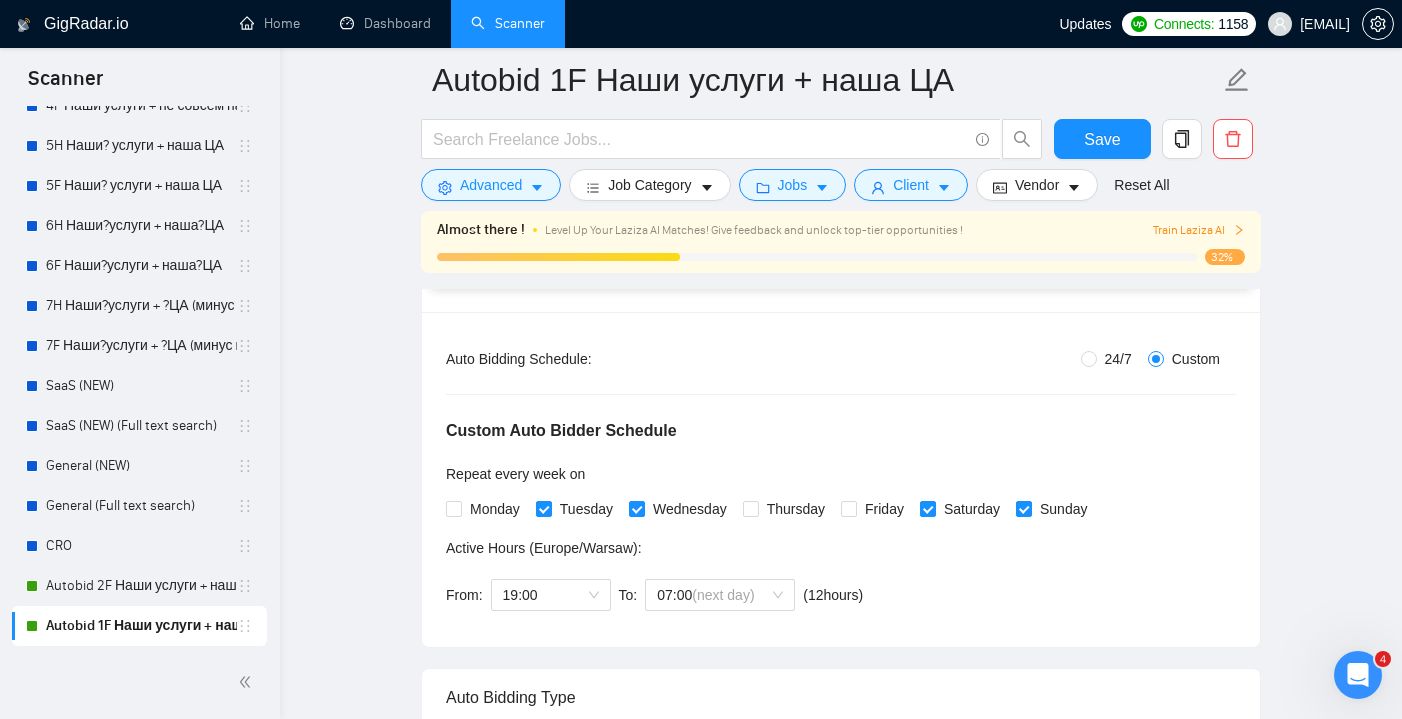 scroll, scrollTop: 341, scrollLeft: 0, axis: vertical 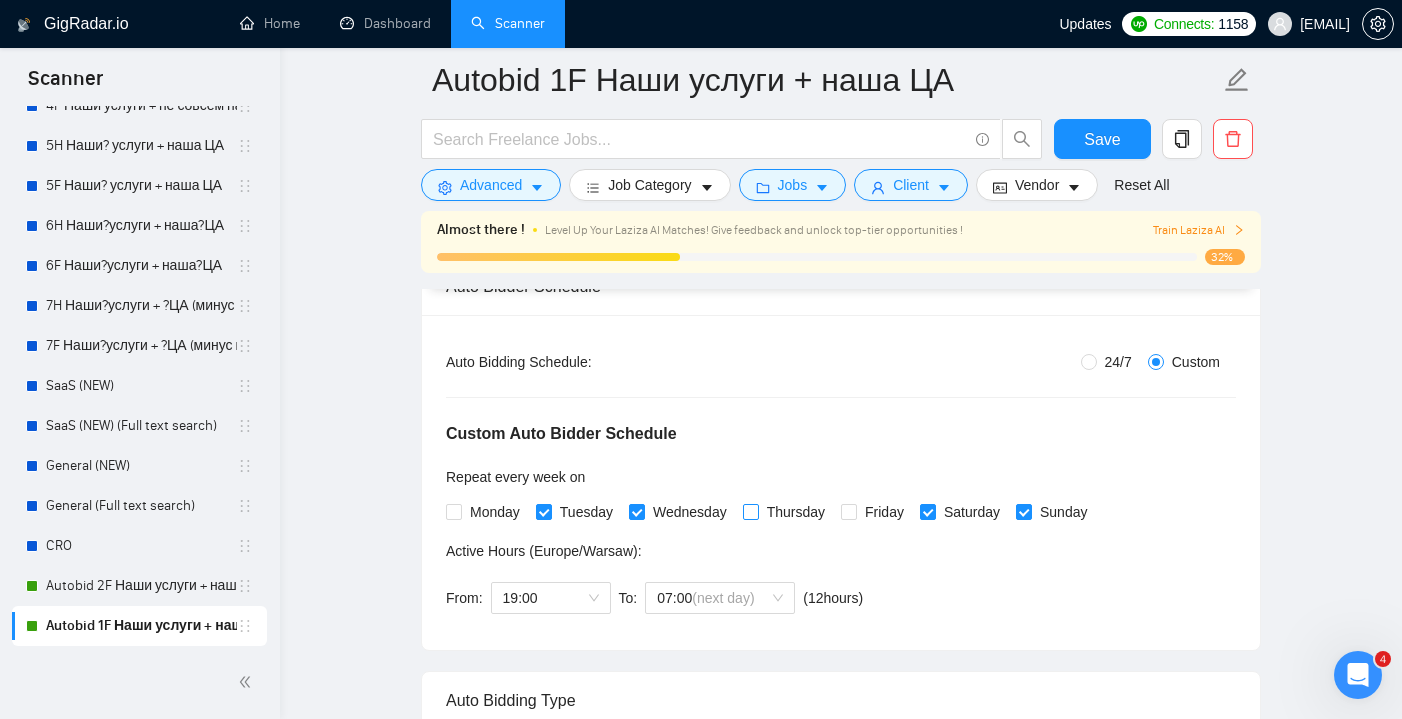 click on "Thursday" at bounding box center (750, 511) 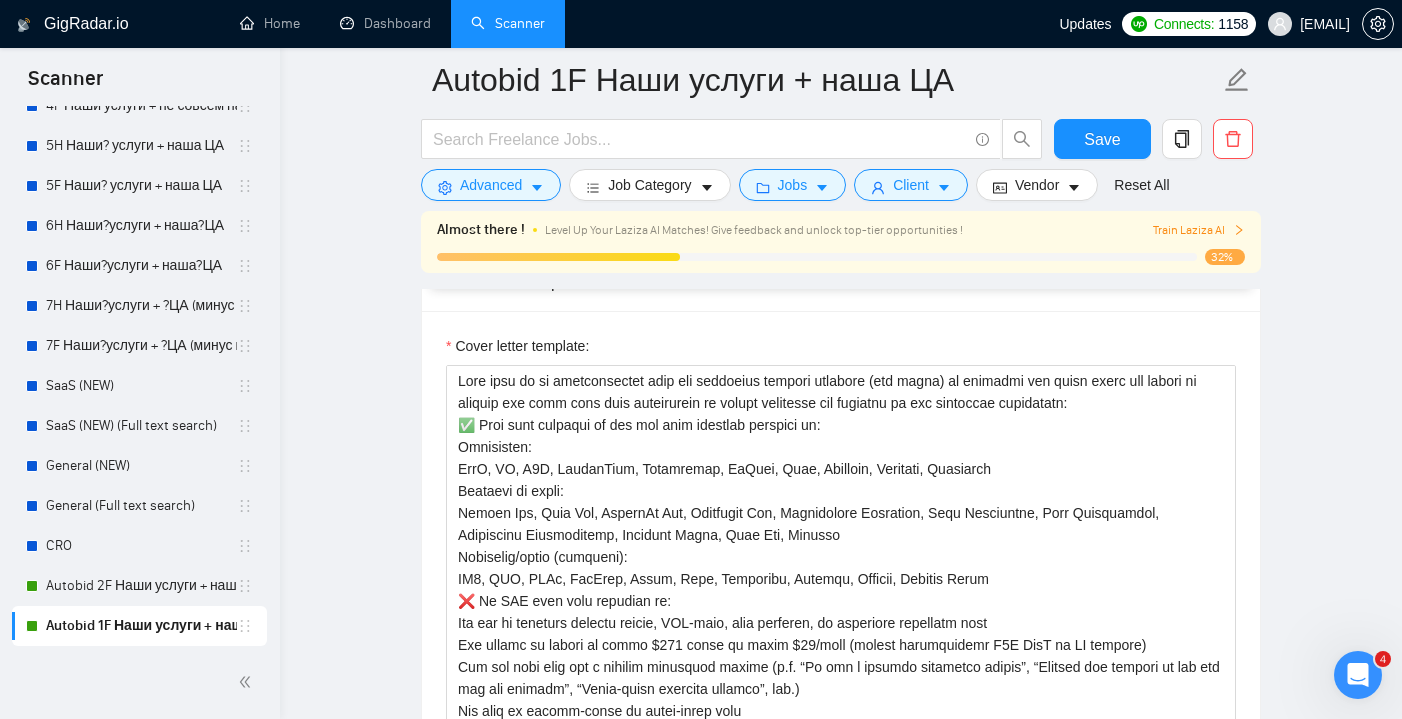 scroll, scrollTop: 2634, scrollLeft: 0, axis: vertical 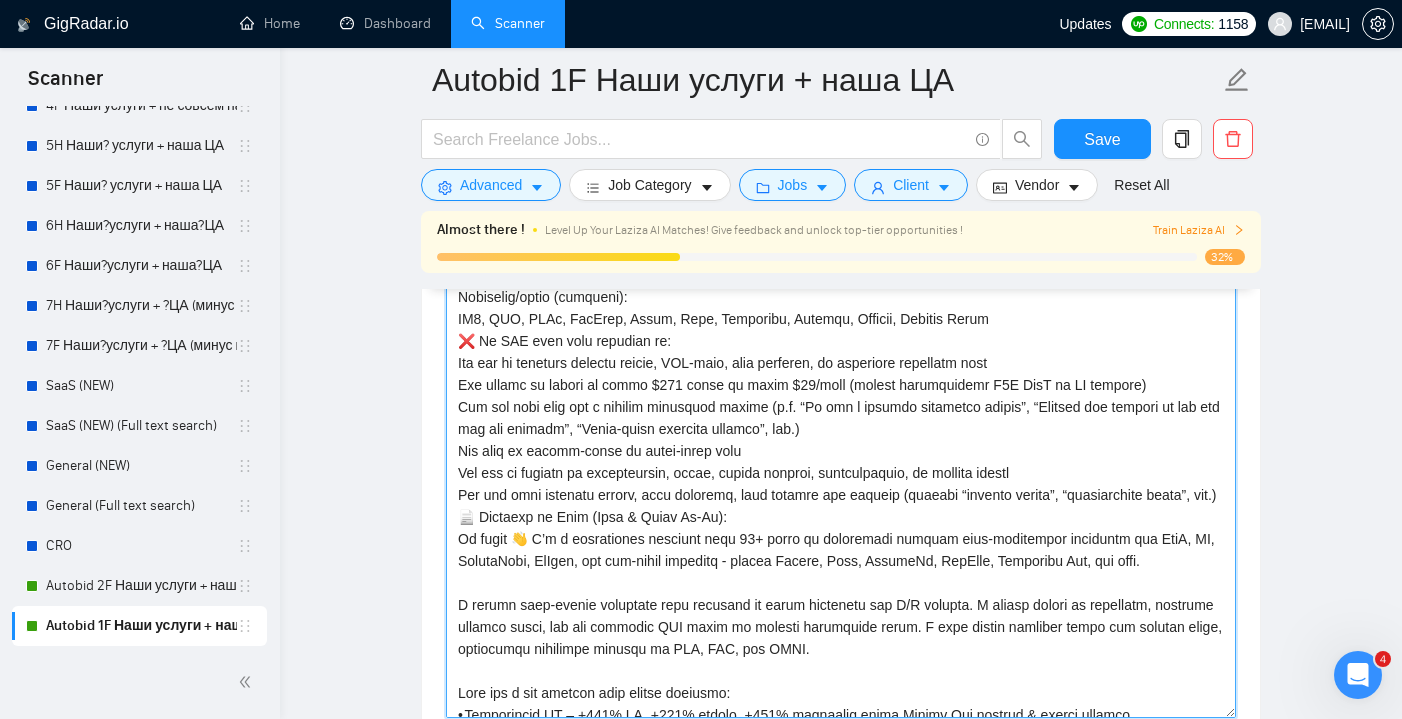 click on "Cover letter template:" at bounding box center [841, 493] 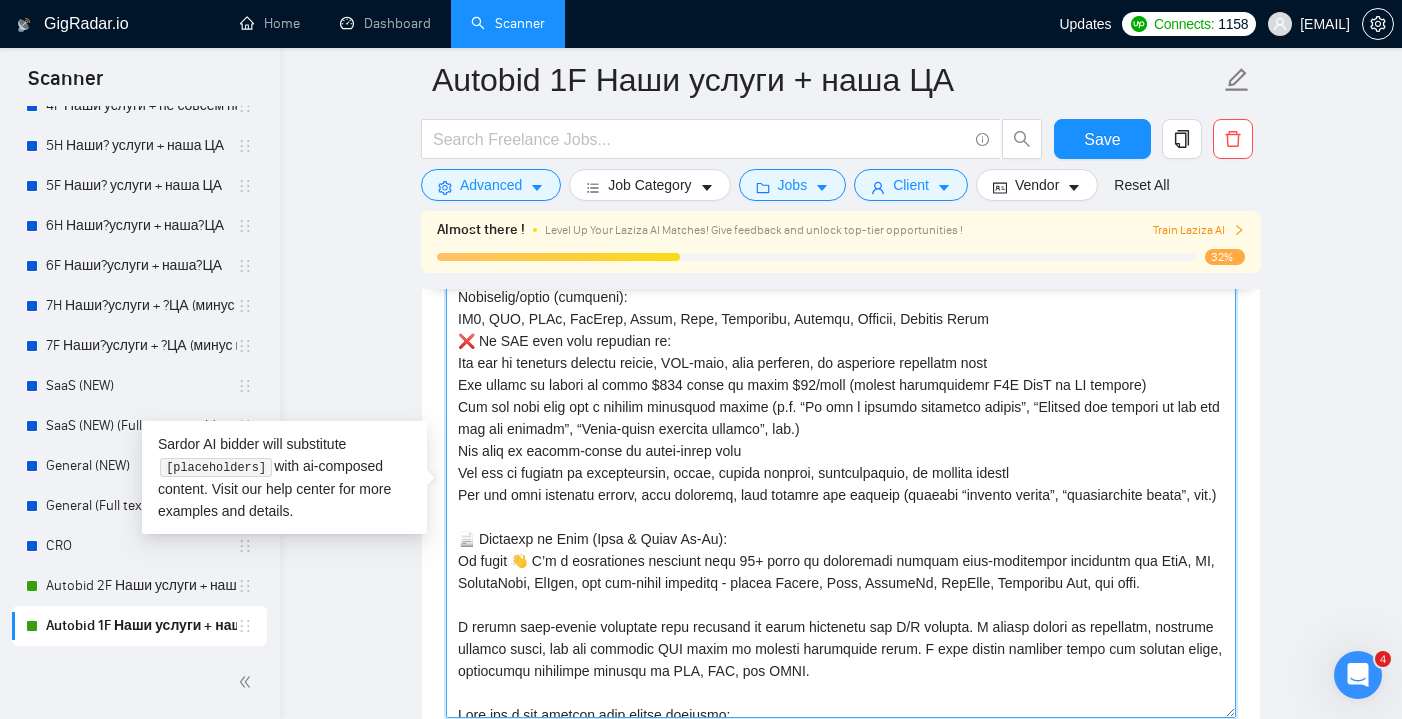 paste on "The client is only looking for an audit or just conversion tracking setup (without full campaign management)" 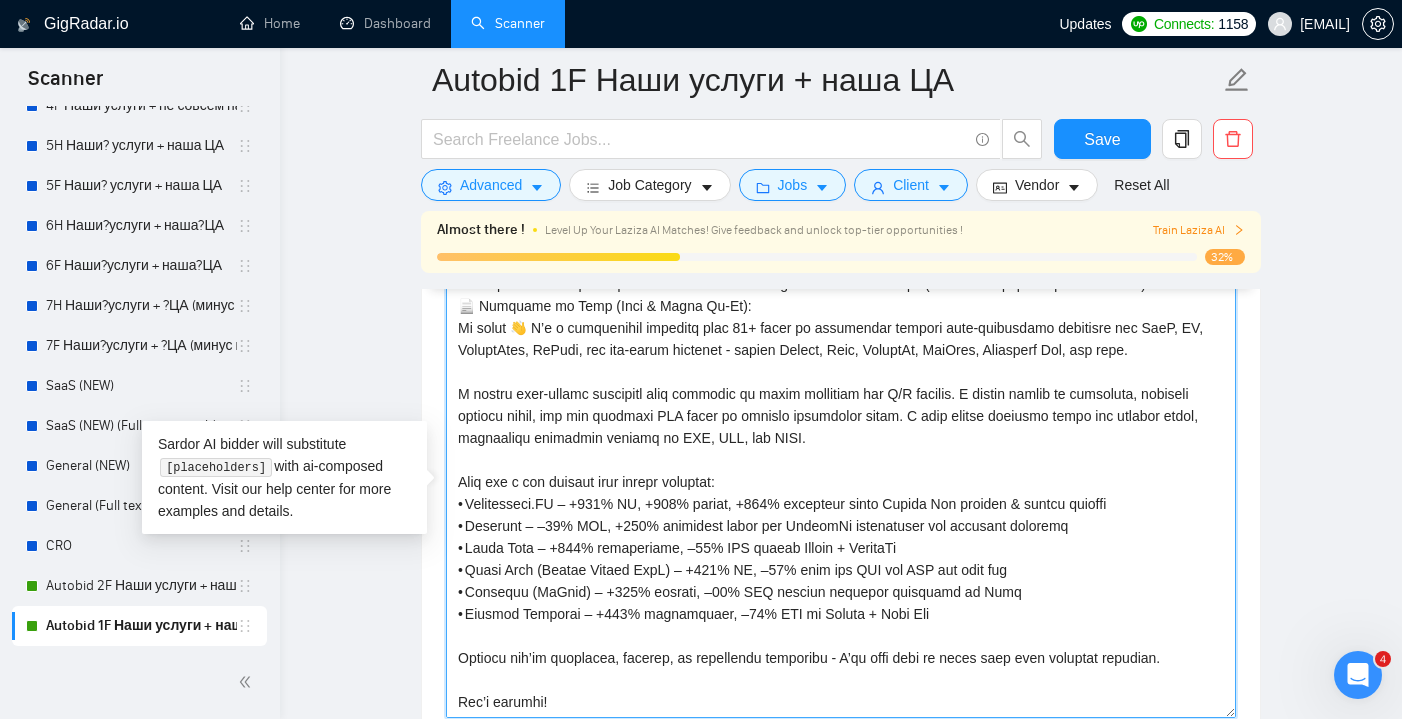 scroll, scrollTop: 418, scrollLeft: 0, axis: vertical 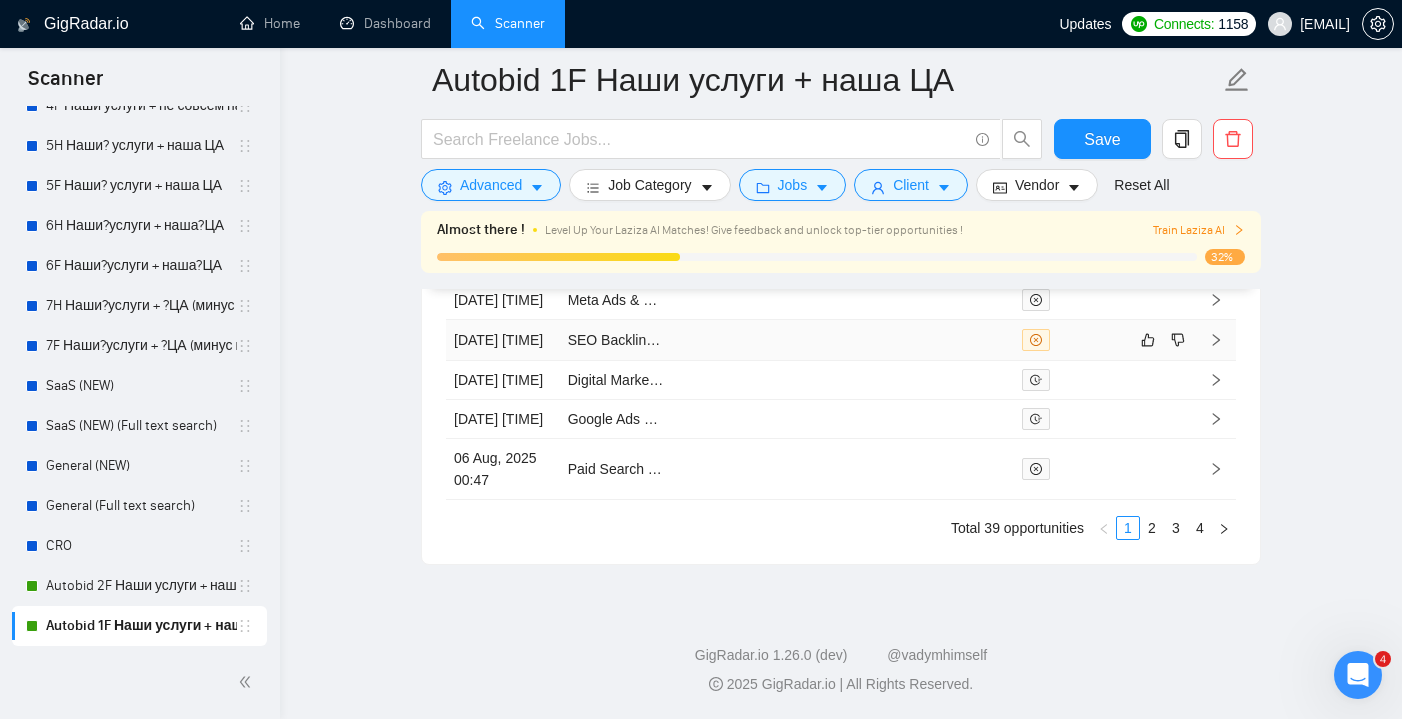 click at bounding box center (958, 340) 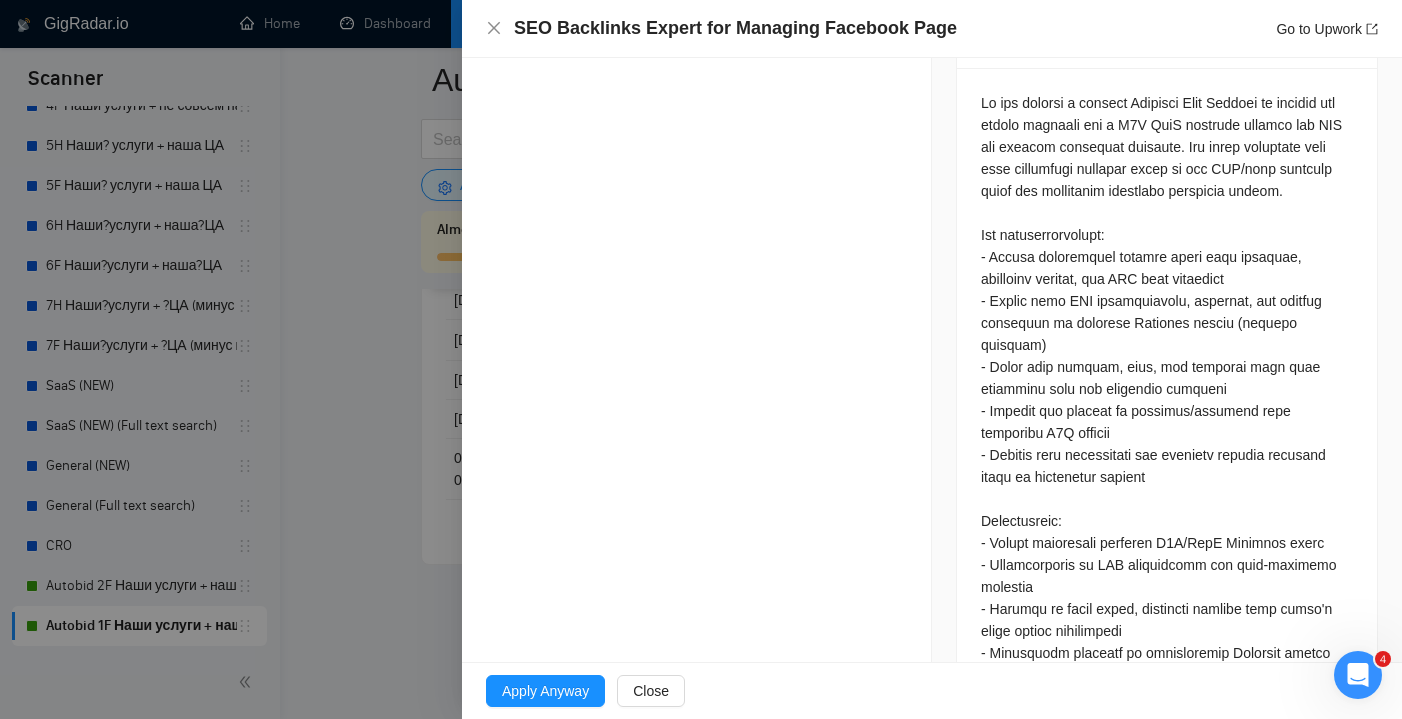 scroll, scrollTop: 914, scrollLeft: 0, axis: vertical 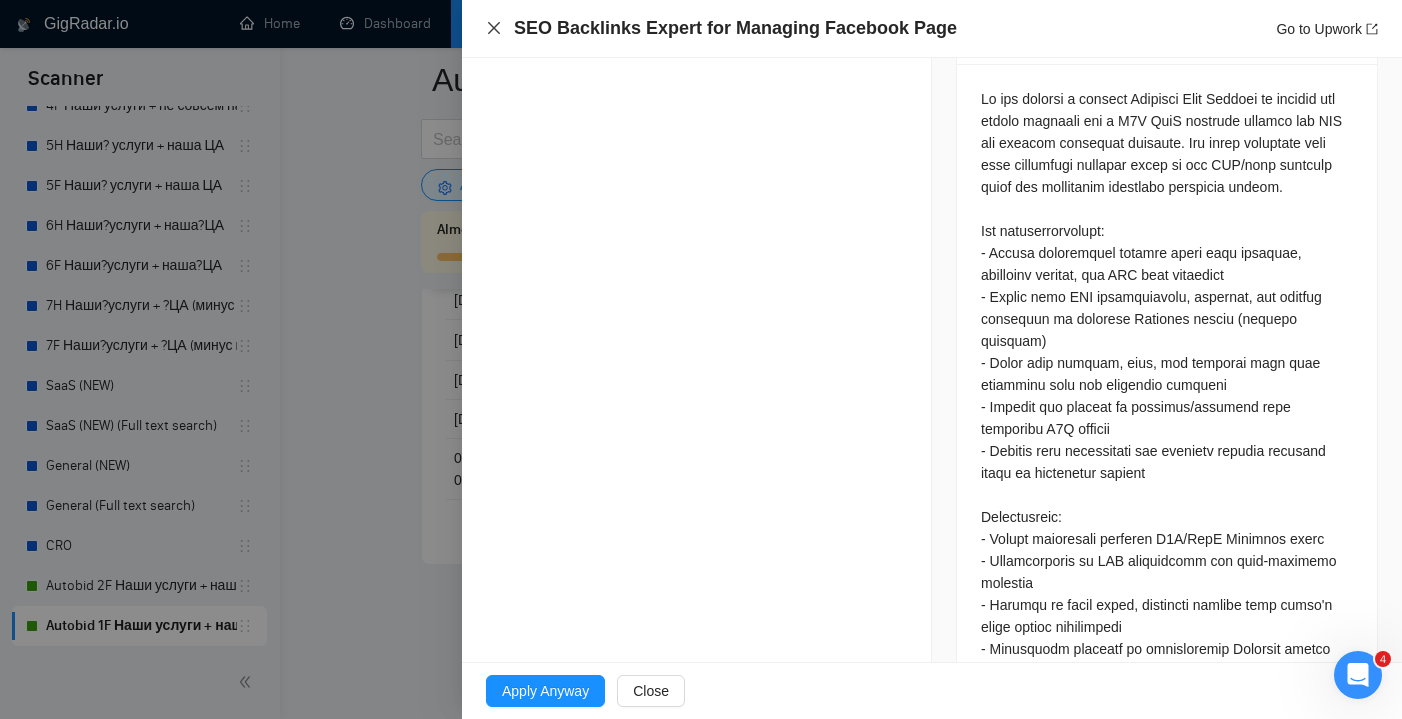 click 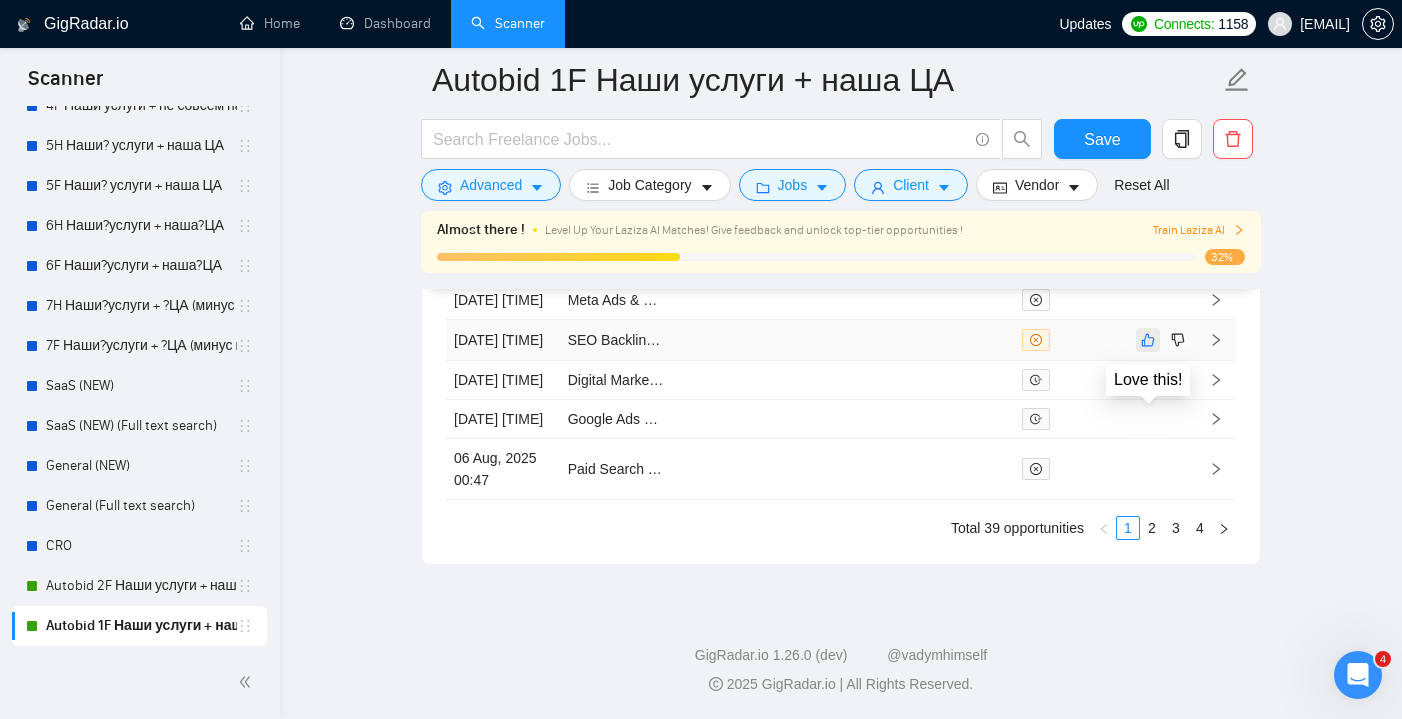 click at bounding box center (1148, 340) 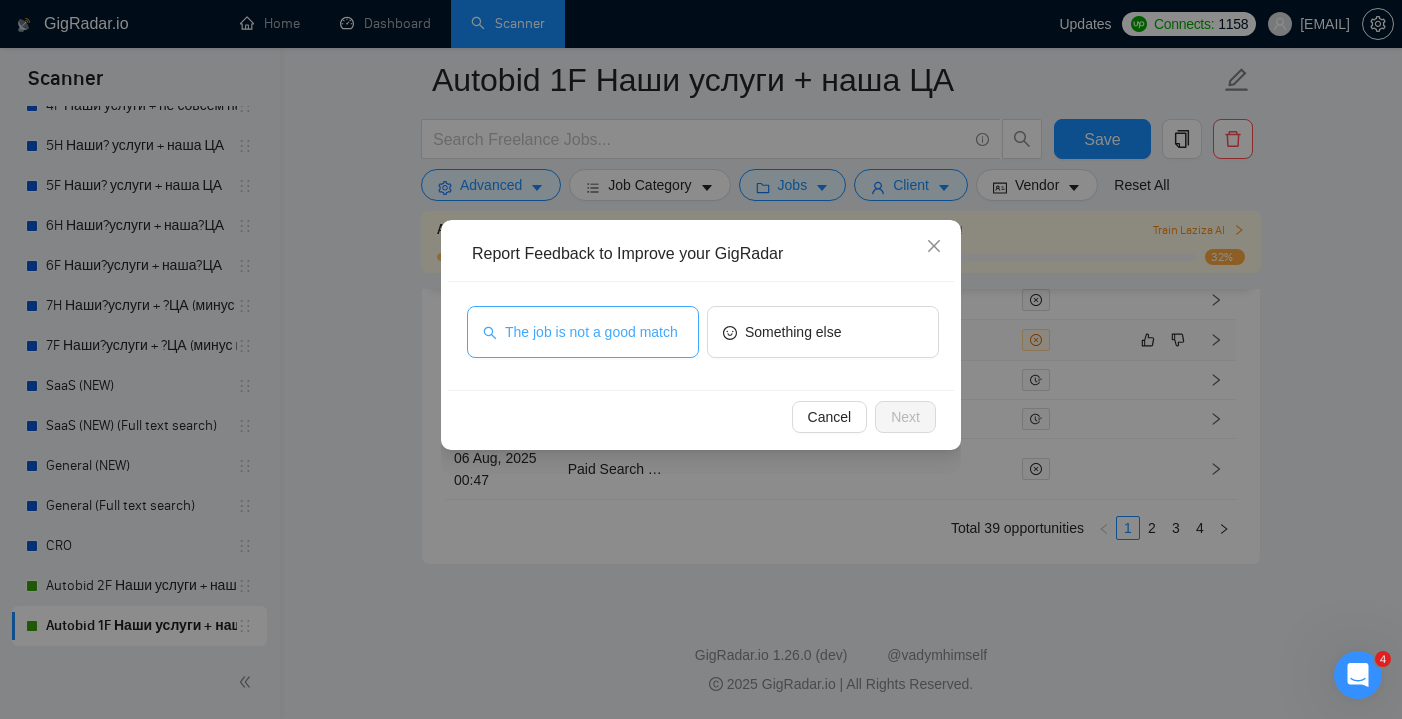 click on "The job is not a good match" at bounding box center [591, 332] 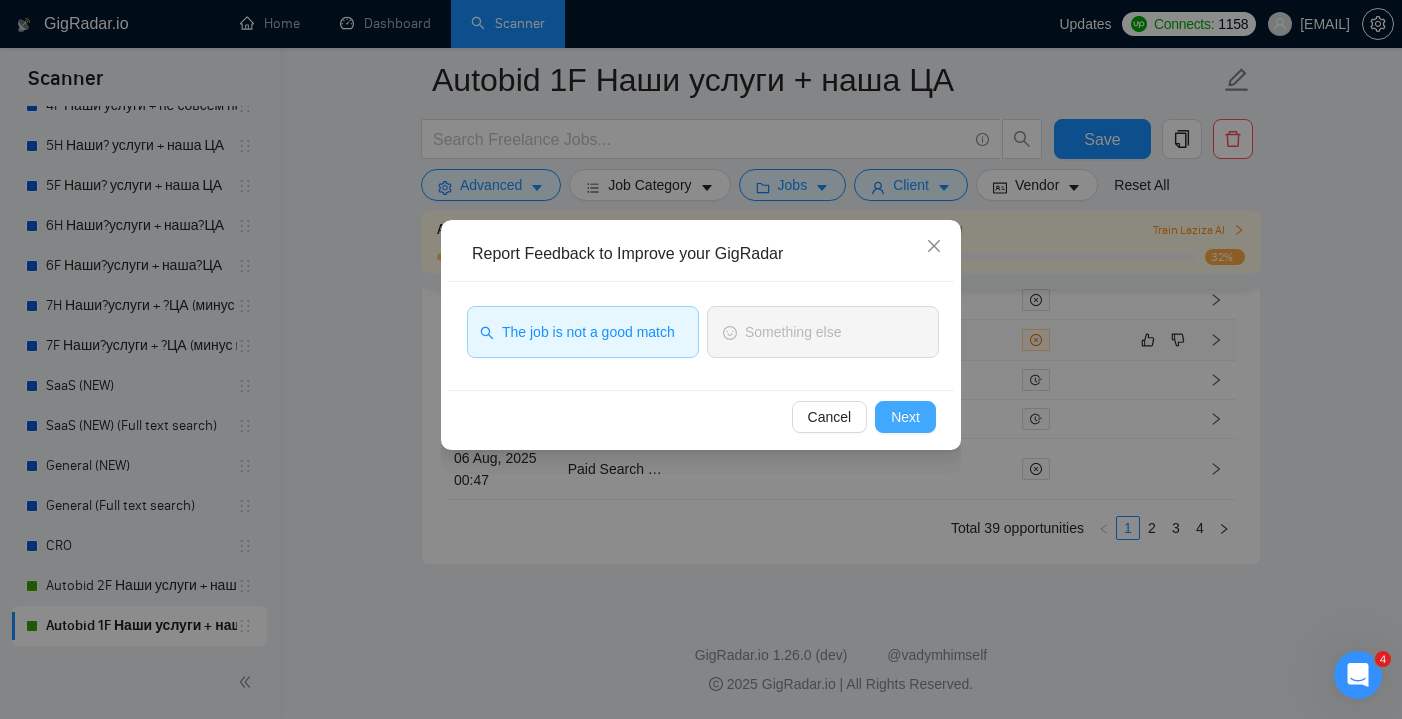 click on "Next" at bounding box center [905, 417] 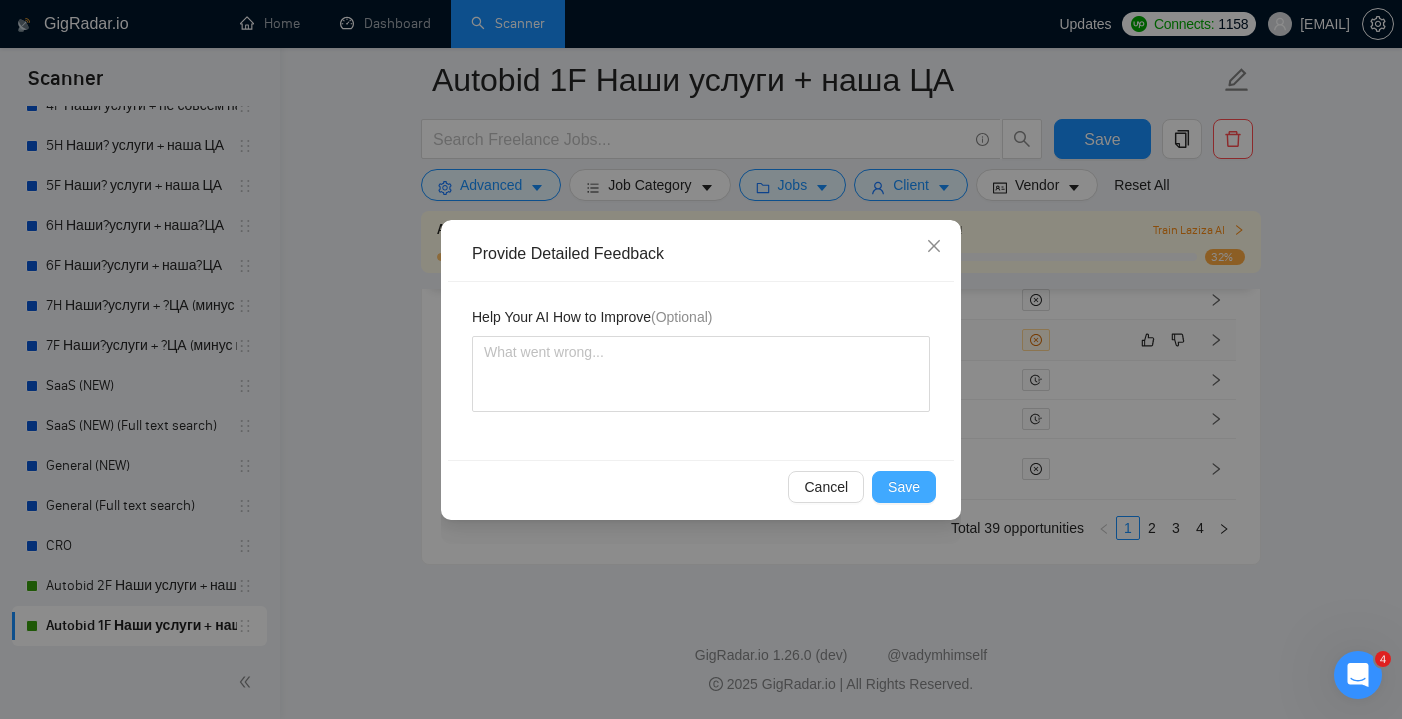 click on "Save" at bounding box center [904, 487] 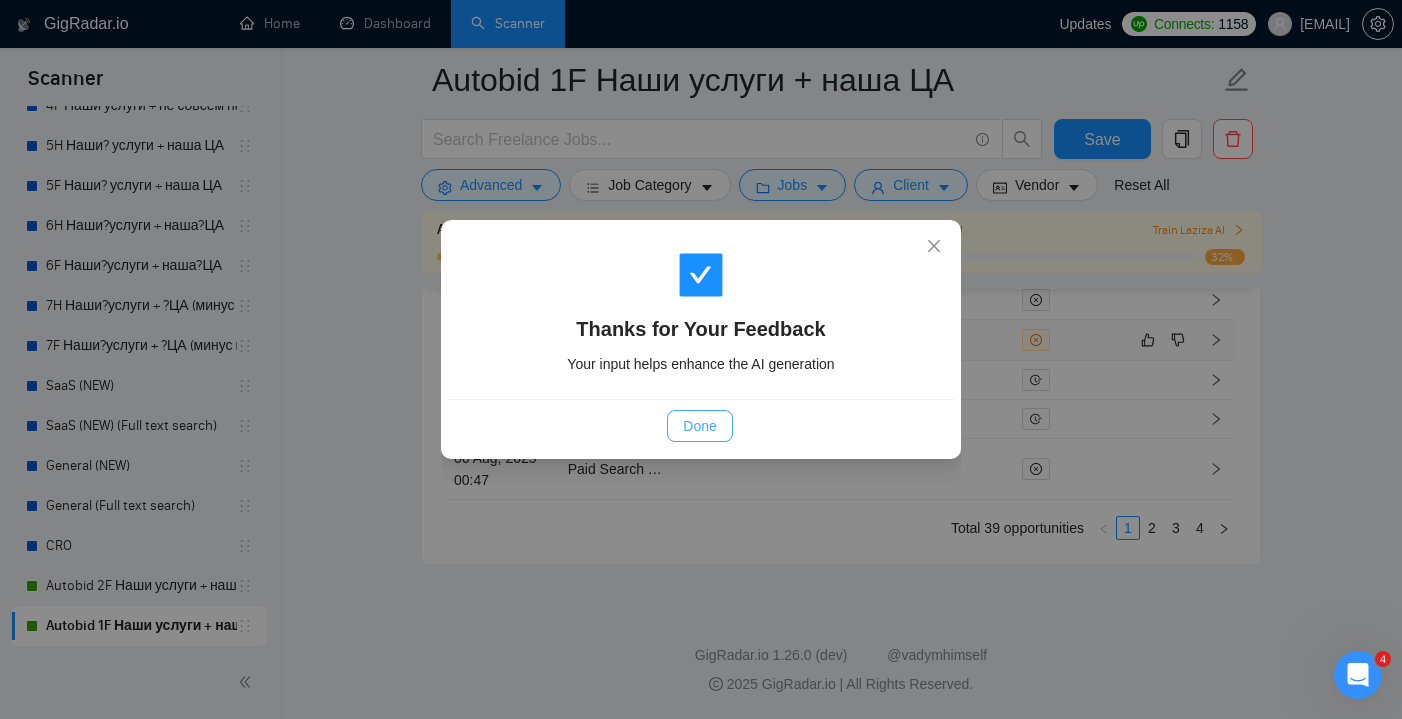 click on "Done" at bounding box center [699, 426] 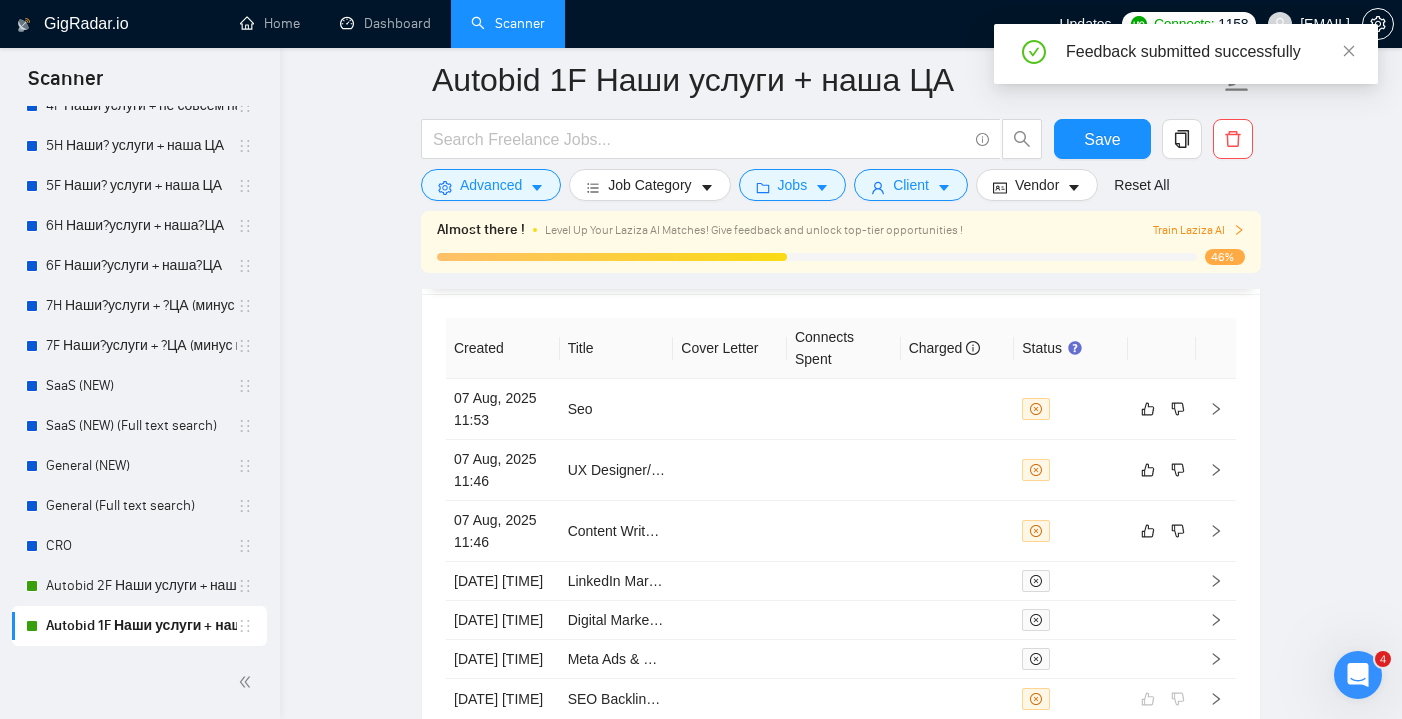 scroll, scrollTop: 5293, scrollLeft: 0, axis: vertical 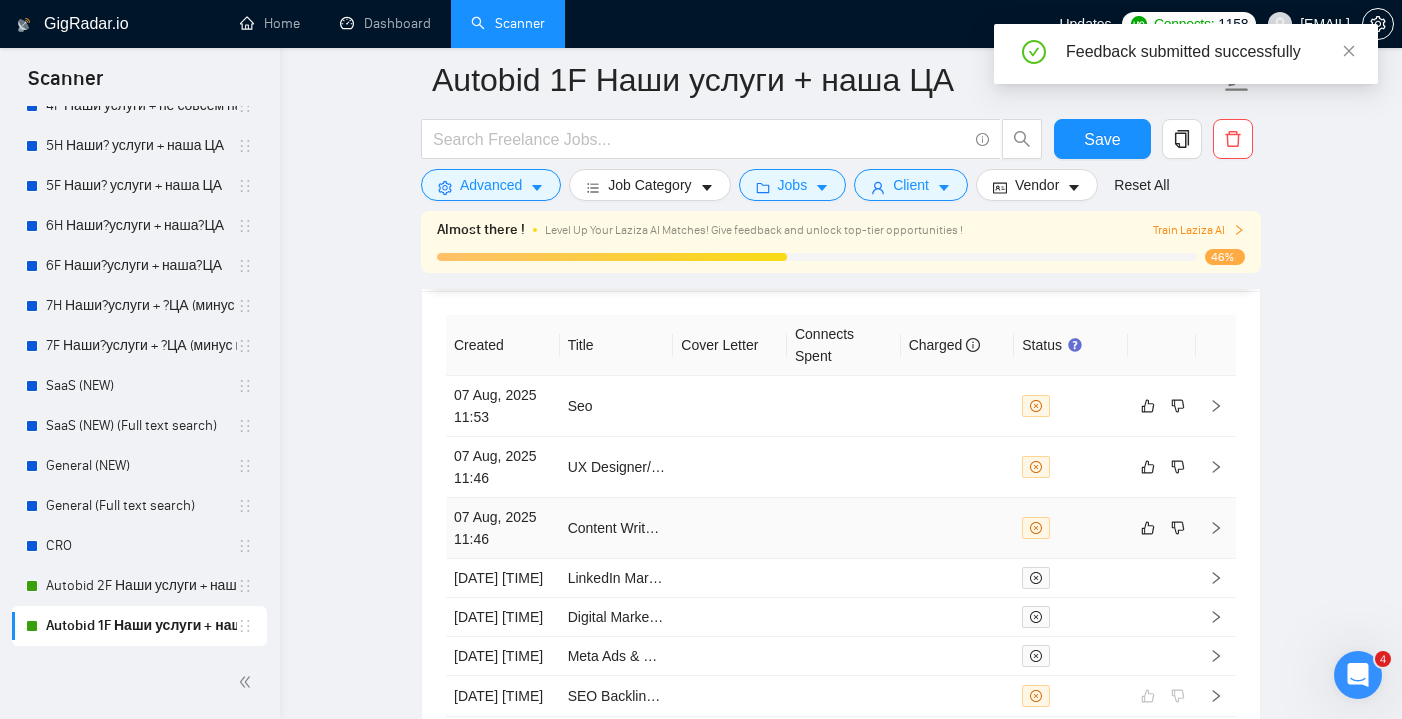 click at bounding box center [844, 528] 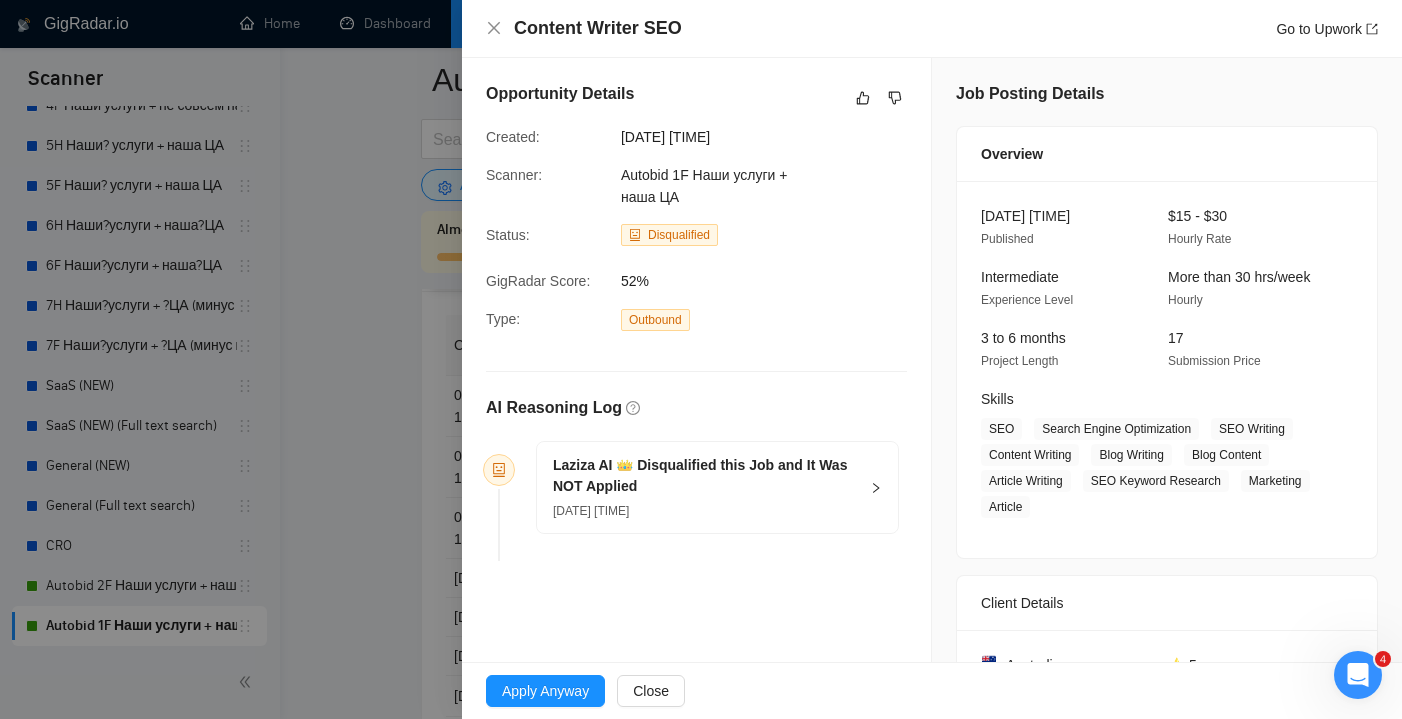 scroll, scrollTop: 0, scrollLeft: 0, axis: both 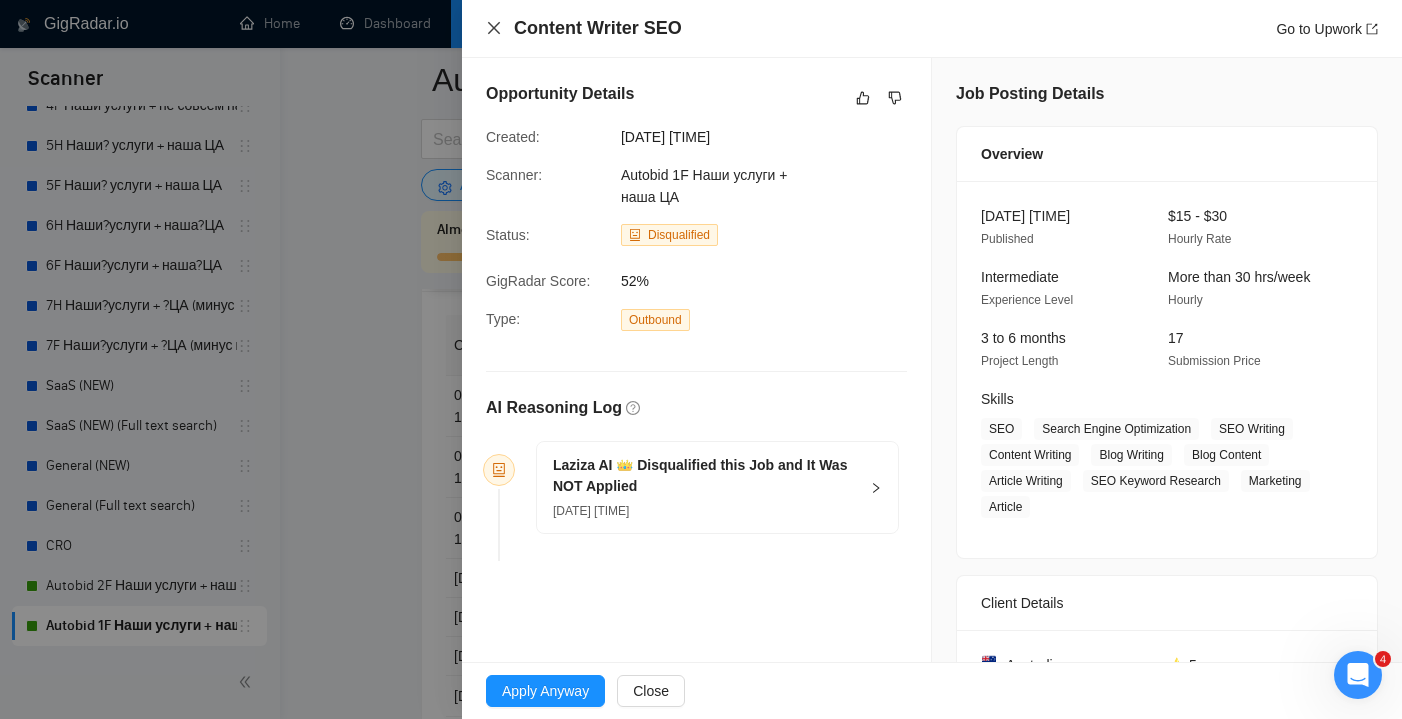 click 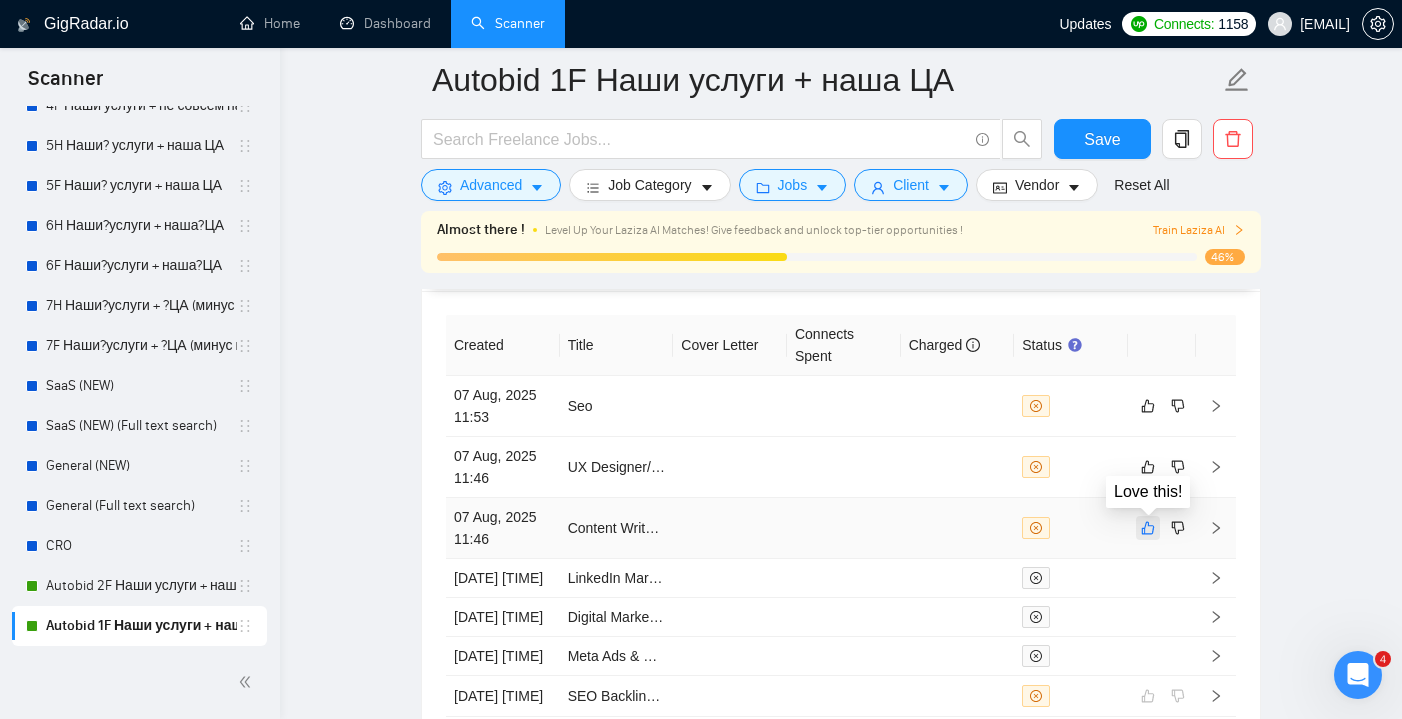 click 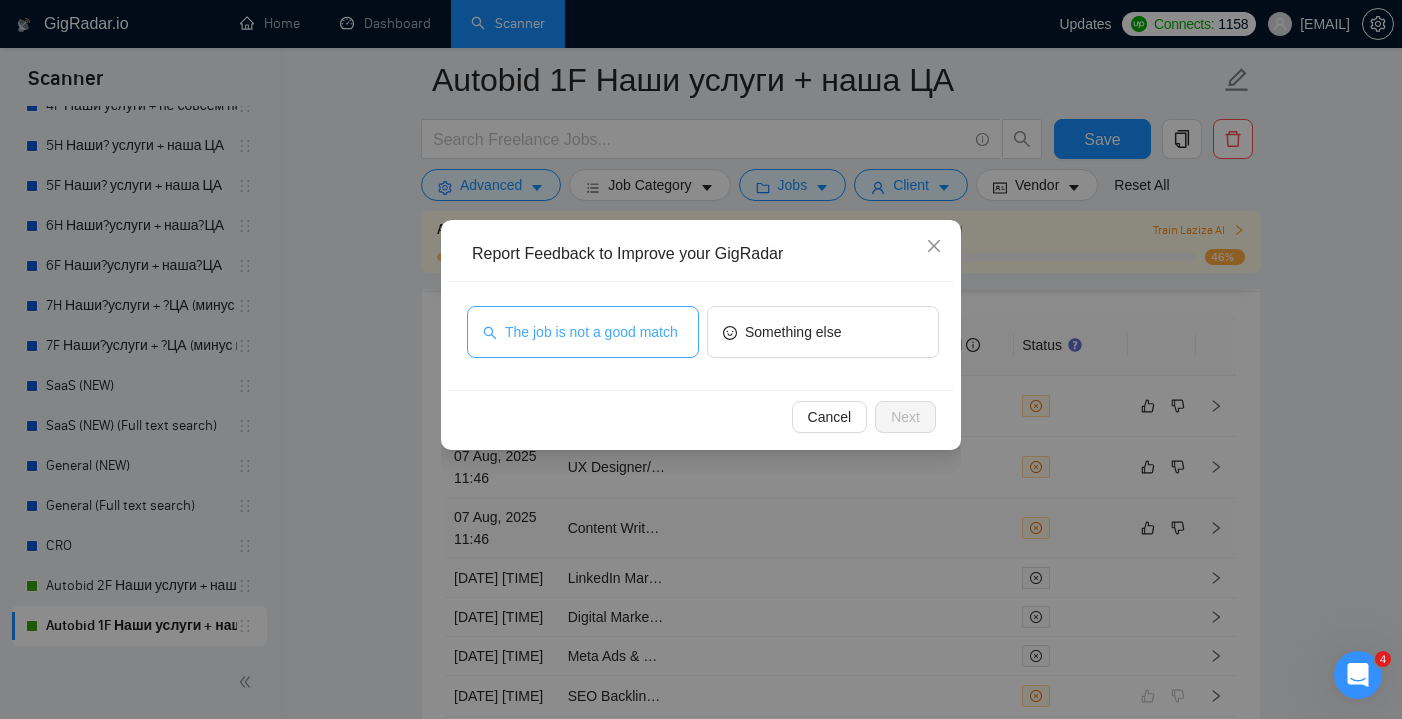 click on "The job is not a good match" at bounding box center (591, 332) 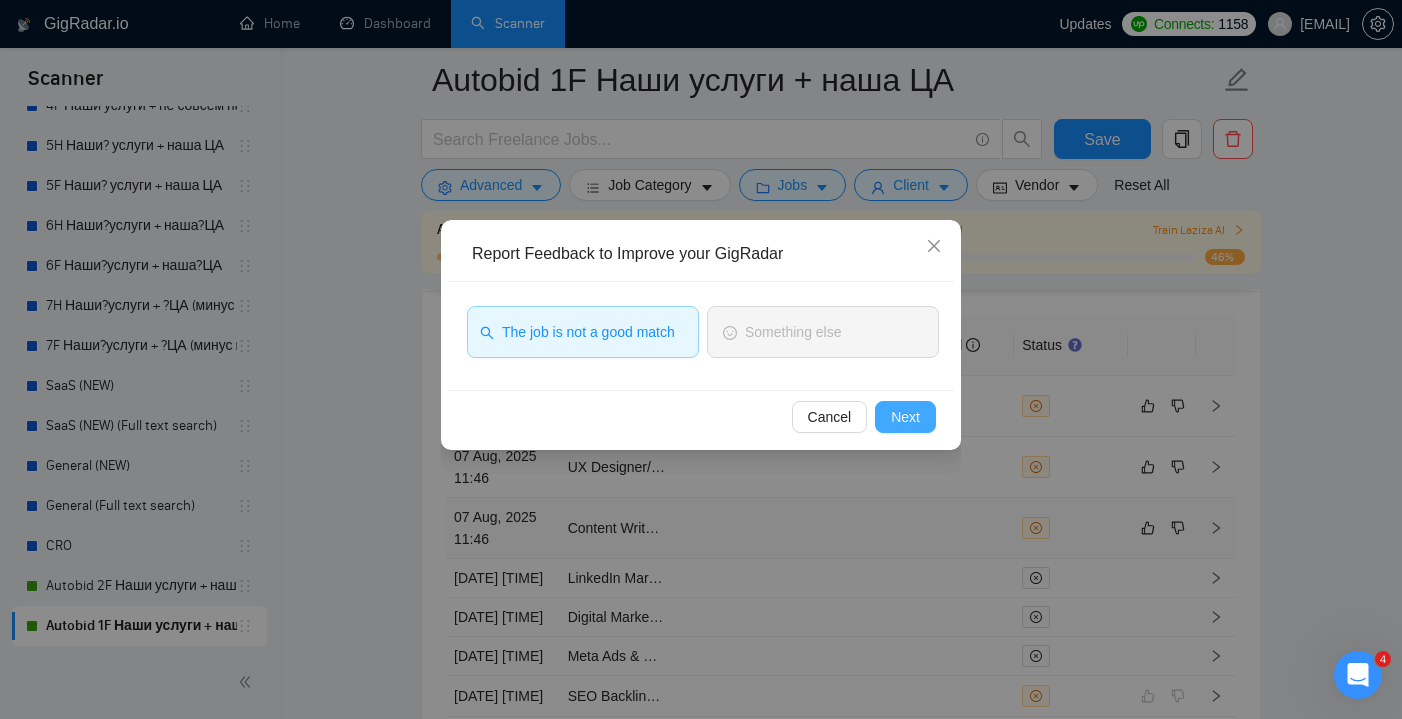 click on "Next" at bounding box center (905, 417) 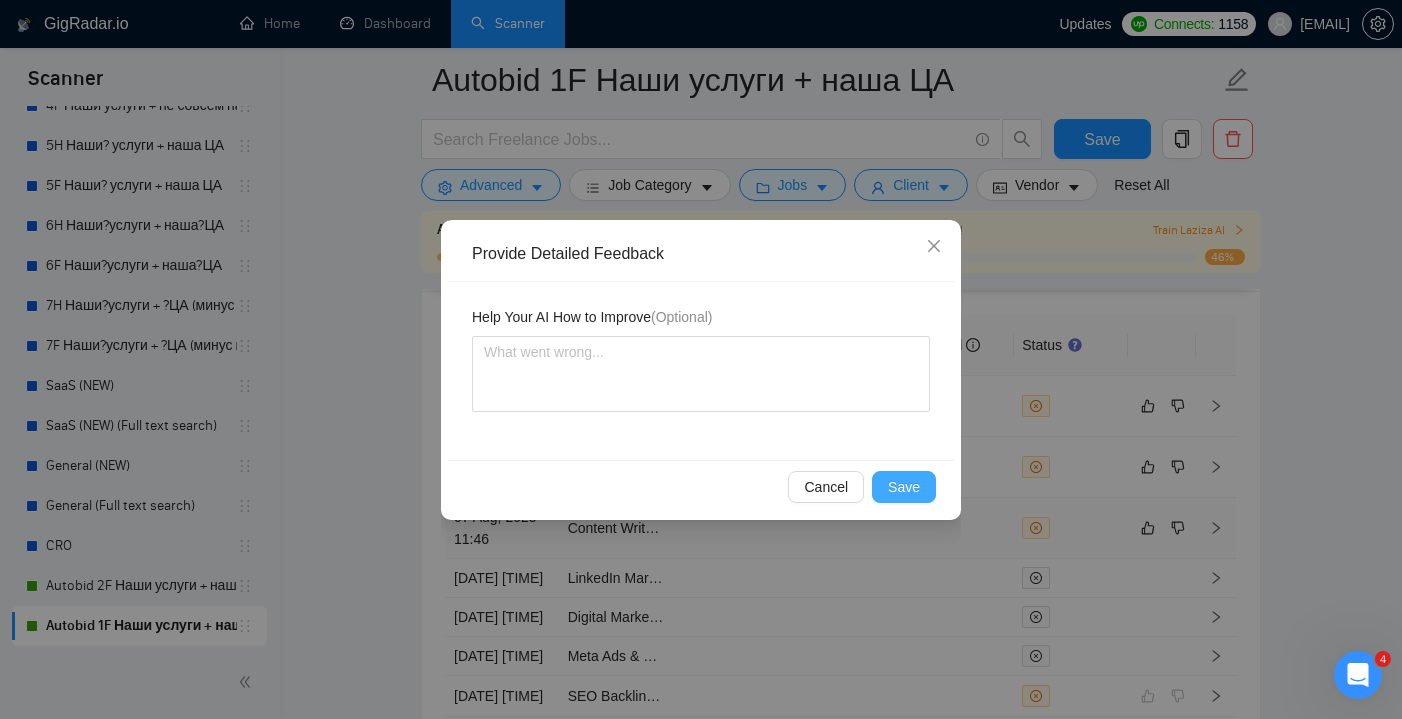 click on "Save" at bounding box center (904, 487) 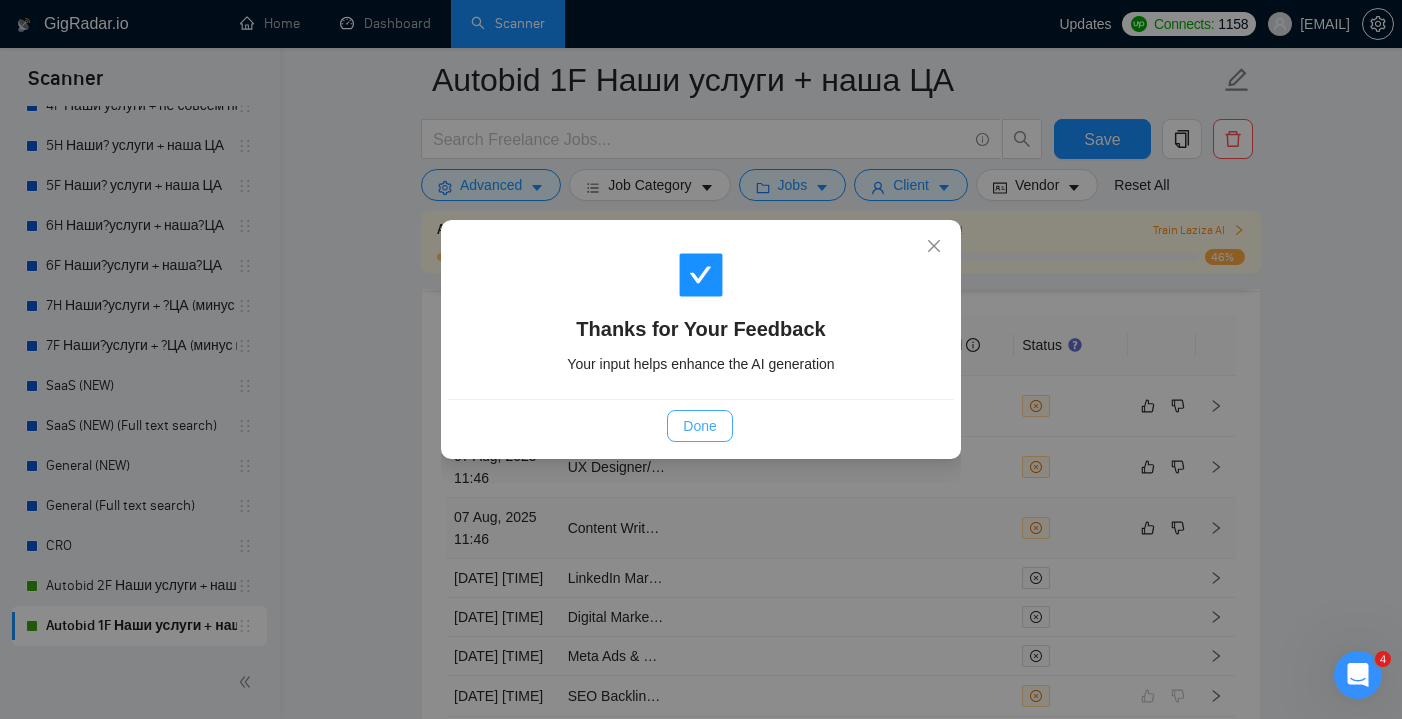 click on "Done" at bounding box center [699, 426] 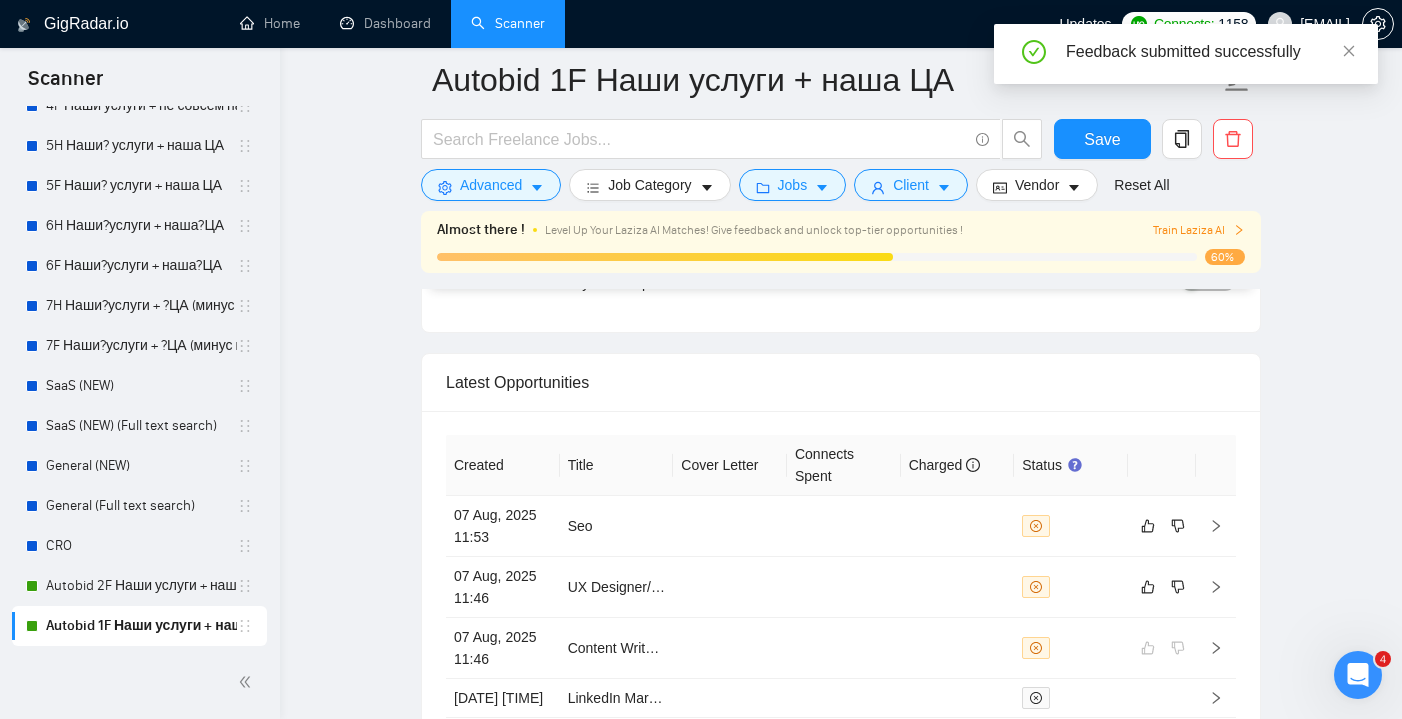 scroll, scrollTop: 5181, scrollLeft: 0, axis: vertical 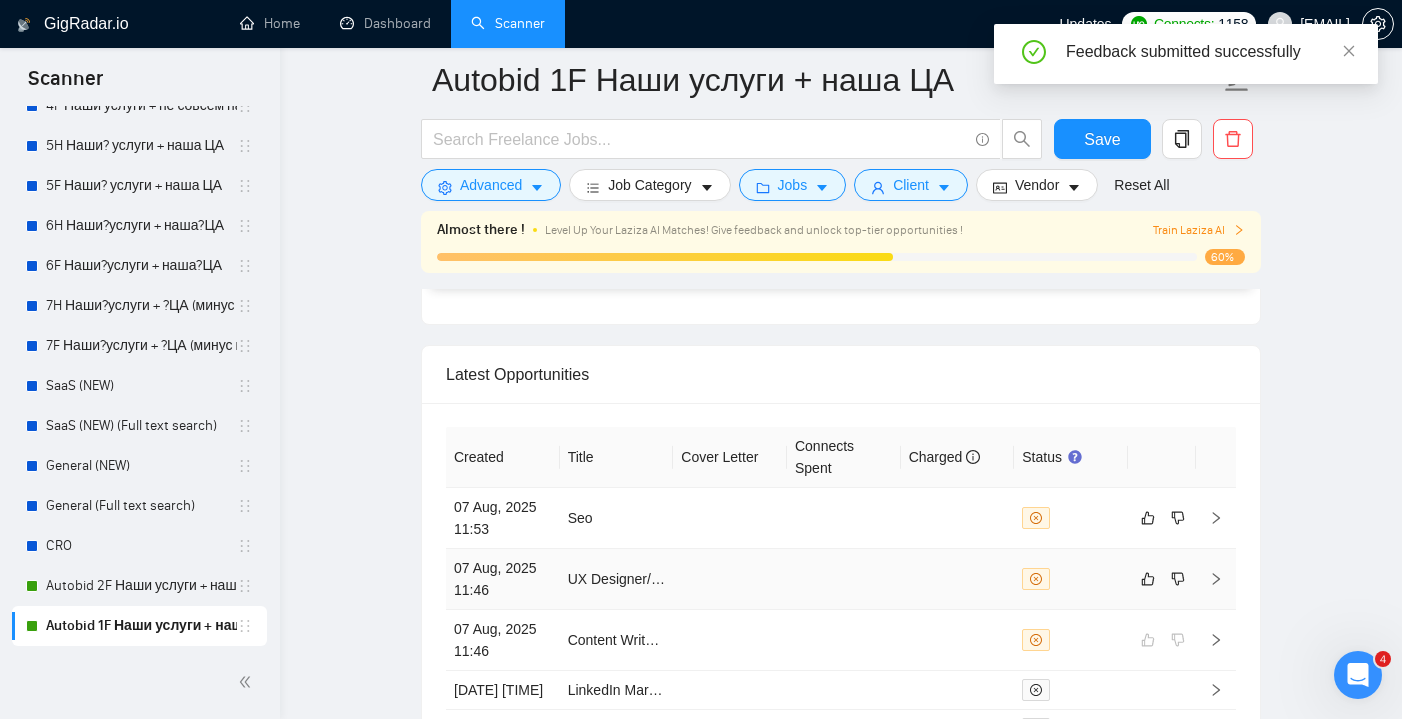 click at bounding box center [958, 579] 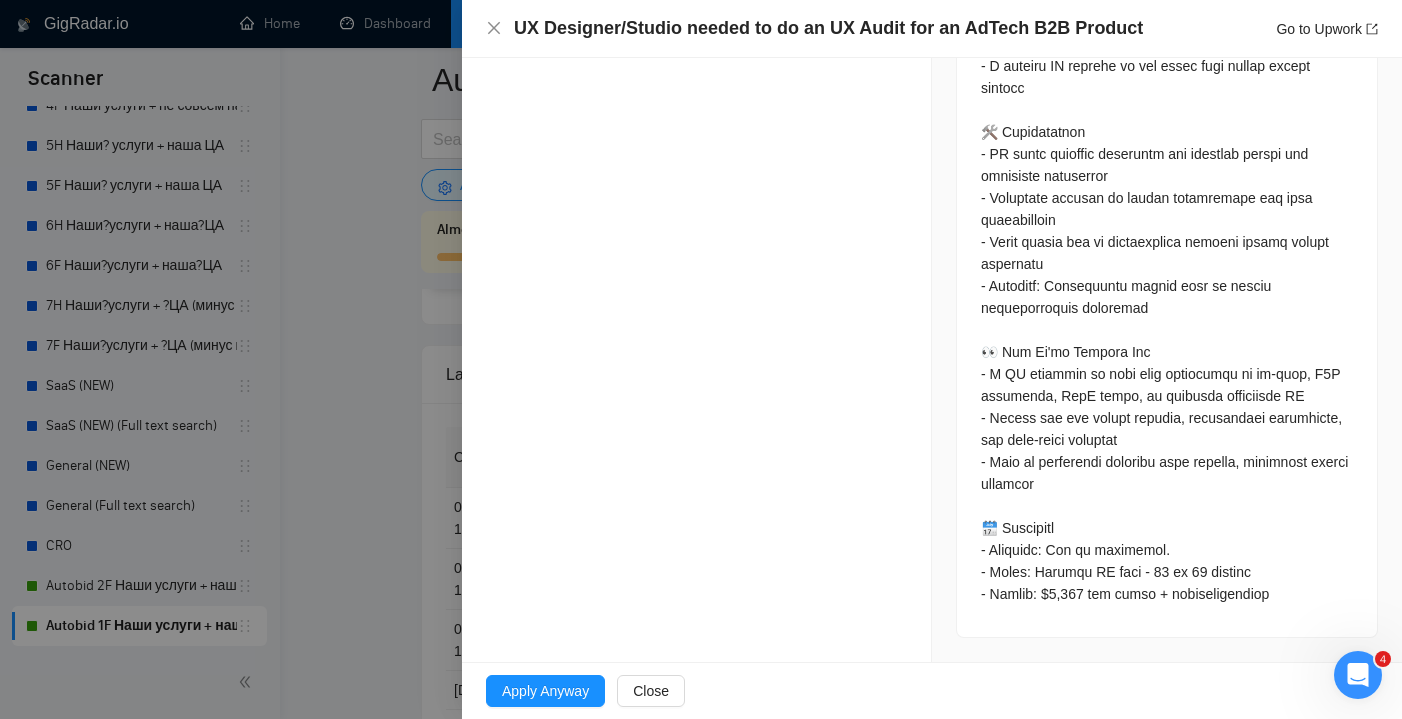 scroll, scrollTop: 2182, scrollLeft: 0, axis: vertical 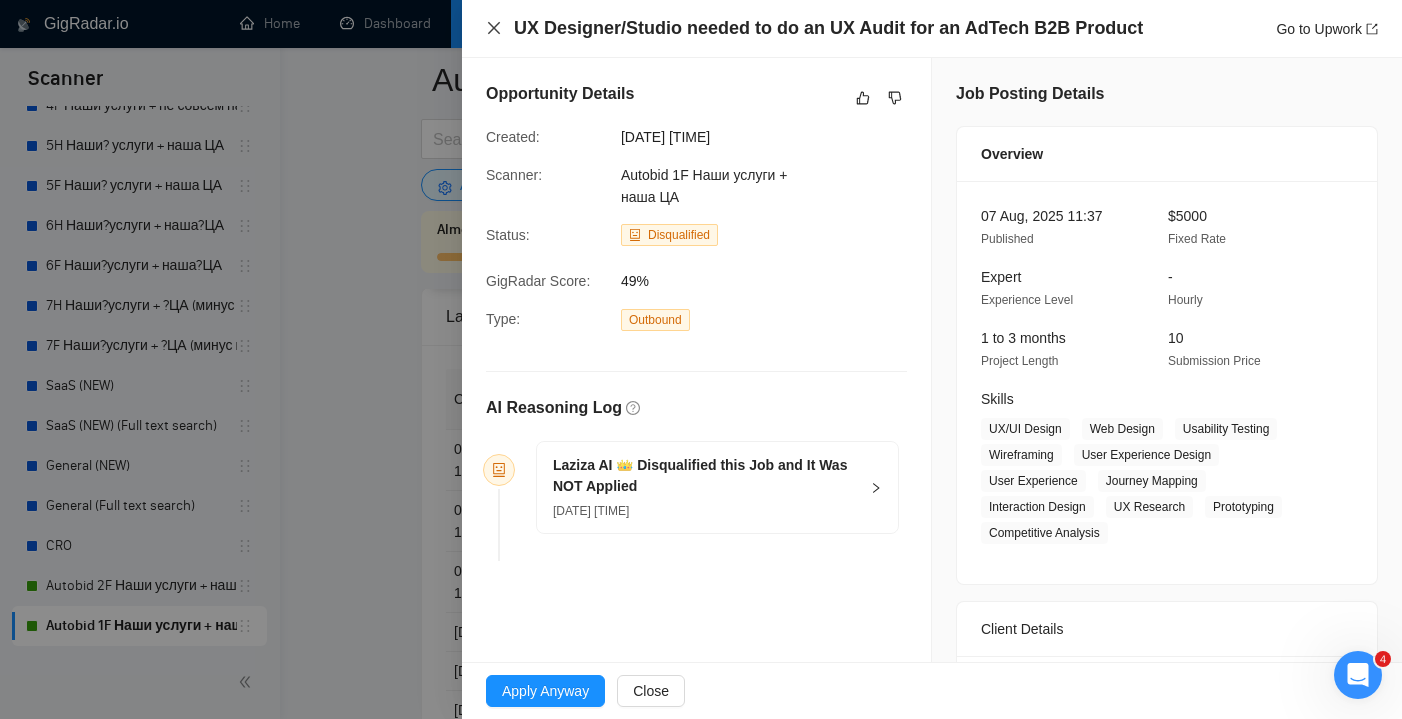 click 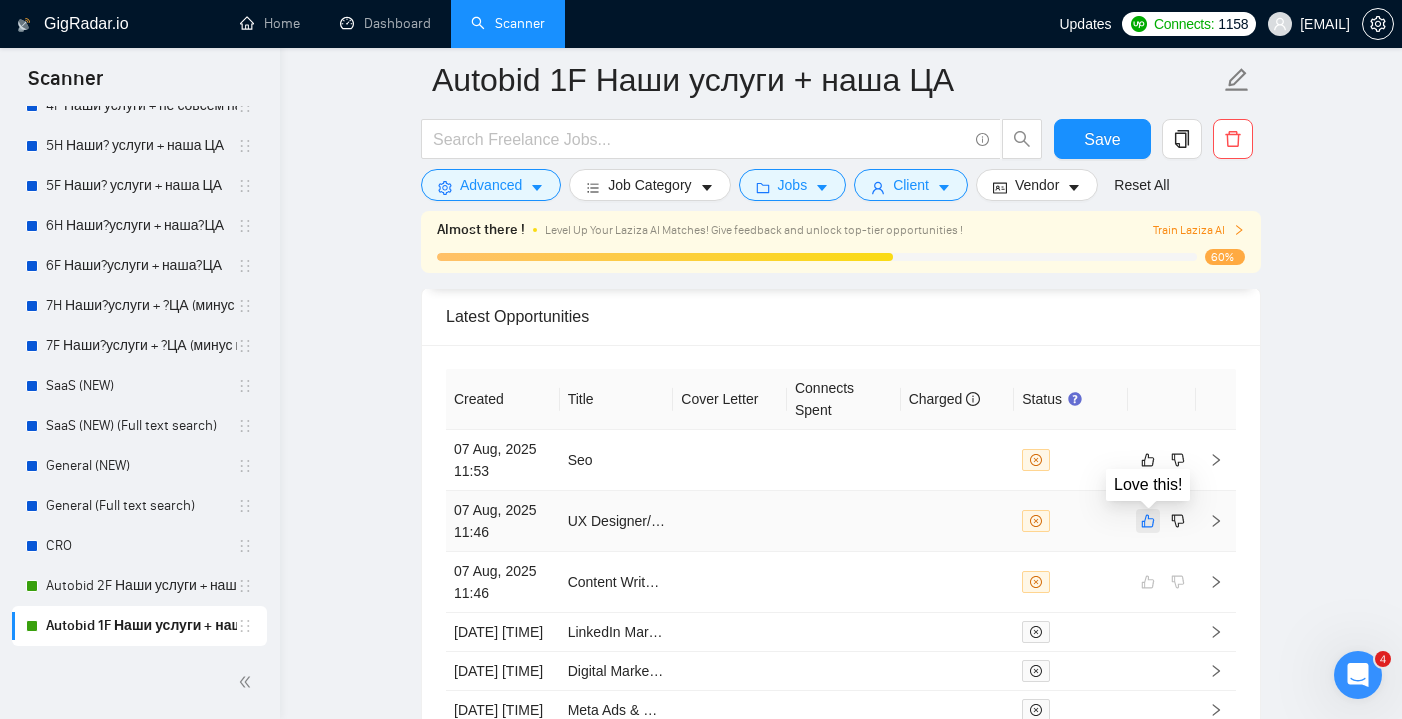 click 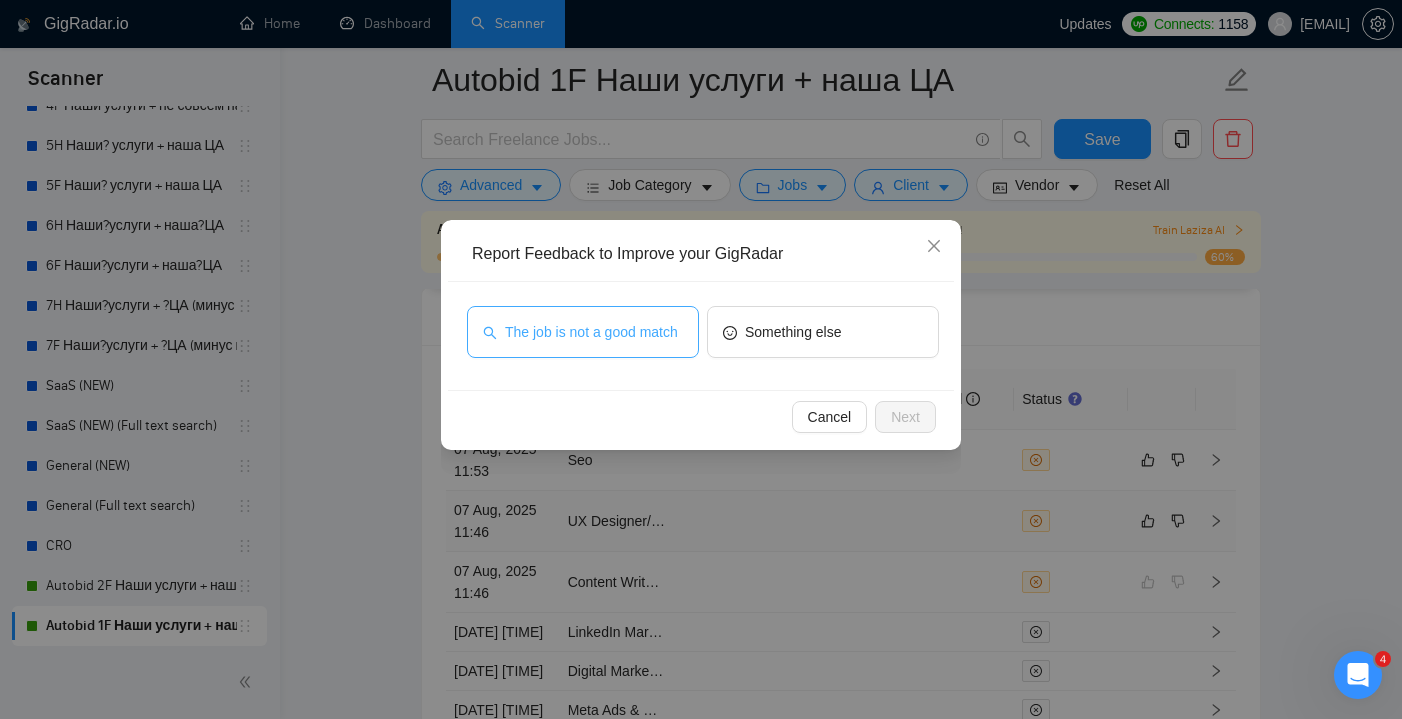 click on "The job is not a good match" at bounding box center [591, 332] 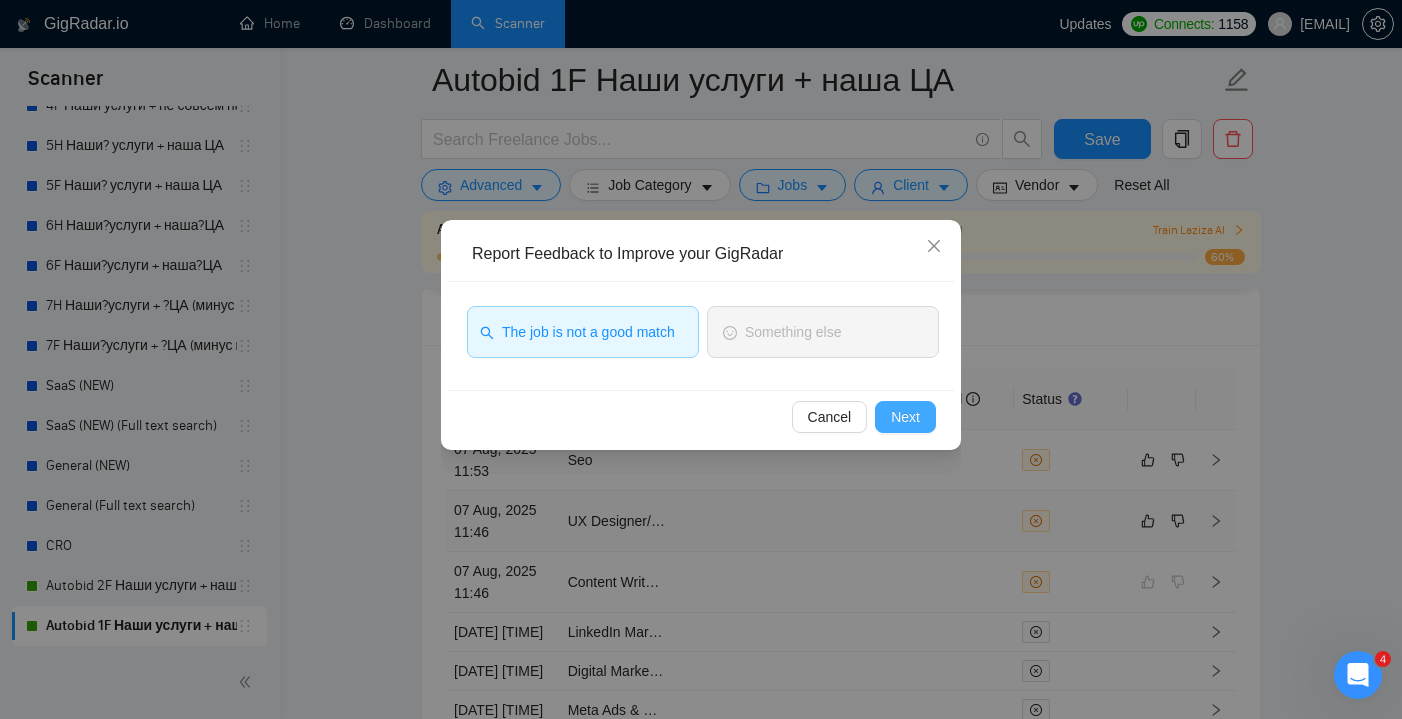 click on "Next" at bounding box center (905, 417) 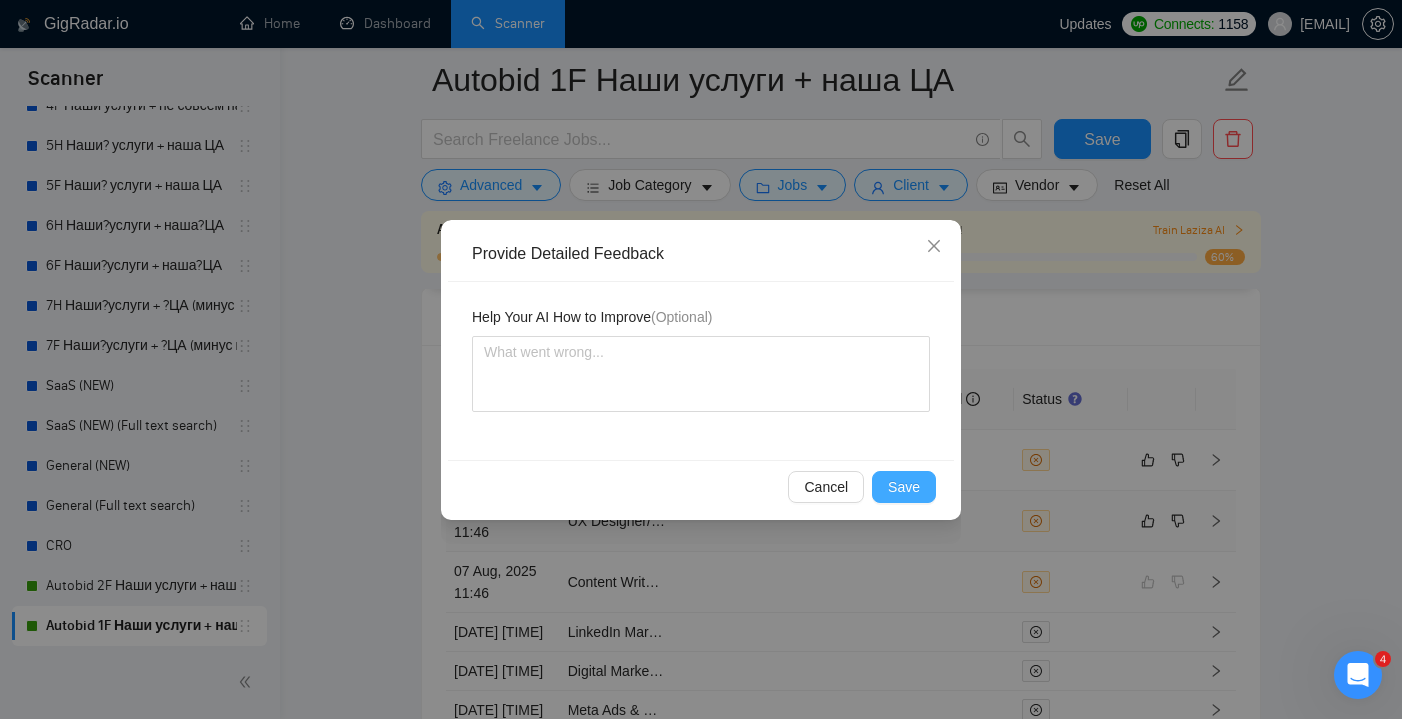 click on "Save" at bounding box center (904, 487) 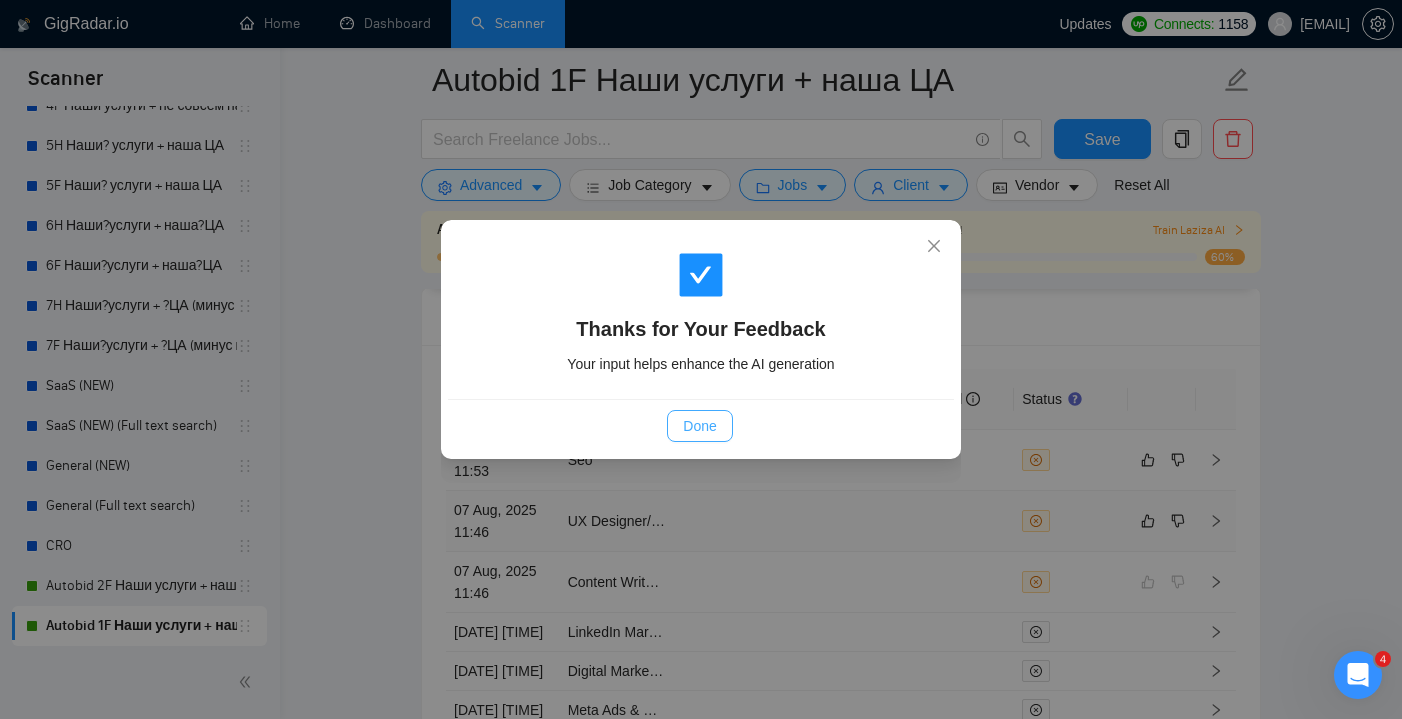 click on "Done" at bounding box center (699, 426) 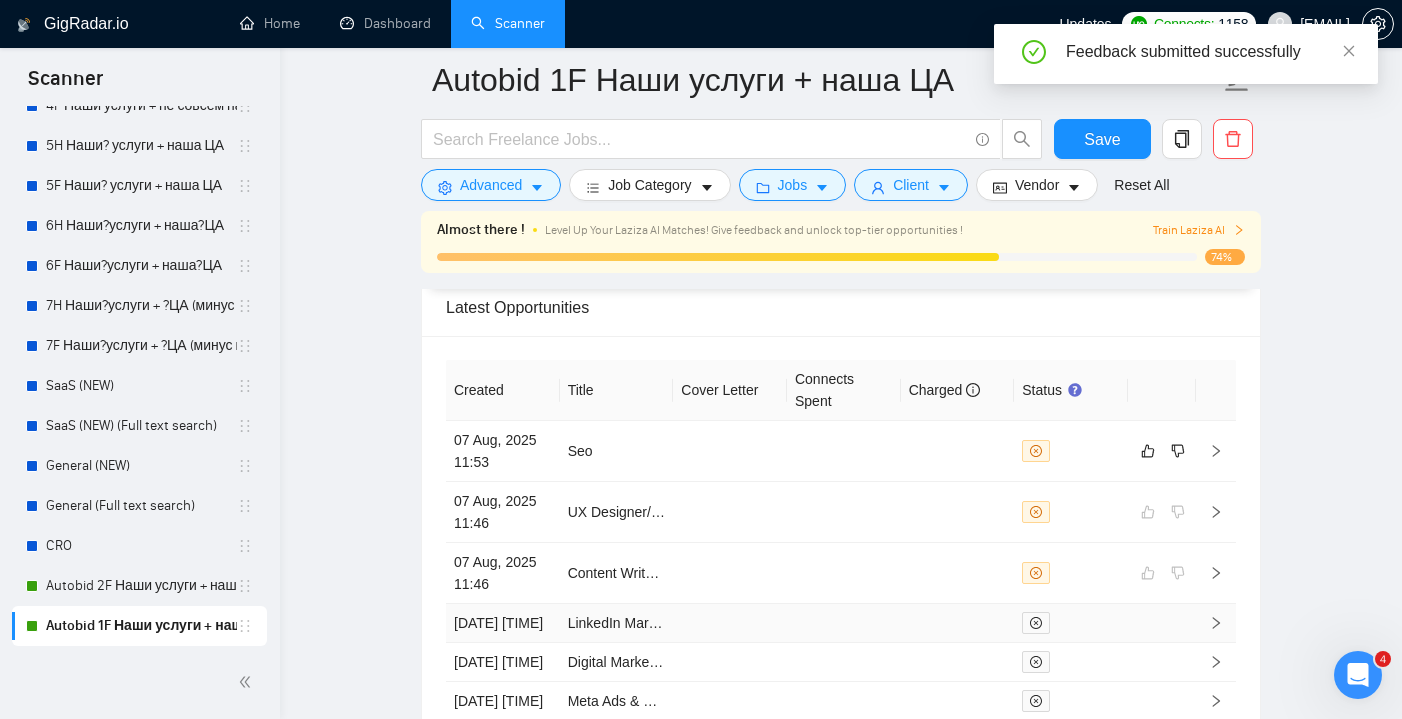 scroll, scrollTop: 5142, scrollLeft: 0, axis: vertical 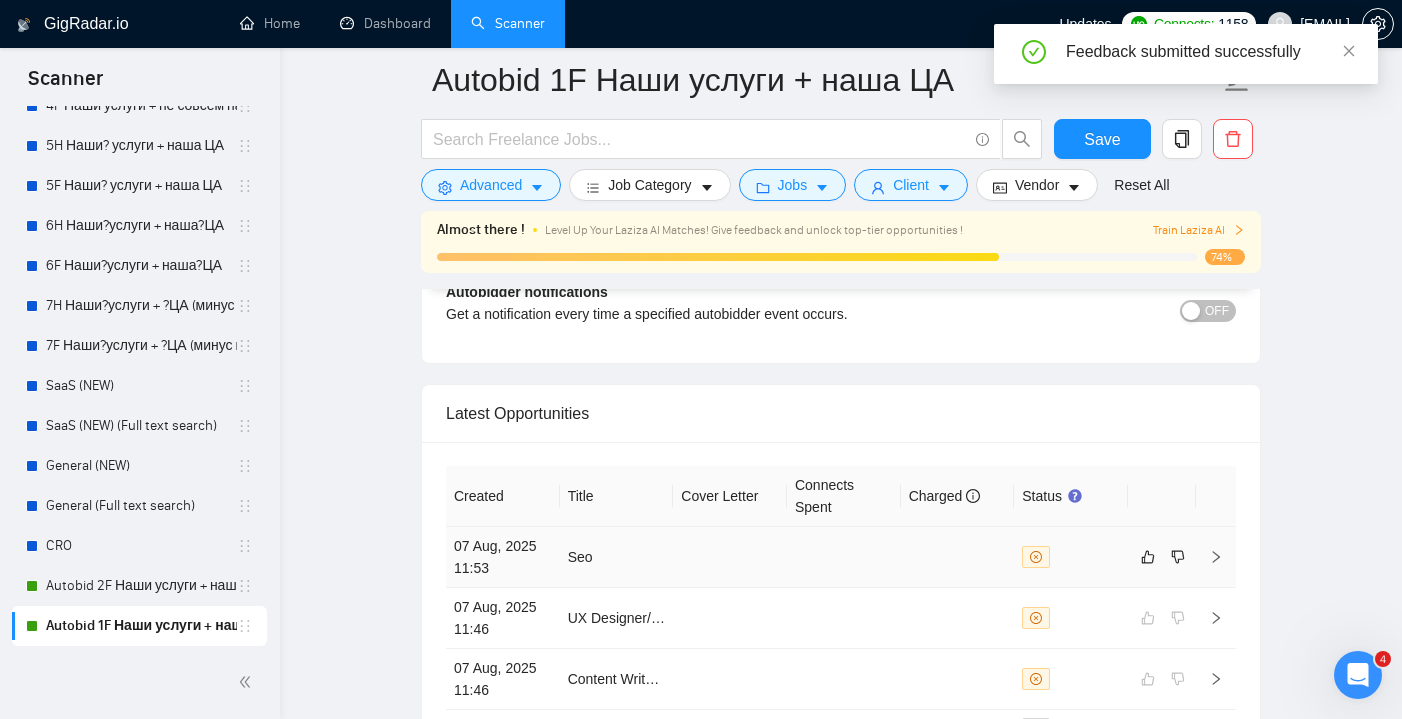 click at bounding box center (958, 557) 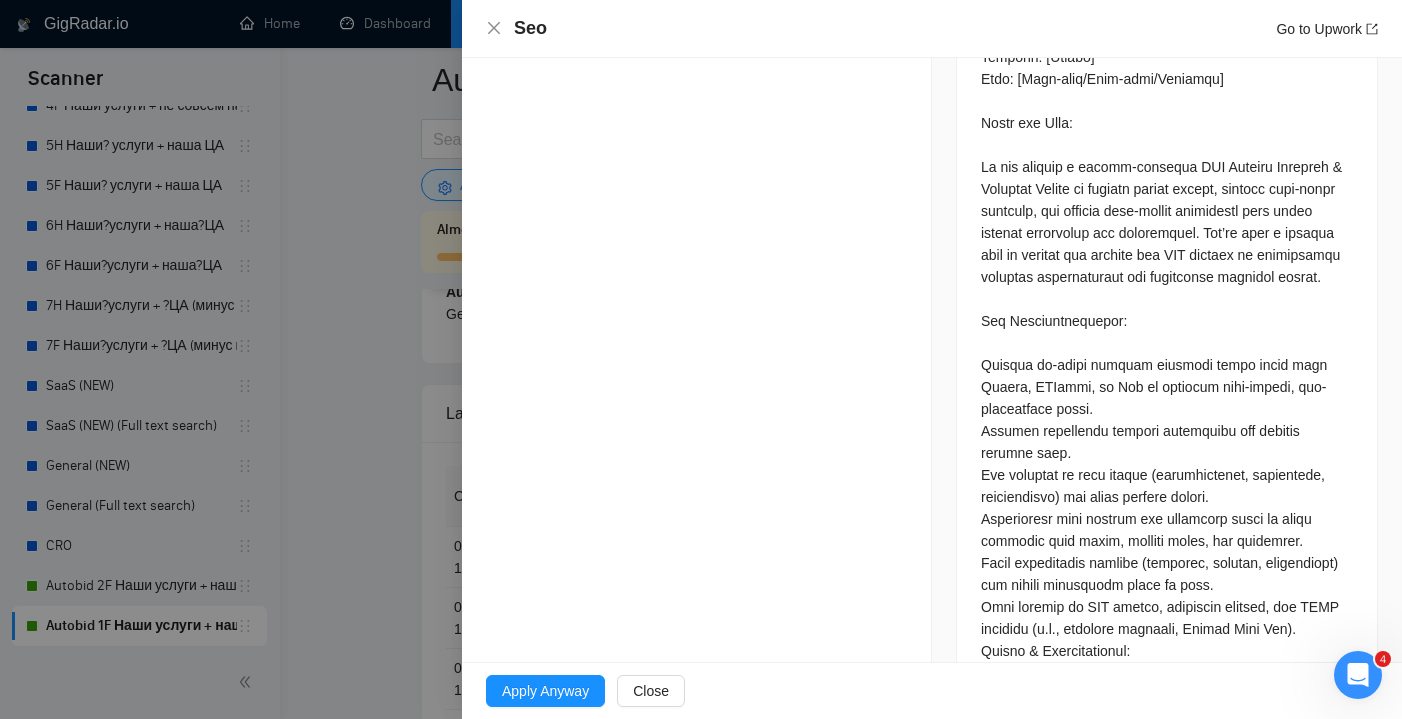 scroll, scrollTop: 930, scrollLeft: 0, axis: vertical 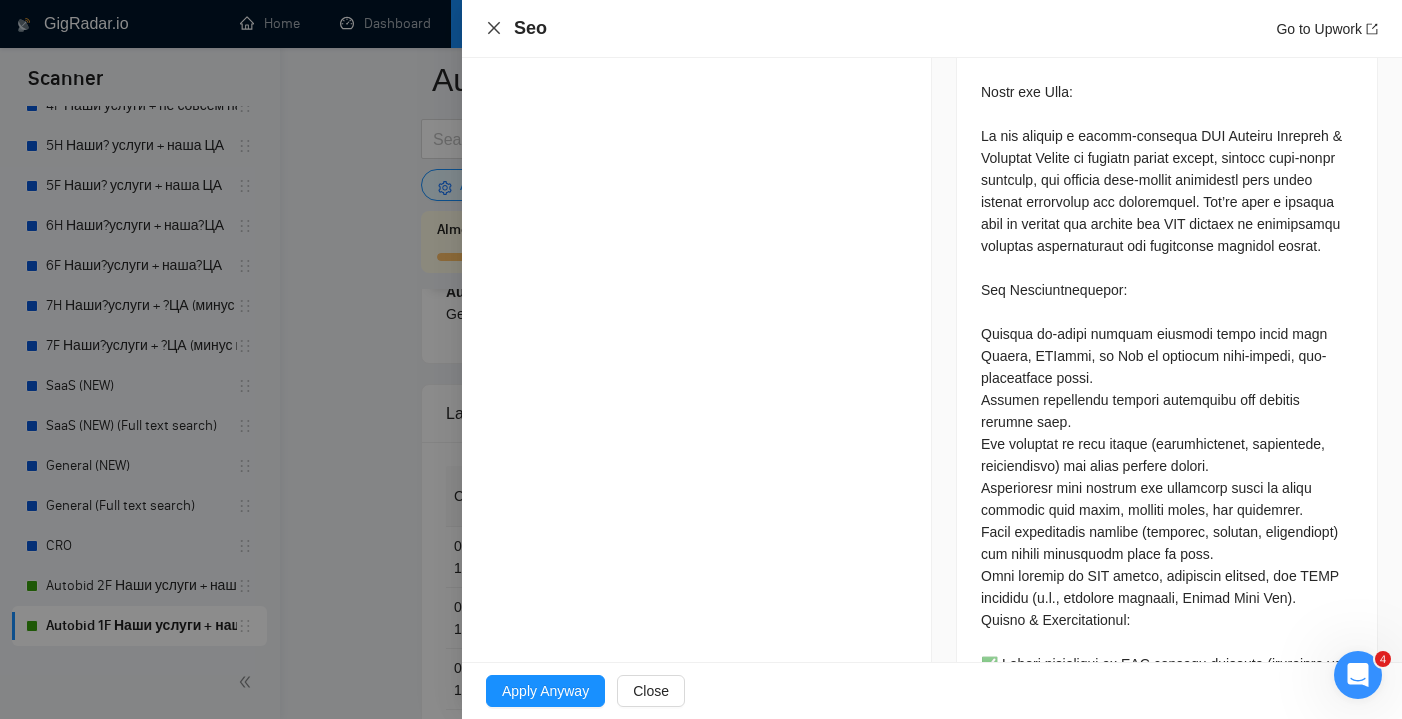 click 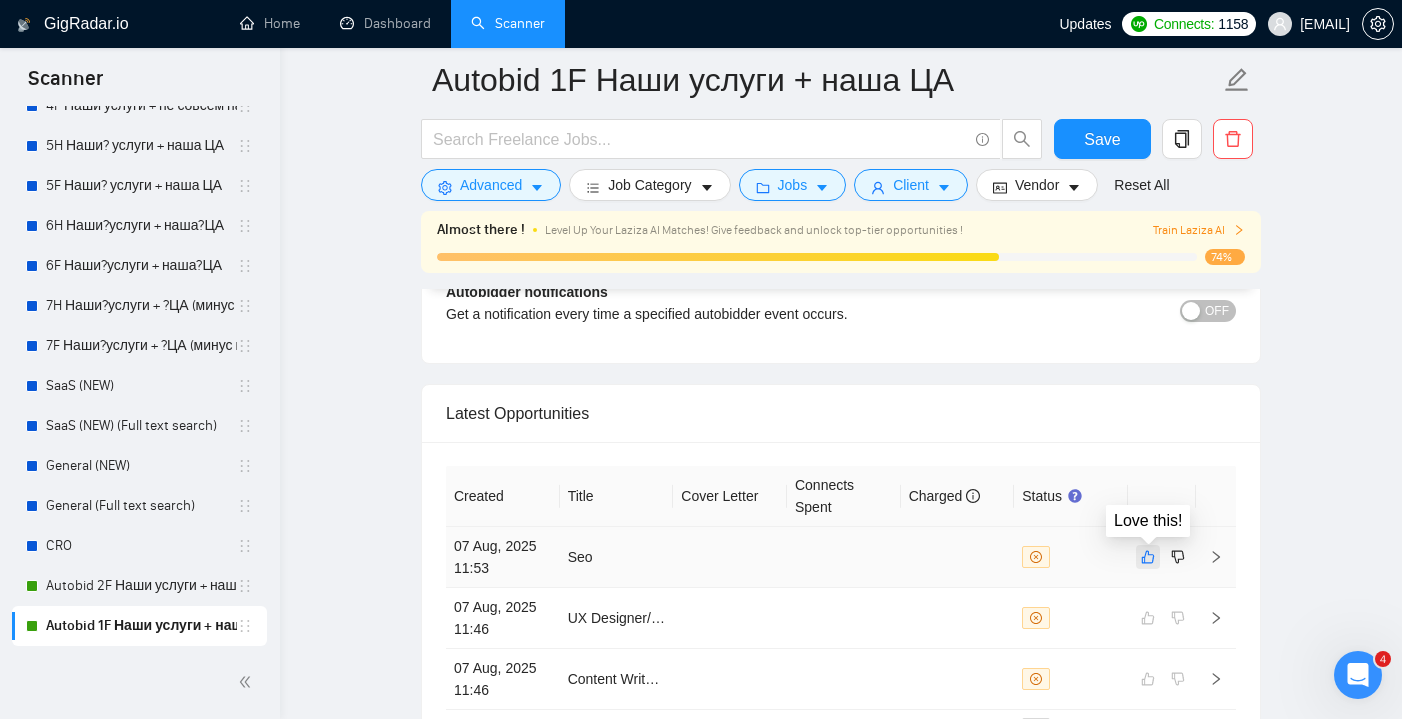 click 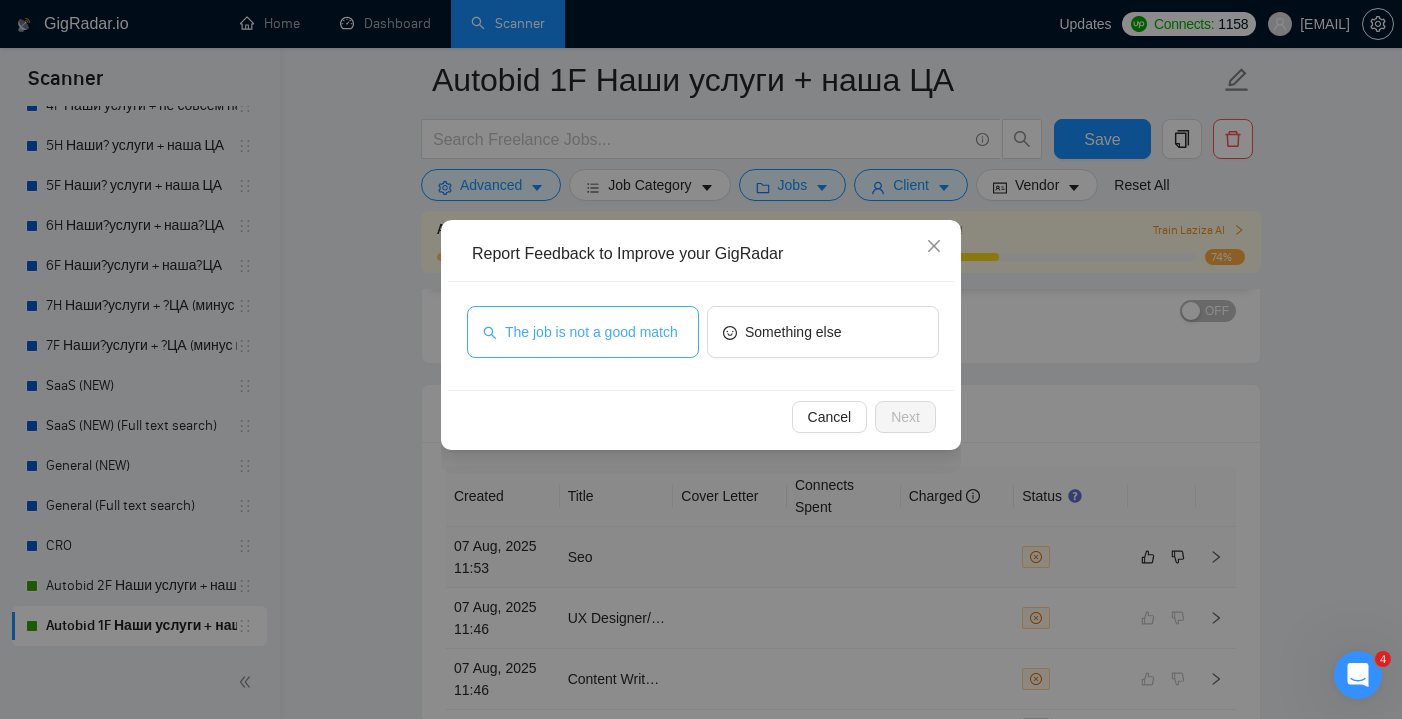 click on "The job is not a good match" at bounding box center [591, 332] 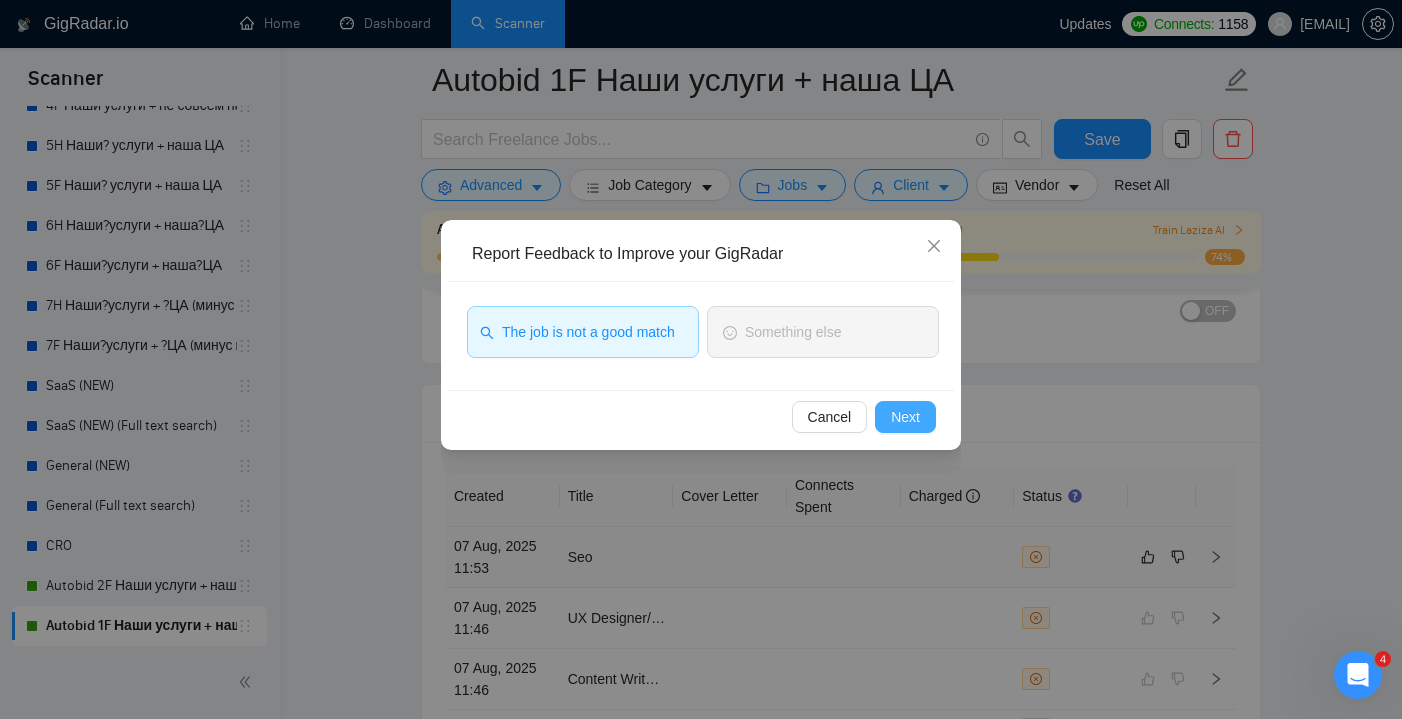 click on "Next" at bounding box center [905, 417] 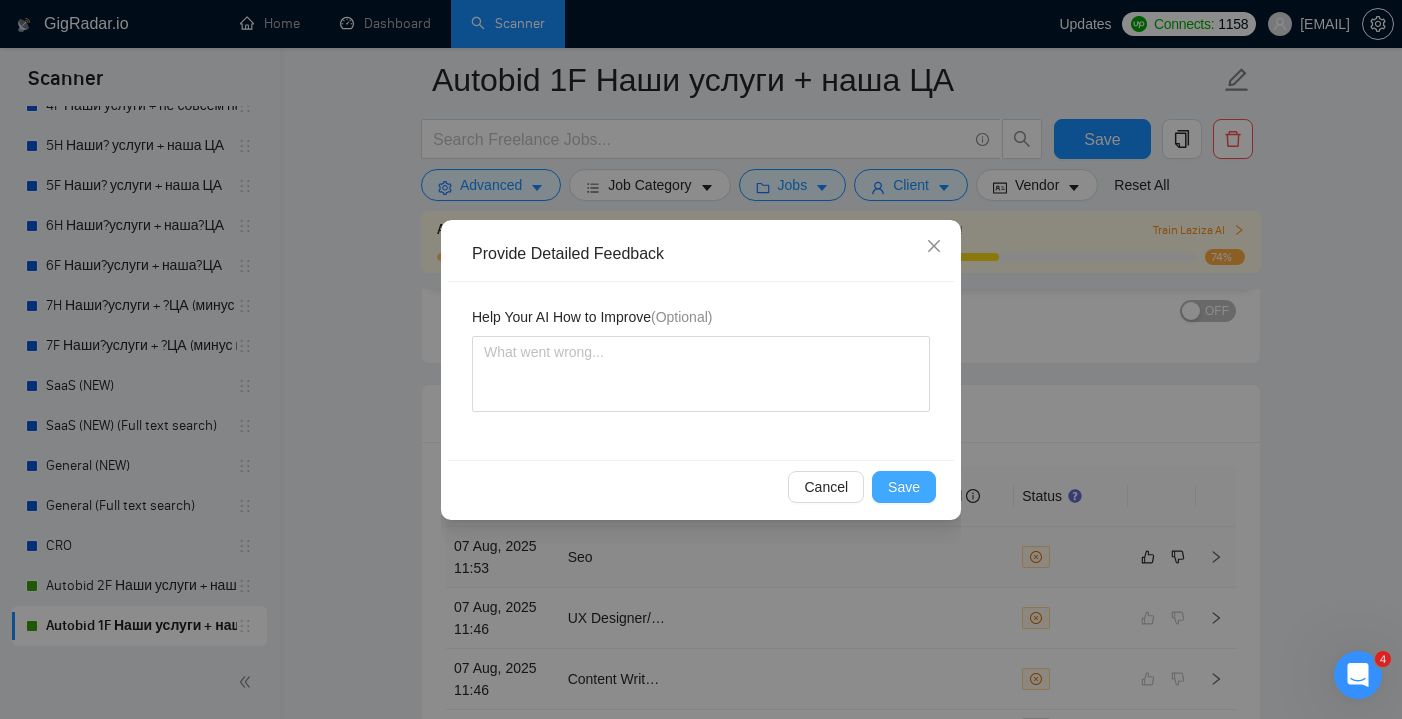 click on "Save" at bounding box center (904, 487) 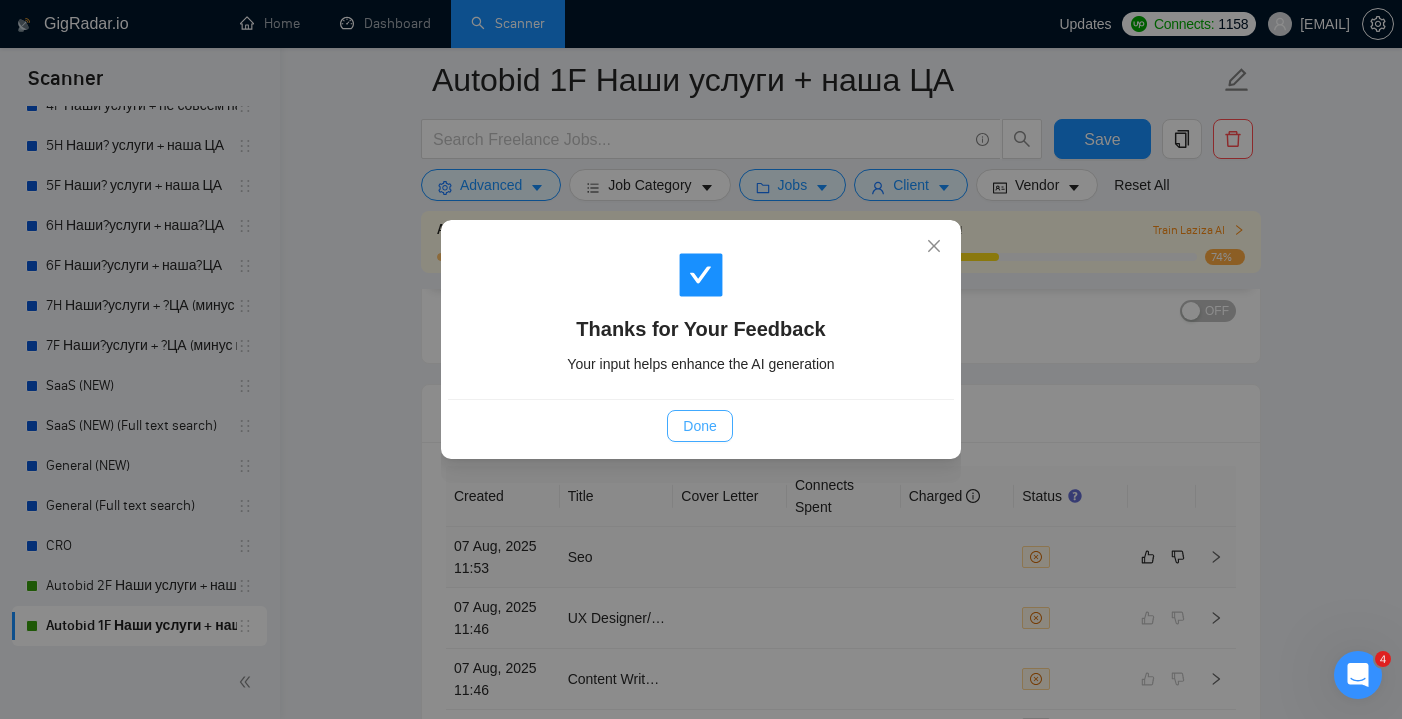 click on "Done" at bounding box center [699, 426] 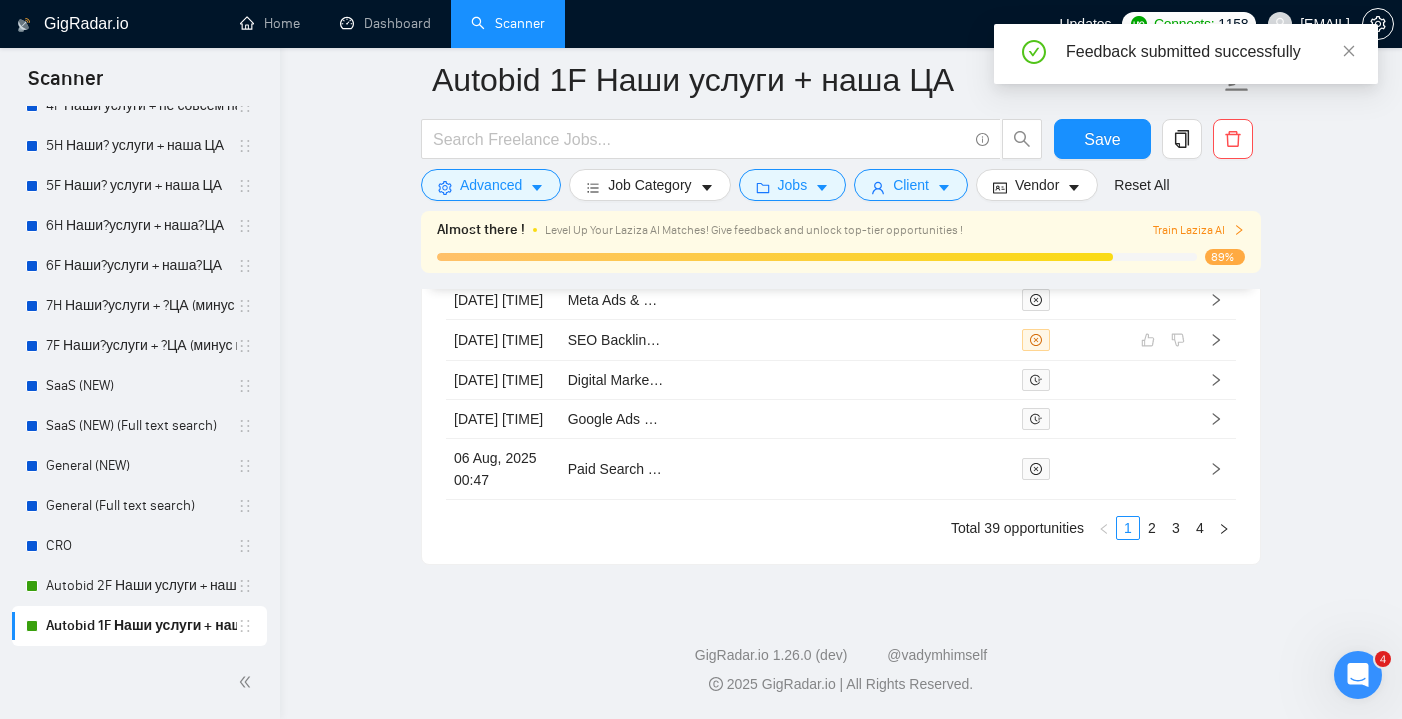 scroll, scrollTop: 5686, scrollLeft: 0, axis: vertical 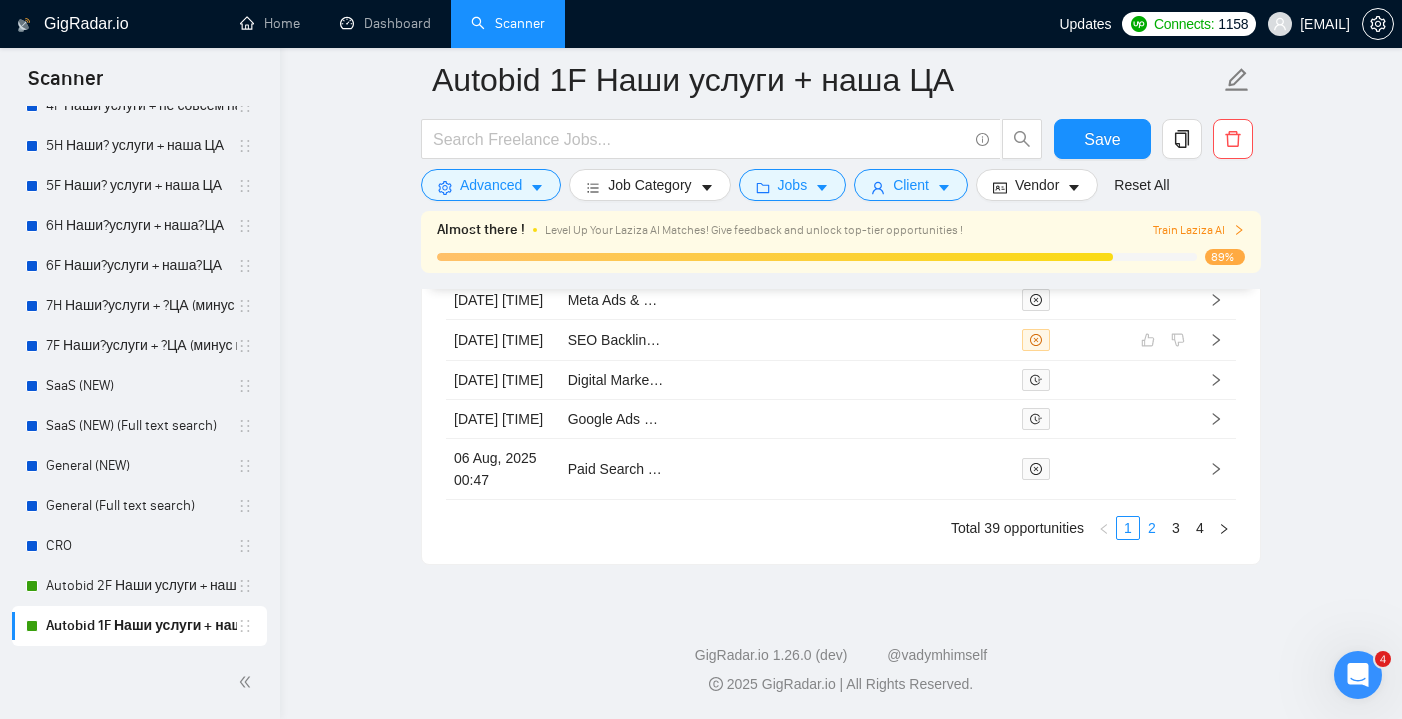 click on "2" at bounding box center [1152, 528] 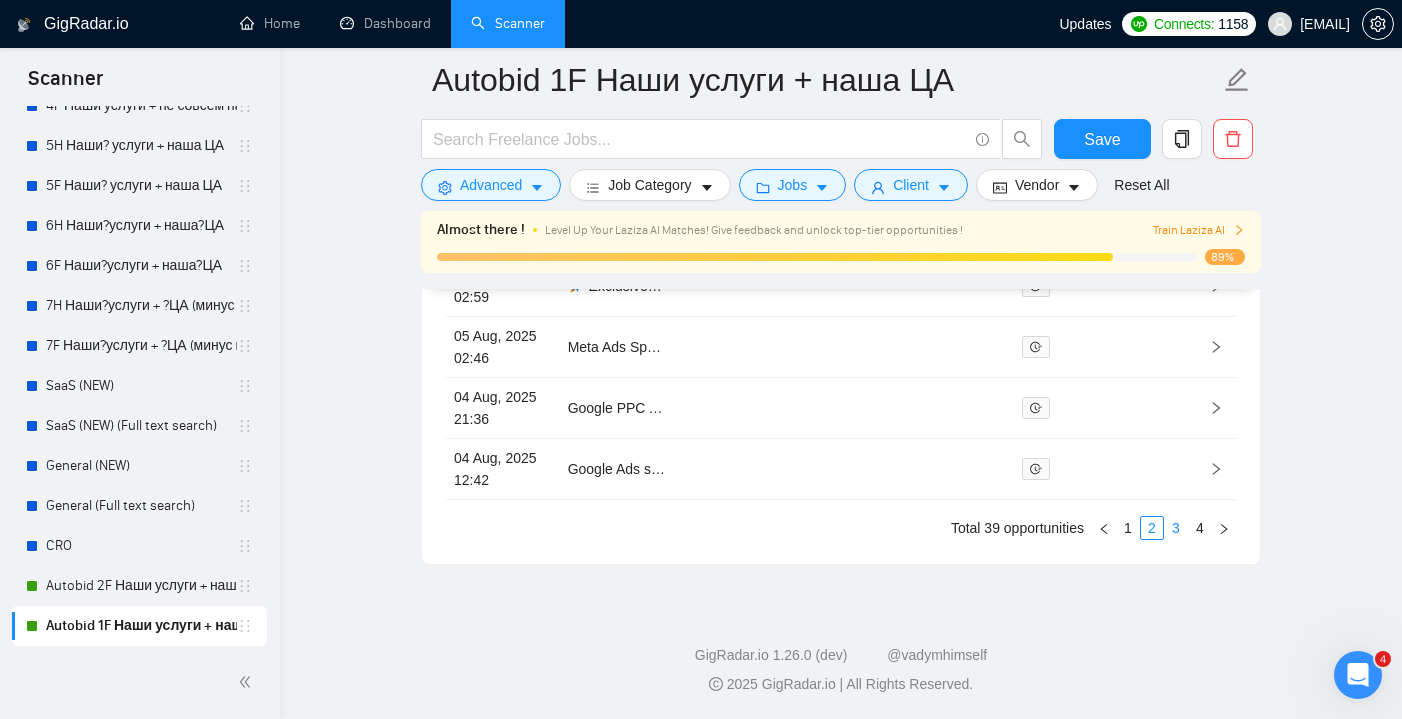 scroll, scrollTop: 5777, scrollLeft: 0, axis: vertical 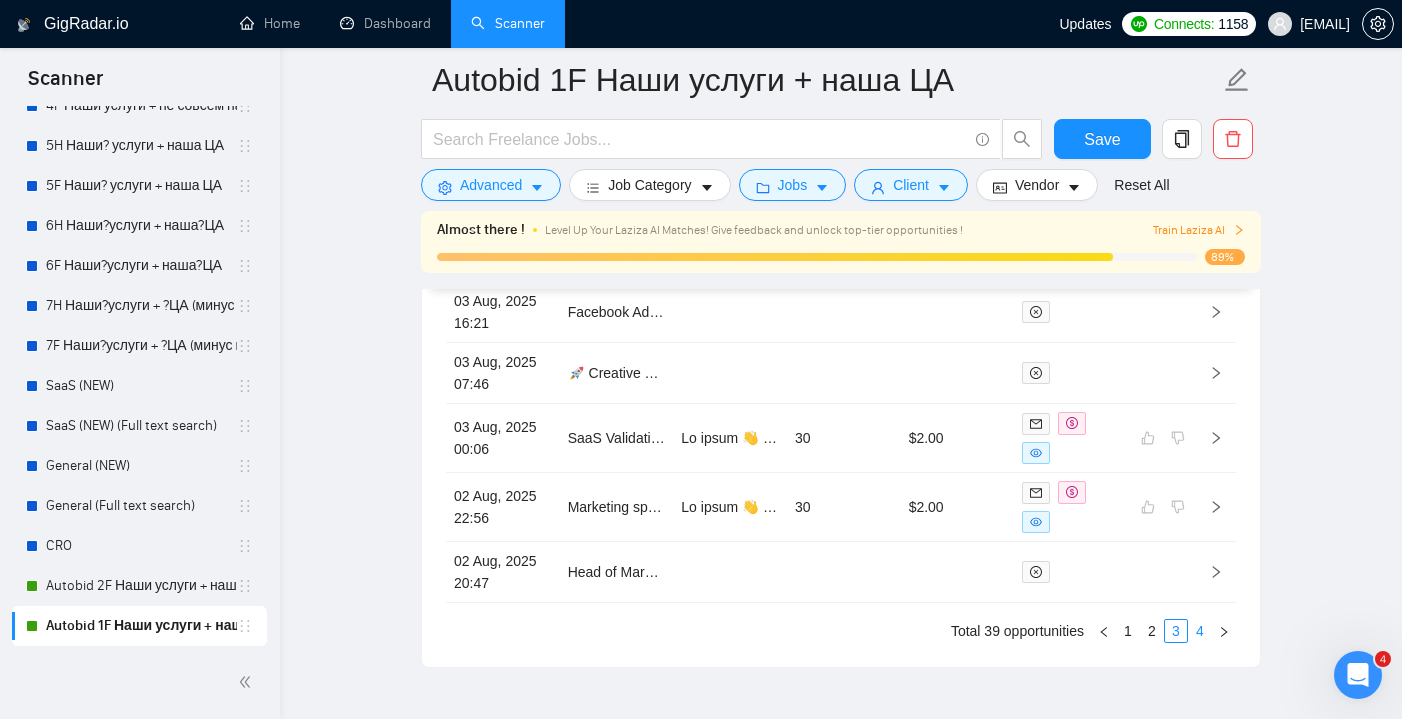 click on "4" at bounding box center [1200, 631] 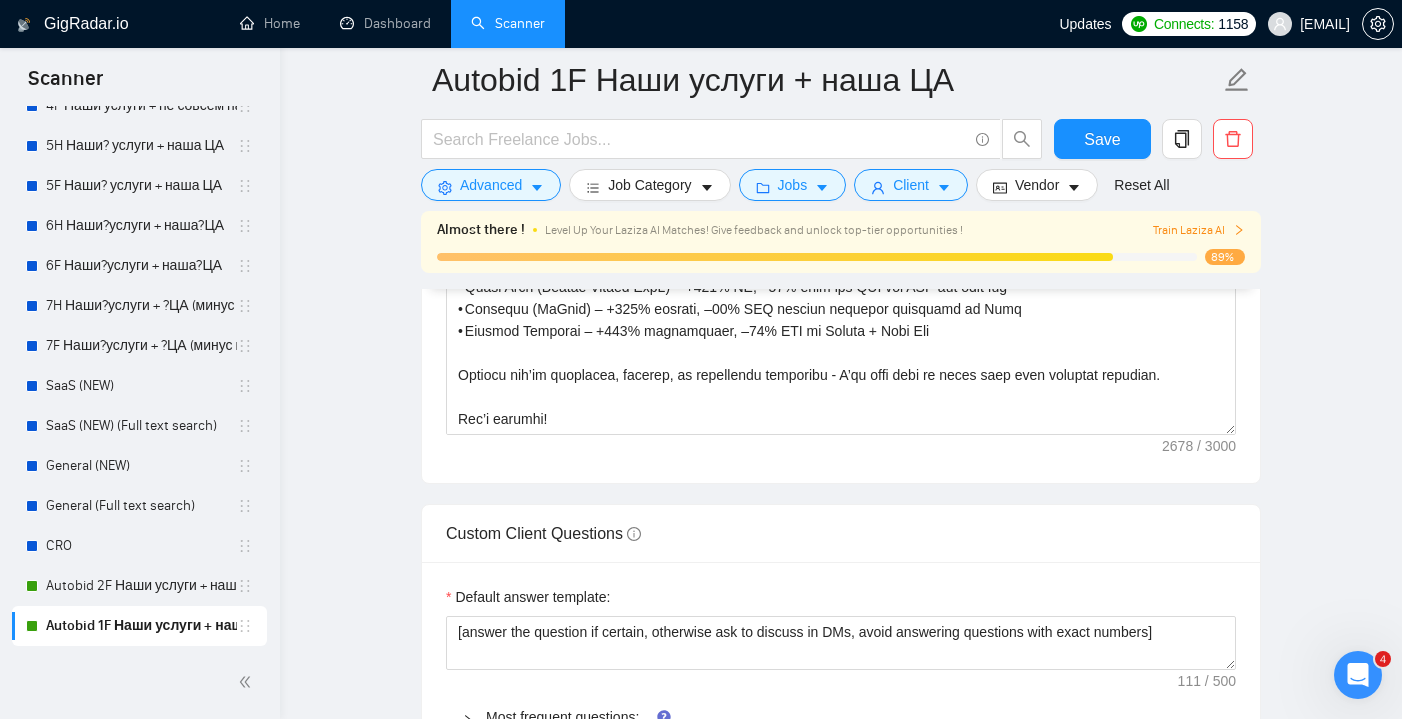 scroll, scrollTop: 2800, scrollLeft: 0, axis: vertical 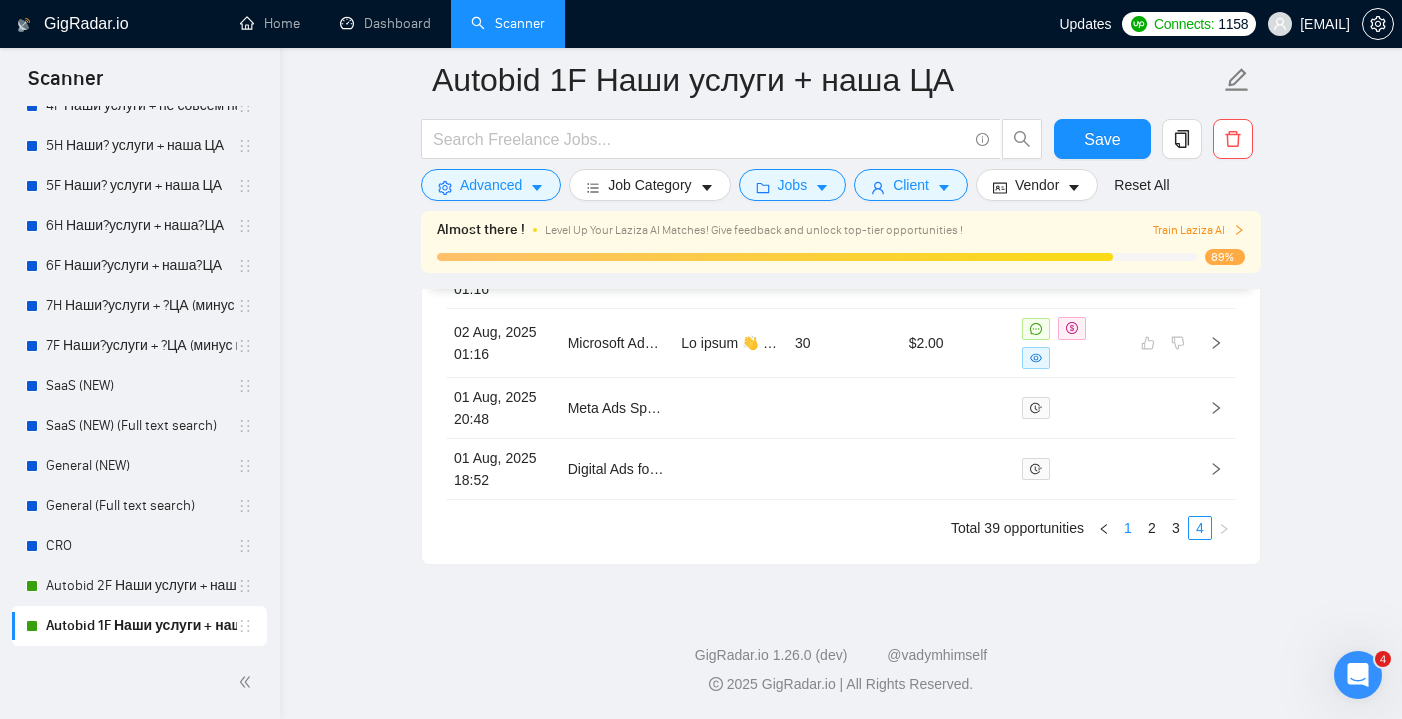 click on "1" at bounding box center (1128, 528) 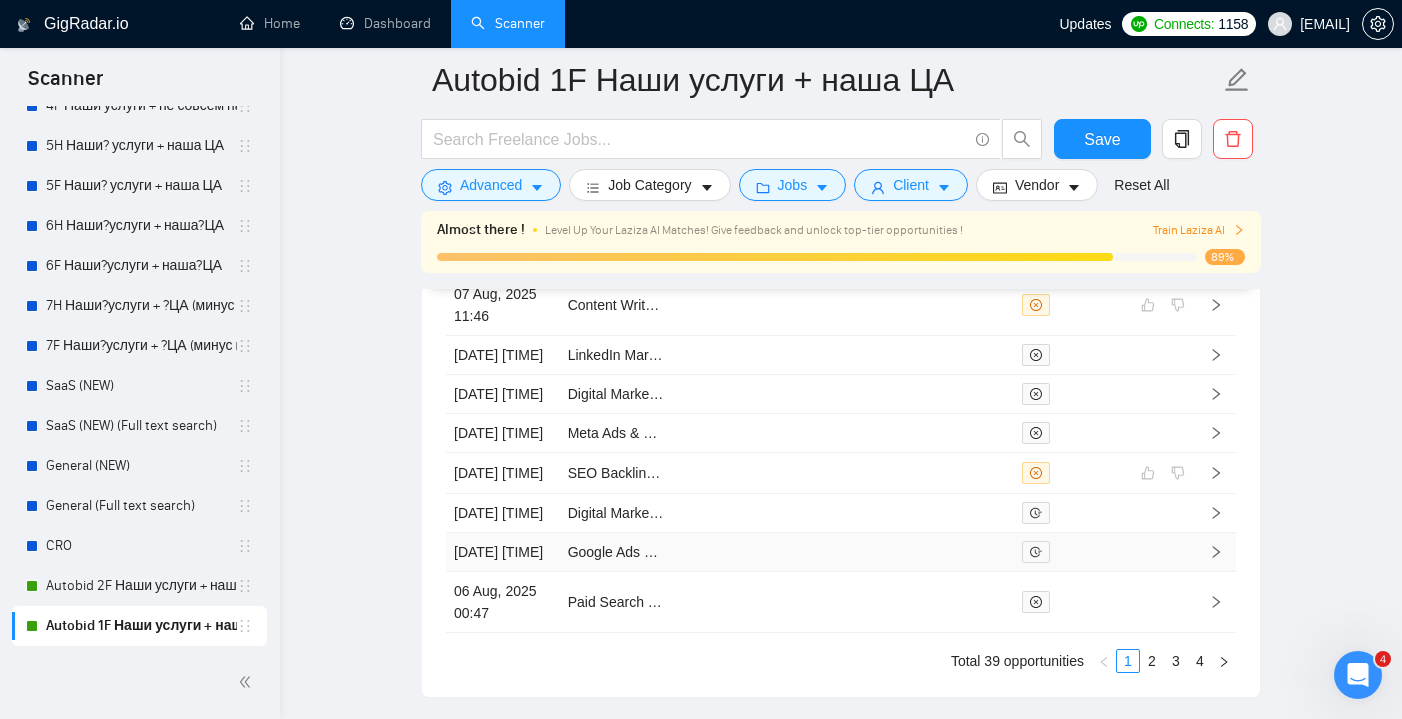 scroll, scrollTop: 5501, scrollLeft: 0, axis: vertical 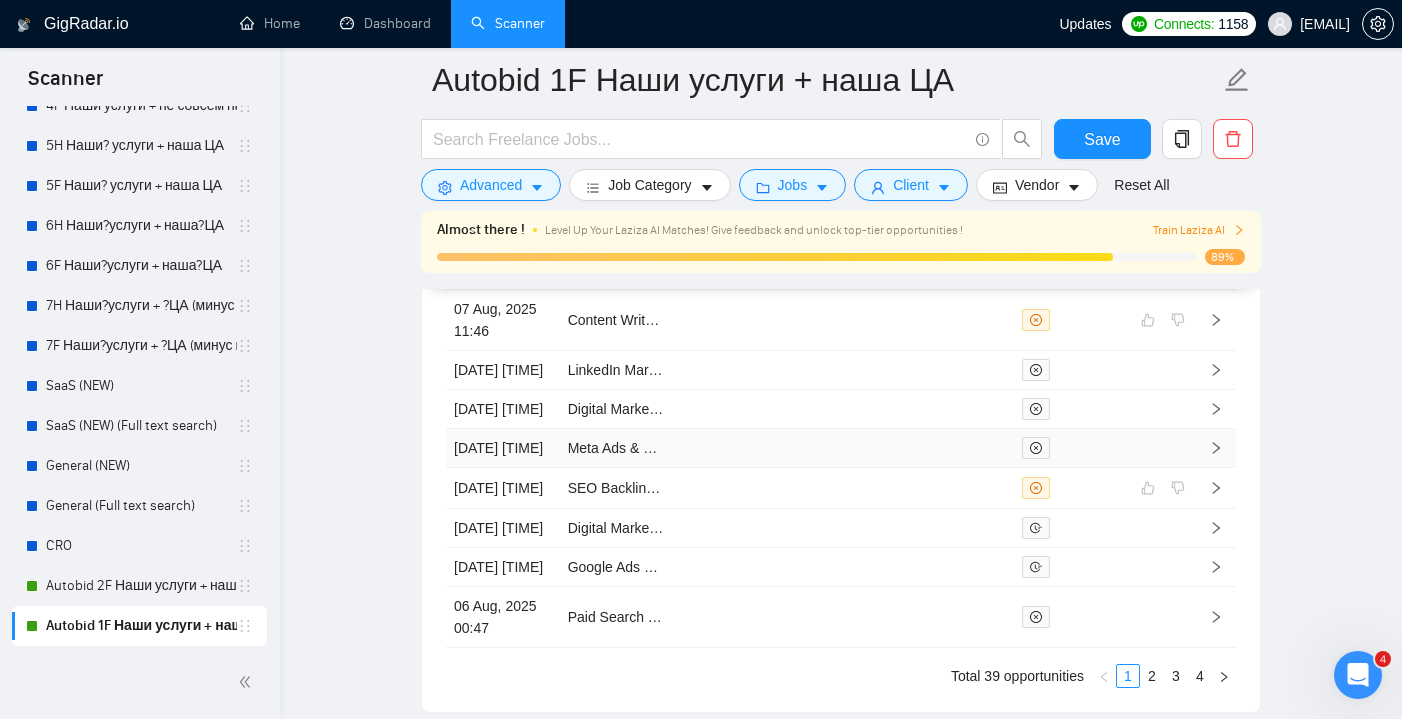 click at bounding box center [844, 448] 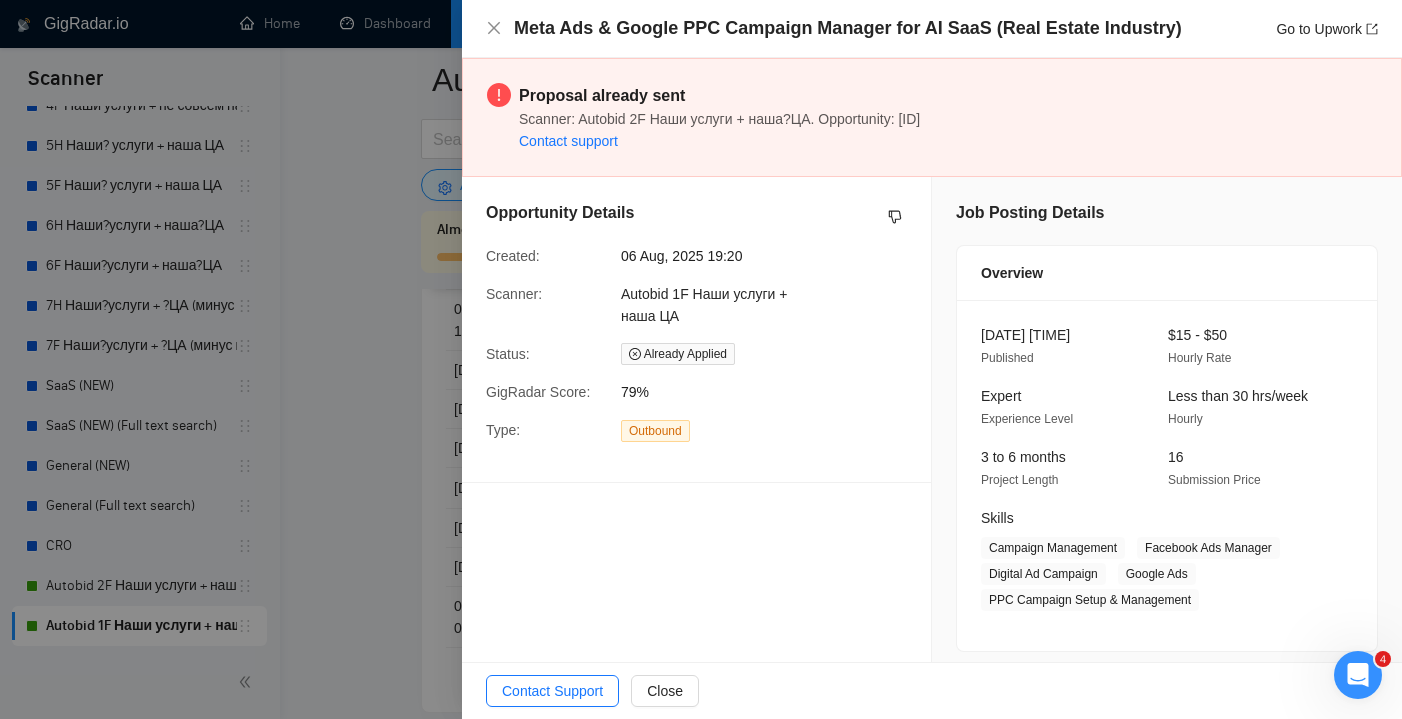 scroll, scrollTop: 0, scrollLeft: 0, axis: both 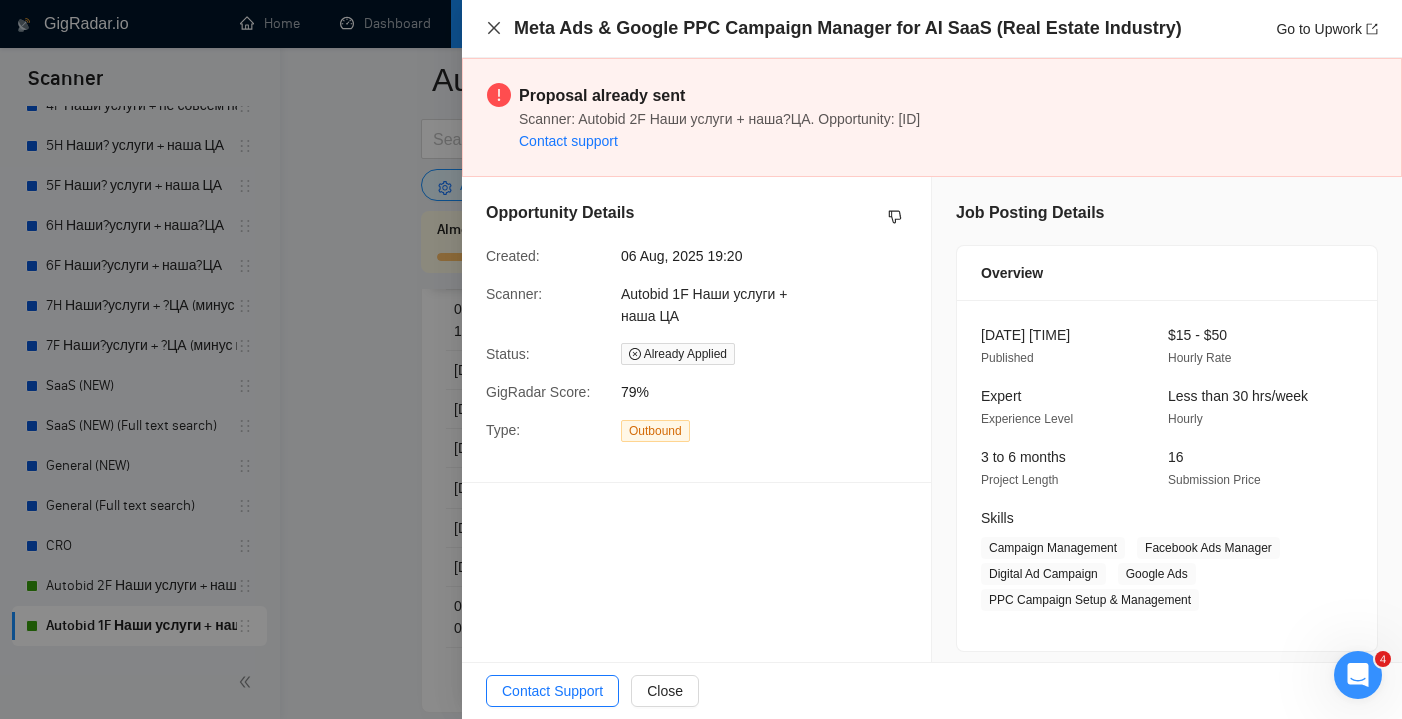 click 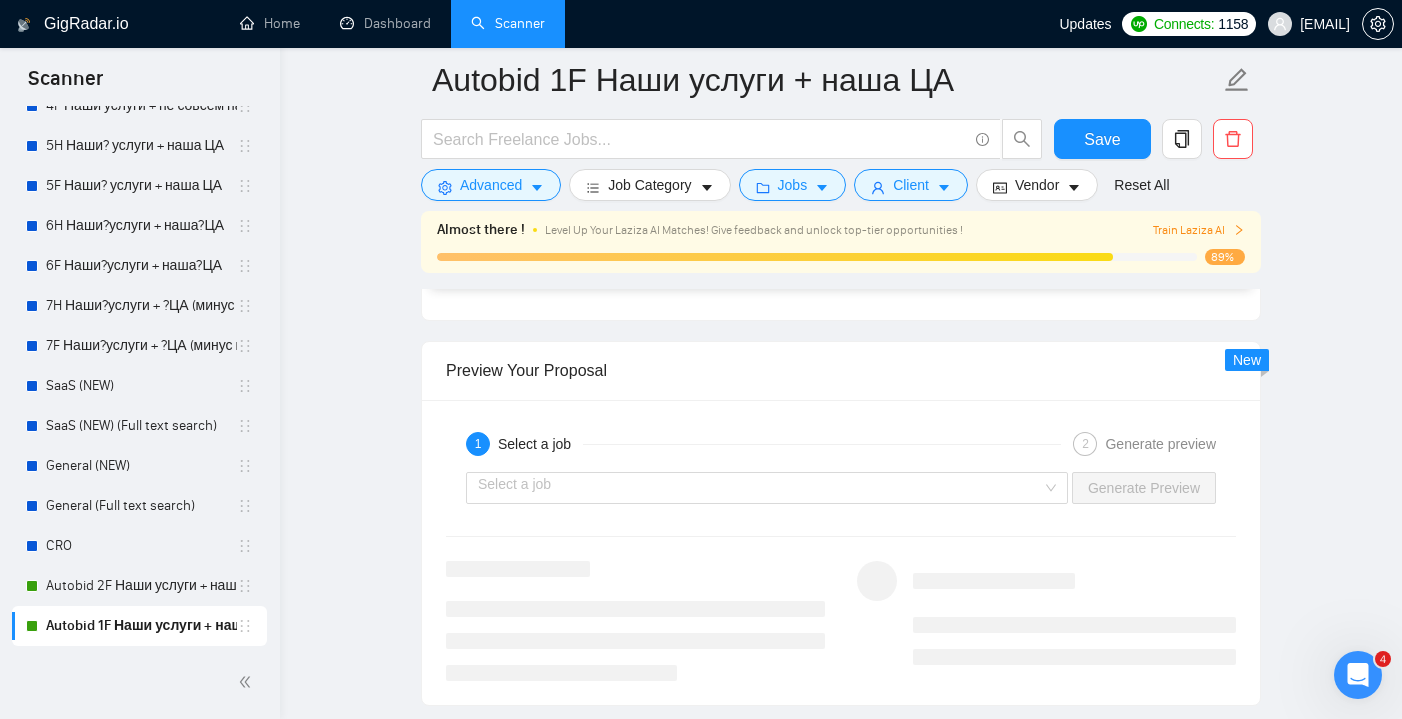 scroll, scrollTop: 4002, scrollLeft: 0, axis: vertical 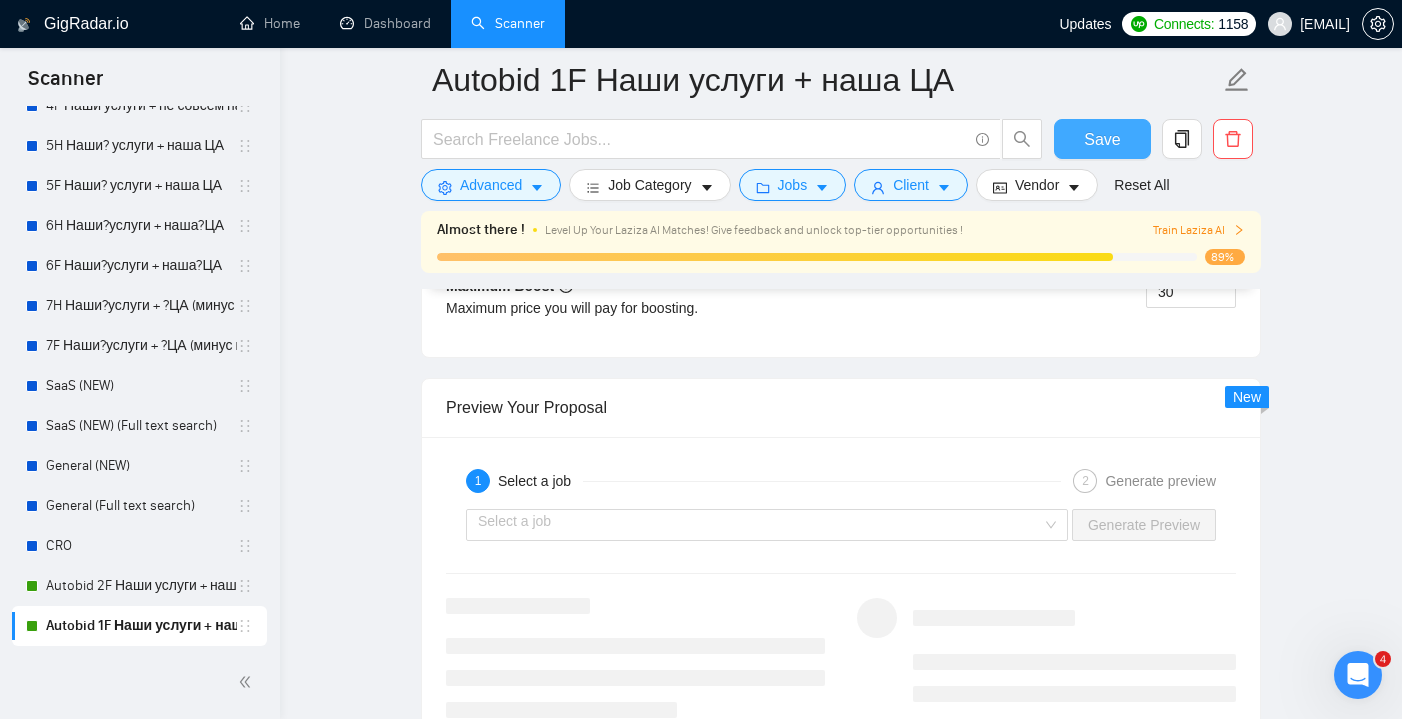 click on "Save" at bounding box center [1102, 139] 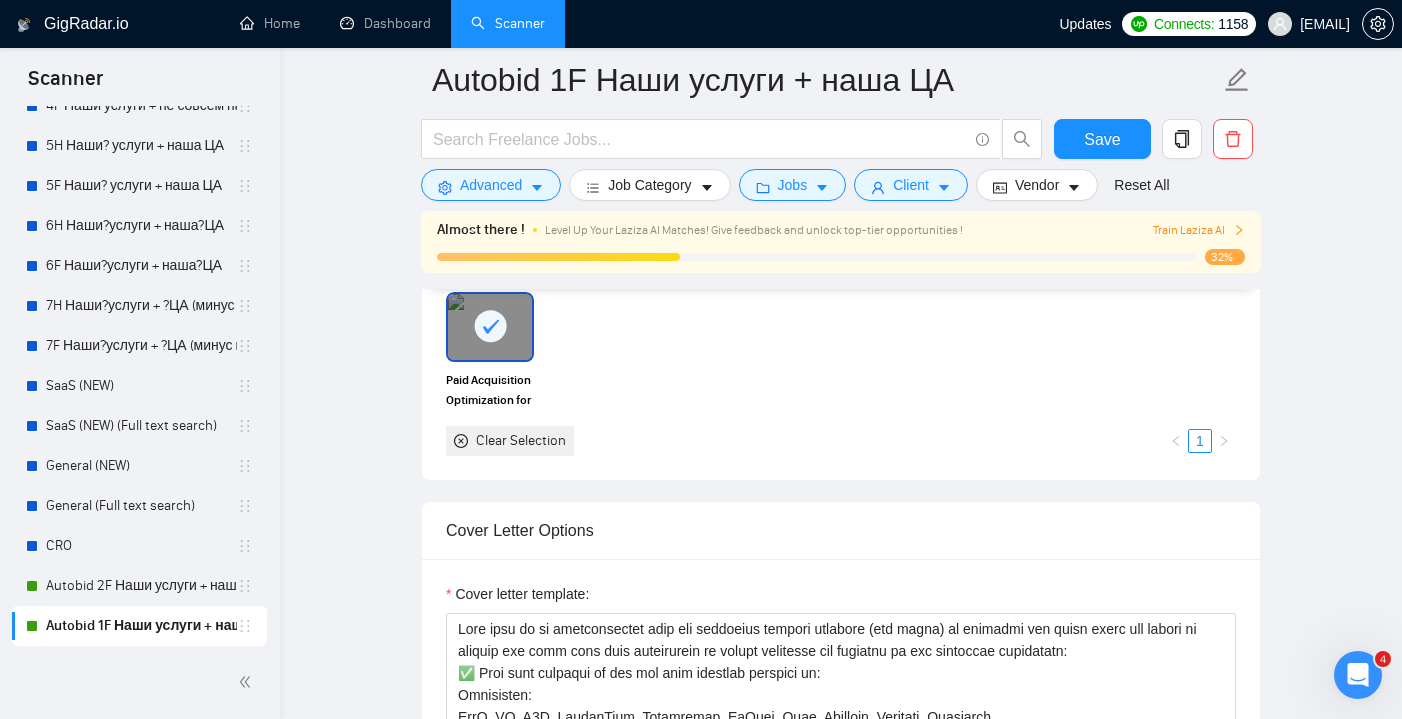 scroll, scrollTop: 2404, scrollLeft: 0, axis: vertical 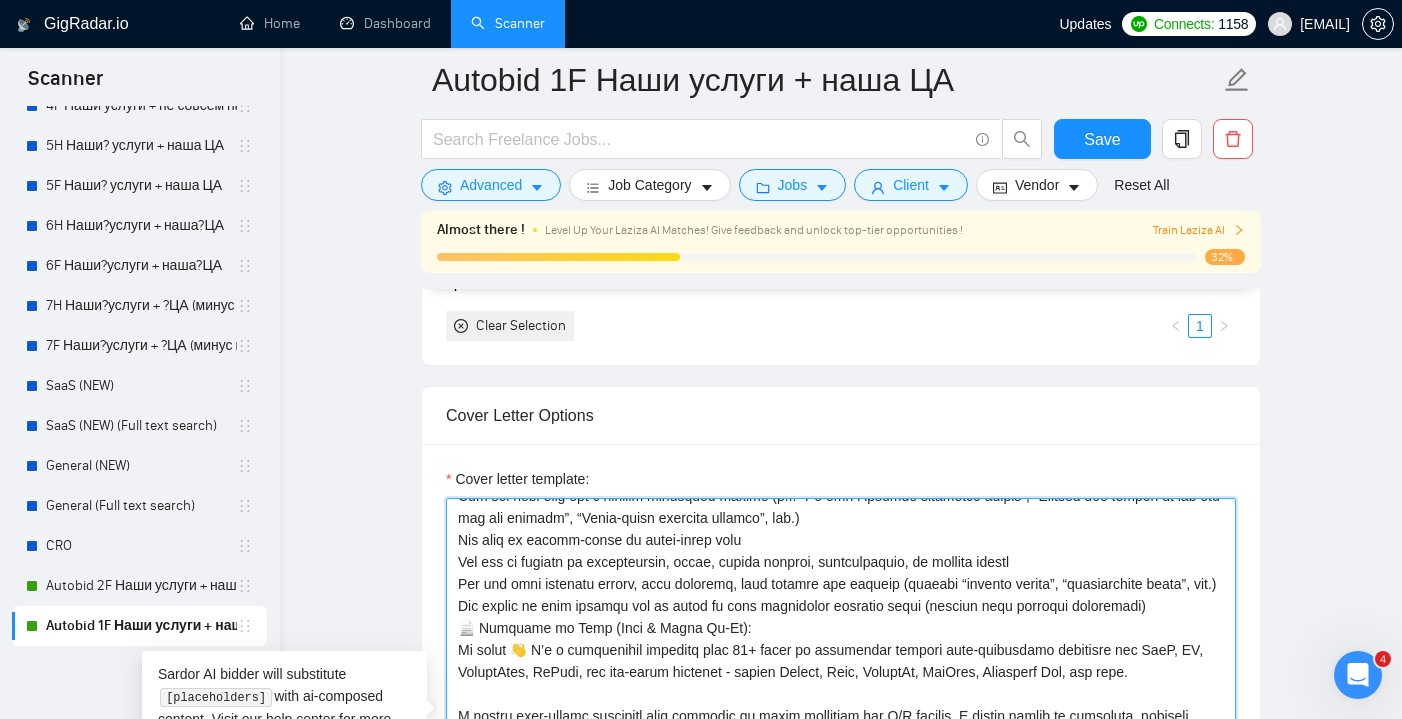 drag, startPoint x: 1157, startPoint y: 627, endPoint x: 450, endPoint y: 632, distance: 707.0177 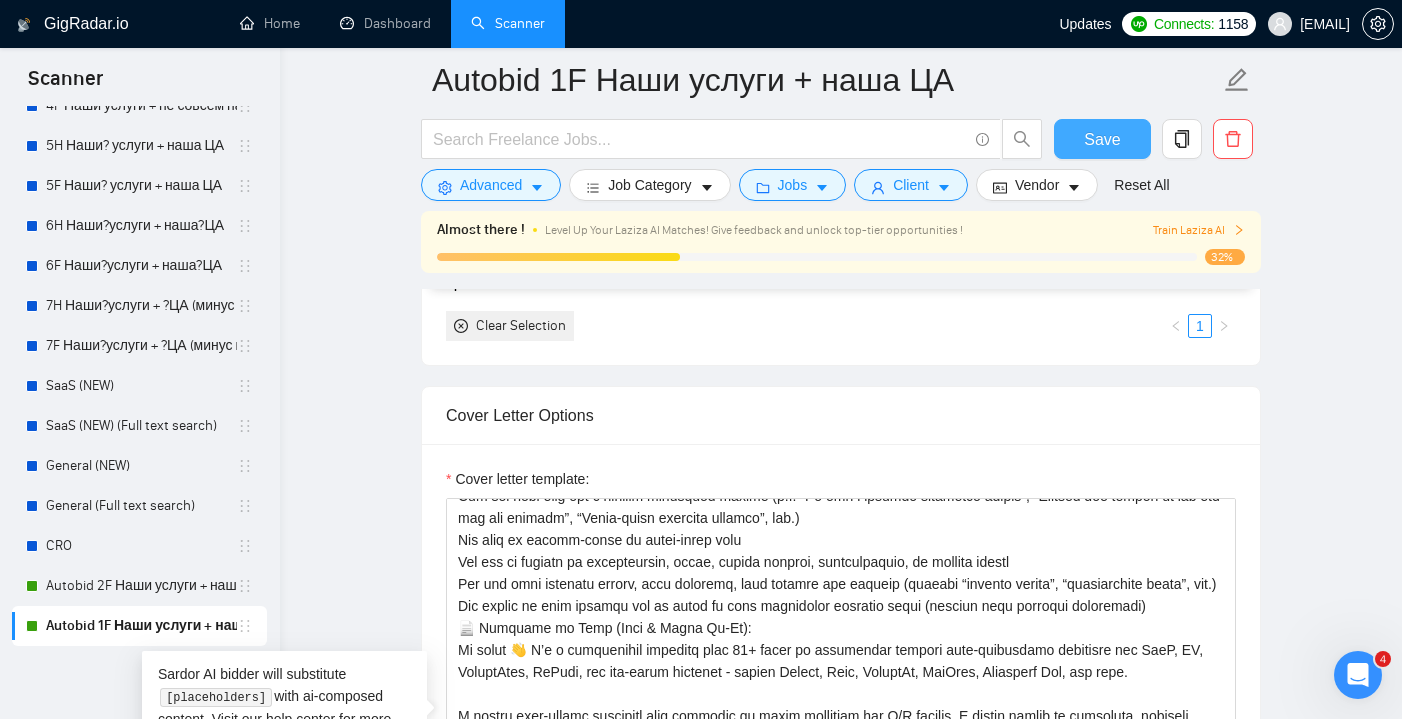 click on "Save" at bounding box center (1102, 139) 